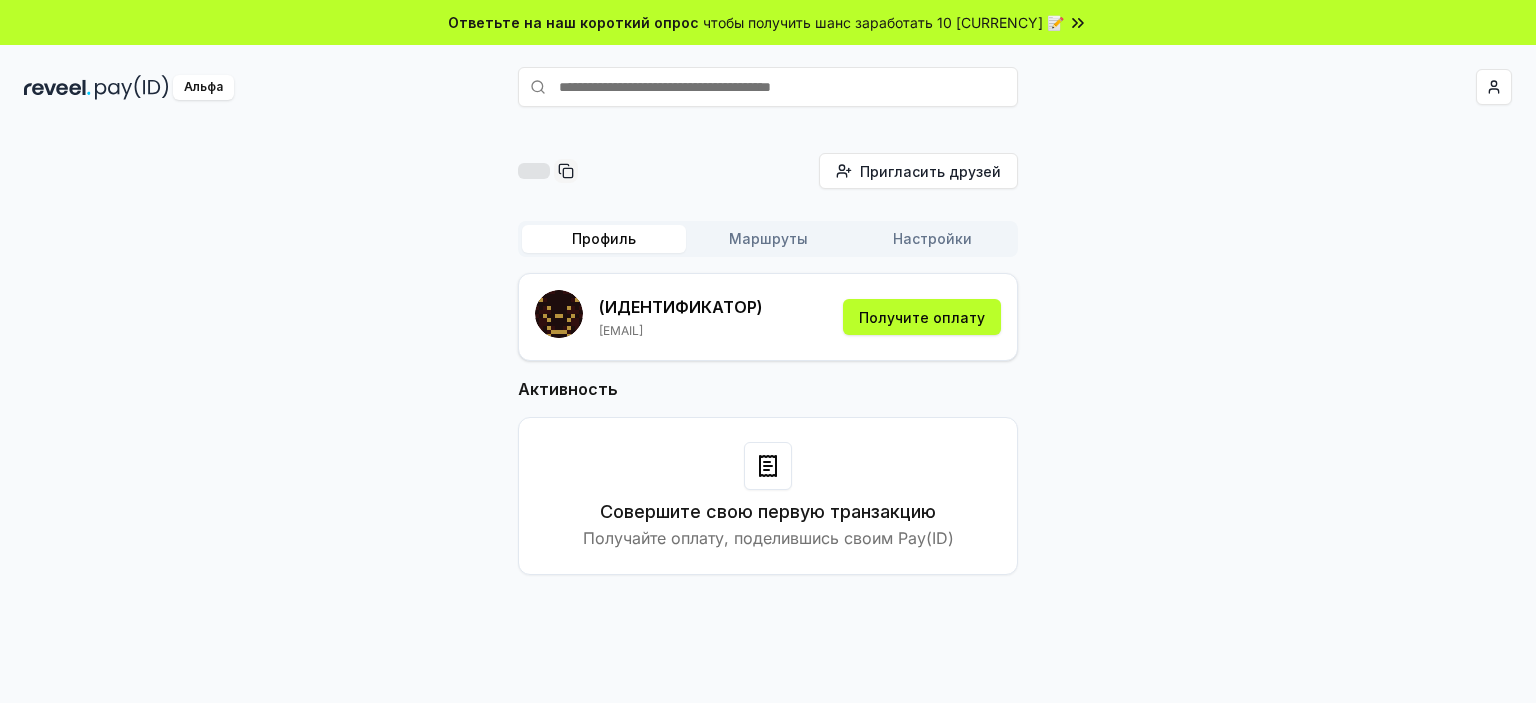 scroll, scrollTop: 0, scrollLeft: 0, axis: both 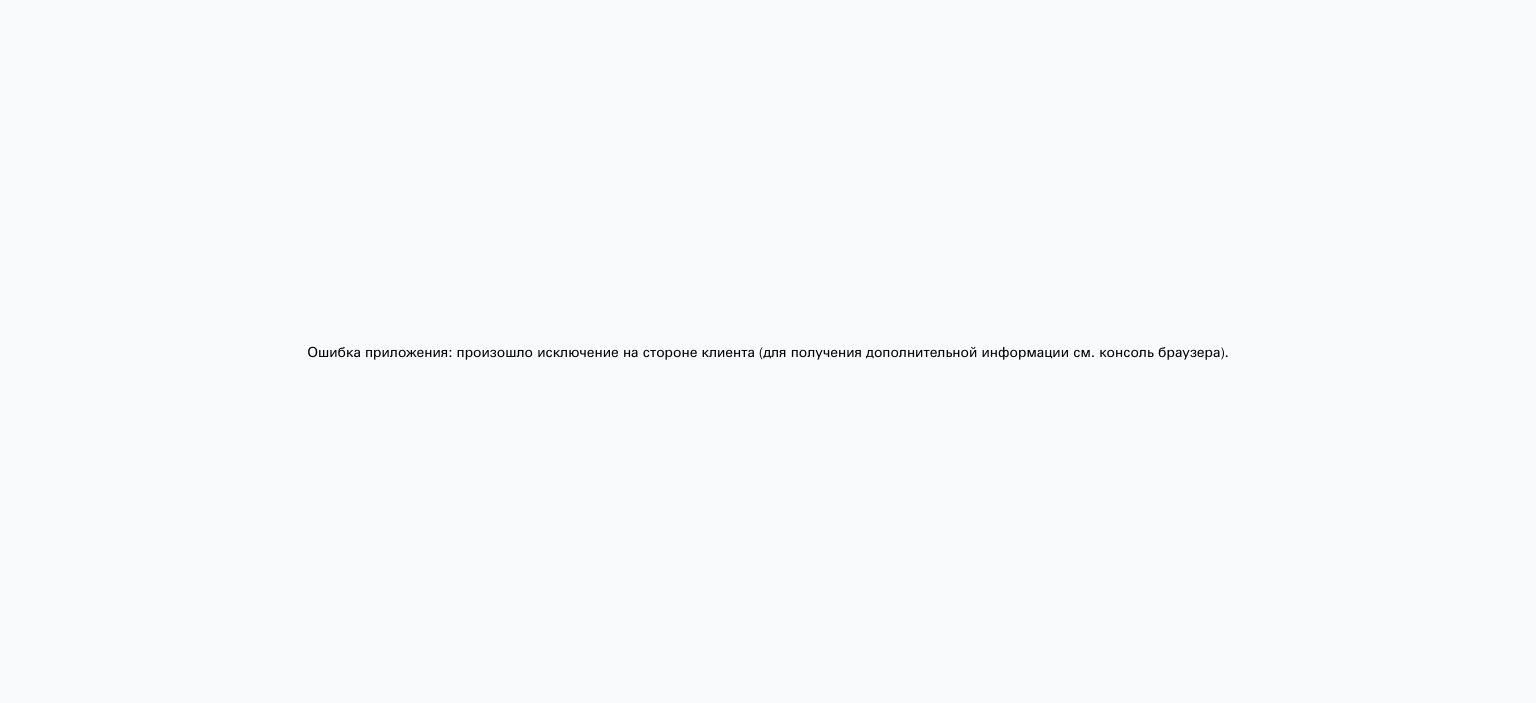 click on "Ошибка приложения: произошло исключение на стороне клиента (для получения дополнительной информации см. консоль браузера)  ." at bounding box center (768, 351) 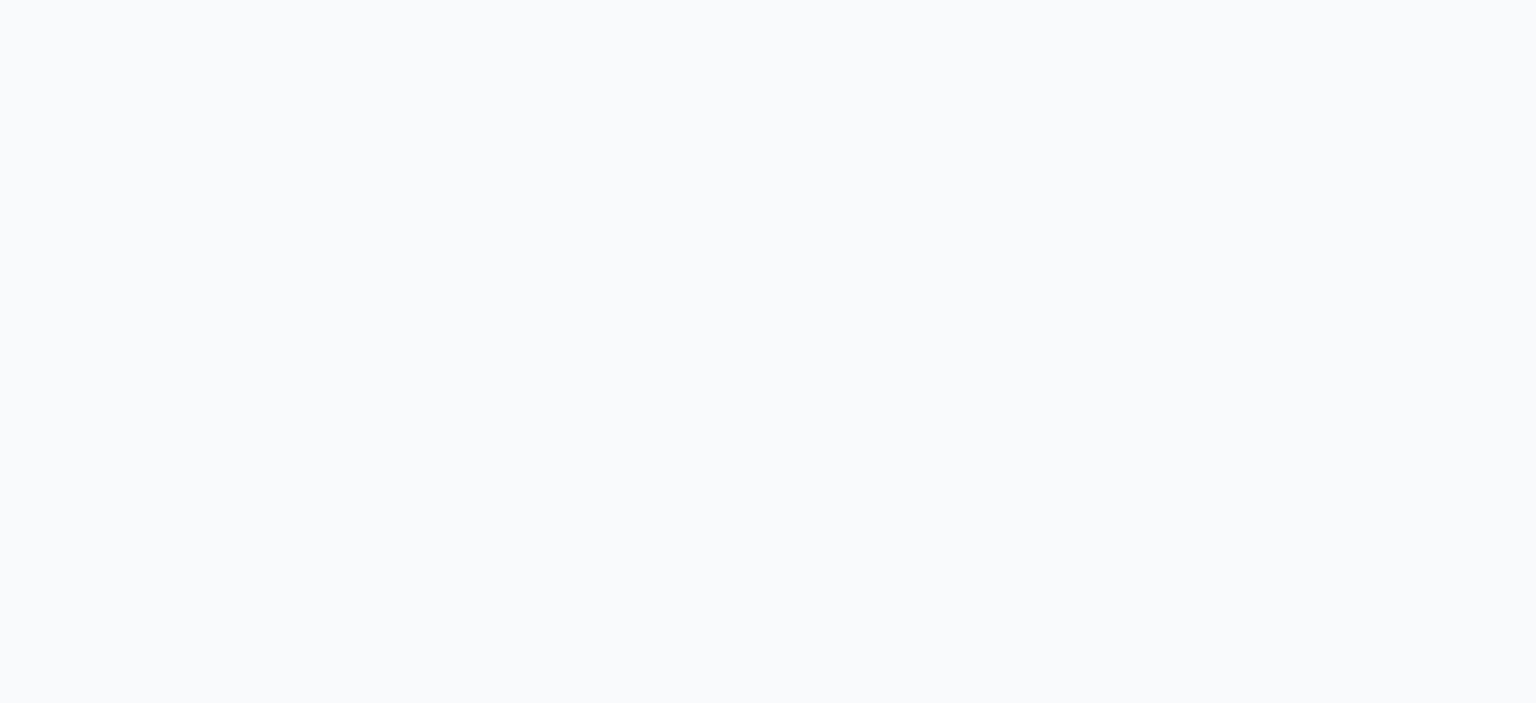 scroll, scrollTop: 0, scrollLeft: 0, axis: both 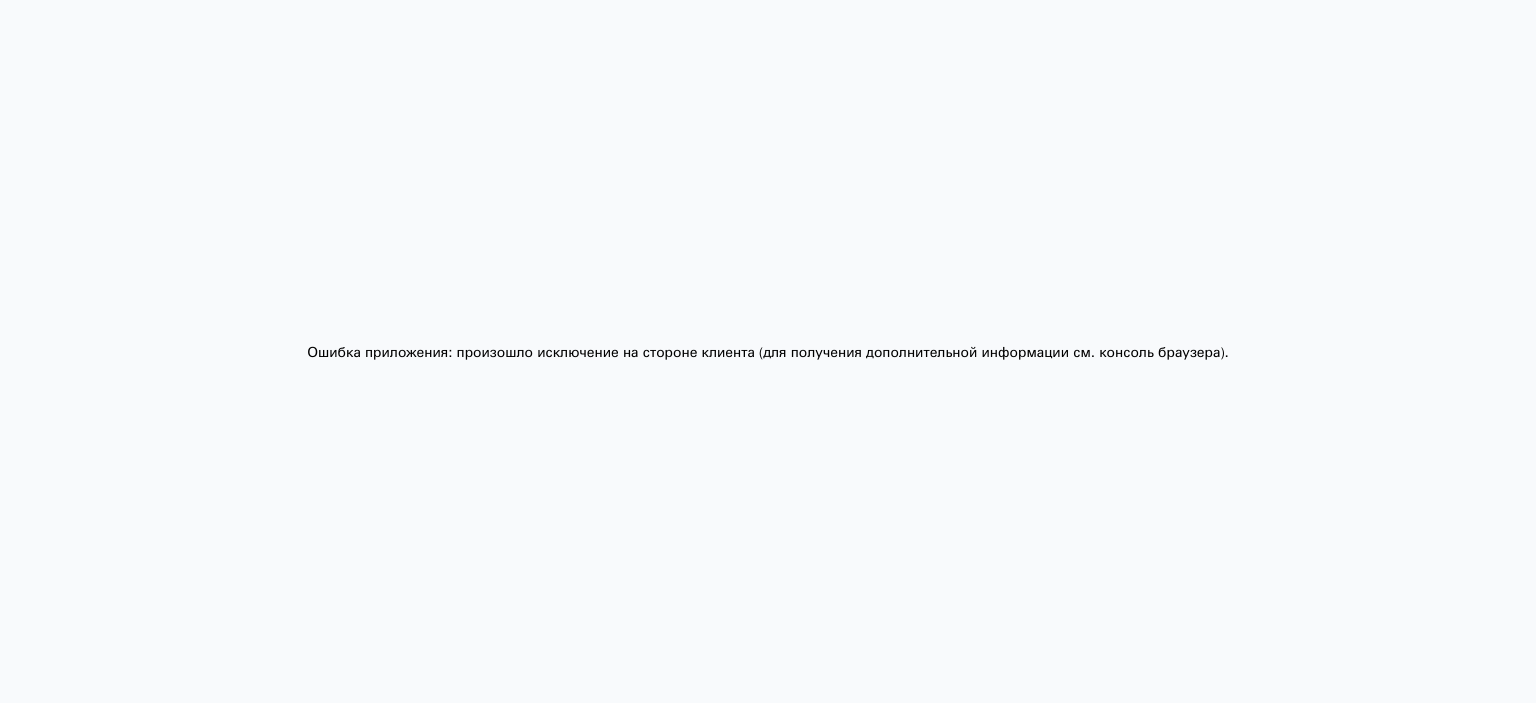 drag, startPoint x: 1277, startPoint y: 207, endPoint x: 1276, endPoint y: 267, distance: 60.00833 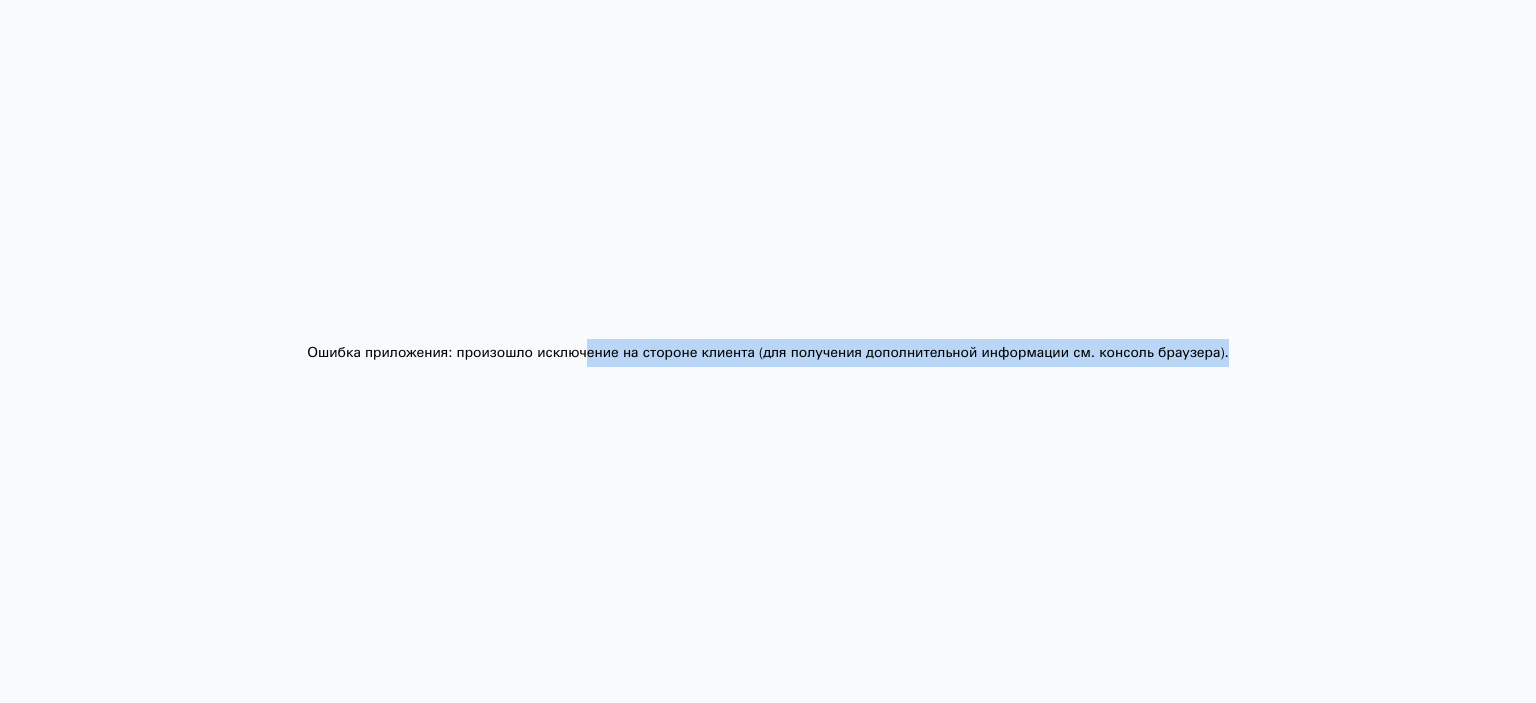 drag, startPoint x: 594, startPoint y: 359, endPoint x: 727, endPoint y: 366, distance: 133.18408 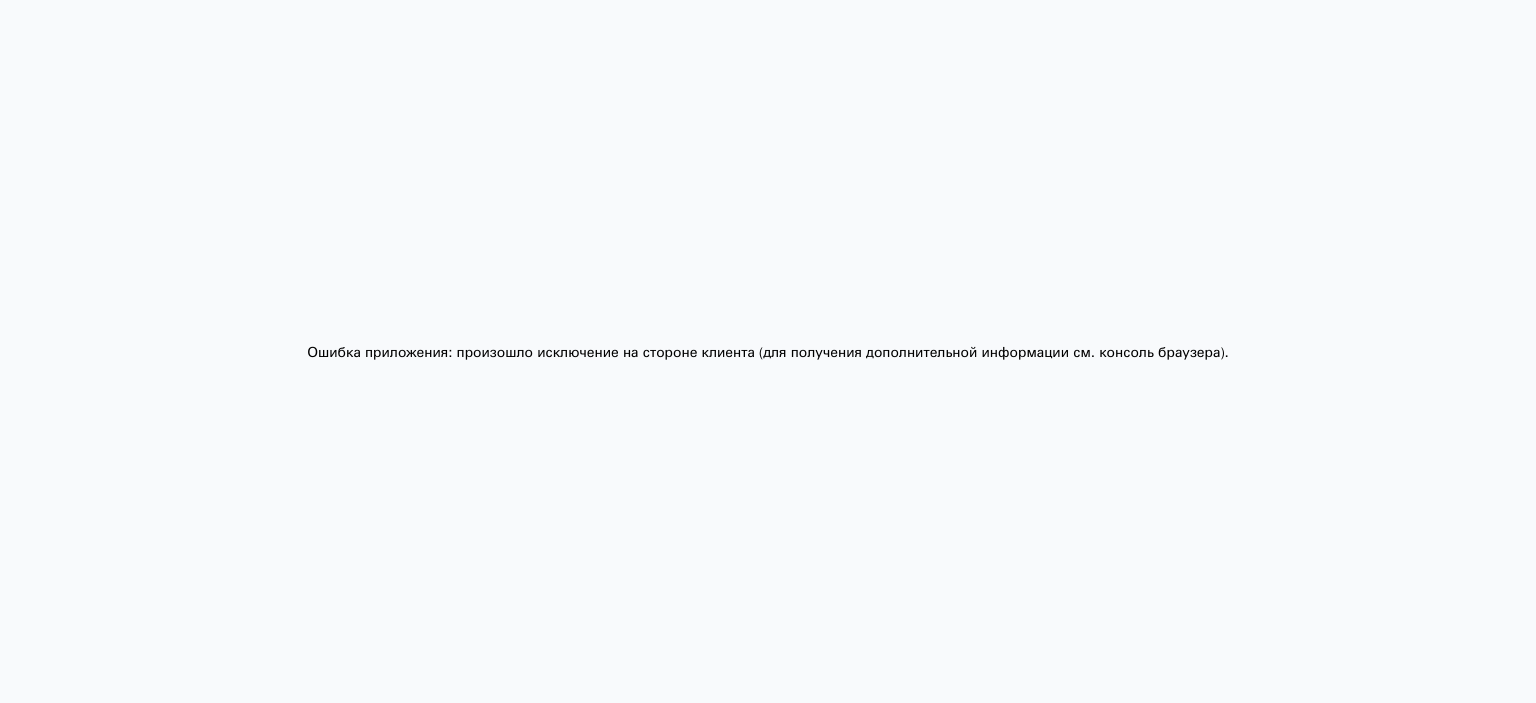 click on "Ошибка приложения: произошло исключение на стороне клиента (для получения дополнительной информации см. консоль браузера)  ." at bounding box center (768, 351) 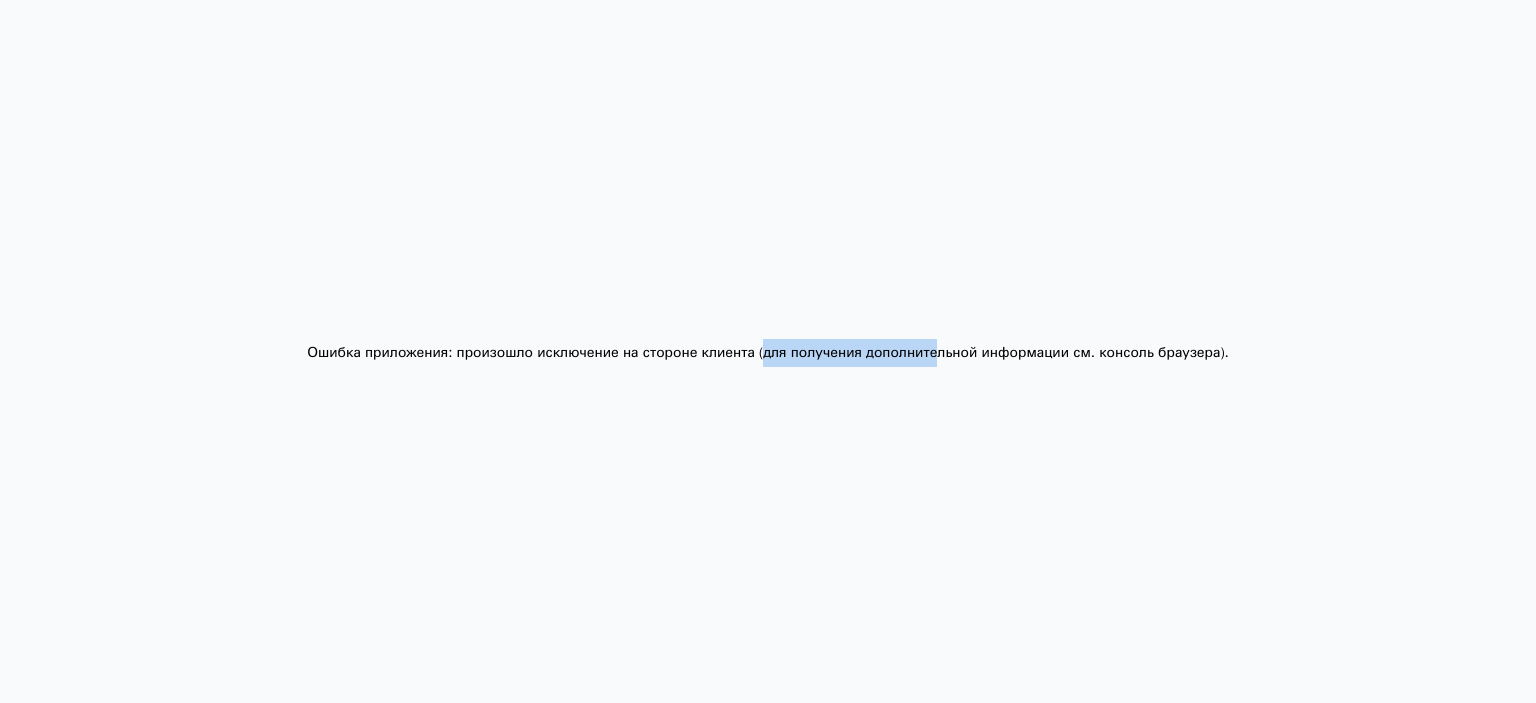drag, startPoint x: 763, startPoint y: 357, endPoint x: 947, endPoint y: 379, distance: 185.31055 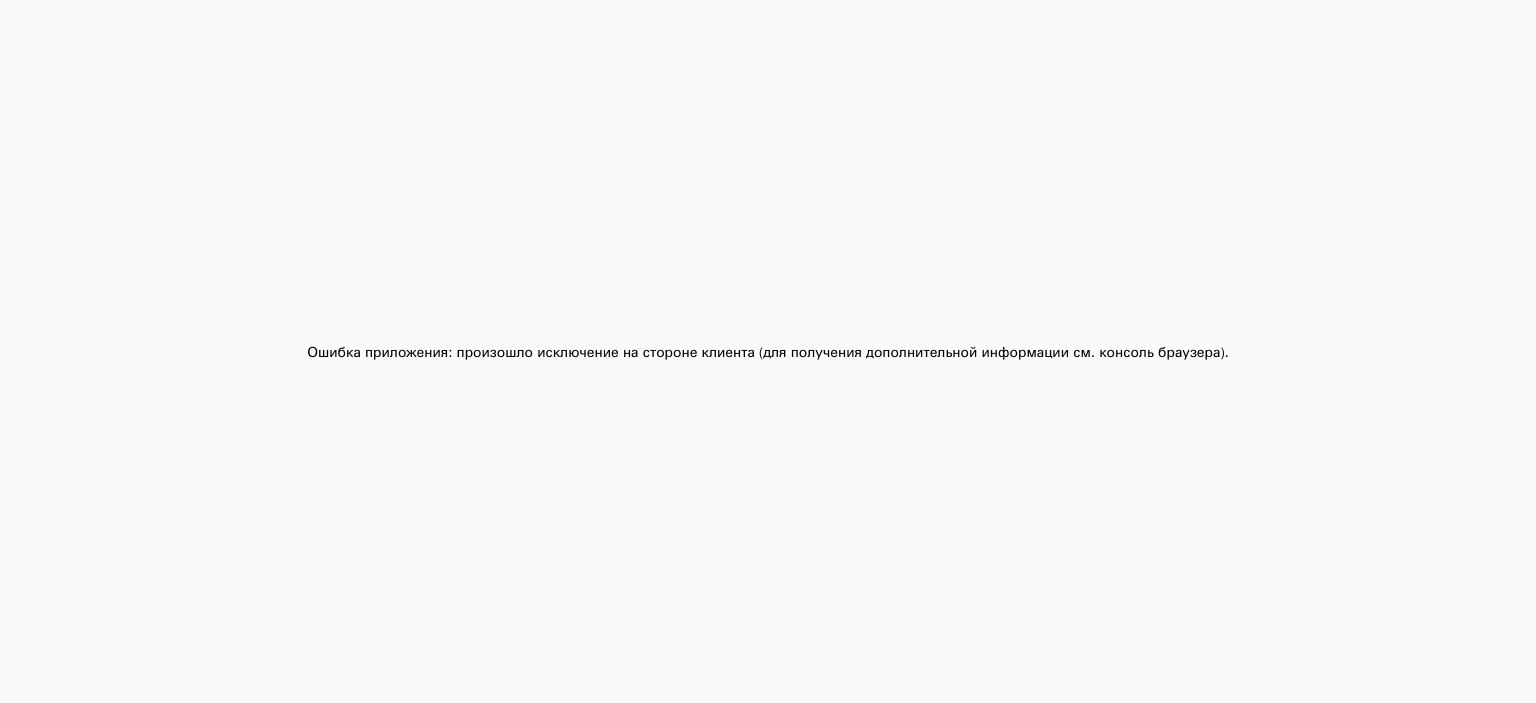 click on "Ошибка приложения: произошло исключение на стороне клиента (для получения дополнительной информации см. консоль браузера)  ." at bounding box center [768, 351] 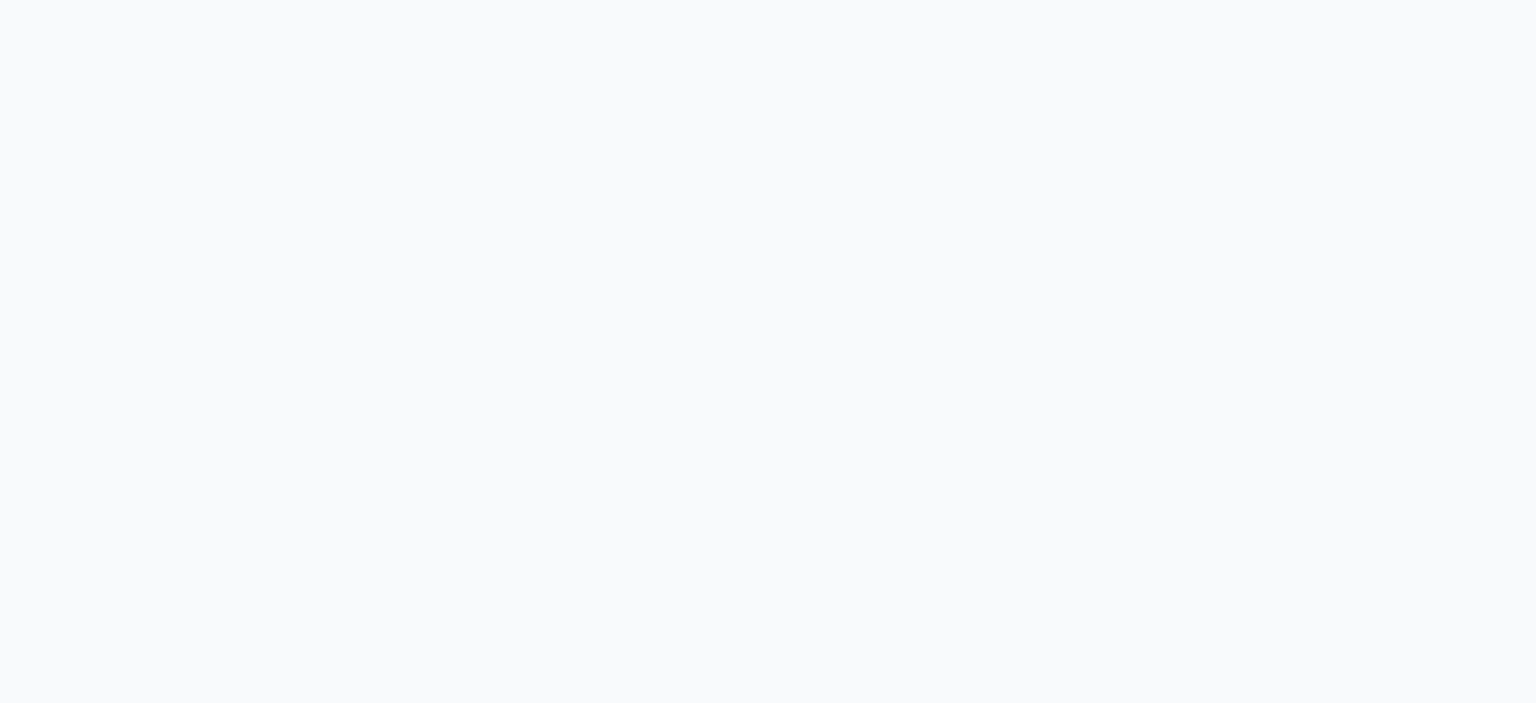 scroll, scrollTop: 0, scrollLeft: 0, axis: both 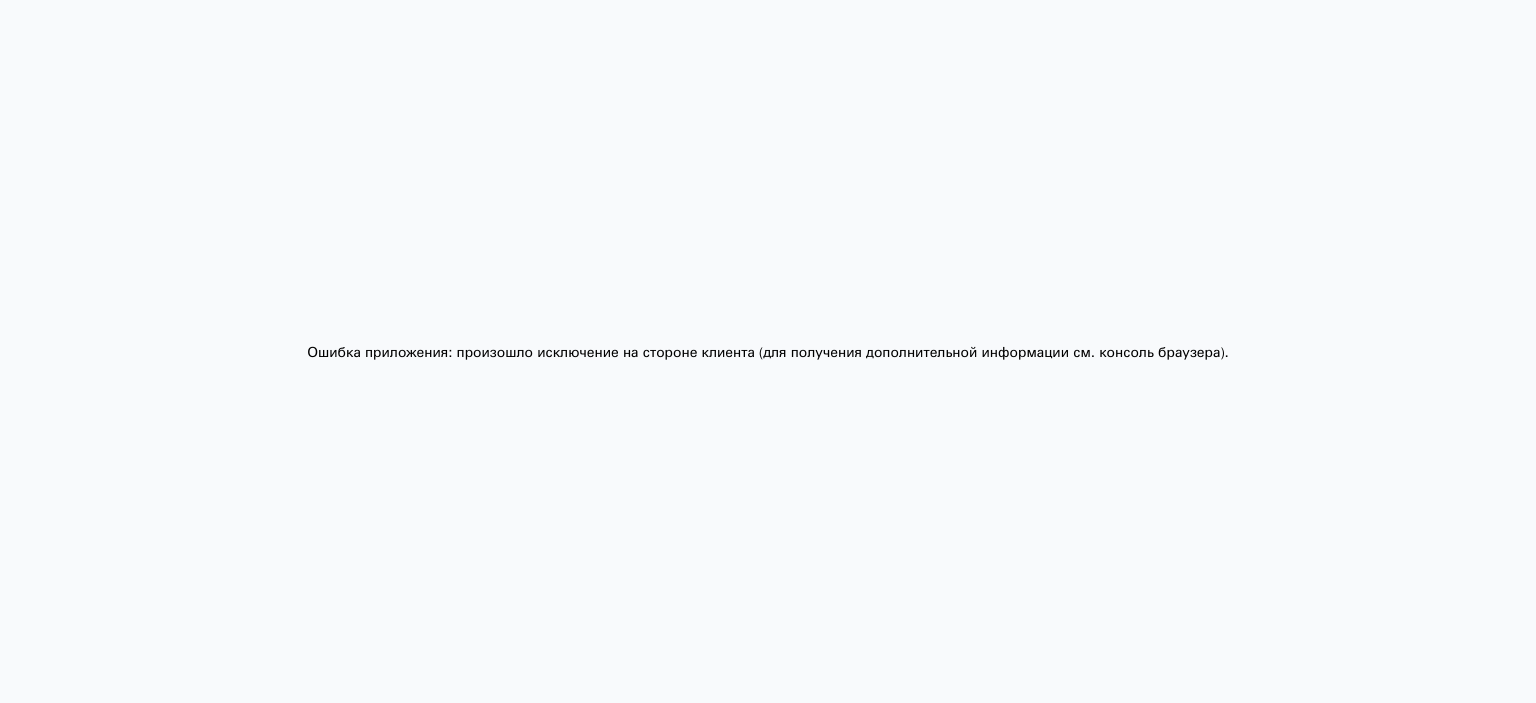 drag, startPoint x: 1073, startPoint y: 368, endPoint x: 1070, endPoint y: 356, distance: 12.369317 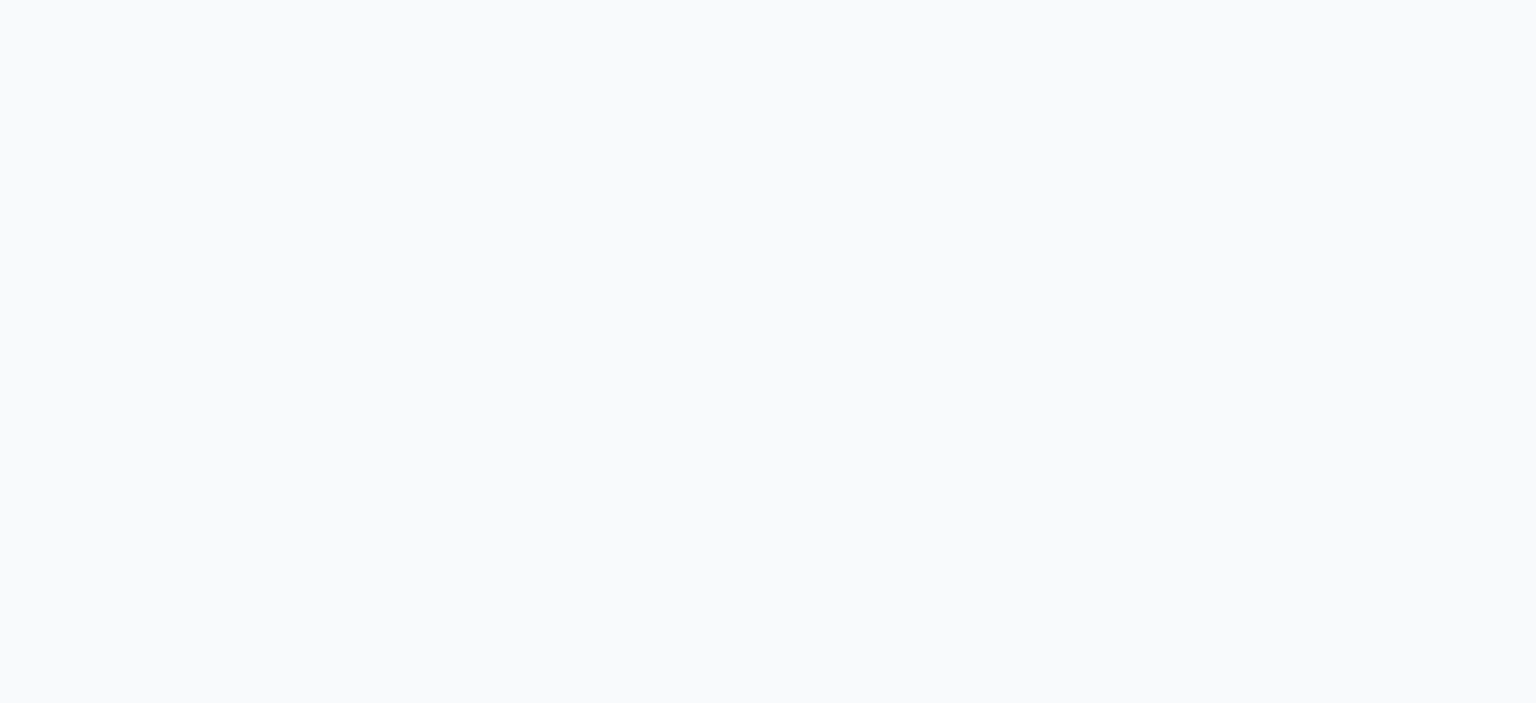 scroll, scrollTop: 0, scrollLeft: 0, axis: both 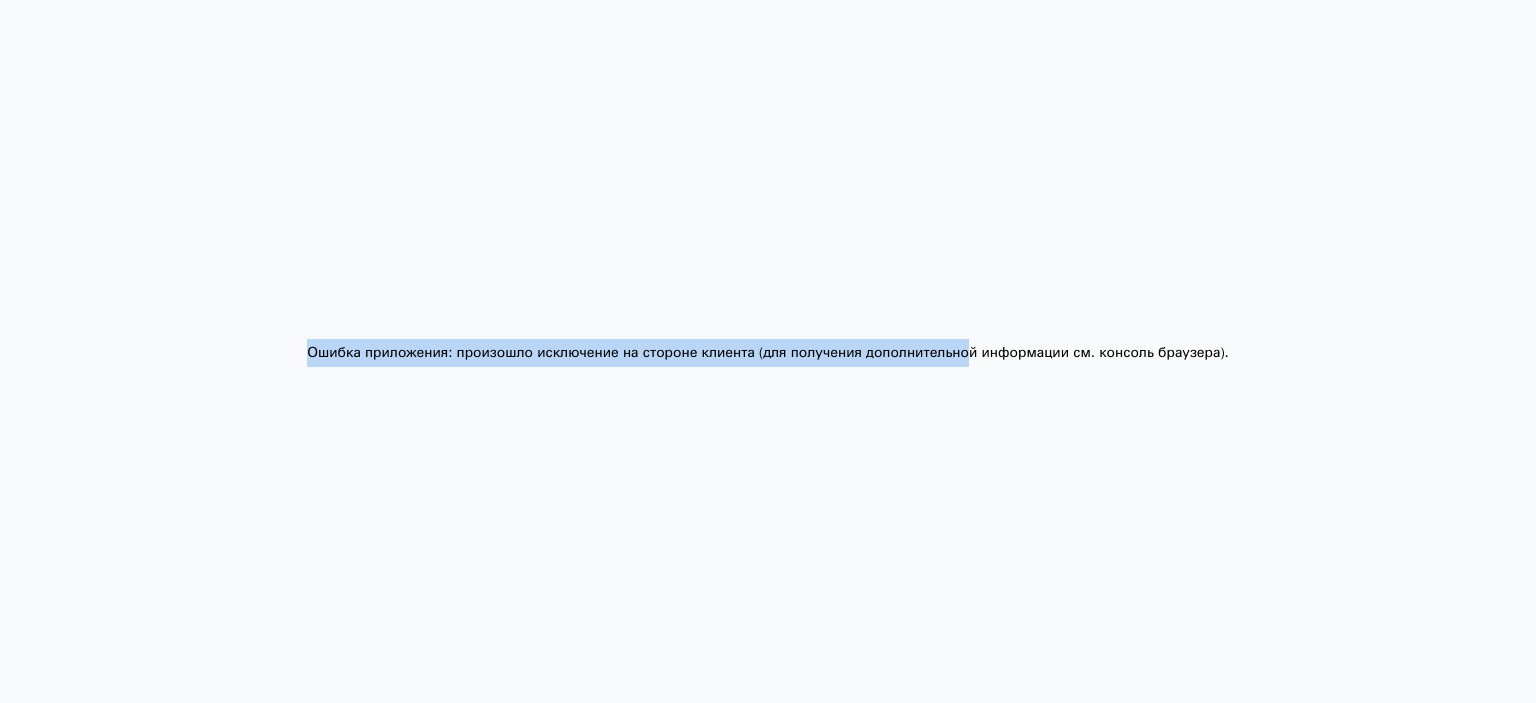 drag, startPoint x: 297, startPoint y: 347, endPoint x: 959, endPoint y: 362, distance: 662.1699 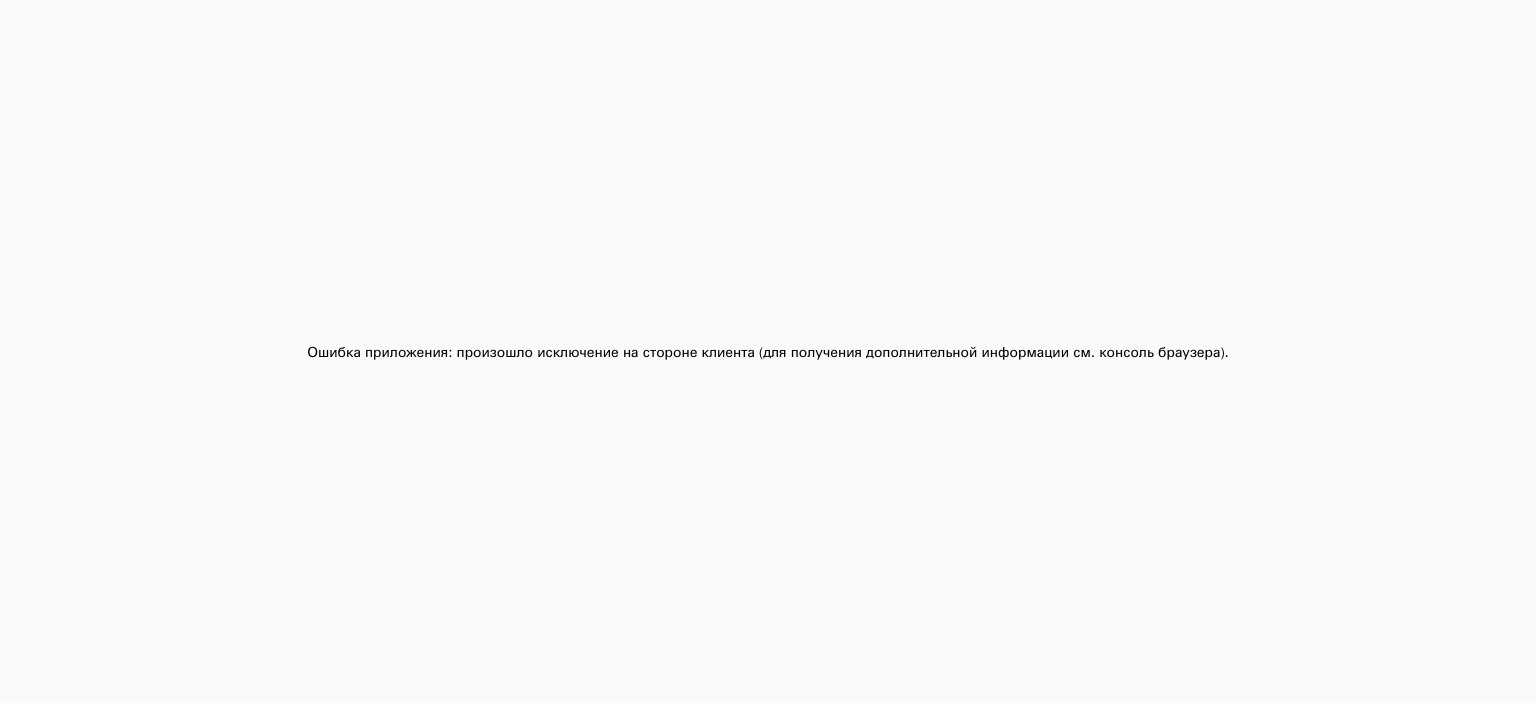 click on "Ошибка приложения: произошло исключение на стороне клиента (для получения дополнительной информации см. консоль браузера)  ." at bounding box center [768, 351] 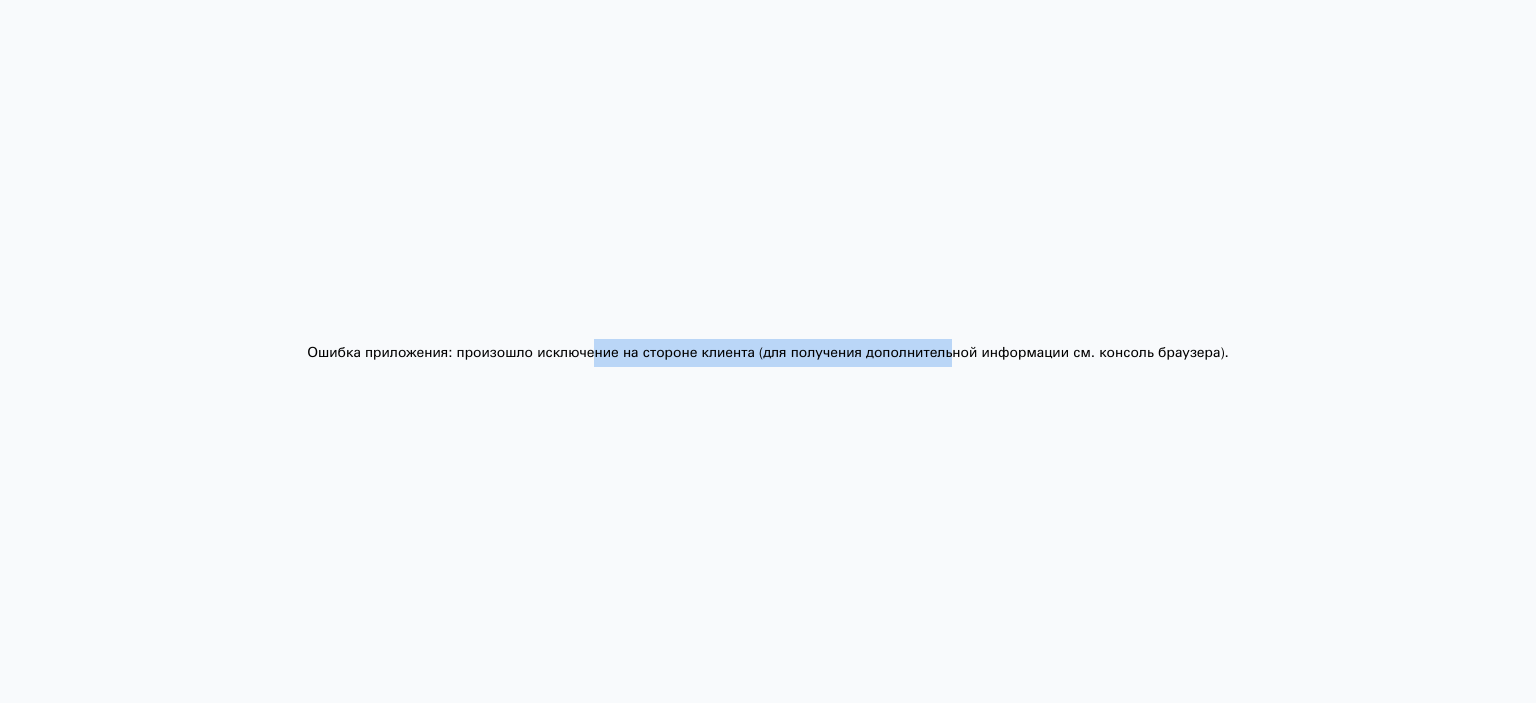 drag, startPoint x: 599, startPoint y: 340, endPoint x: 891, endPoint y: 423, distance: 303.56714 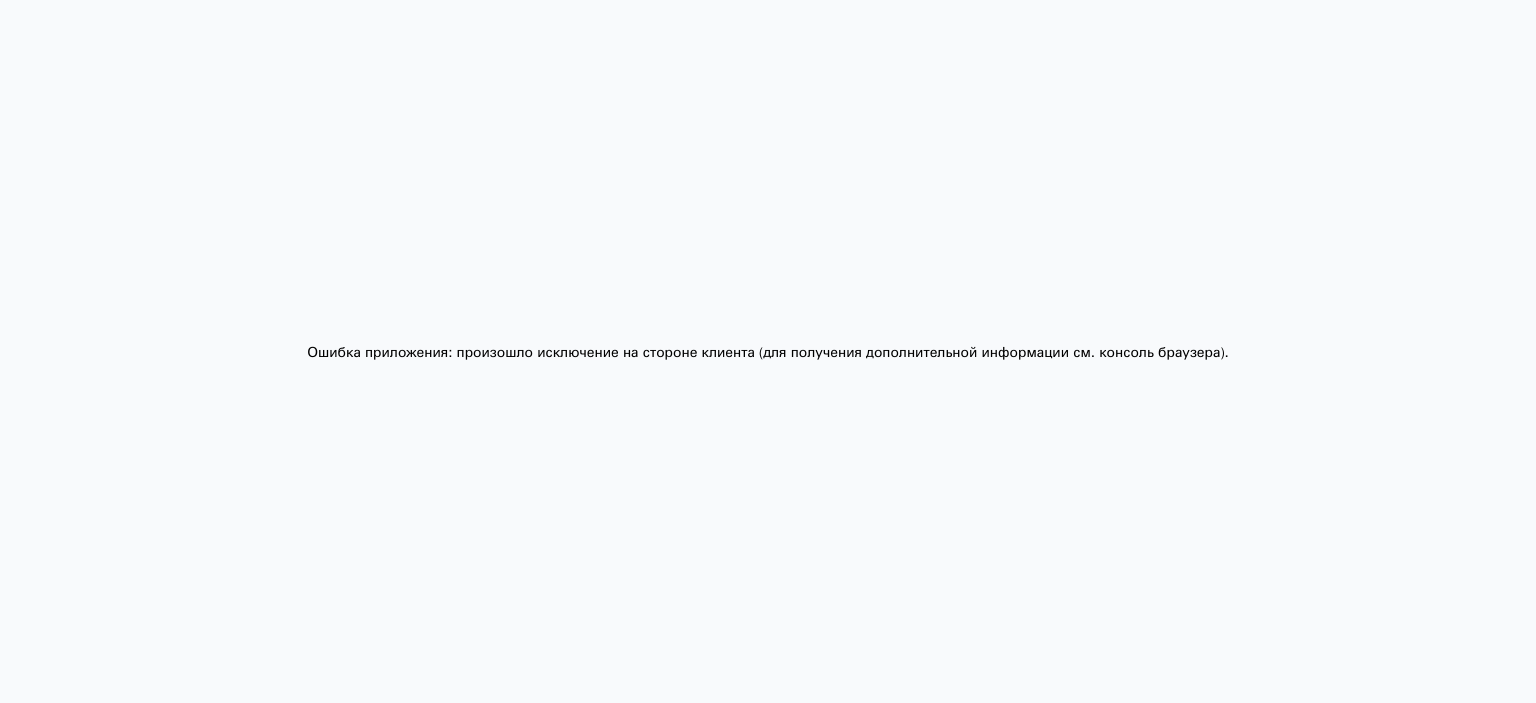 click on "Ошибка приложения: произошло исключение на стороне клиента (для получения дополнительной информации см. консоль браузера)  ." at bounding box center (768, 351) 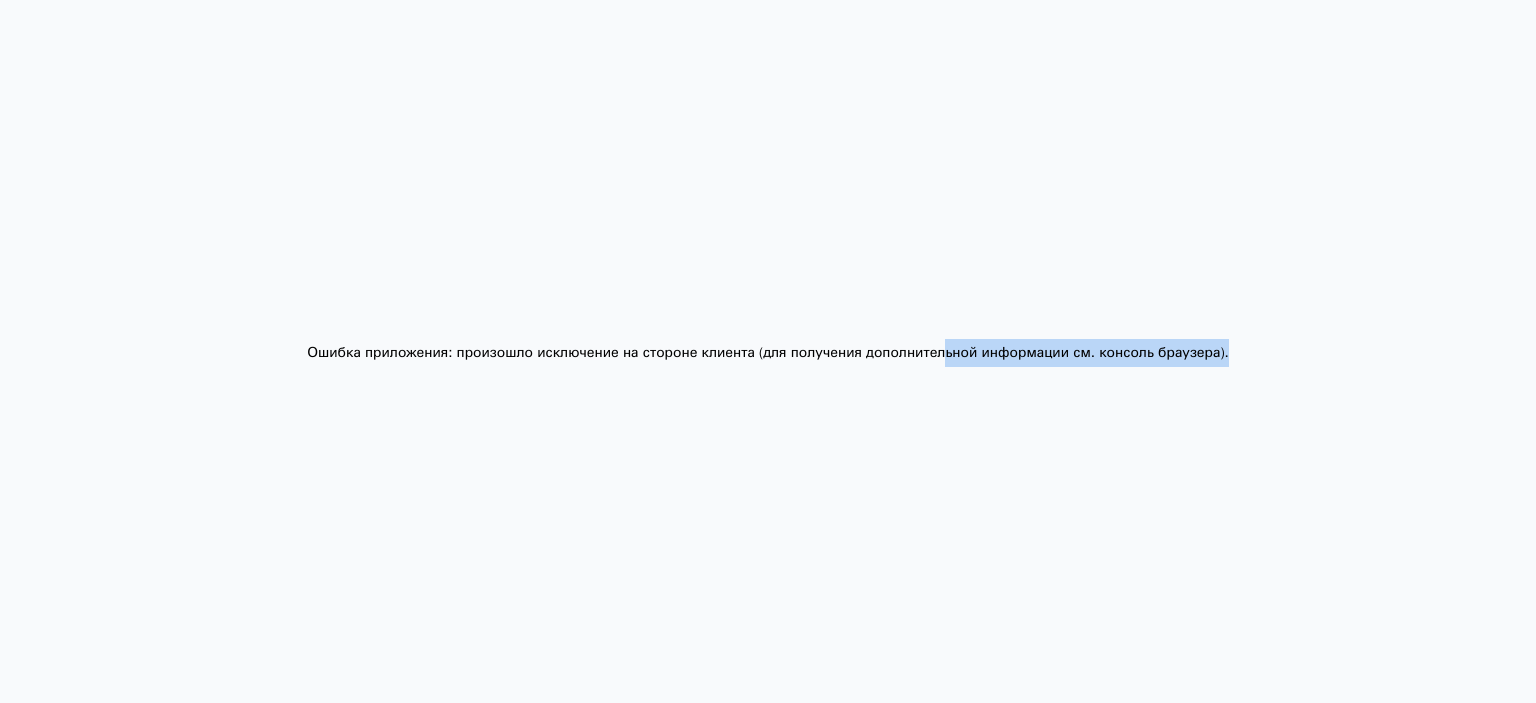 drag, startPoint x: 941, startPoint y: 351, endPoint x: 1216, endPoint y: 351, distance: 275 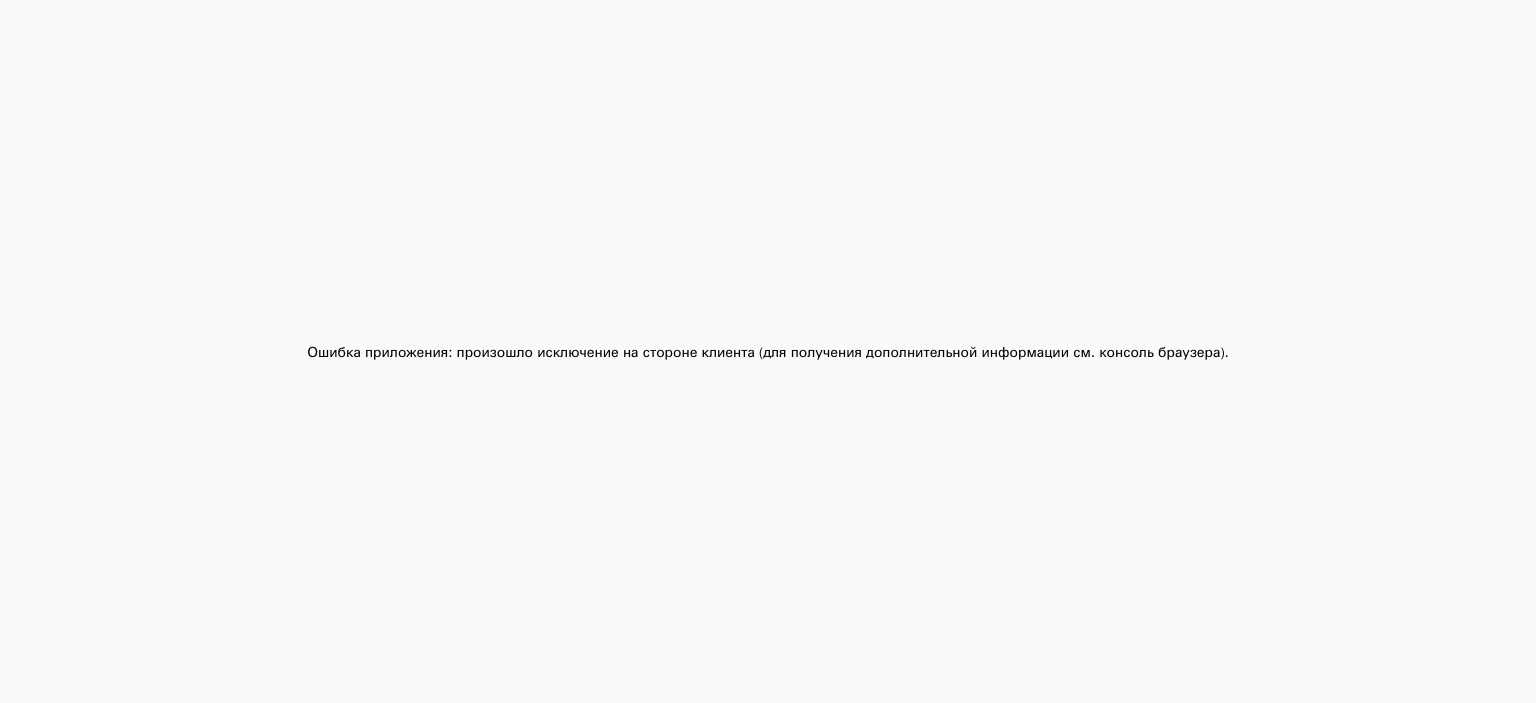 click on "Ошибка приложения: произошло исключение на стороне клиента (для получения дополнительной информации см. консоль браузера)  ." at bounding box center (768, 351) 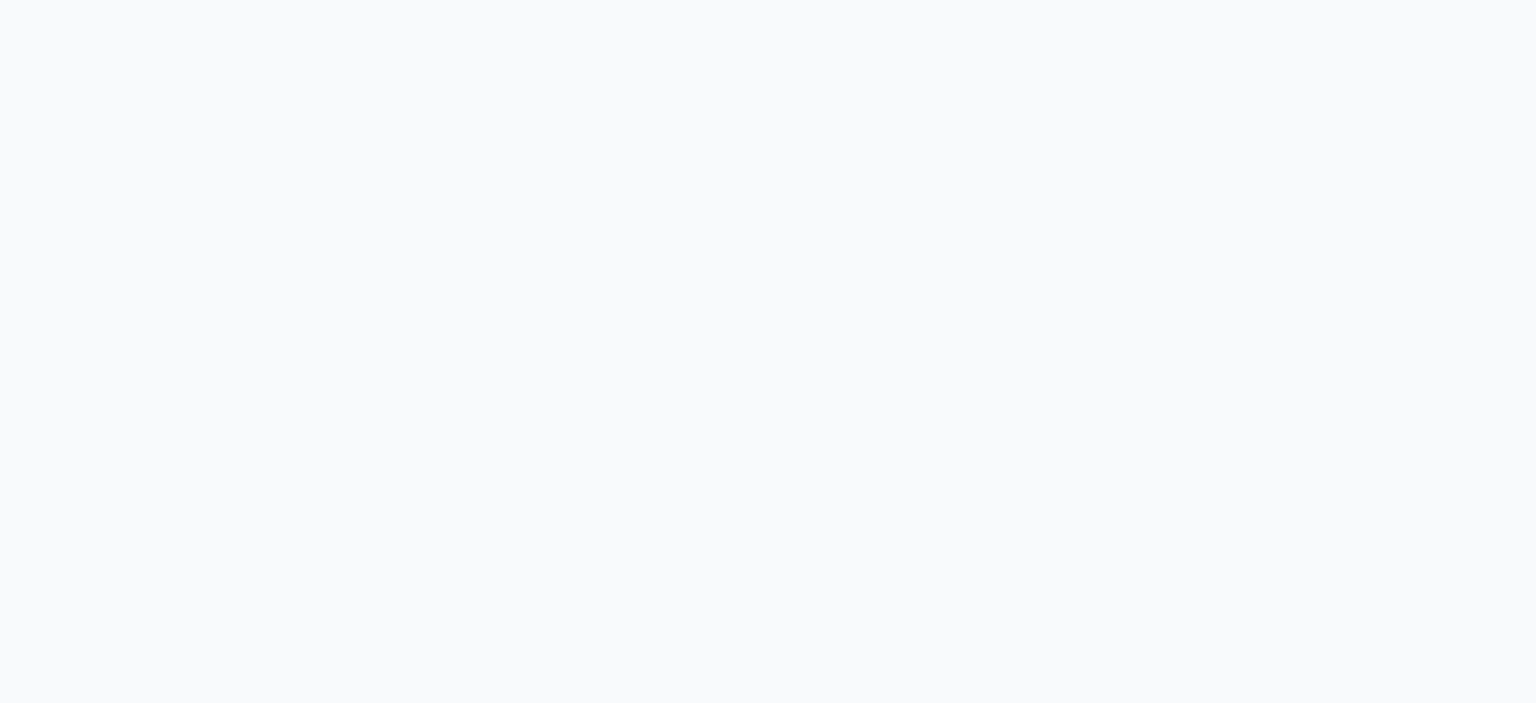 scroll, scrollTop: 0, scrollLeft: 0, axis: both 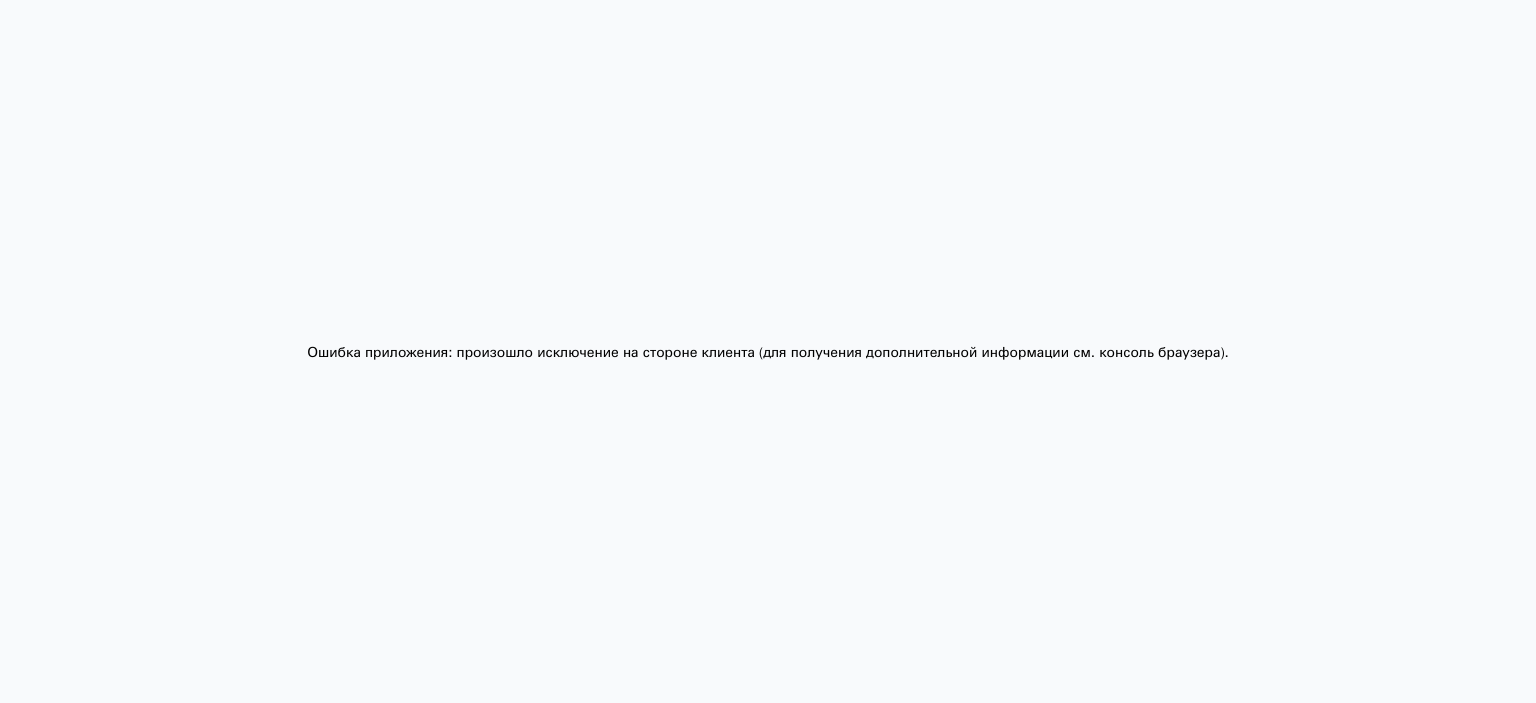 click on "Ошибка приложения: произошло исключение на стороне клиента (для получения дополнительной информации см. консоль браузера)  ." at bounding box center (768, 351) 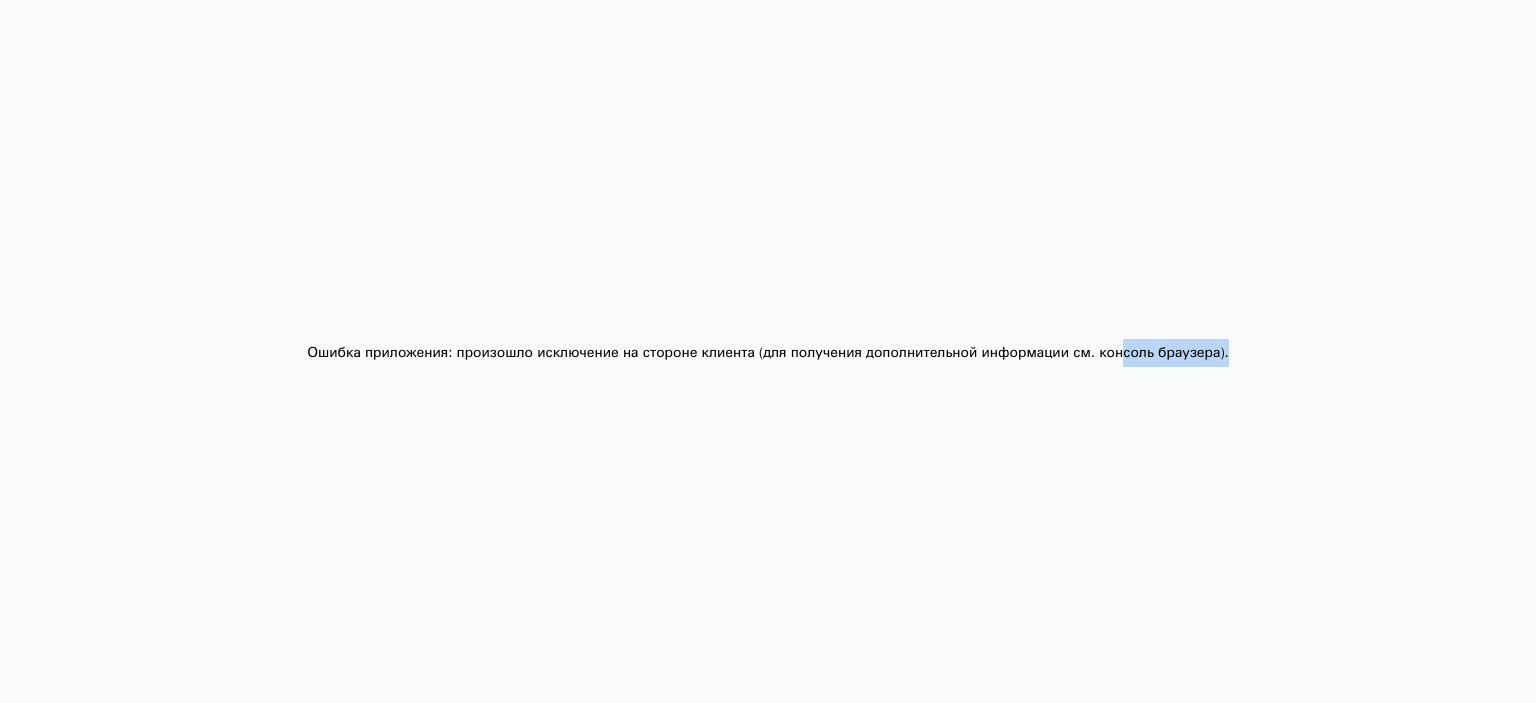 drag, startPoint x: 1104, startPoint y: 357, endPoint x: 1218, endPoint y: 361, distance: 114.07015 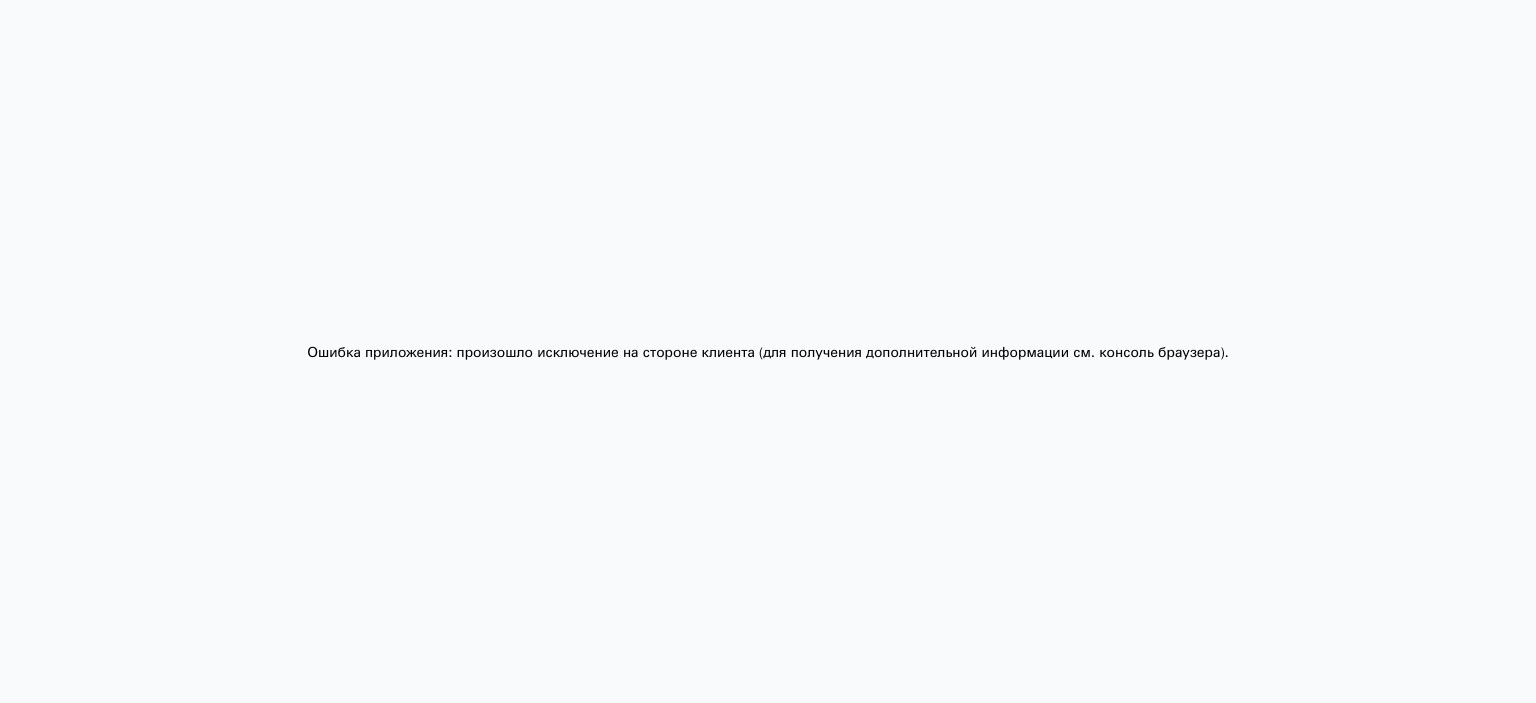 click on "Ошибка приложения: произошло исключение на стороне клиента (для получения дополнительной информации см. консоль браузера)  ." at bounding box center [768, 351] 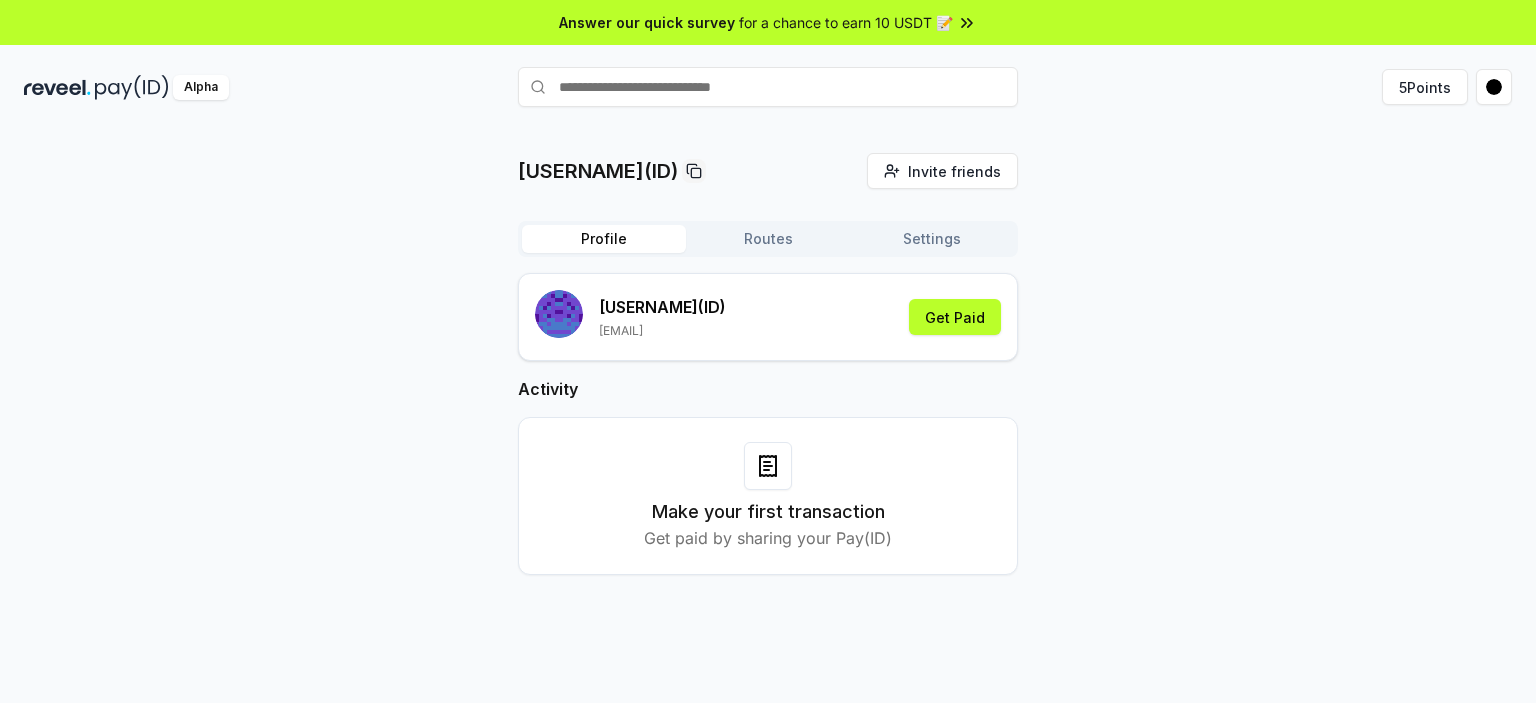 scroll, scrollTop: 0, scrollLeft: 0, axis: both 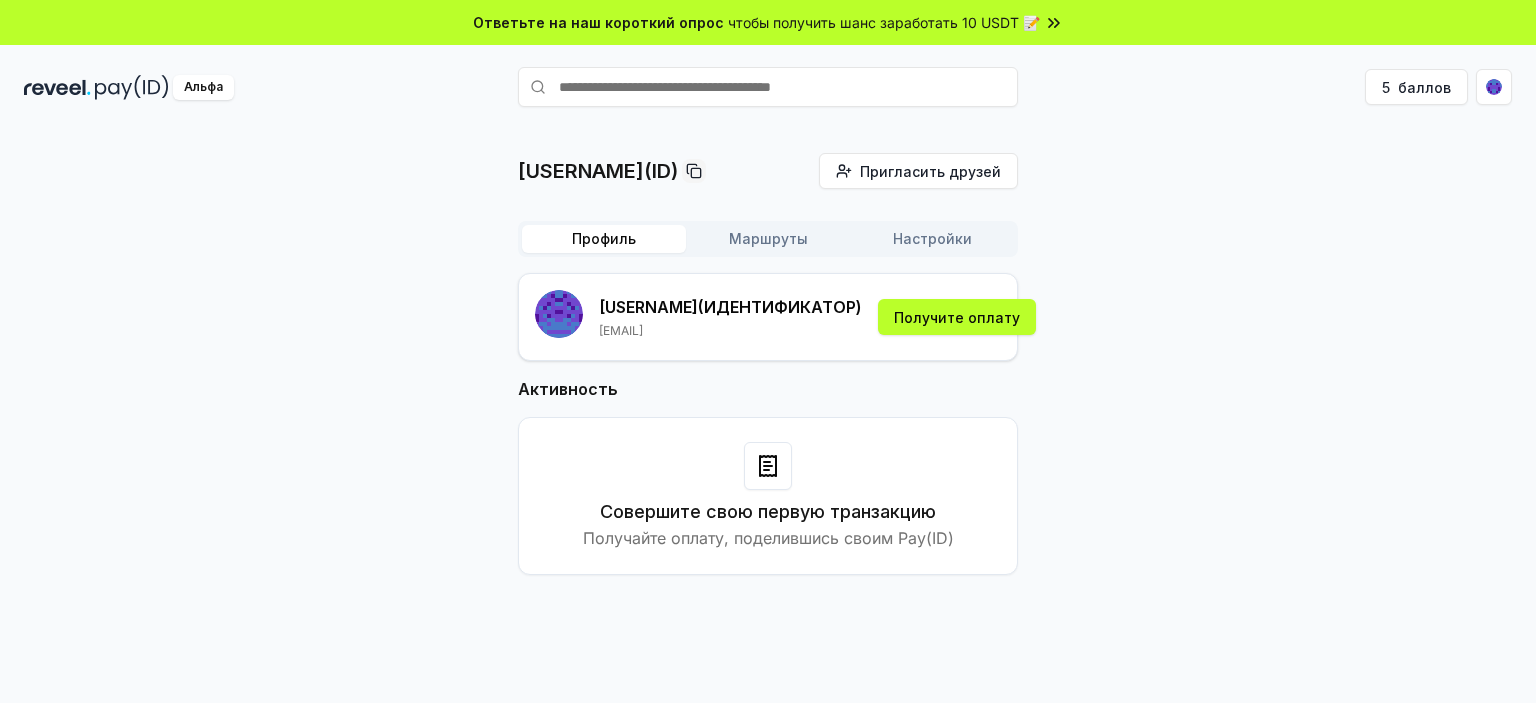 click on "Маршруты" at bounding box center (768, 239) 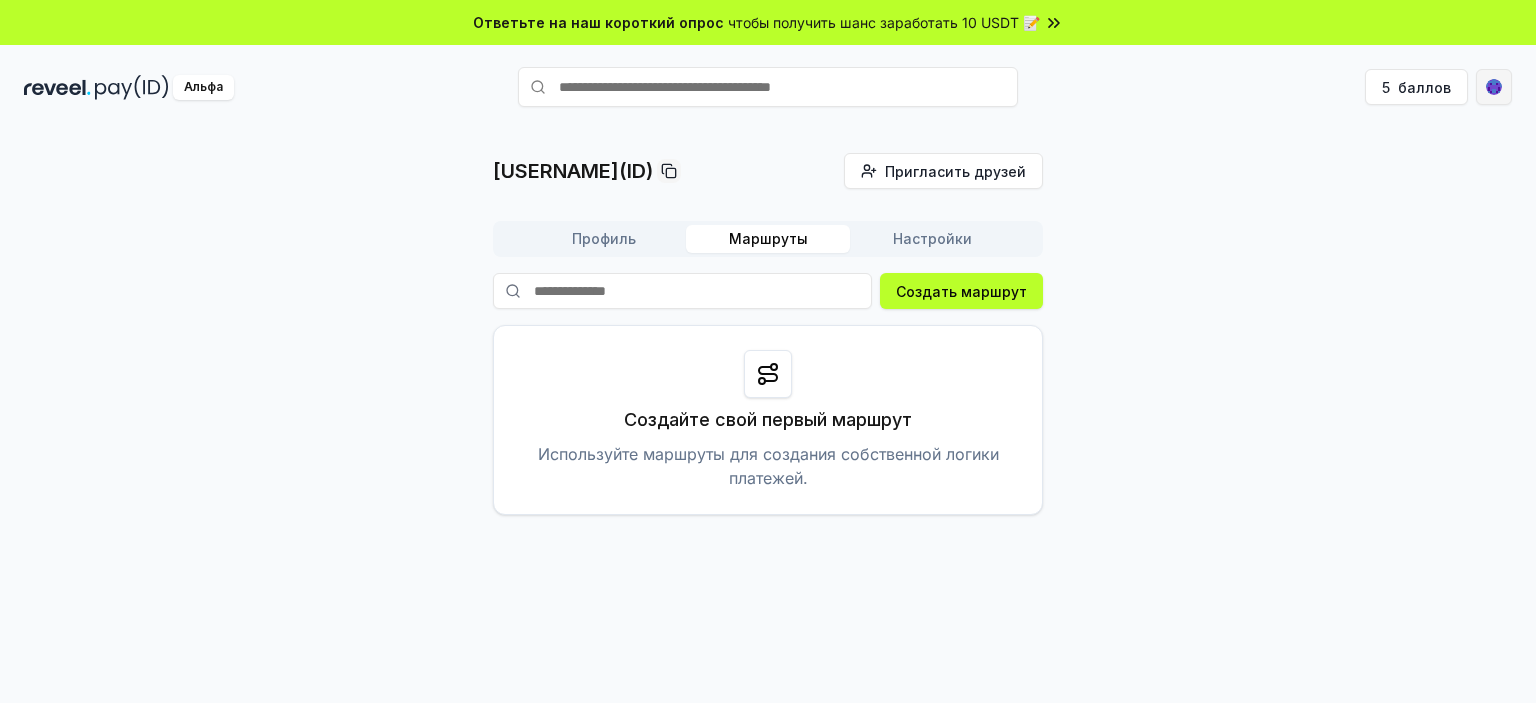click on "Ответьте на наш короткий опрос чтобы получить шанс заработать 10 USDT 📝 Альфа   5  баллов alekcec(ID) Пригласить друзей Приглашать Профиль Маршруты Настройки Создать маршрут Создайте свой первый маршрут Используйте маршруты для создания собственной логики платежей.   Исходный текст Оцените этот перевод Ваш отзыв поможет нам улучшить Google Переводчик" at bounding box center (768, 351) 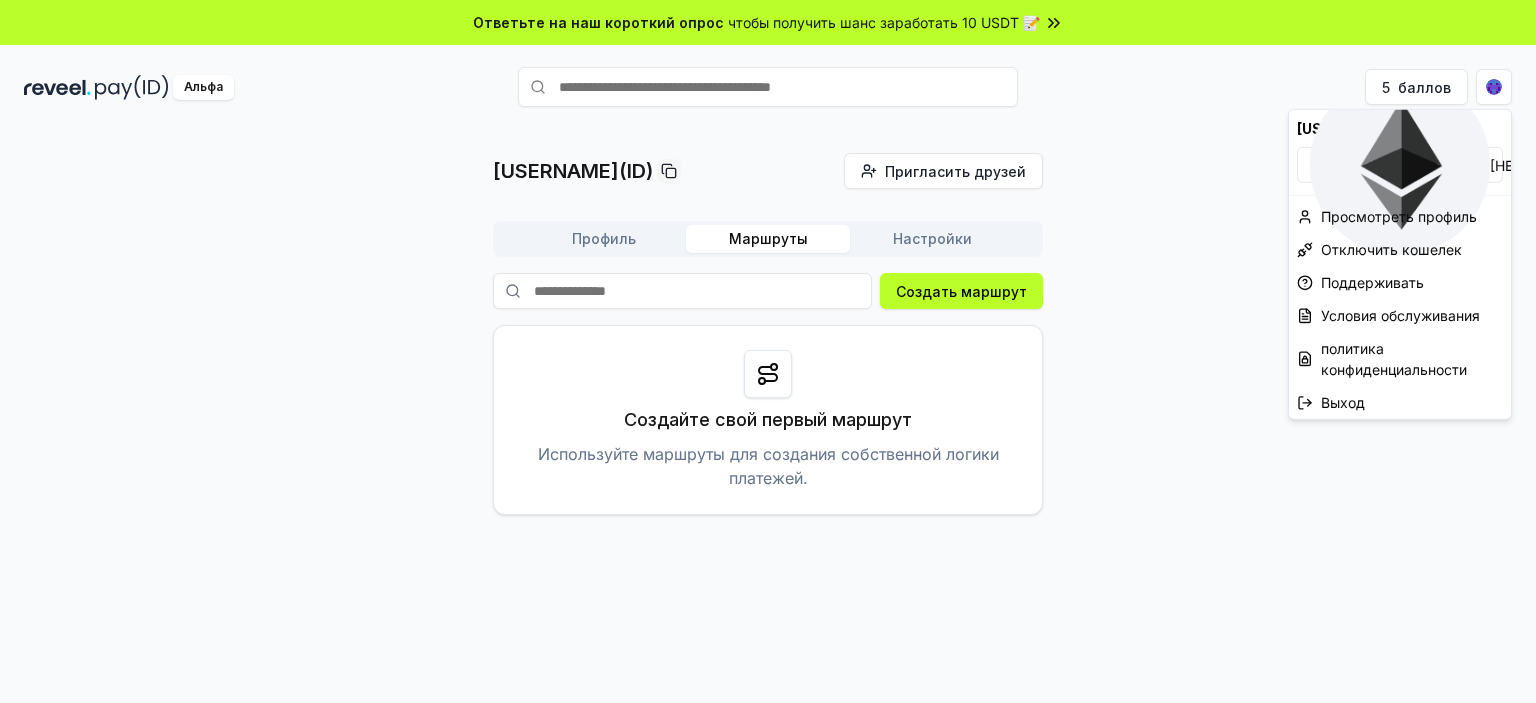 click on "Ответьте на наш короткий опрос чтобы получить шанс заработать 10 USDT 📝 Альфа   5  баллов alekcec(ID) Пригласить друзей Приглашать Профиль Маршруты Настройки Создать маршрут Создайте свой первый маршрут Используйте маршруты для создания собственной логики платежей.   Исходный текст Оцените этот перевод Ваш отзыв поможет нам улучшить Google Переводчик alekcec(ID)   0x188b48b3691D  ...     Просмотреть профиль   Отключить кошелек   Поддерживать   Условия обслуживания   политика конфиденциальности   Выход" at bounding box center (768, 351) 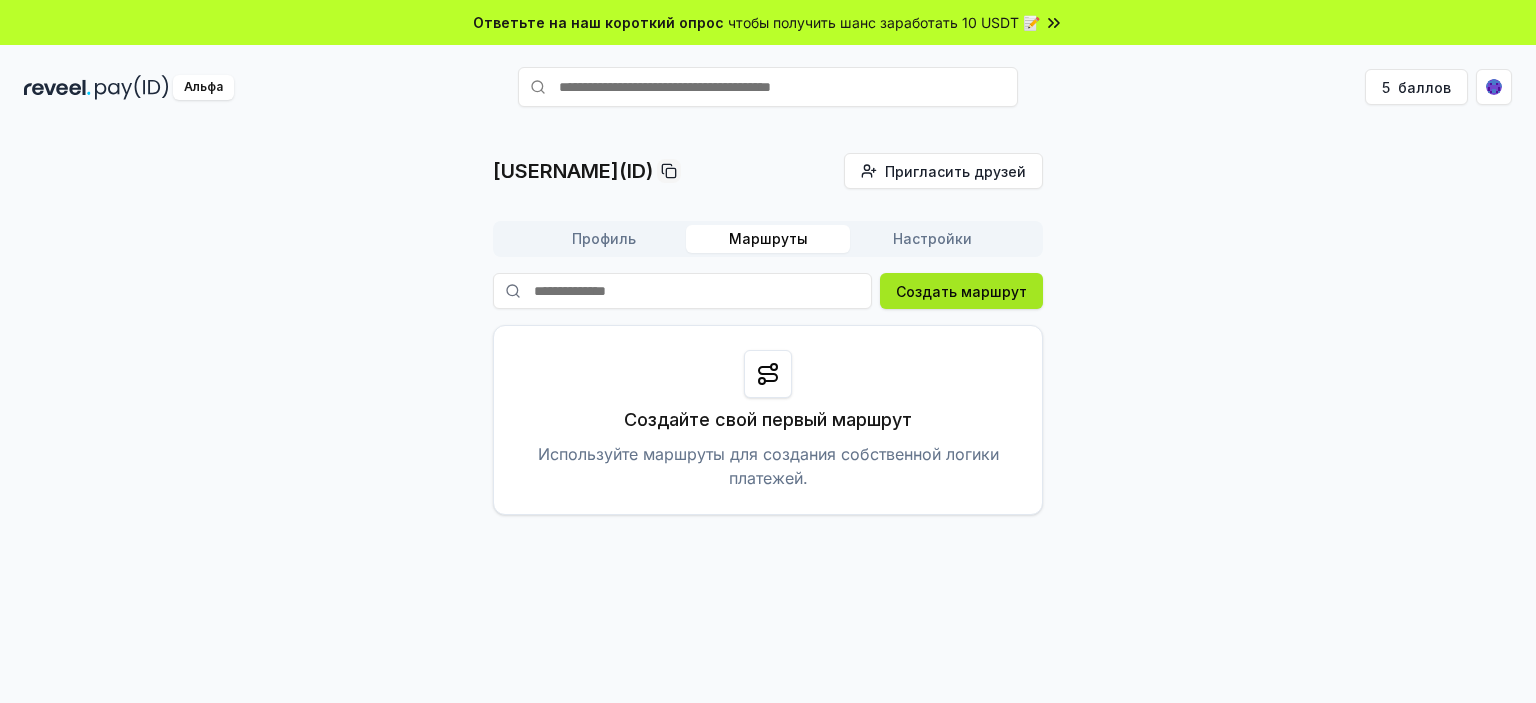 click on "Создать маршрут" at bounding box center (961, 291) 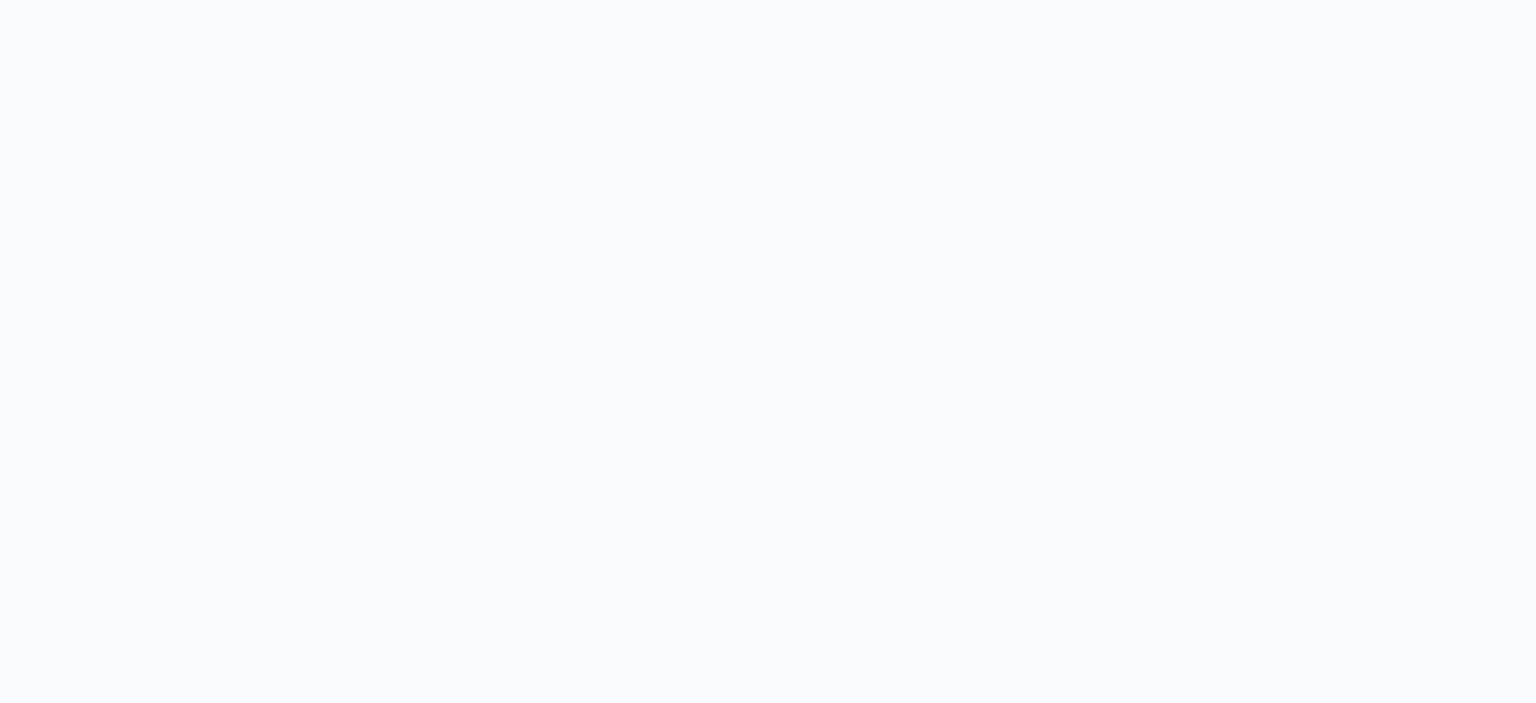 scroll, scrollTop: 0, scrollLeft: 0, axis: both 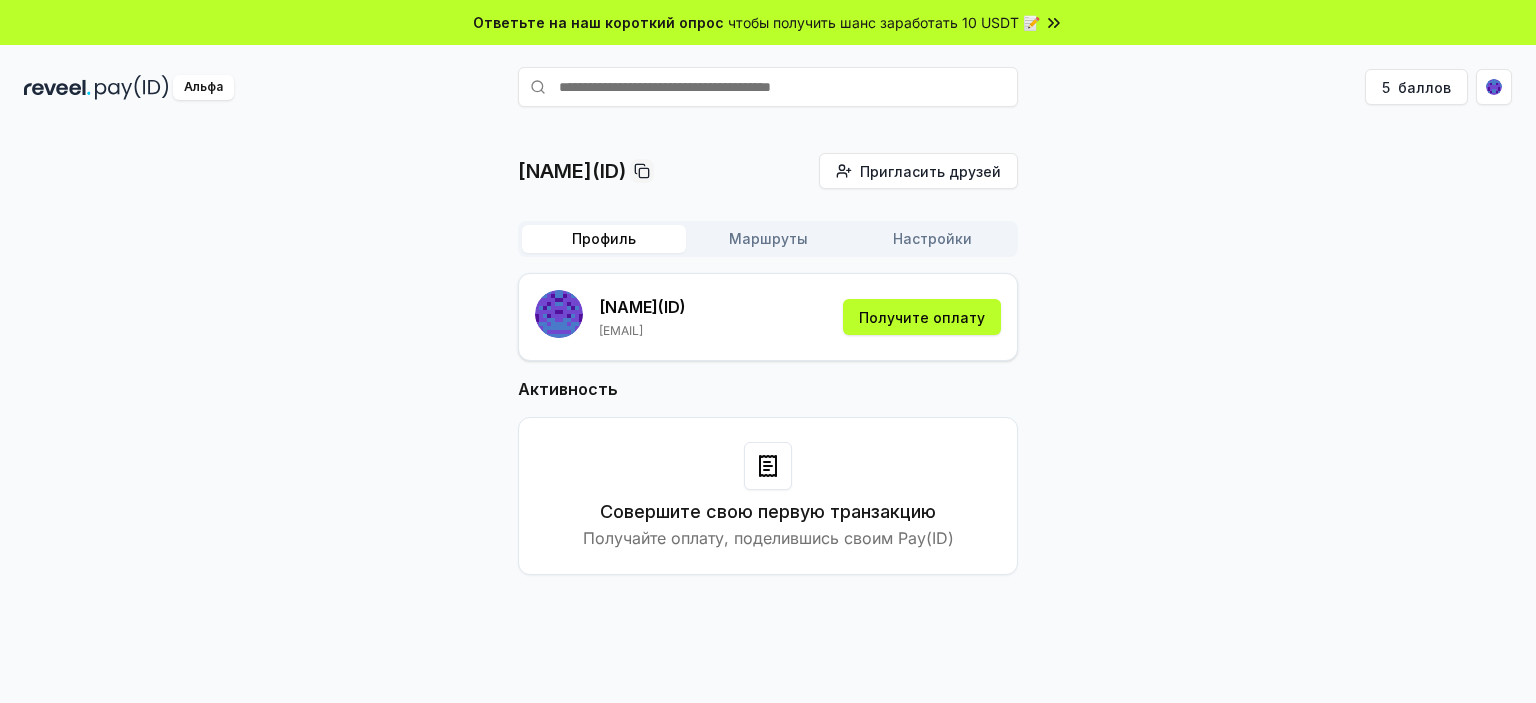 click on "Маршруты" at bounding box center (768, 238) 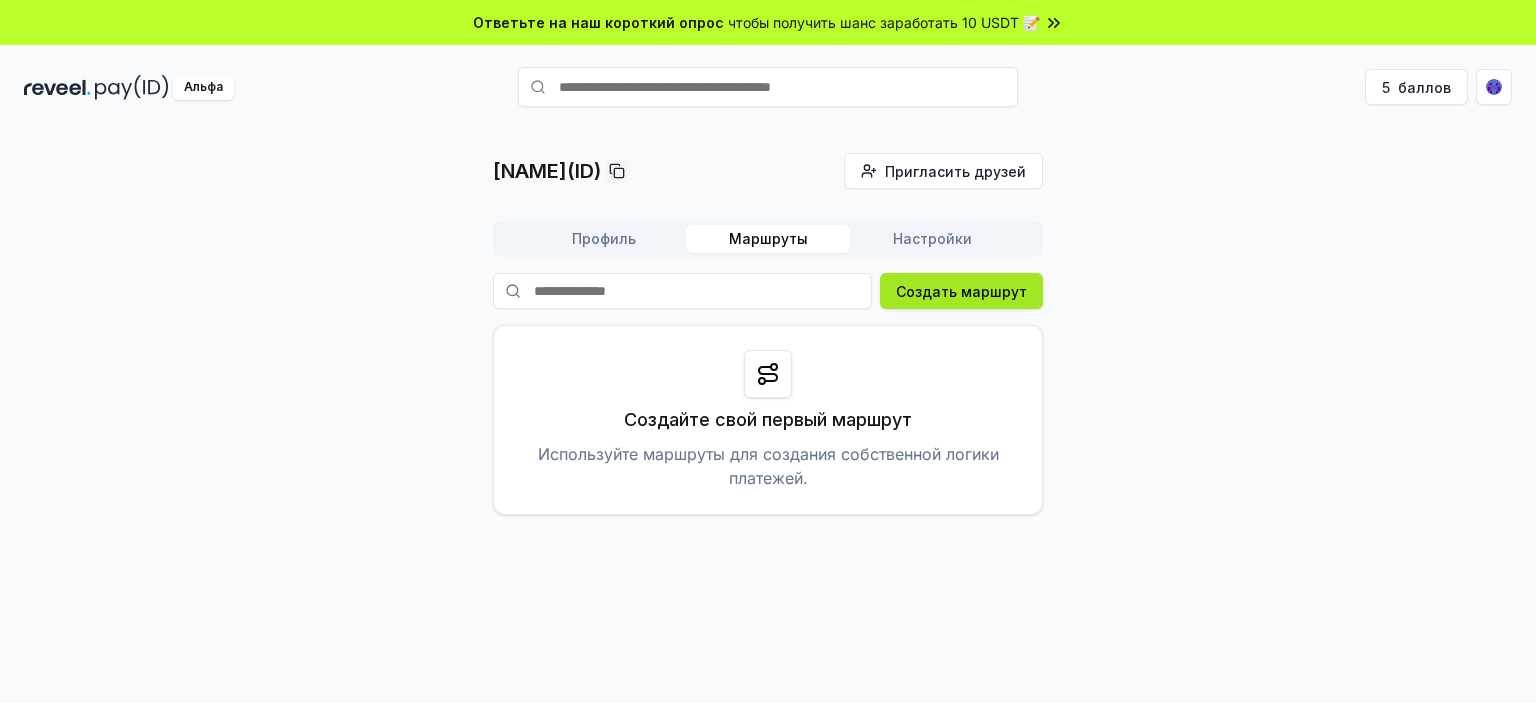 click on "Создать маршрут" at bounding box center (961, 291) 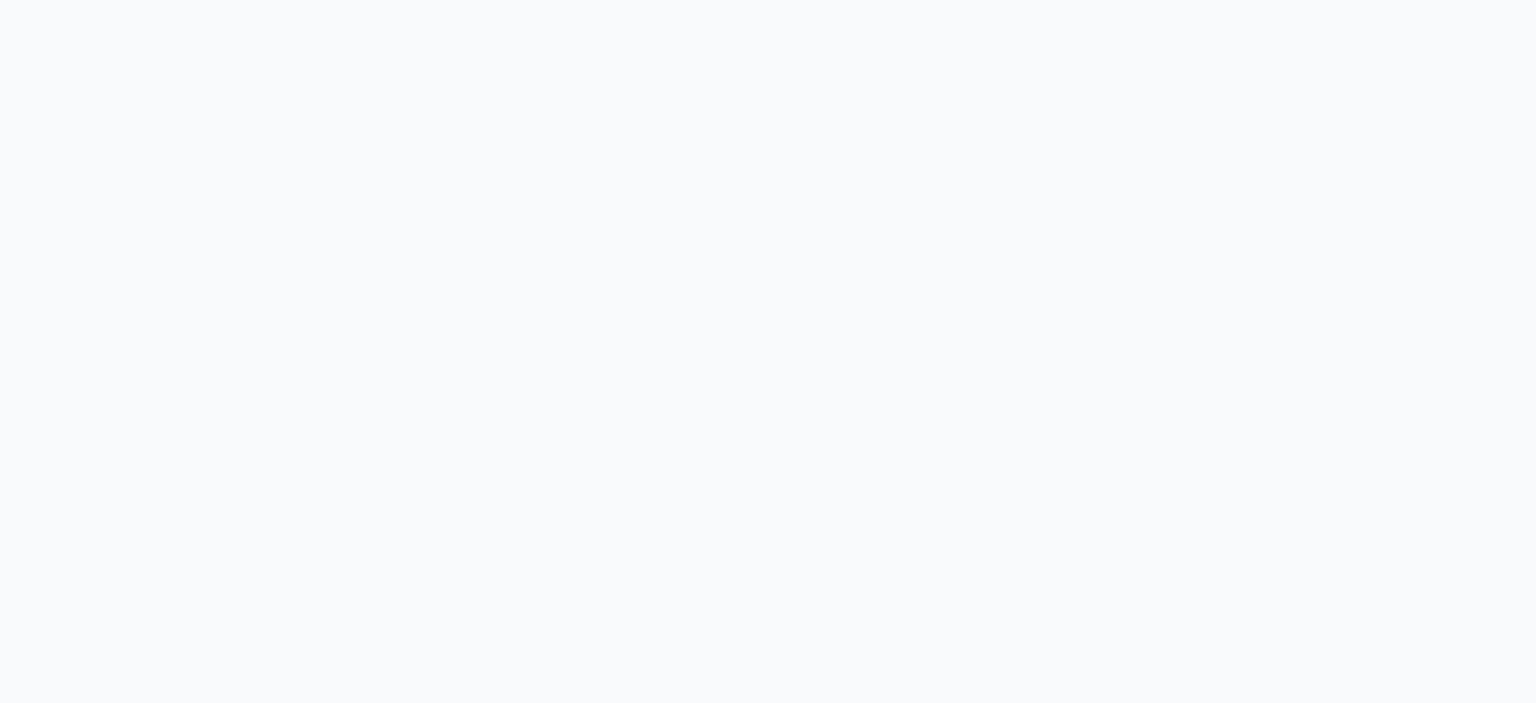 scroll, scrollTop: 0, scrollLeft: 0, axis: both 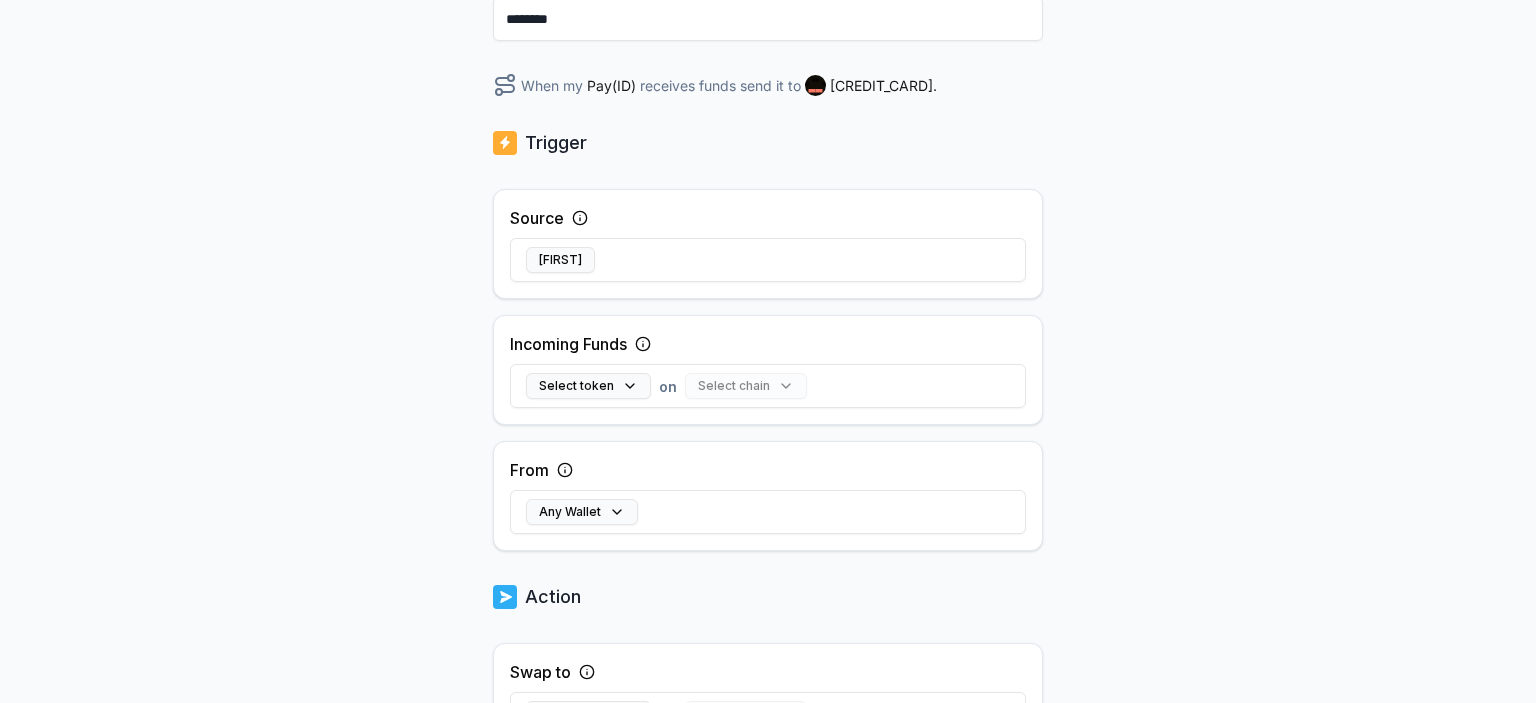 drag, startPoint x: 1134, startPoint y: 295, endPoint x: 1180, endPoint y: 156, distance: 146.4138 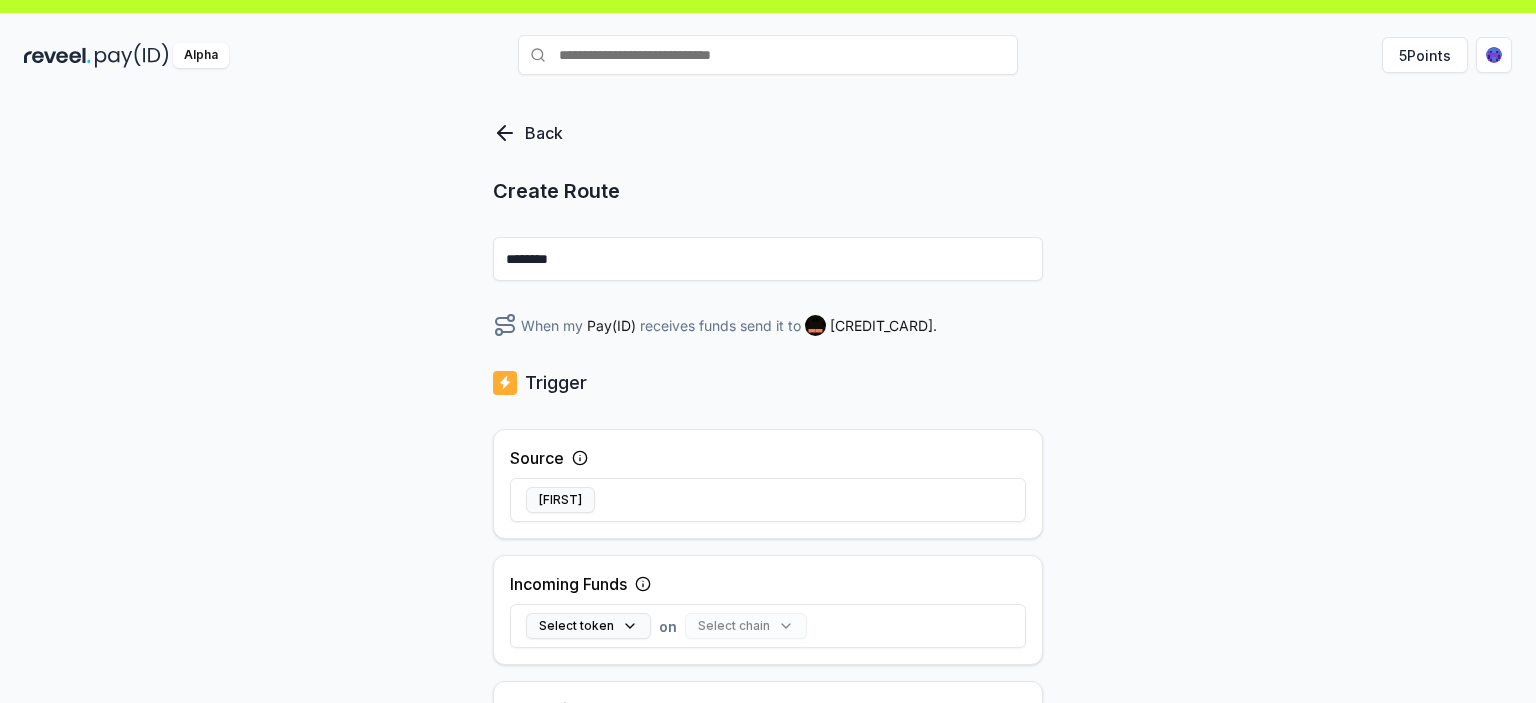 scroll, scrollTop: 0, scrollLeft: 0, axis: both 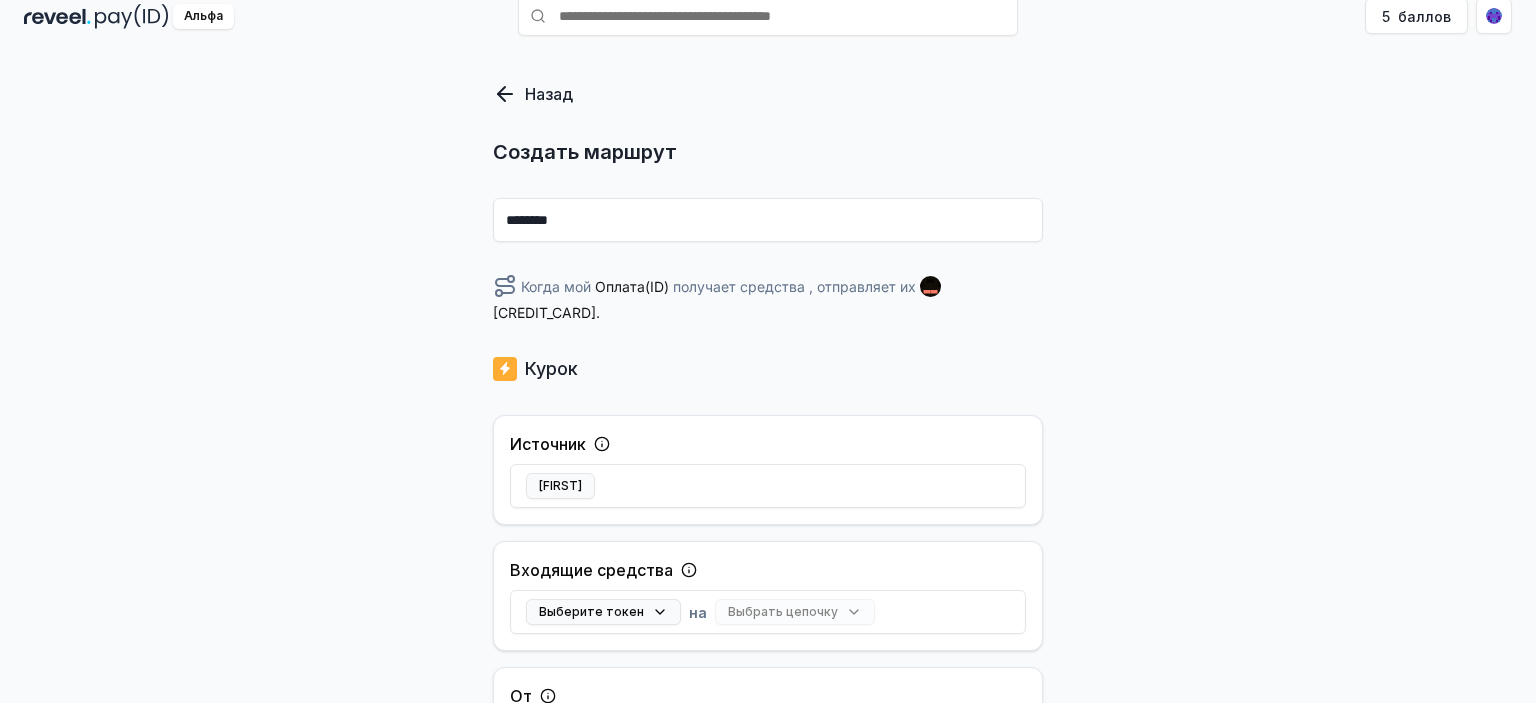 drag, startPoint x: 1303, startPoint y: 224, endPoint x: 1302, endPoint y: 242, distance: 18.027756 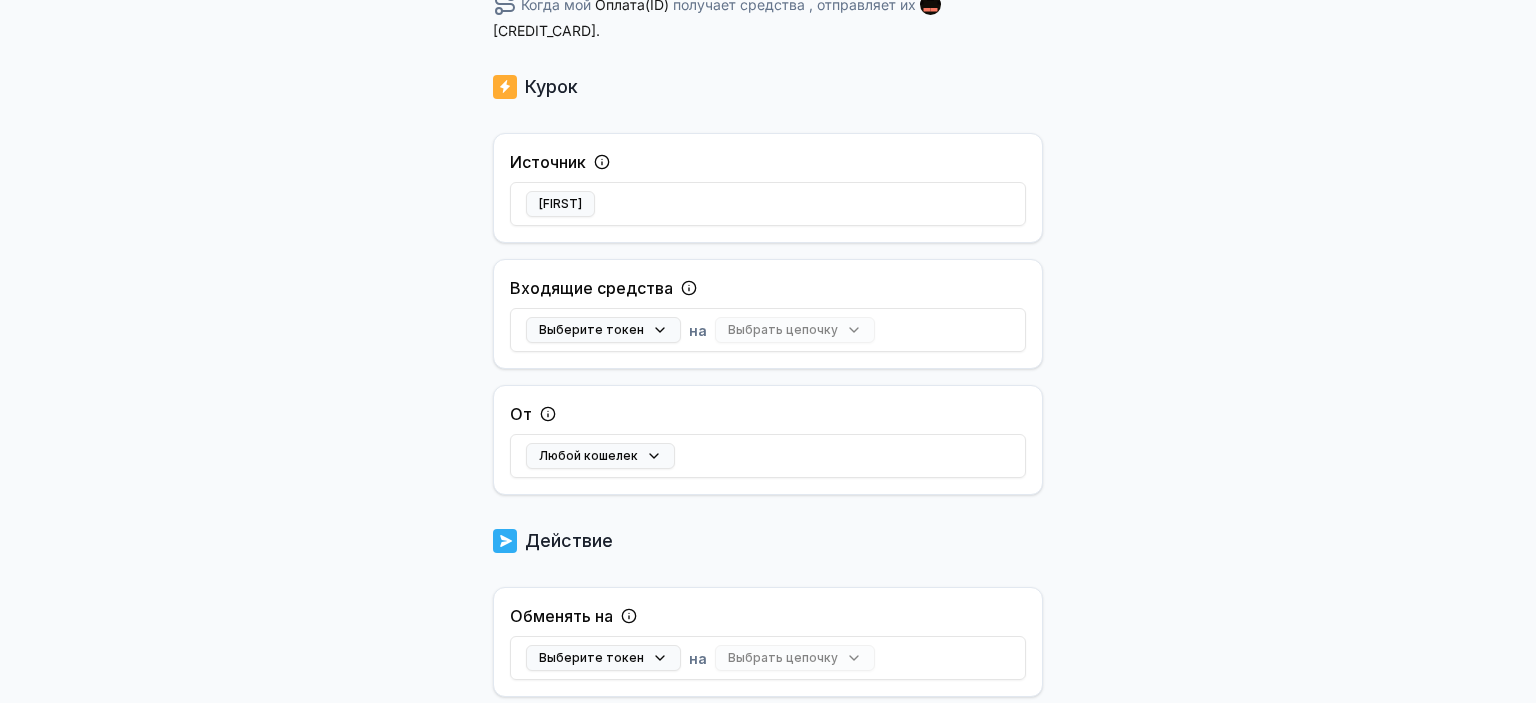 drag, startPoint x: 1179, startPoint y: 336, endPoint x: 1179, endPoint y: 398, distance: 62 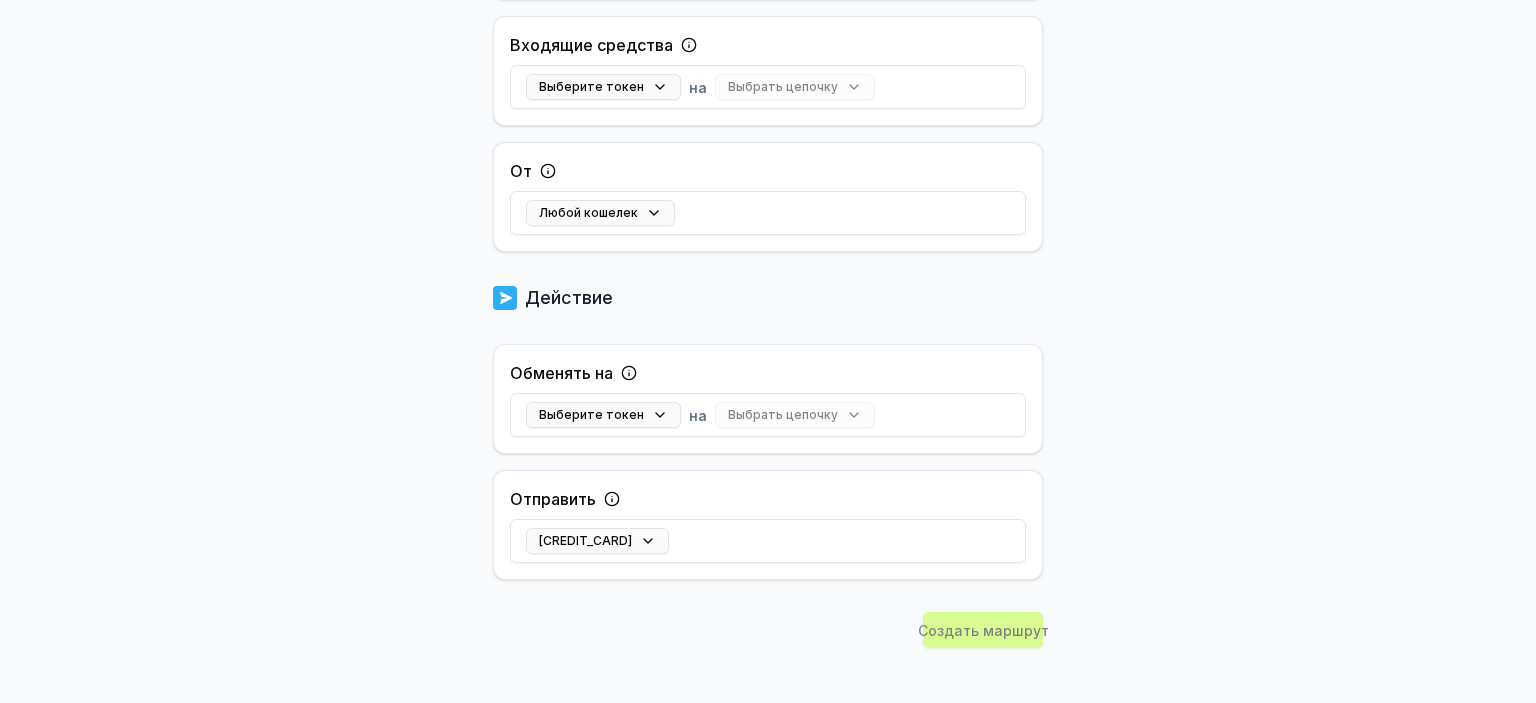 scroll, scrollTop: 608, scrollLeft: 0, axis: vertical 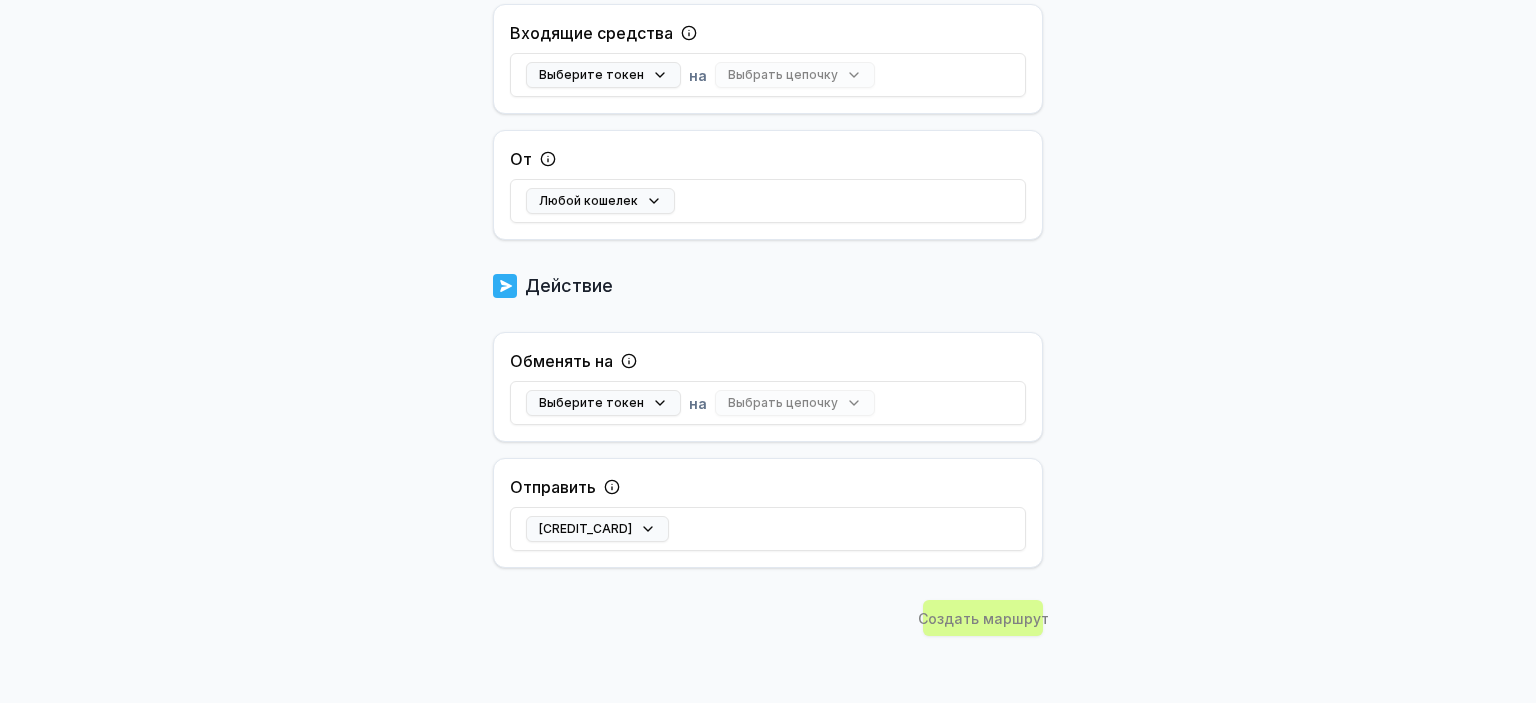 drag, startPoint x: 1156, startPoint y: 327, endPoint x: 1158, endPoint y: 385, distance: 58.034473 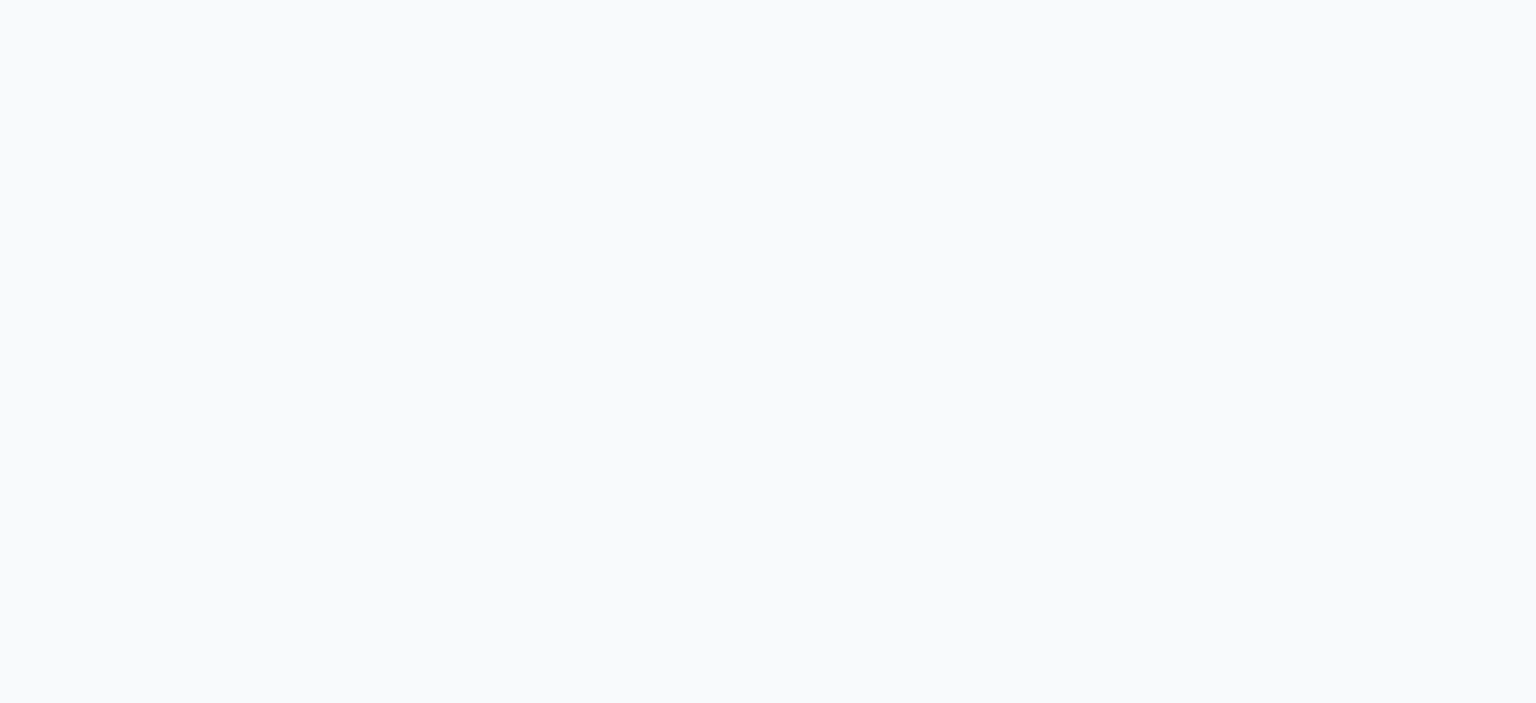 scroll, scrollTop: 0, scrollLeft: 0, axis: both 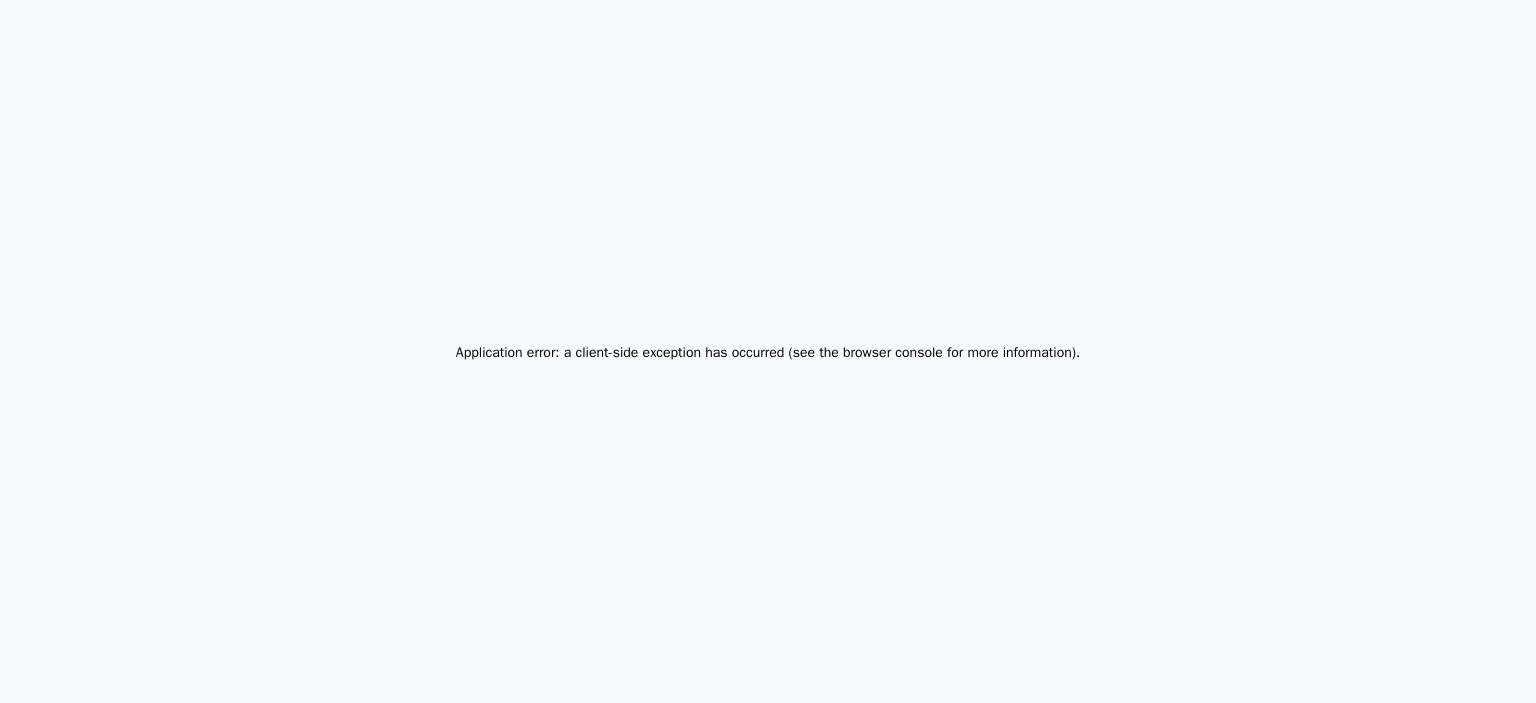 drag, startPoint x: 712, startPoint y: 207, endPoint x: 714, endPoint y: 217, distance: 10.198039 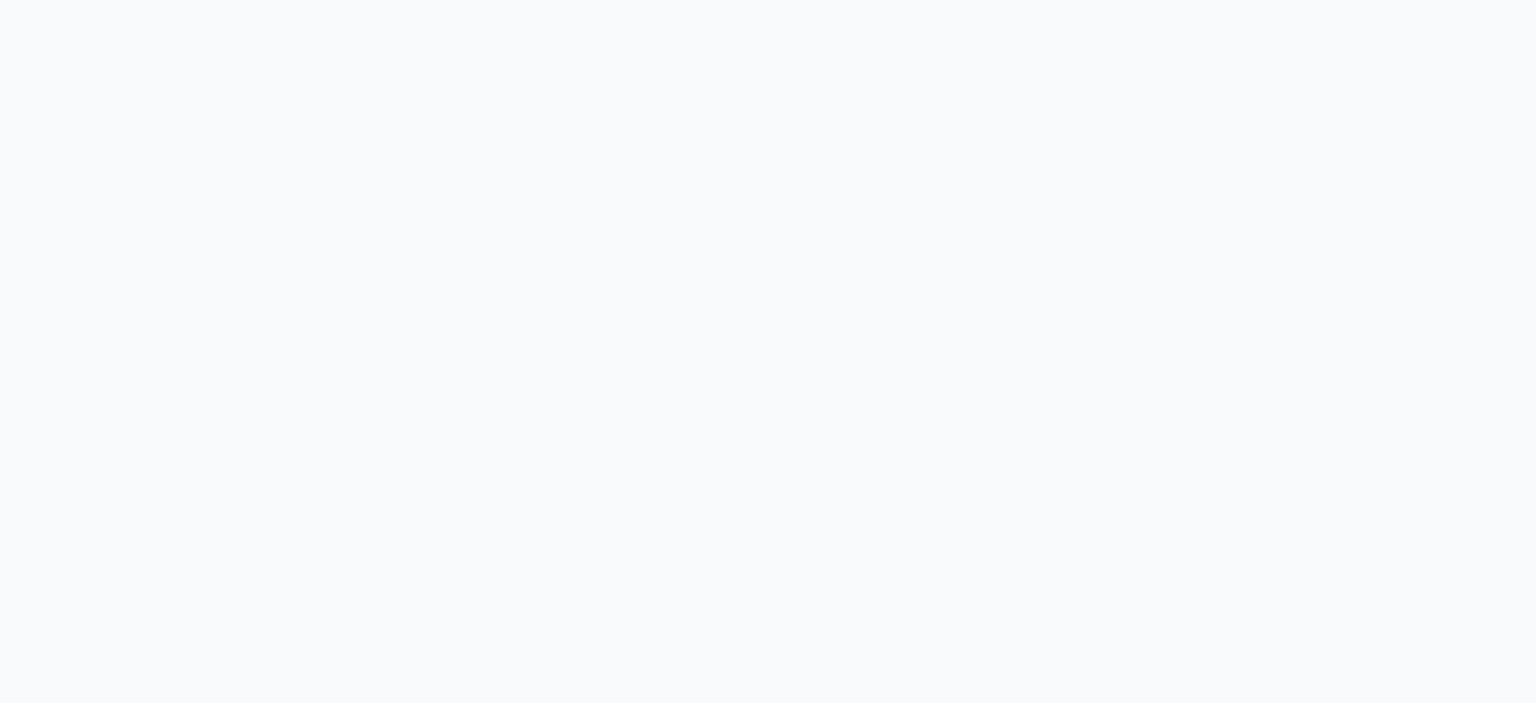 scroll, scrollTop: 0, scrollLeft: 0, axis: both 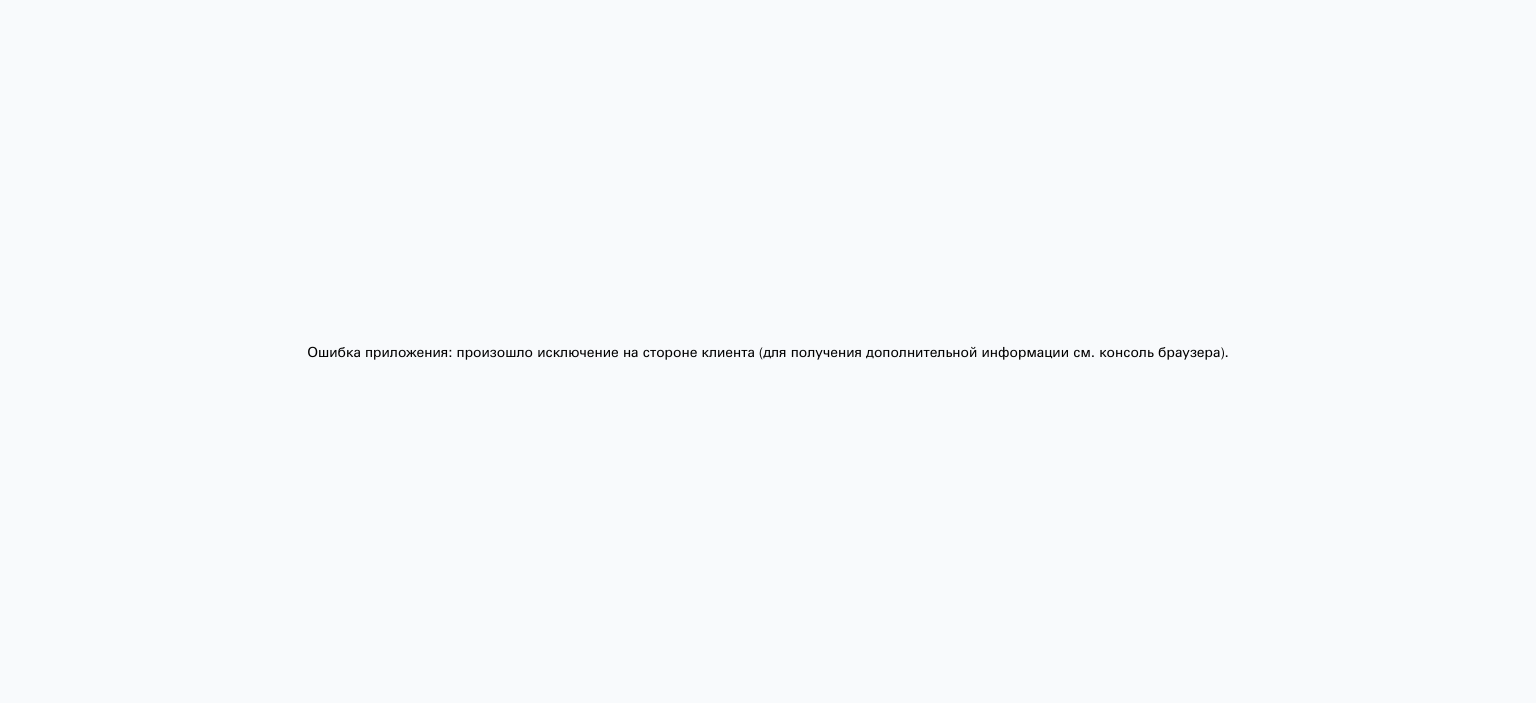 drag, startPoint x: 1311, startPoint y: 138, endPoint x: 1317, endPoint y: 100, distance: 38.470768 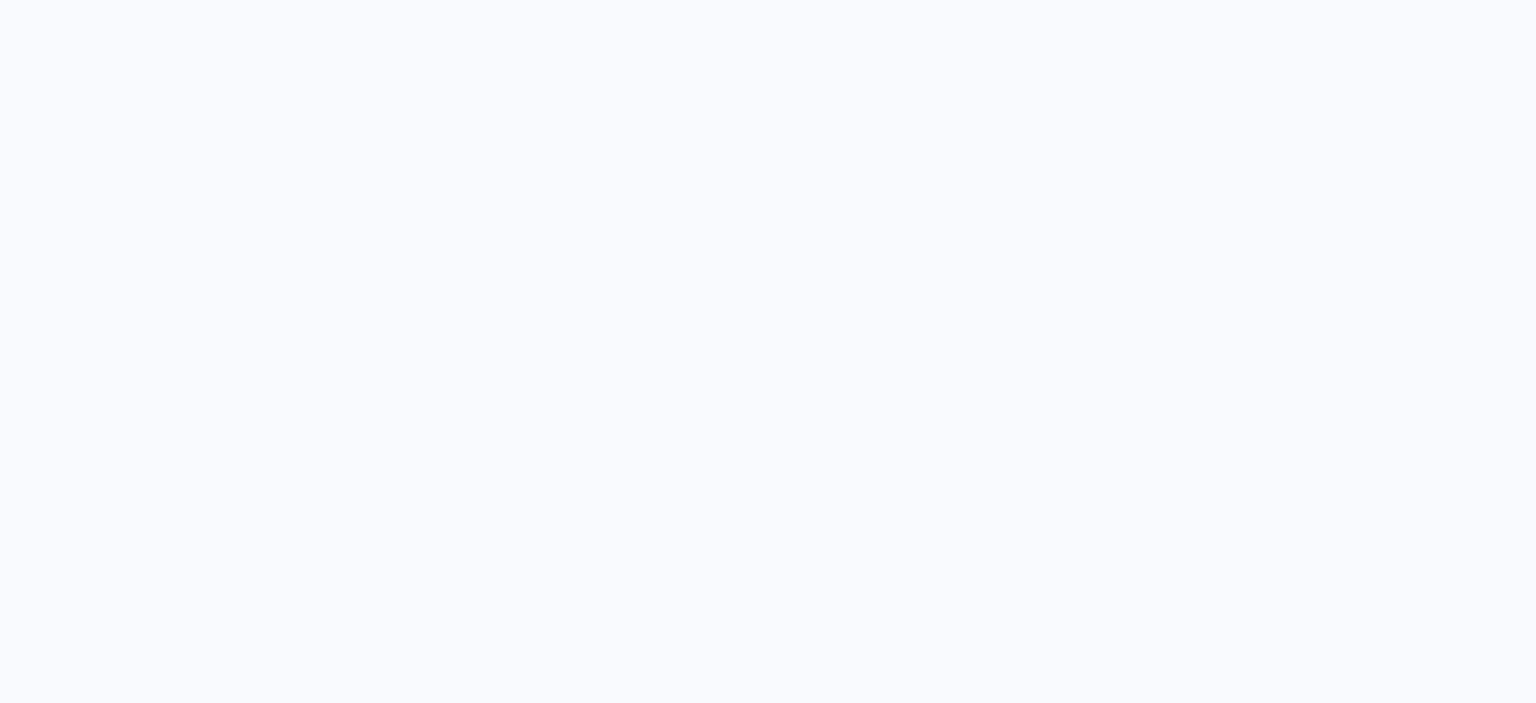scroll, scrollTop: 0, scrollLeft: 0, axis: both 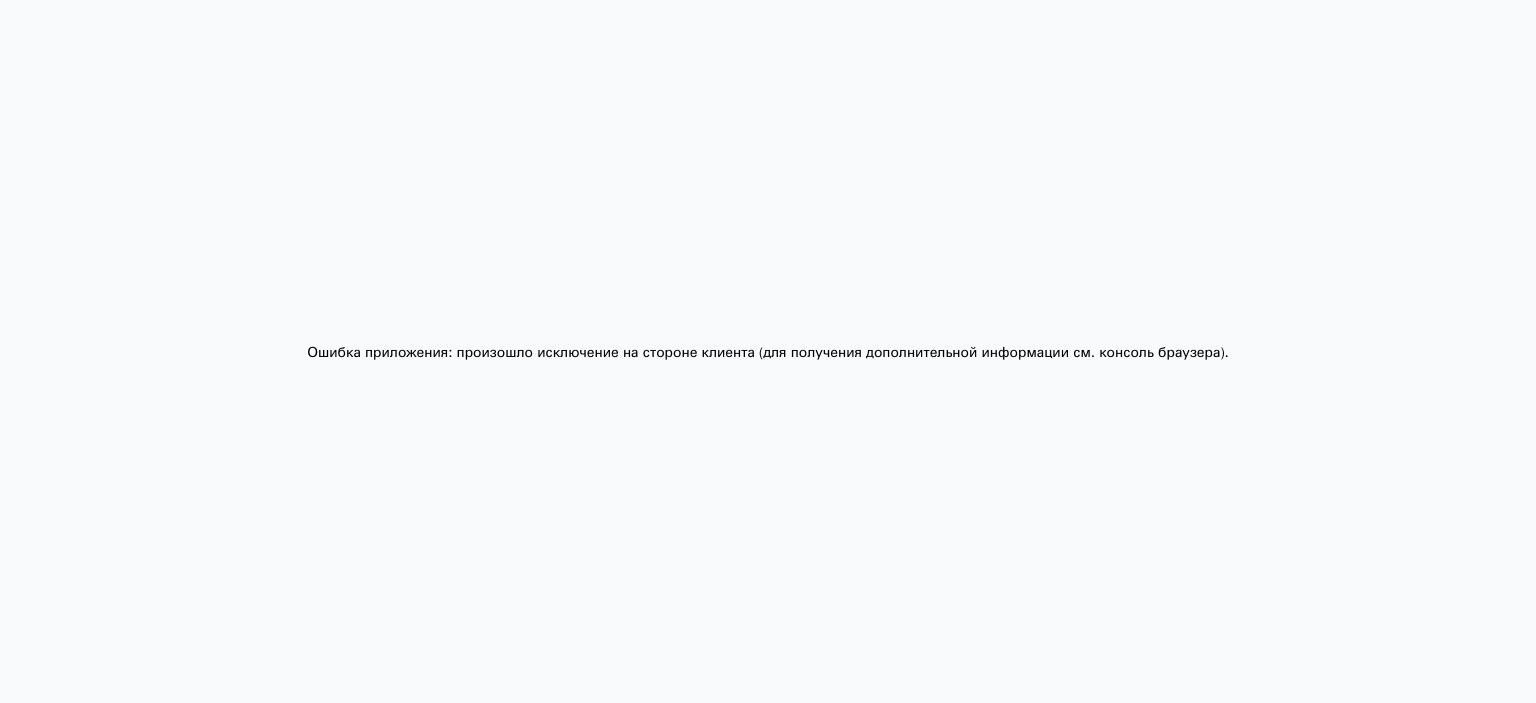 drag, startPoint x: 1503, startPoint y: 0, endPoint x: 940, endPoint y: 236, distance: 610.46295 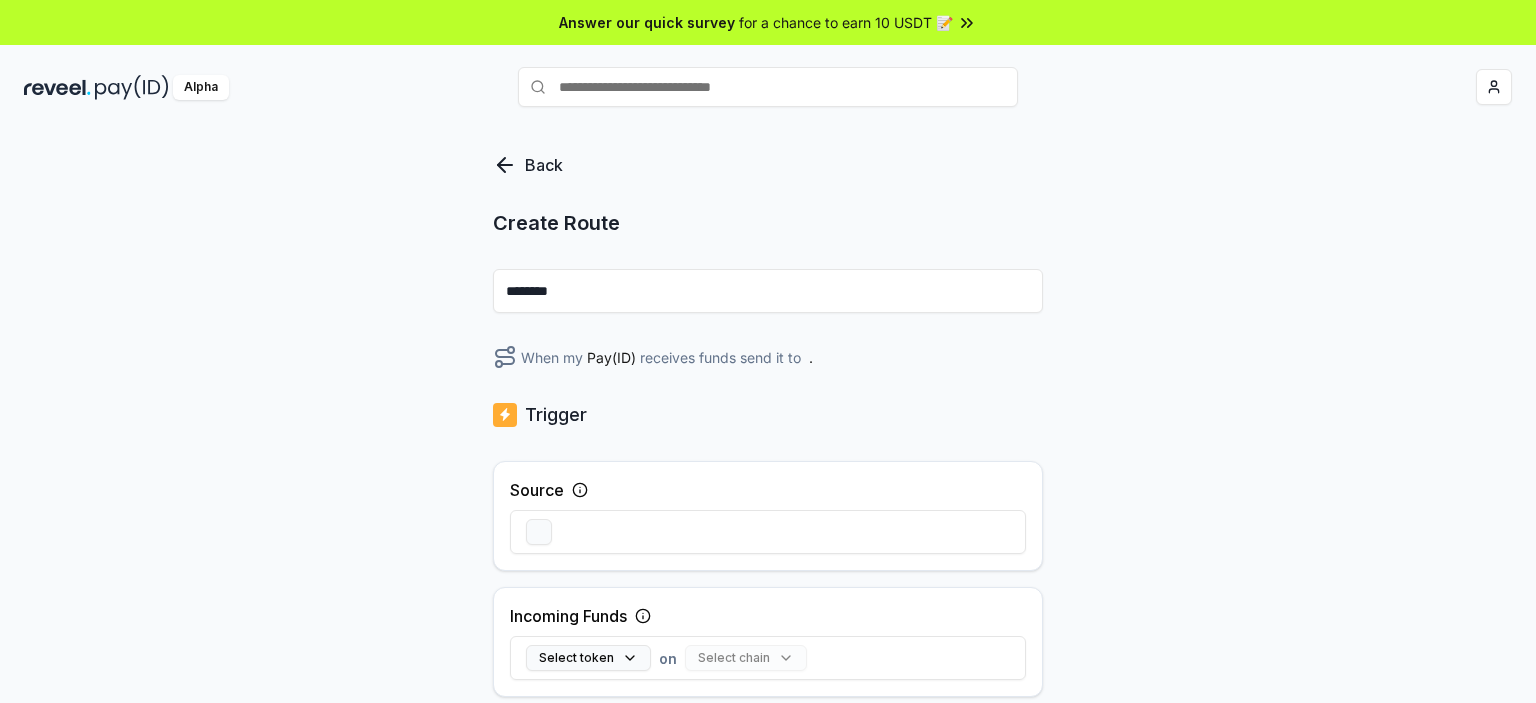scroll, scrollTop: 0, scrollLeft: 0, axis: both 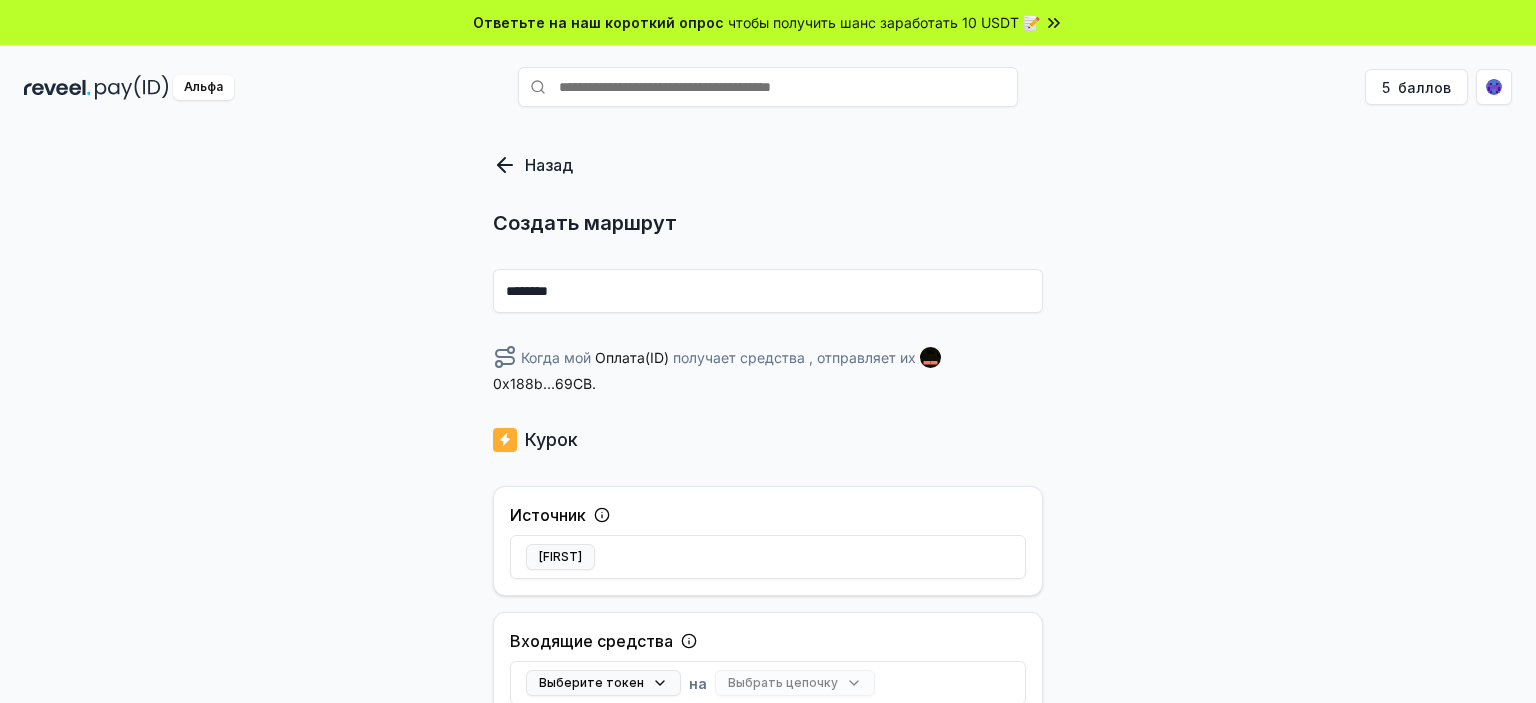 drag, startPoint x: 641, startPoint y: 300, endPoint x: 529, endPoint y: 291, distance: 112.36102 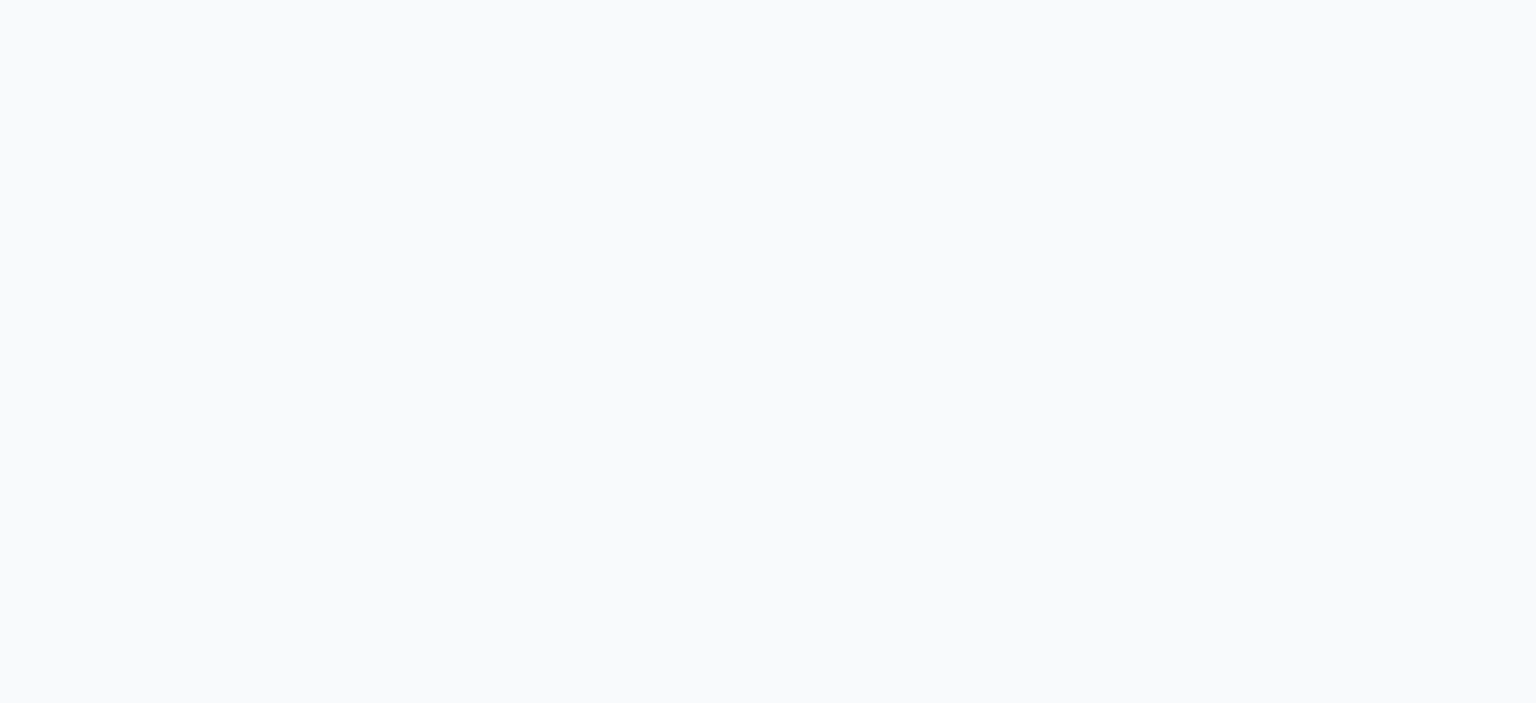 scroll, scrollTop: 0, scrollLeft: 0, axis: both 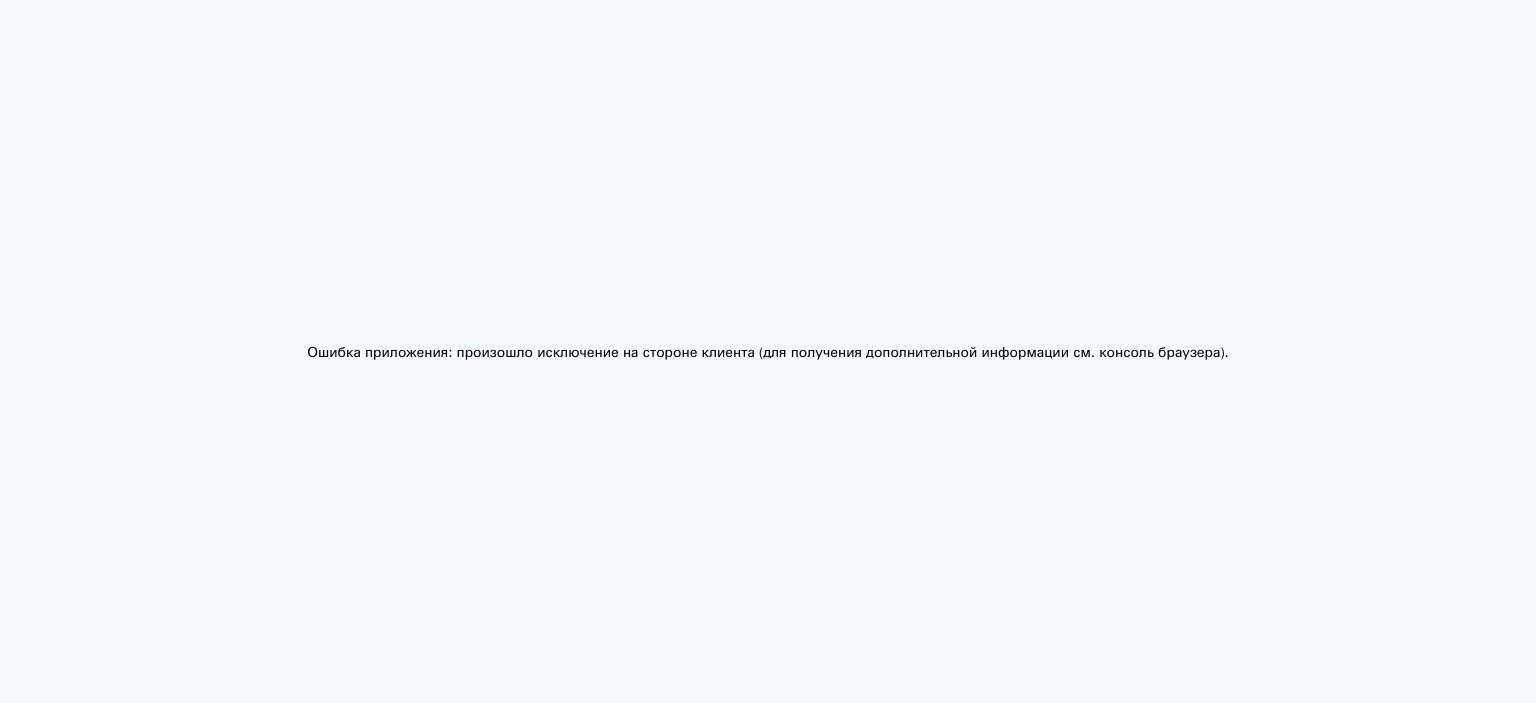 click on "Ошибка приложения: произошло исключение на стороне клиента (для получения дополнительной информации см. консоль браузера)  ." at bounding box center [768, 351] 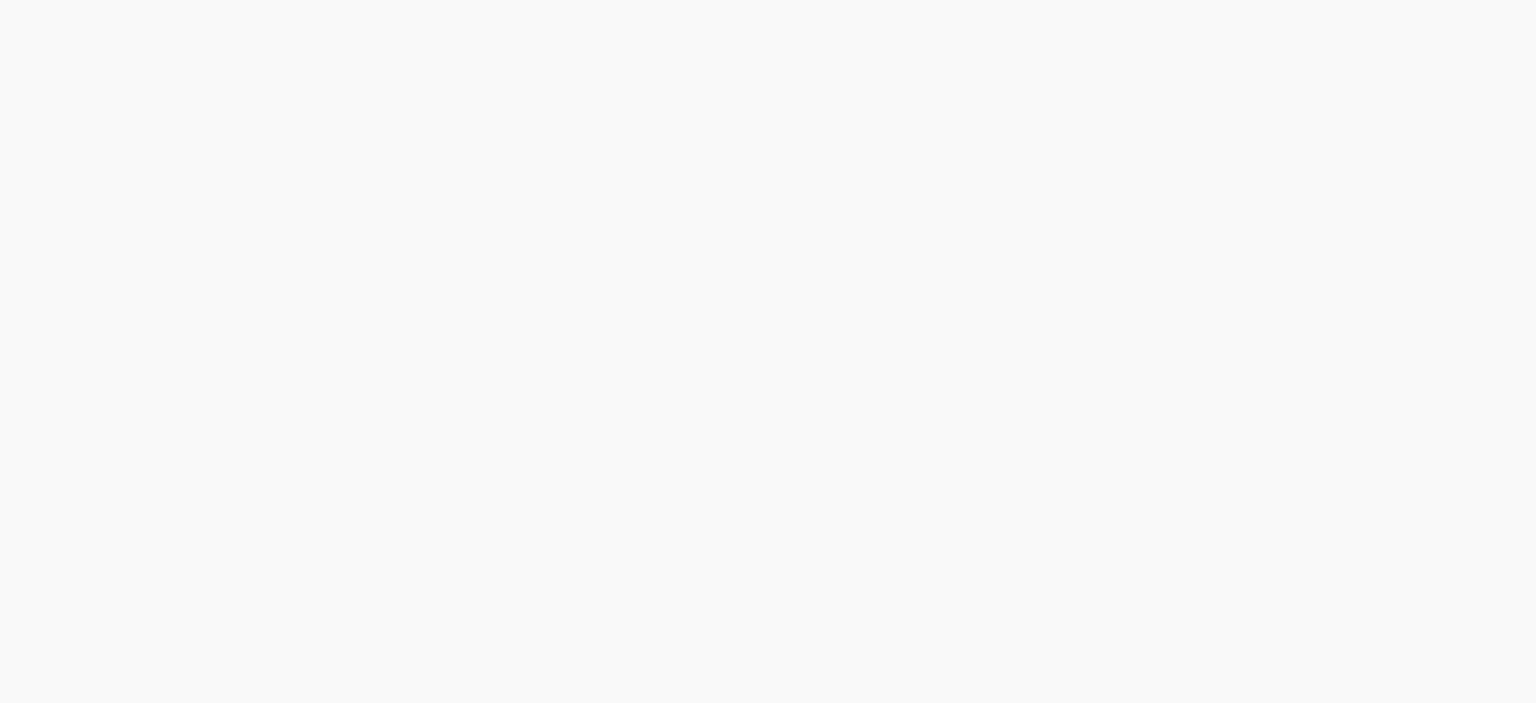 scroll, scrollTop: 0, scrollLeft: 0, axis: both 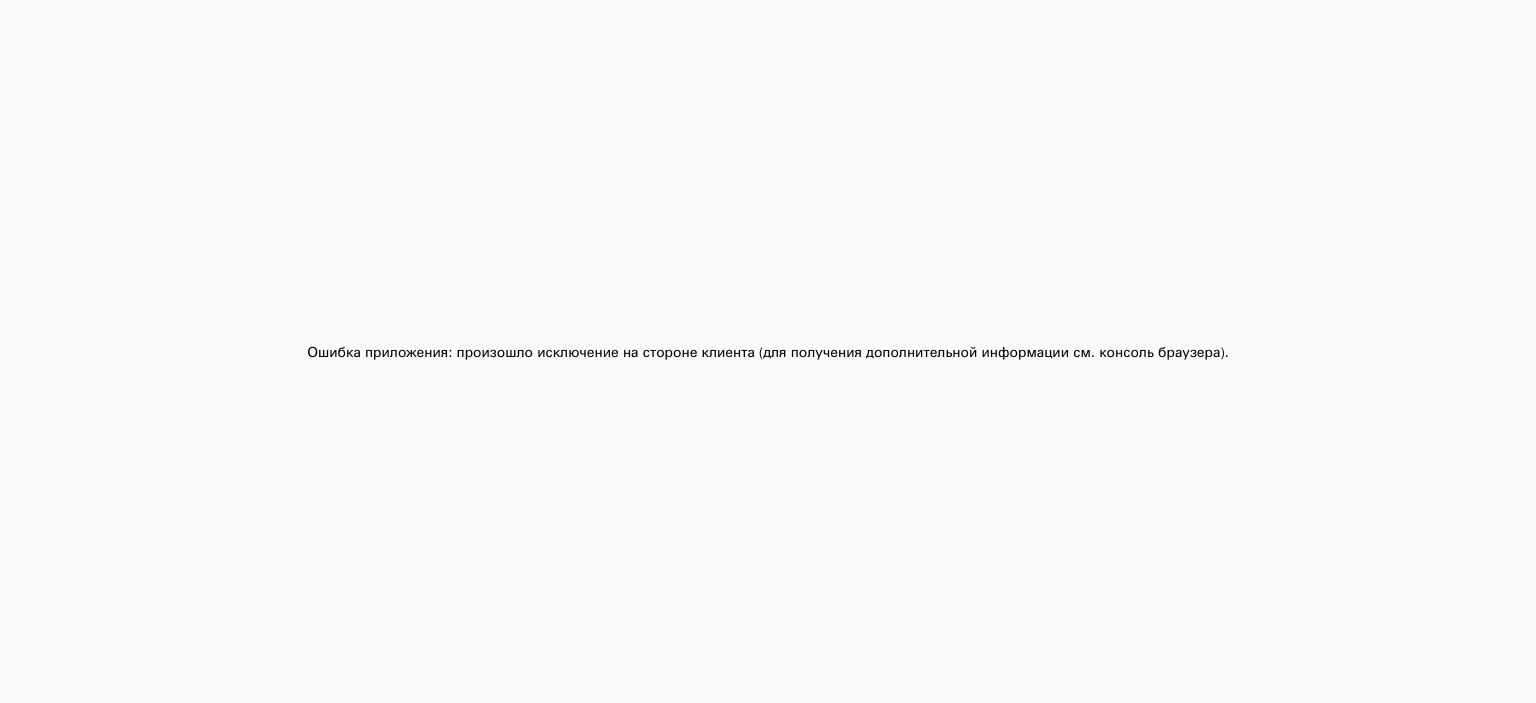 click on "Ошибка приложения: произошло исключение на стороне клиента (для получения дополнительной информации см. консоль браузера)  ." at bounding box center (768, 351) 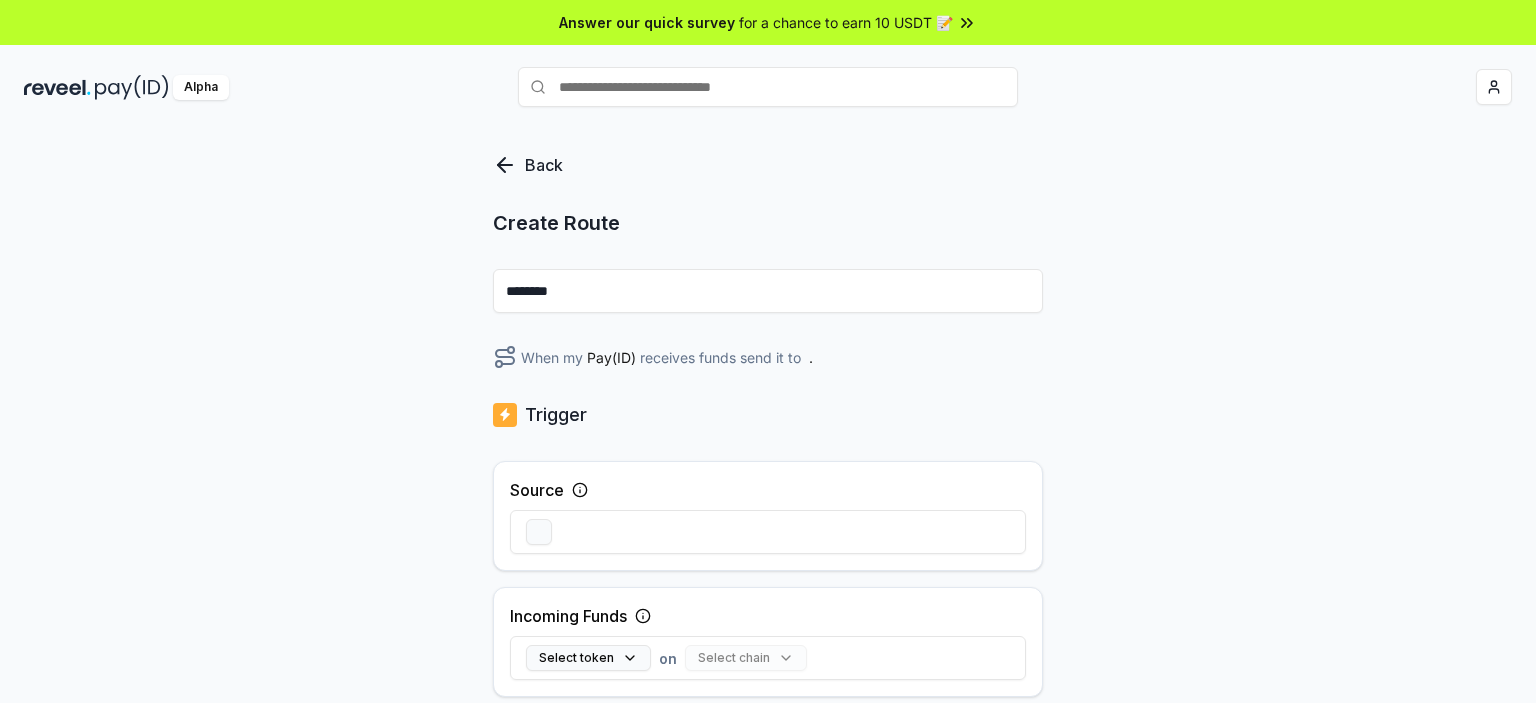 scroll, scrollTop: 0, scrollLeft: 0, axis: both 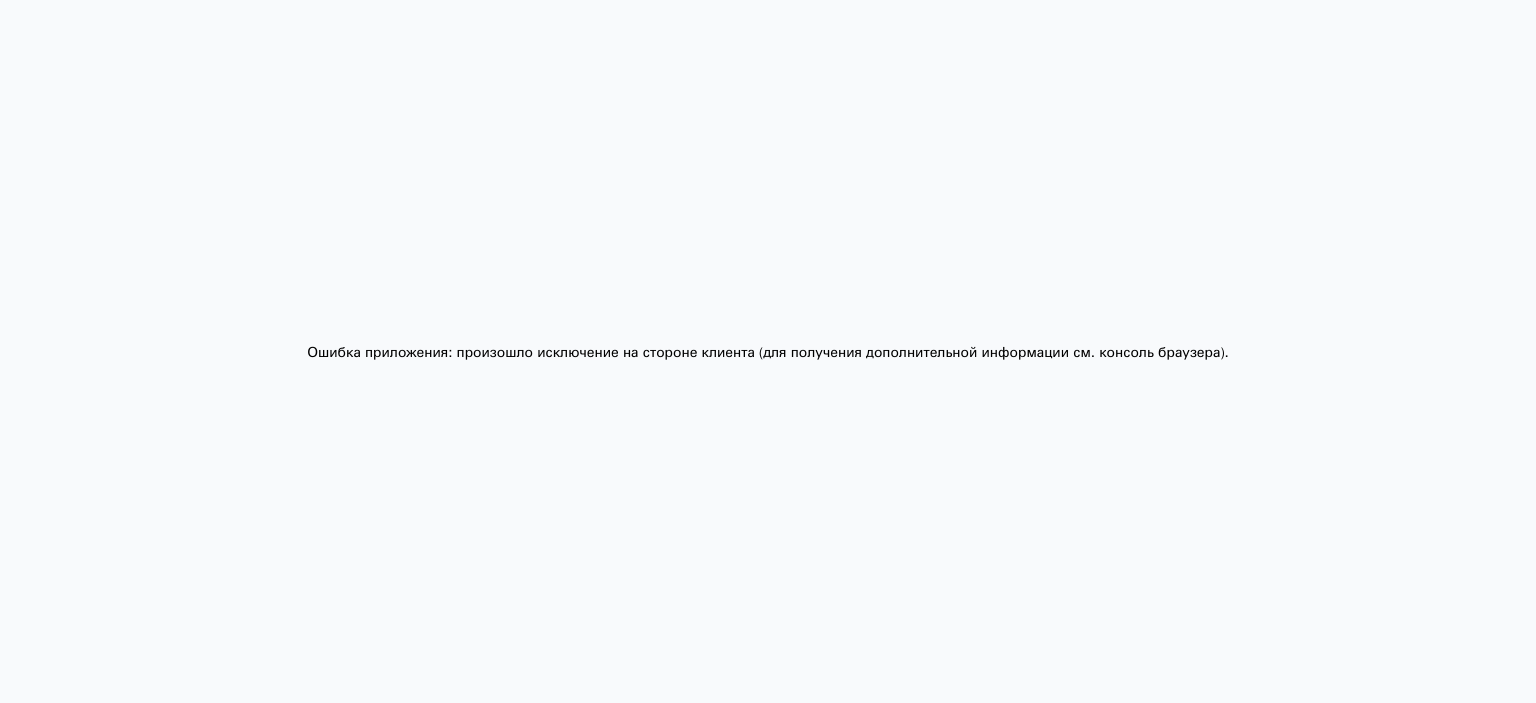 drag, startPoint x: 1219, startPoint y: 339, endPoint x: 1236, endPoint y: 323, distance: 23.345236 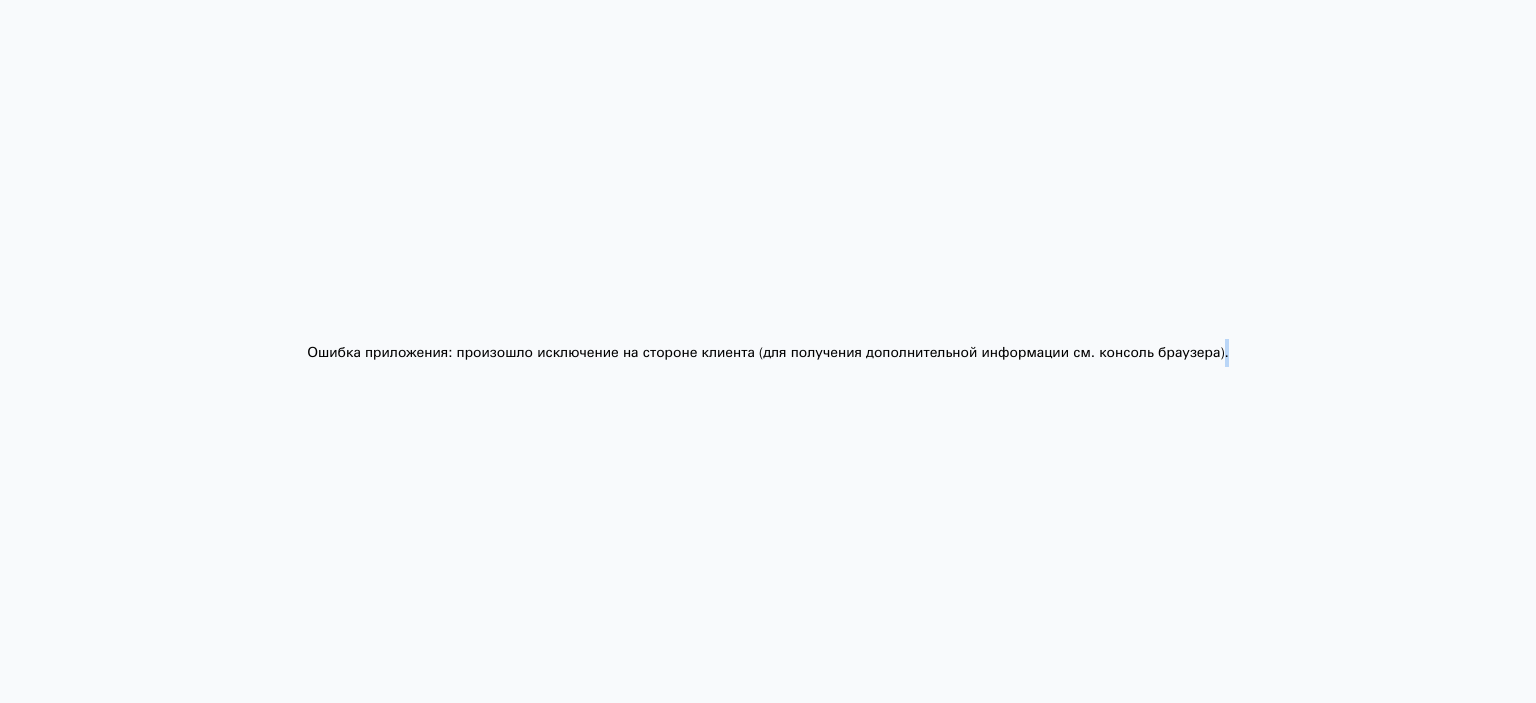 click on "Ошибка приложения: произошло исключение на стороне клиента (для получения дополнительной информации см. консоль браузера)  ." at bounding box center (768, 351) 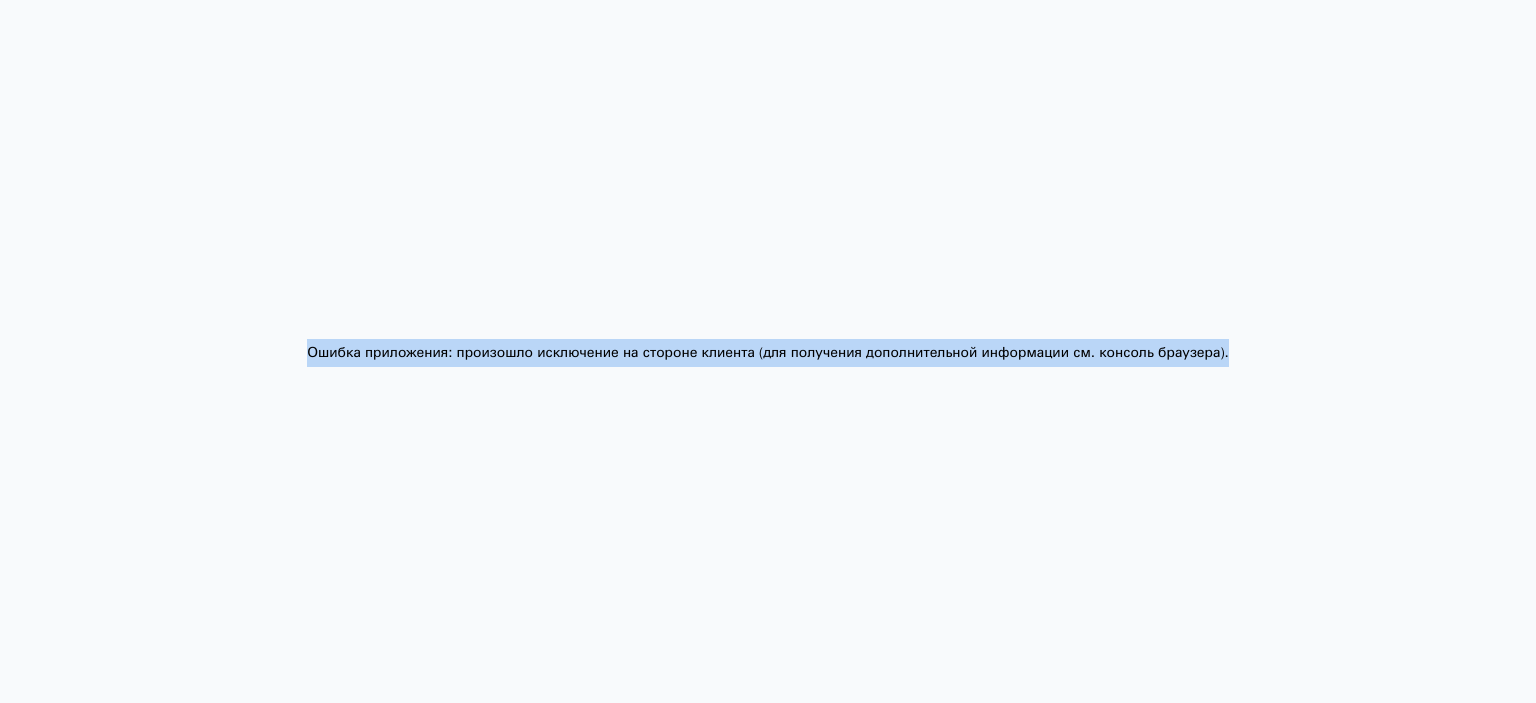 click on "Ошибка приложения: произошло исключение на стороне клиента (для получения дополнительной информации см. консоль браузера)  ." at bounding box center (768, 351) 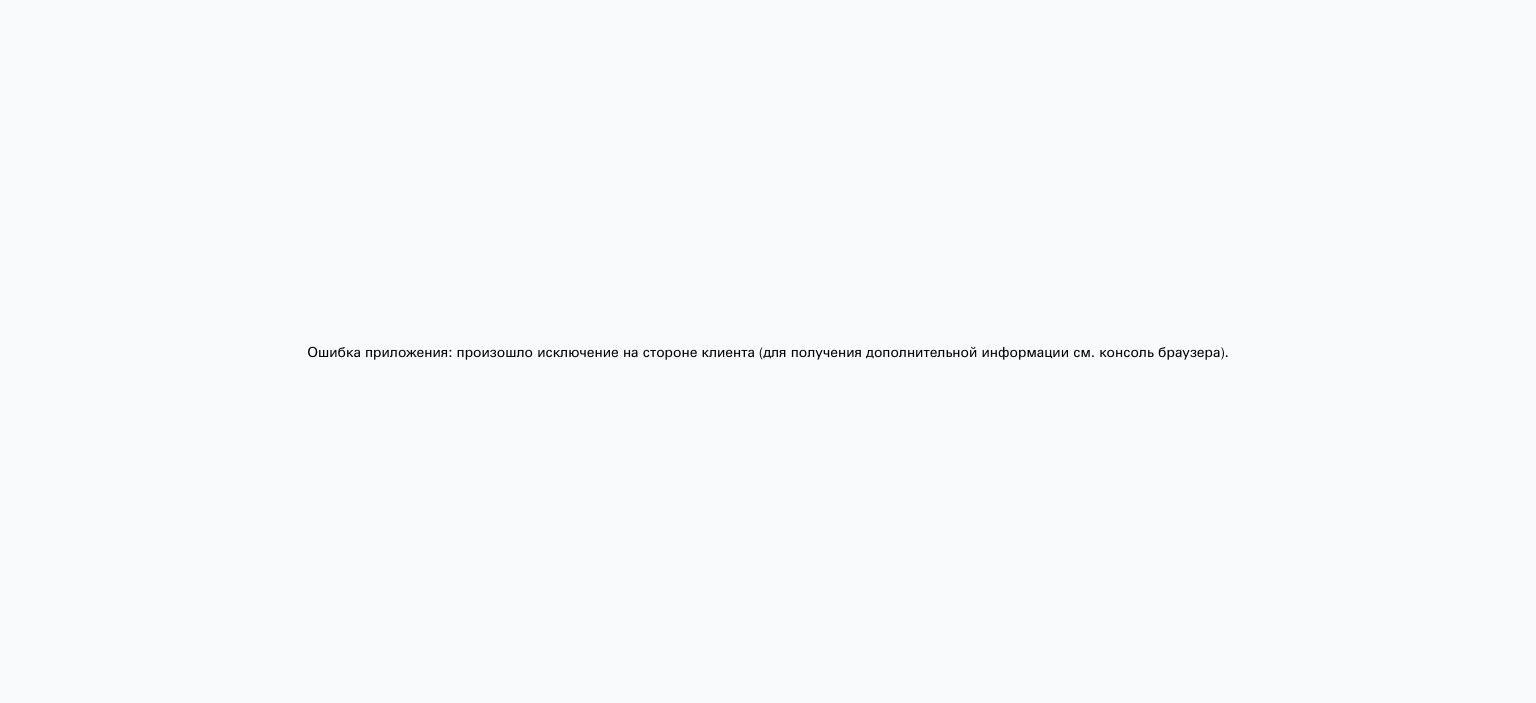 drag, startPoint x: 868, startPoint y: 445, endPoint x: 645, endPoint y: 400, distance: 227.49506 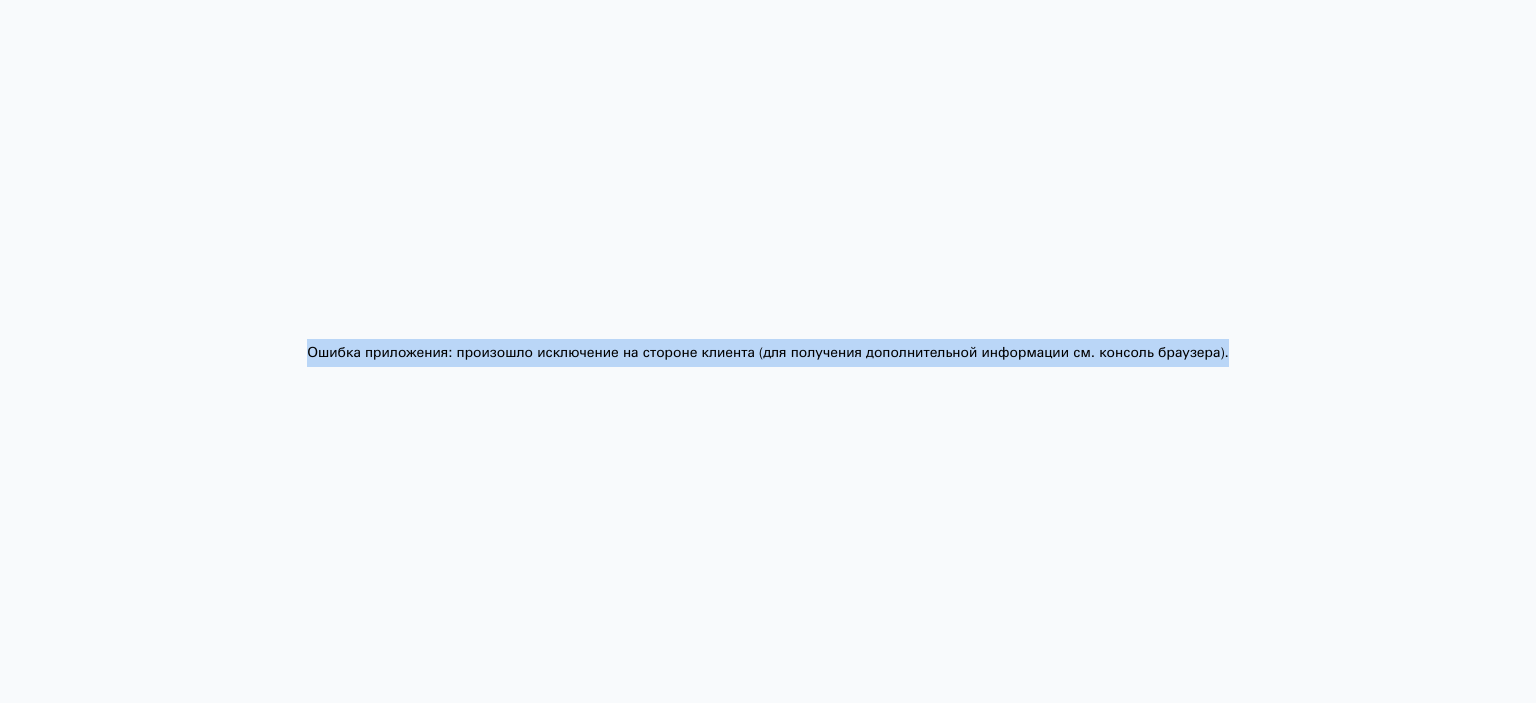 drag, startPoint x: 308, startPoint y: 351, endPoint x: 1322, endPoint y: 356, distance: 1014.0123 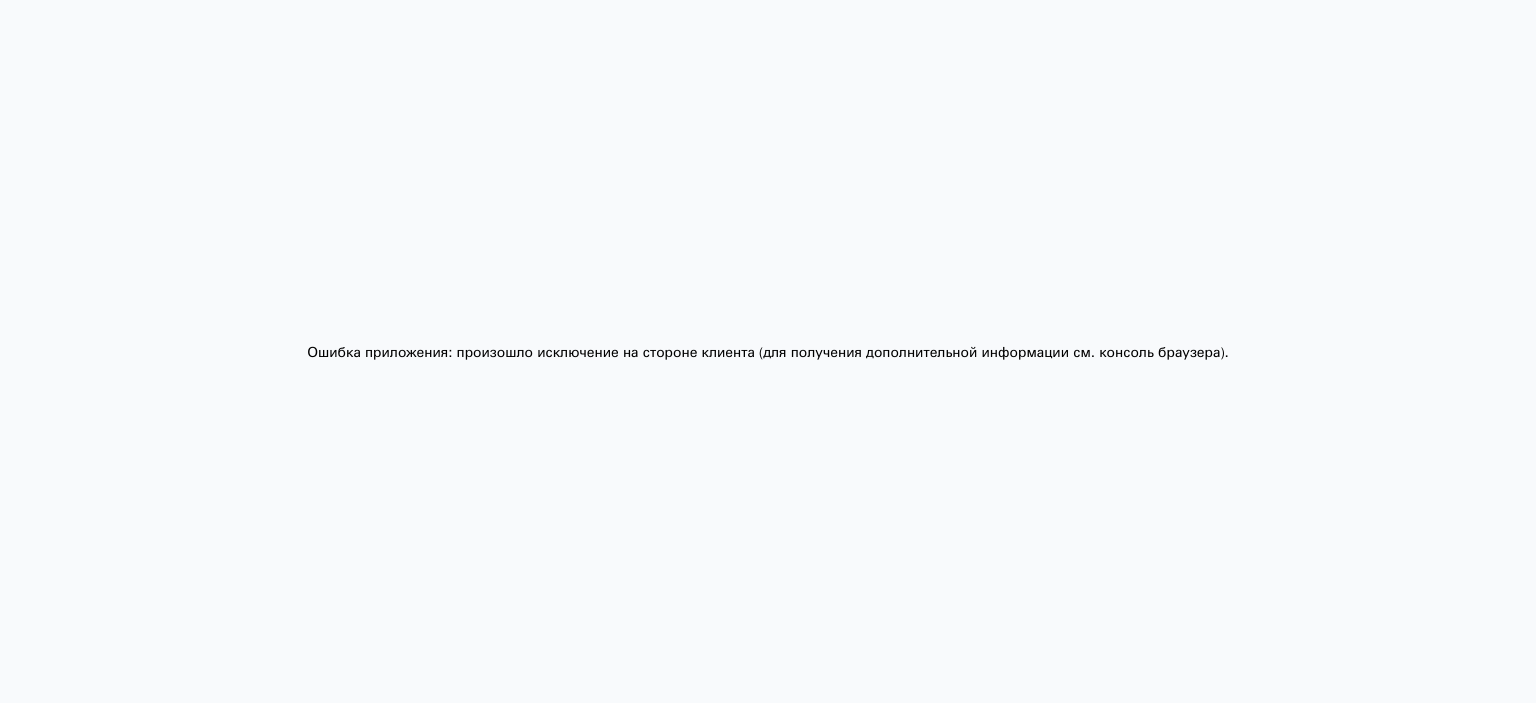 click on "Ошибка приложения: произошло исключение на стороне клиента (для получения дополнительной информации см. консоль браузера)  ." at bounding box center [768, 351] 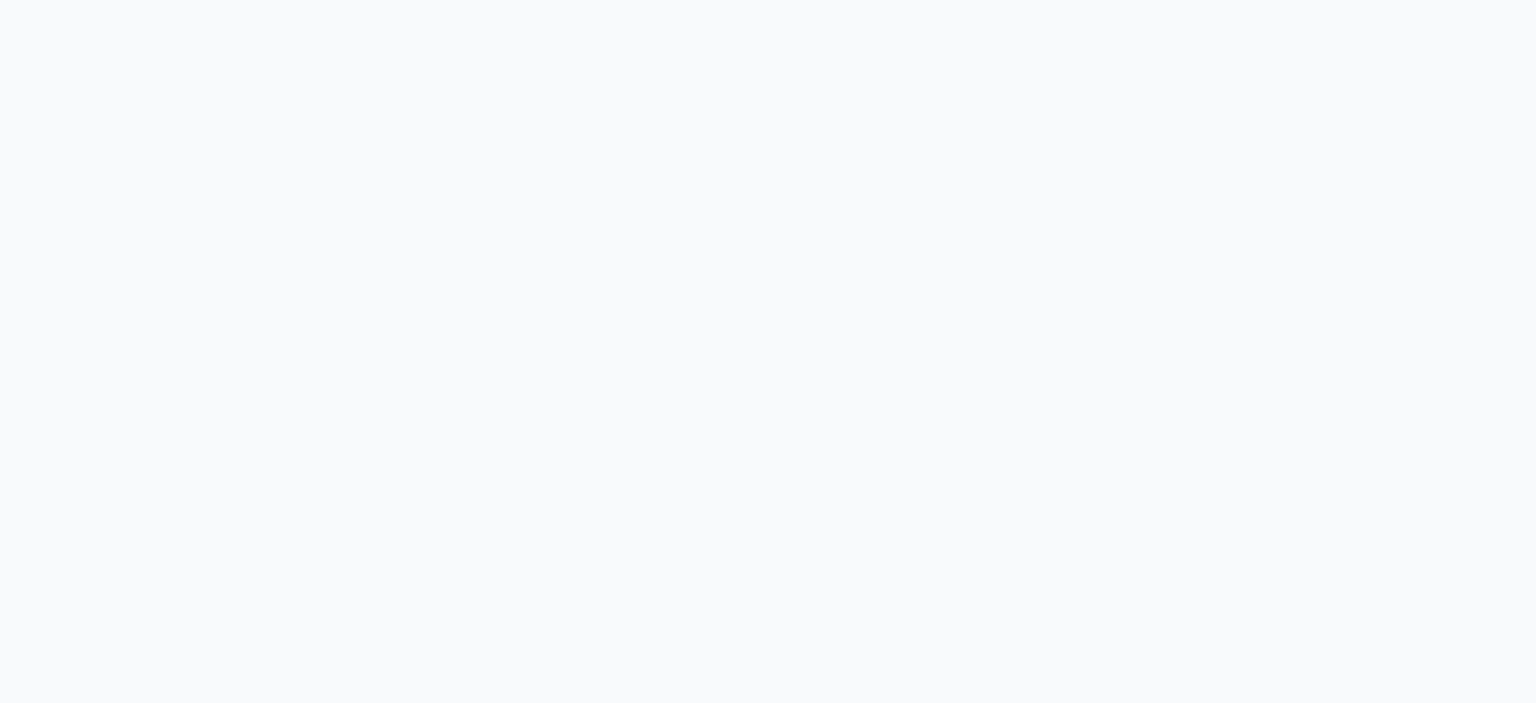 scroll, scrollTop: 0, scrollLeft: 0, axis: both 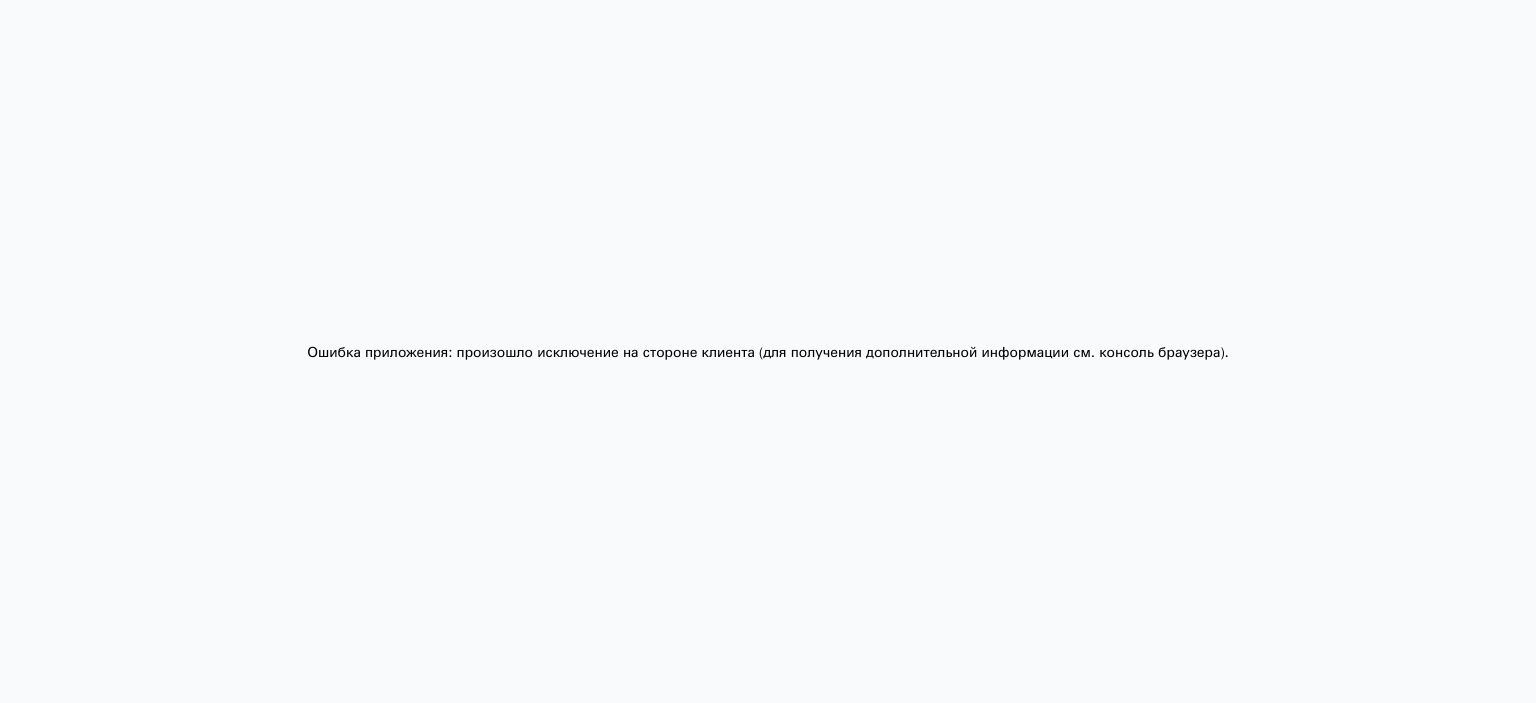 click on "Ошибка приложения: произошло исключение на стороне клиента (для получения дополнительной информации см. консоль браузера)  ." at bounding box center [768, 351] 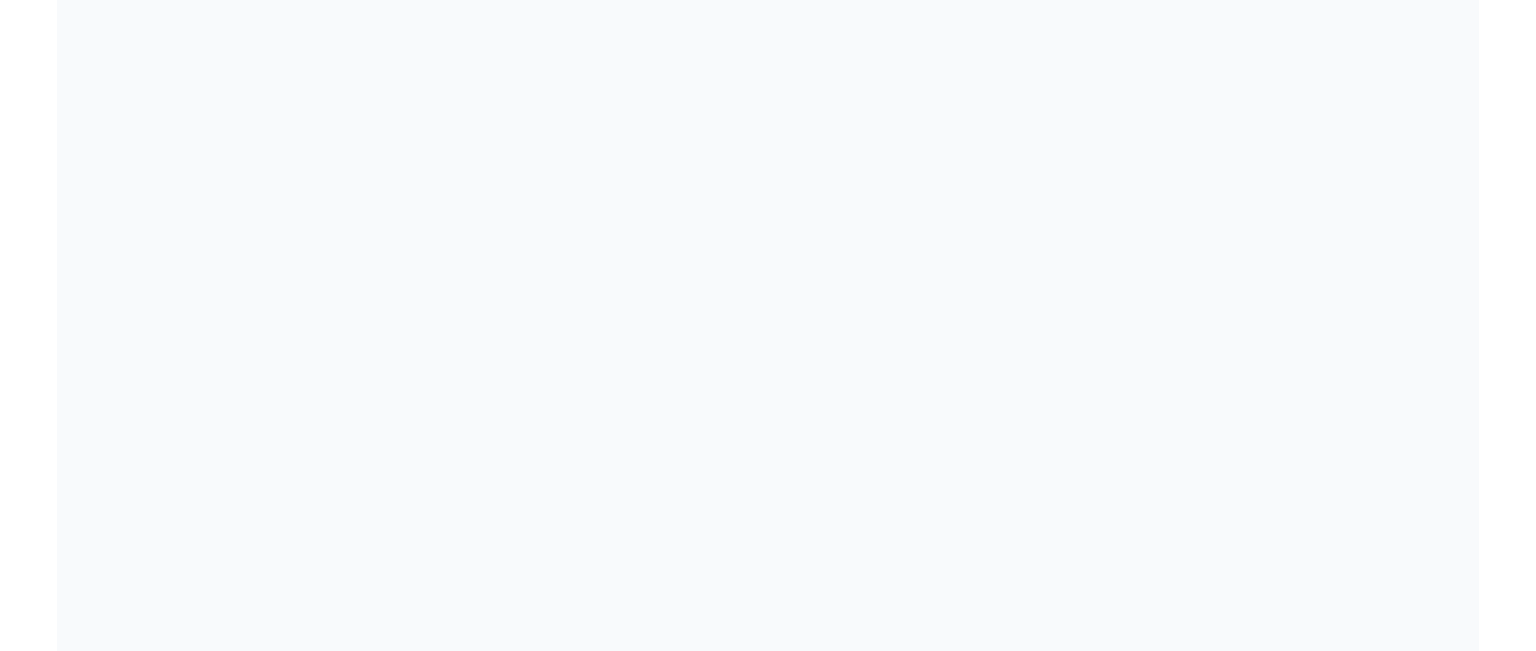 scroll, scrollTop: 0, scrollLeft: 0, axis: both 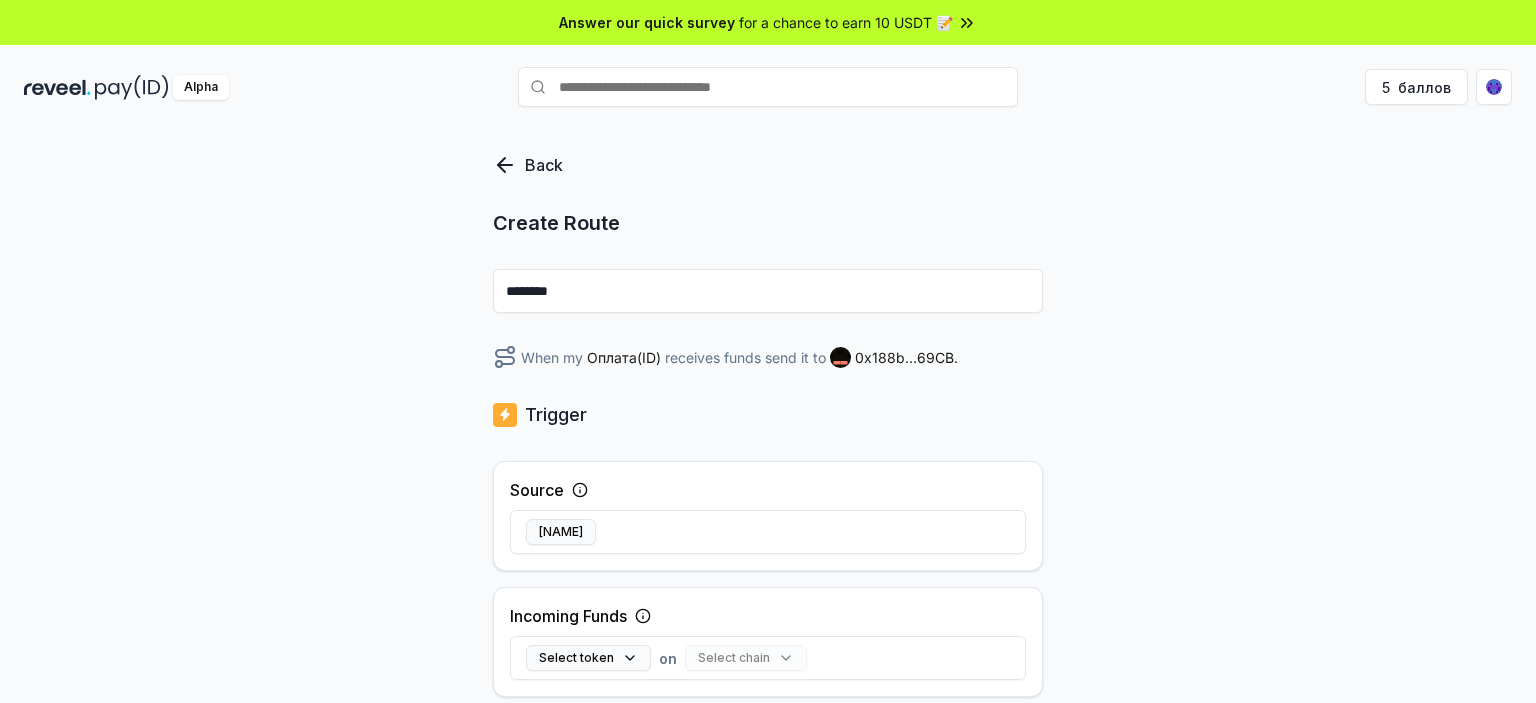 click on "********" at bounding box center (768, 291) 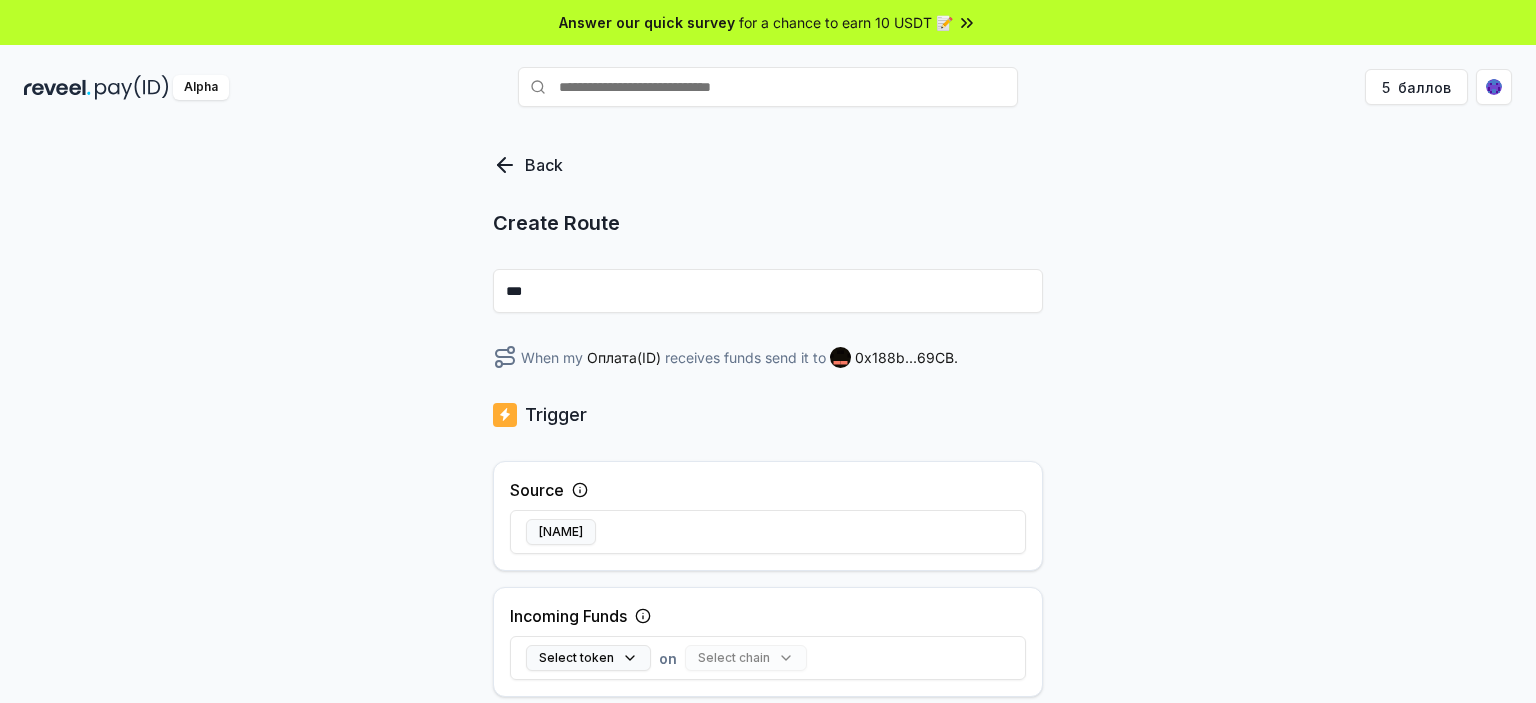 type on "**" 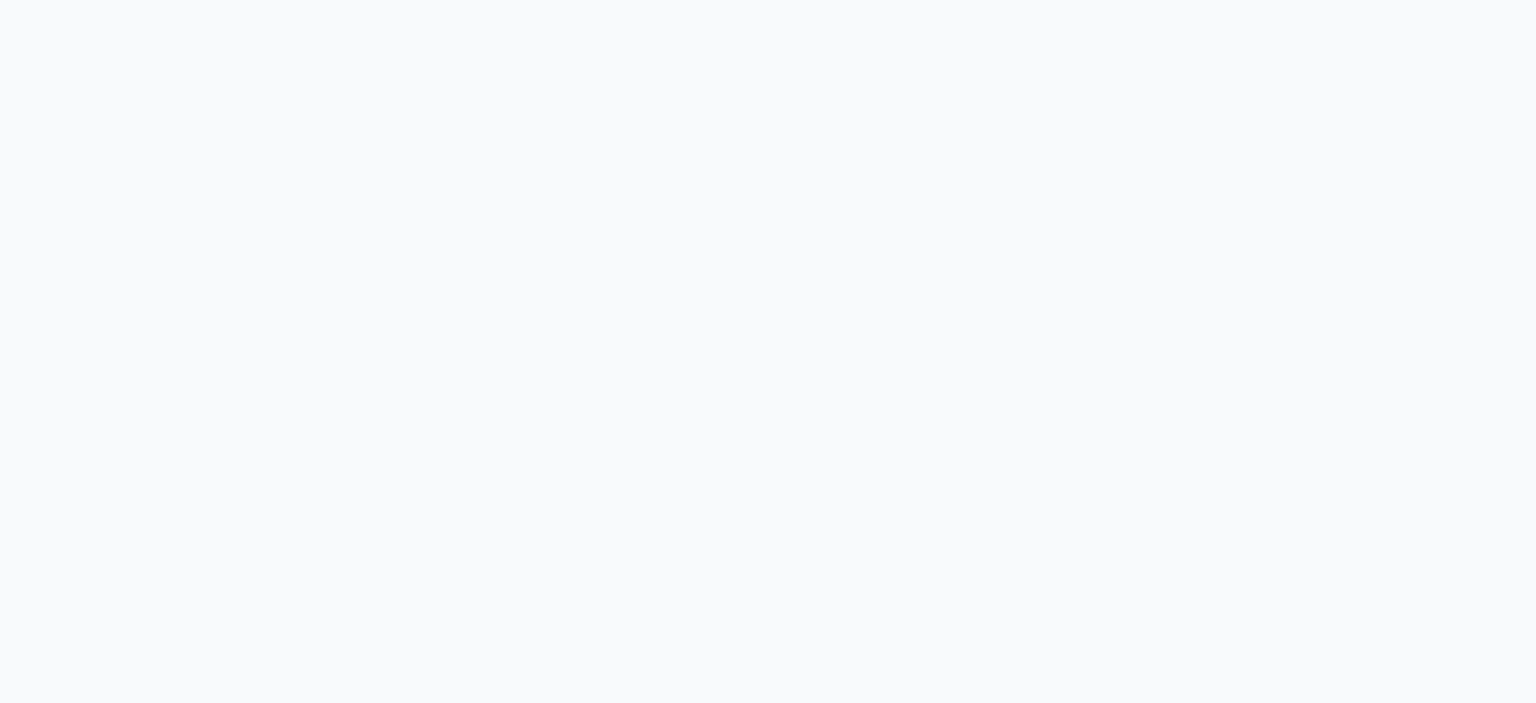 scroll, scrollTop: 0, scrollLeft: 0, axis: both 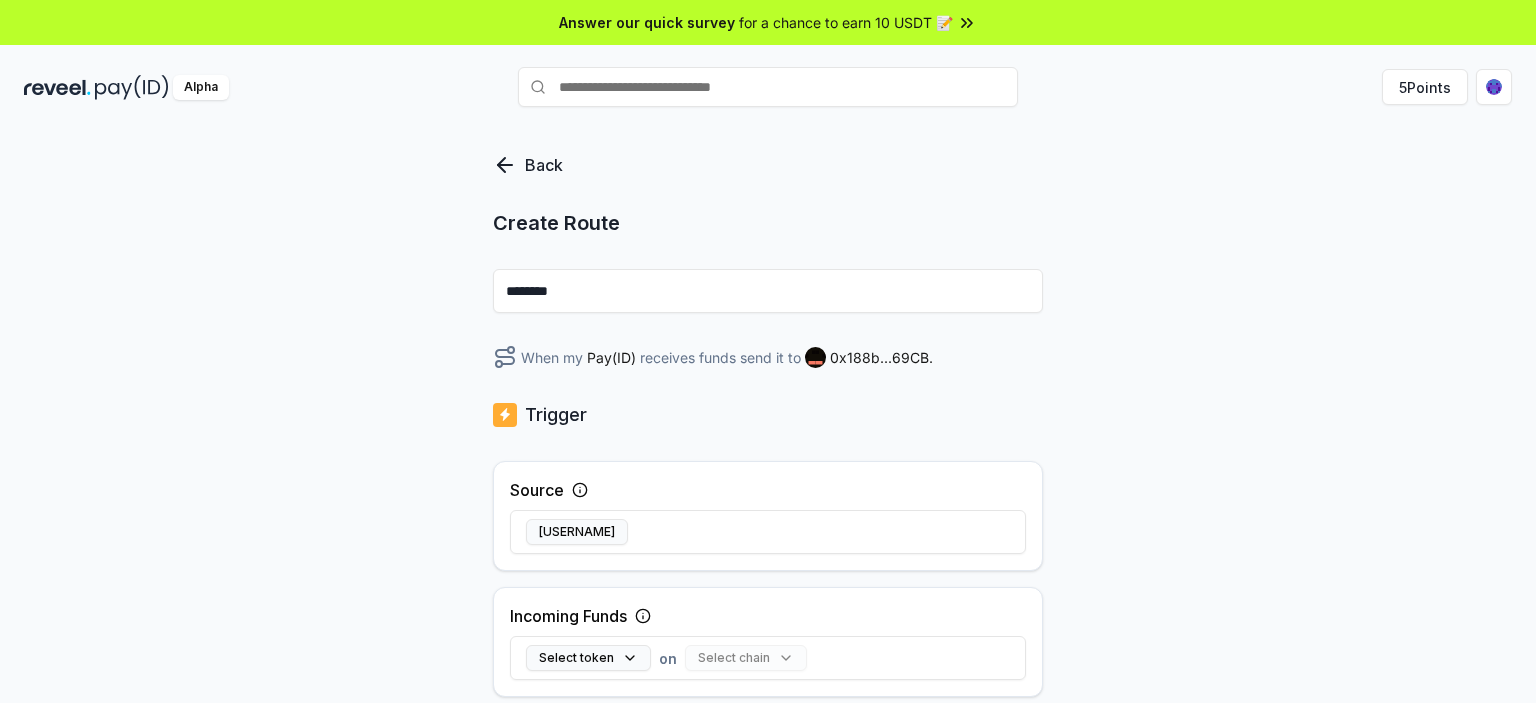 click on "********" at bounding box center (768, 291) 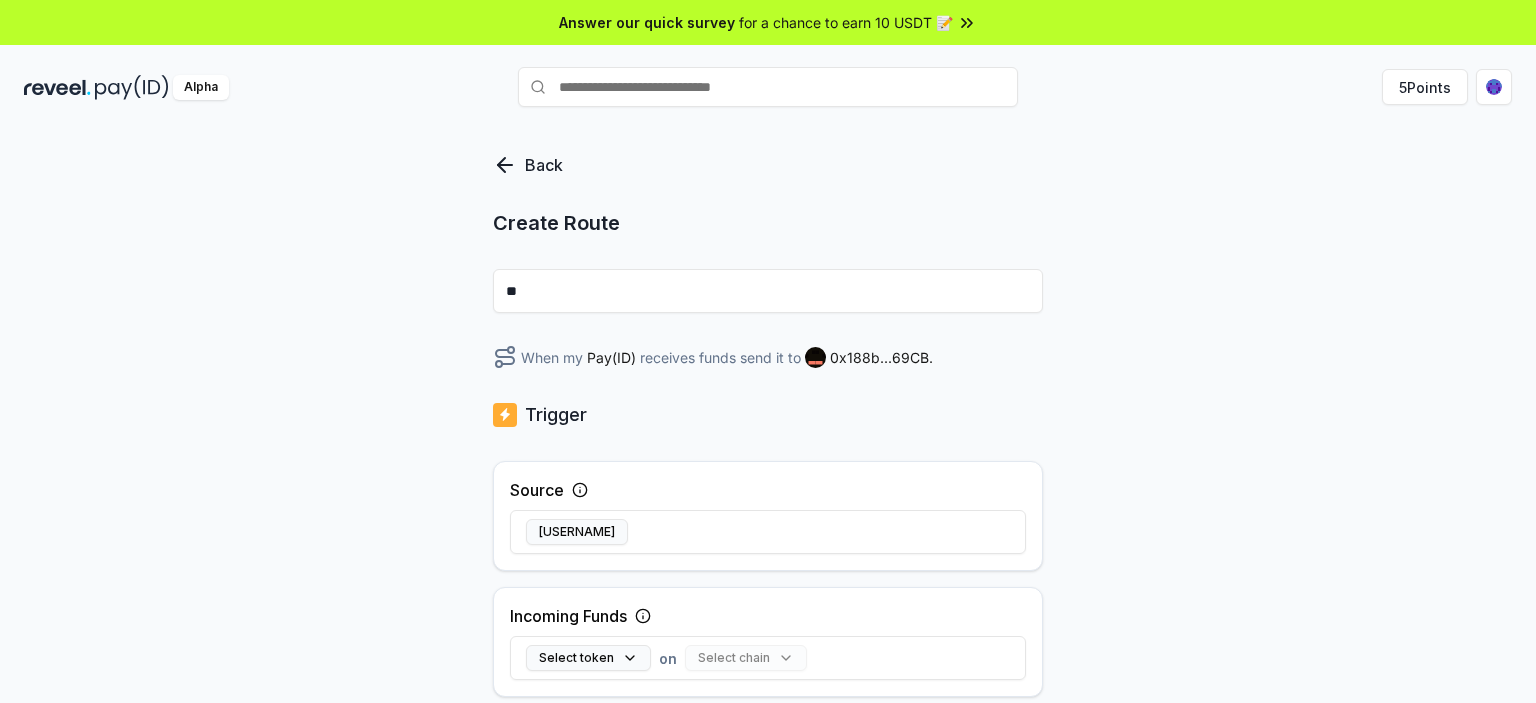 type on "*" 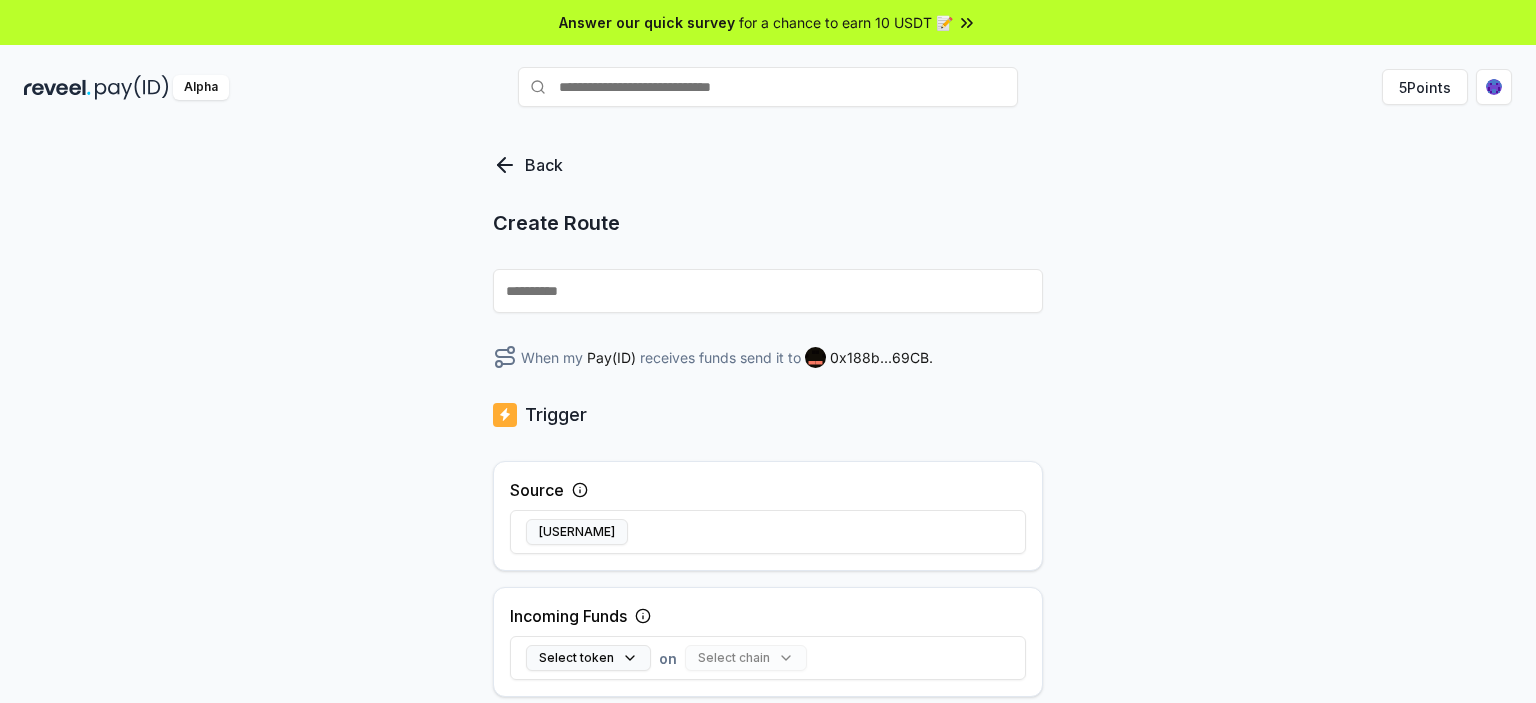 type on "*" 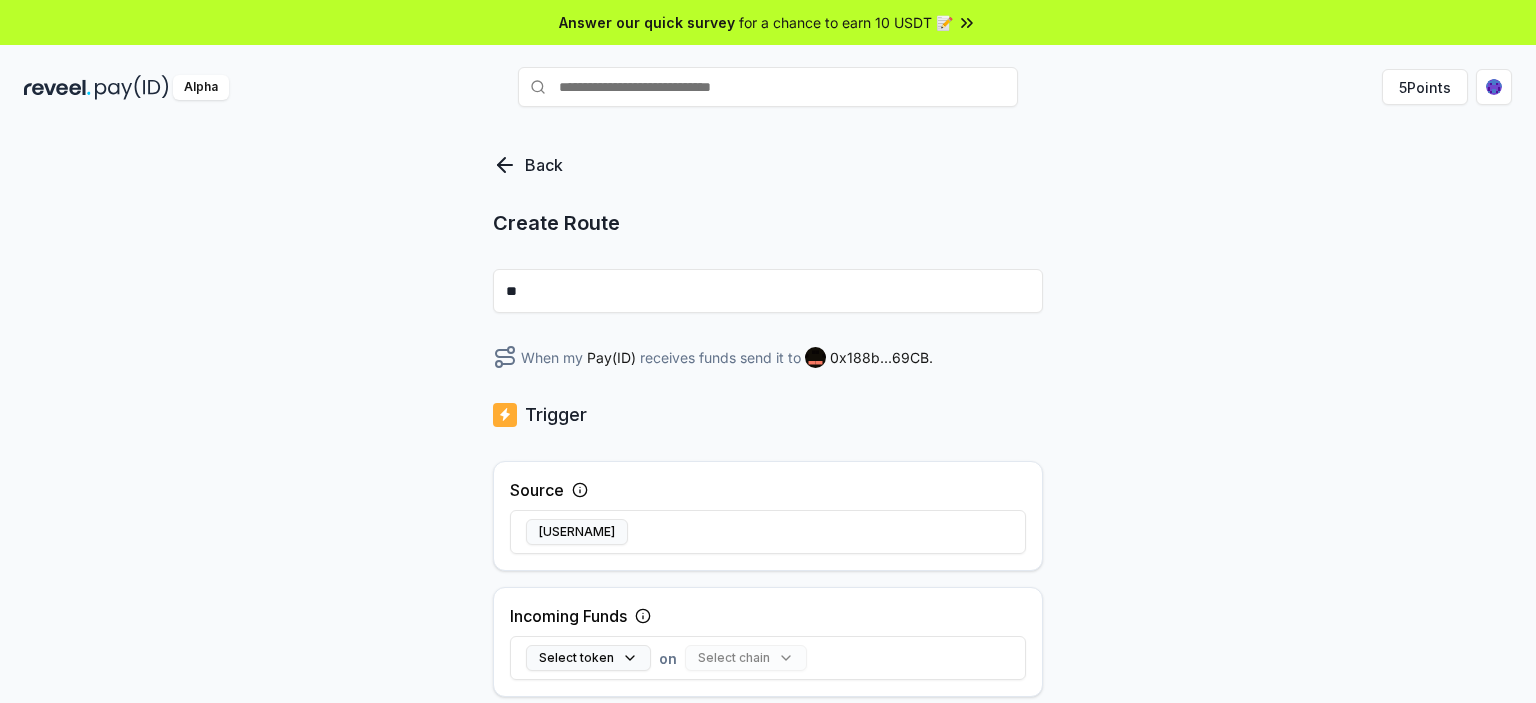 type on "*" 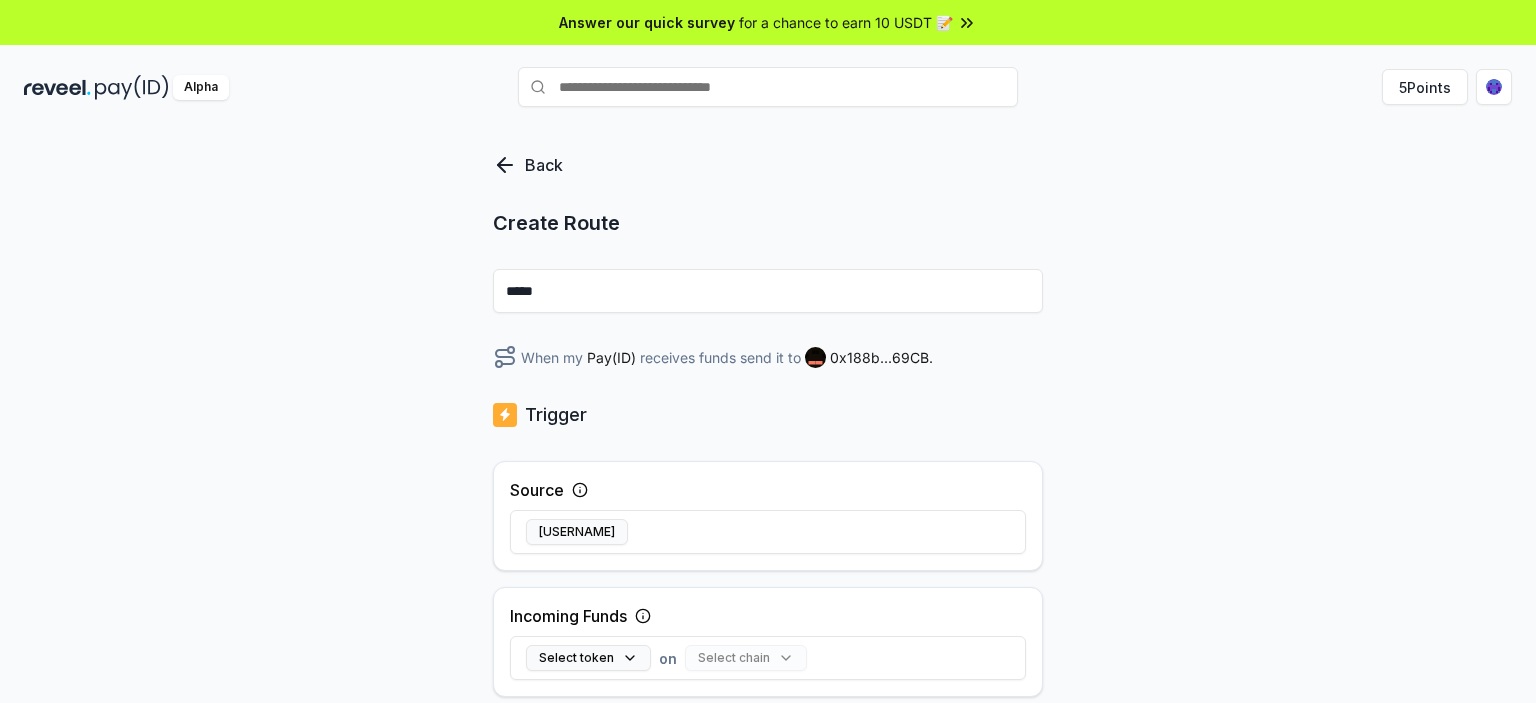 type on "*****" 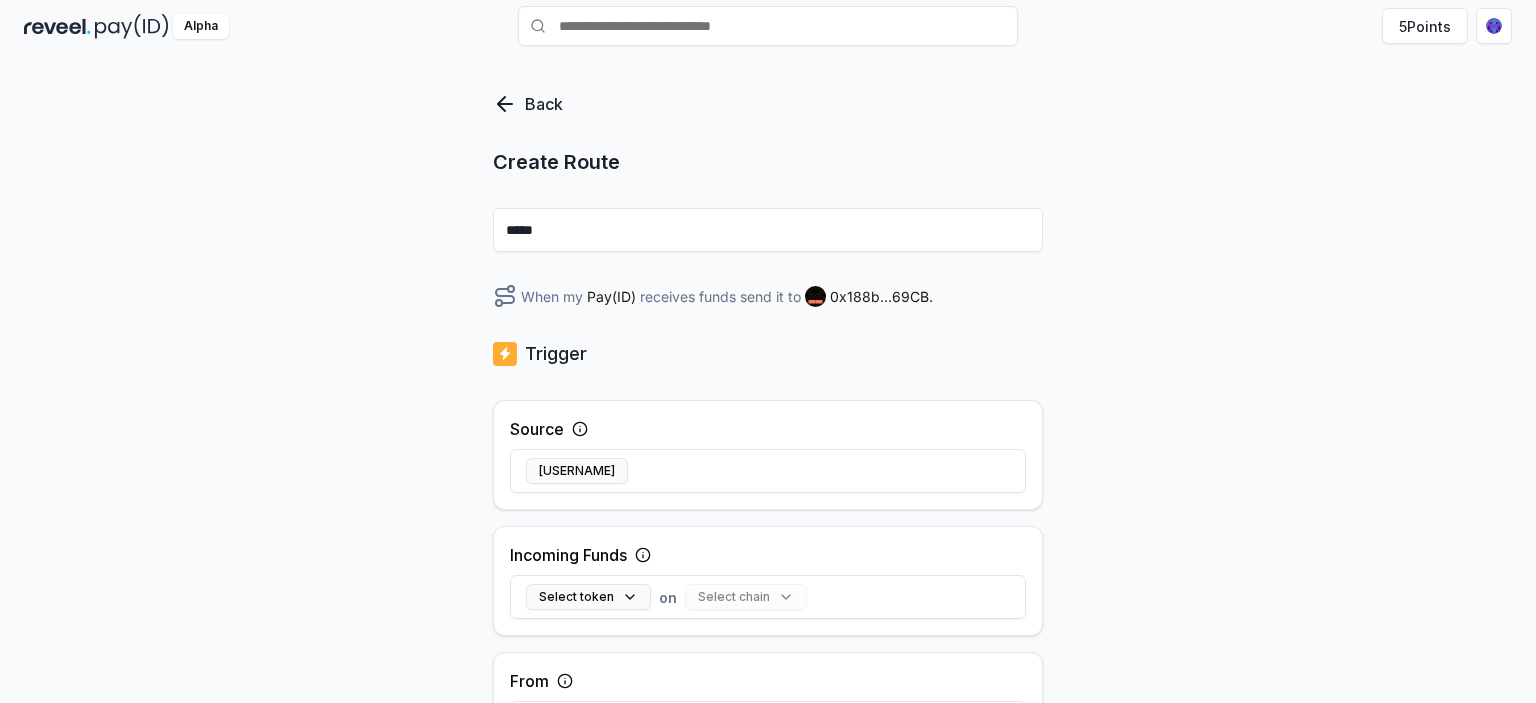 drag, startPoint x: 1065, startPoint y: 347, endPoint x: 1065, endPoint y: 416, distance: 69 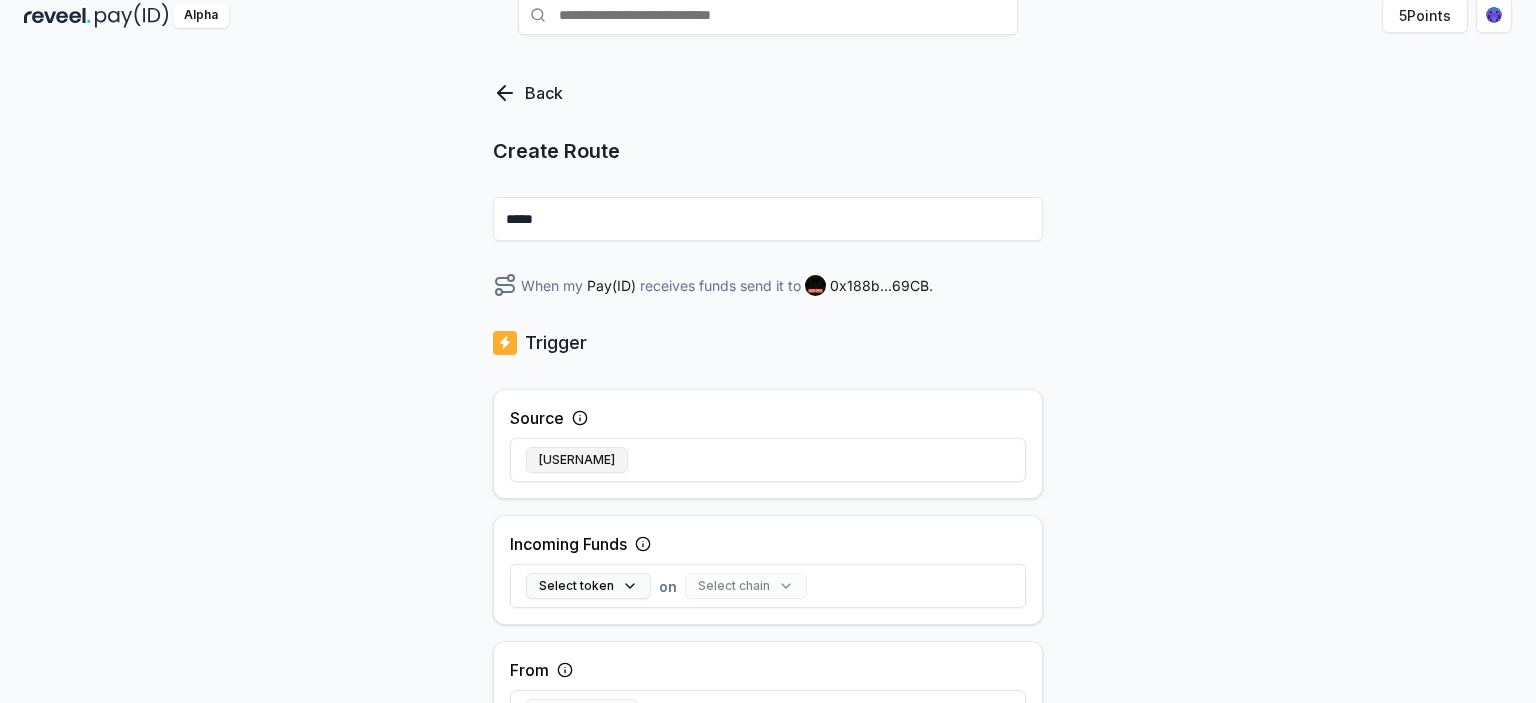 click on "[NAME]" at bounding box center (577, 460) 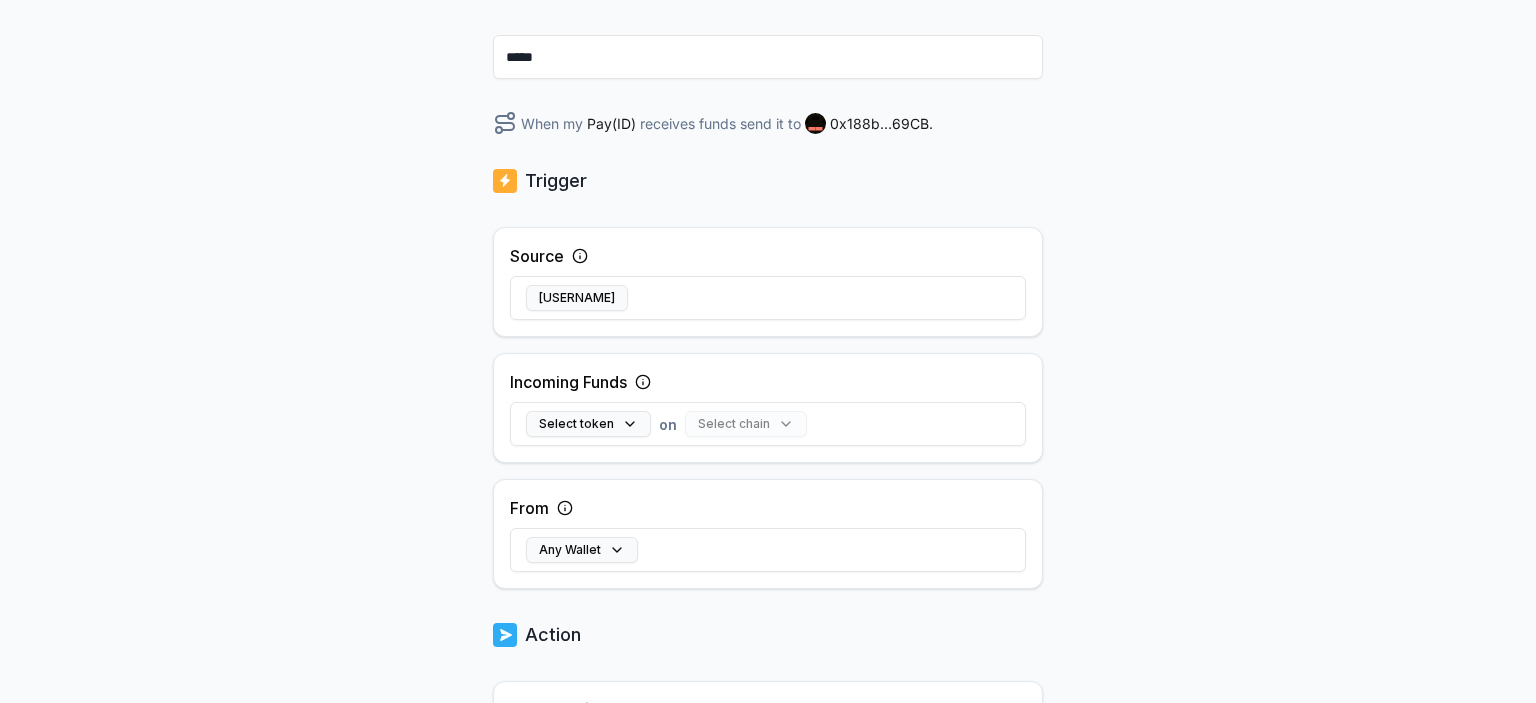drag, startPoint x: 1151, startPoint y: 357, endPoint x: 1139, endPoint y: 436, distance: 79.9062 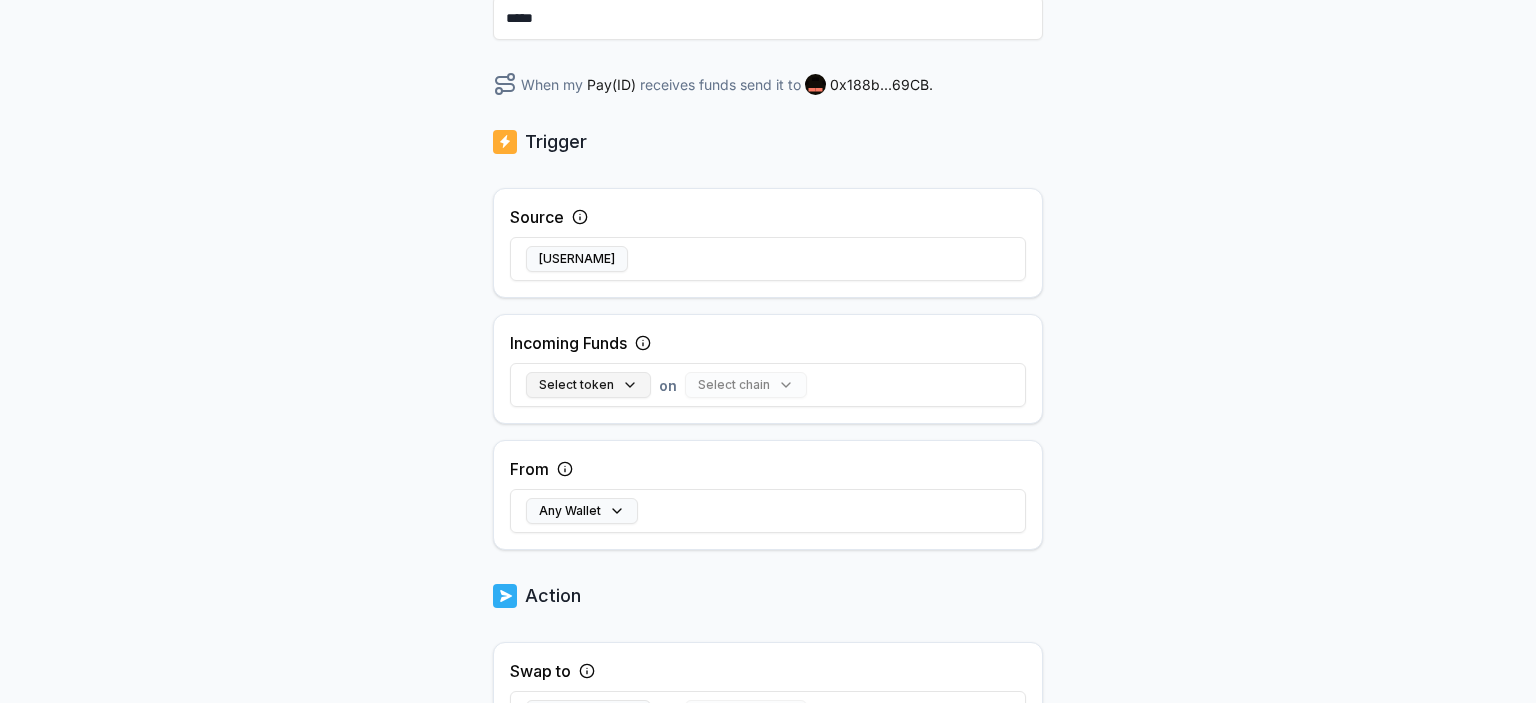 click on "Select token" at bounding box center (588, 385) 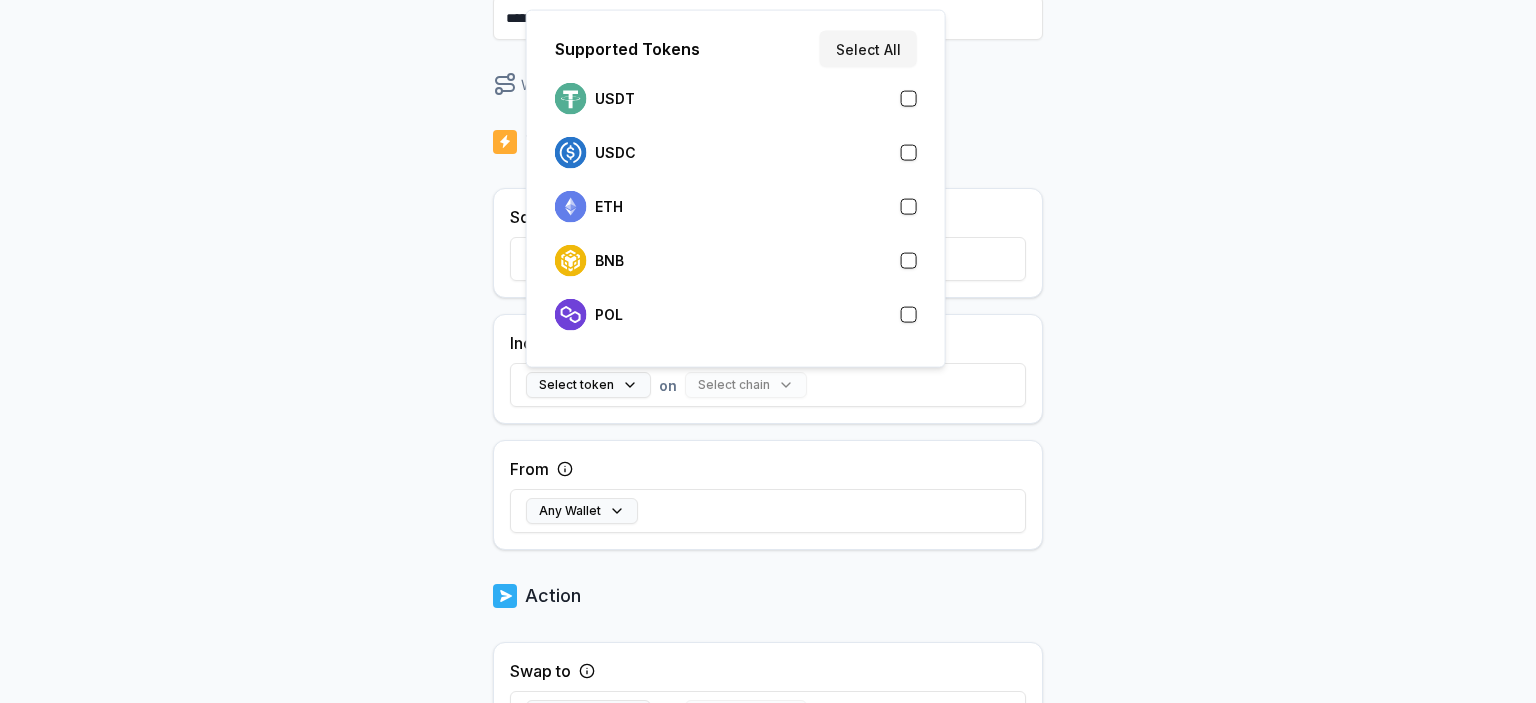 click at bounding box center (909, 207) 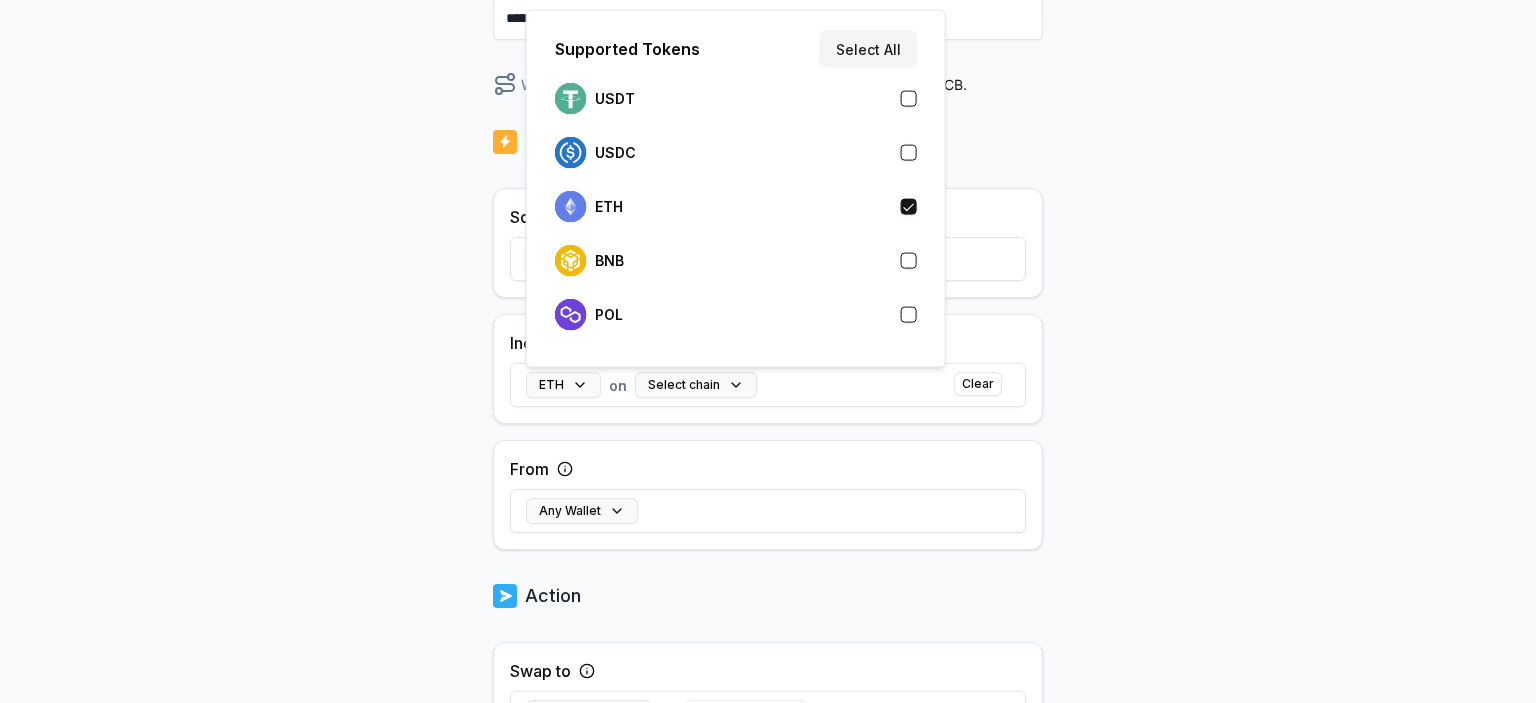 click on "Back Create Route ***** When my  Pay(ID)  receives   ETH on         send it to 0x188b...69CB . Trigger Source alekcec Incoming Funds ETH on Select chain   Clear From Any Wallet Action Swap to Select token on Select chain Send to 0x188b...69CB Create Route" at bounding box center (768, 163) 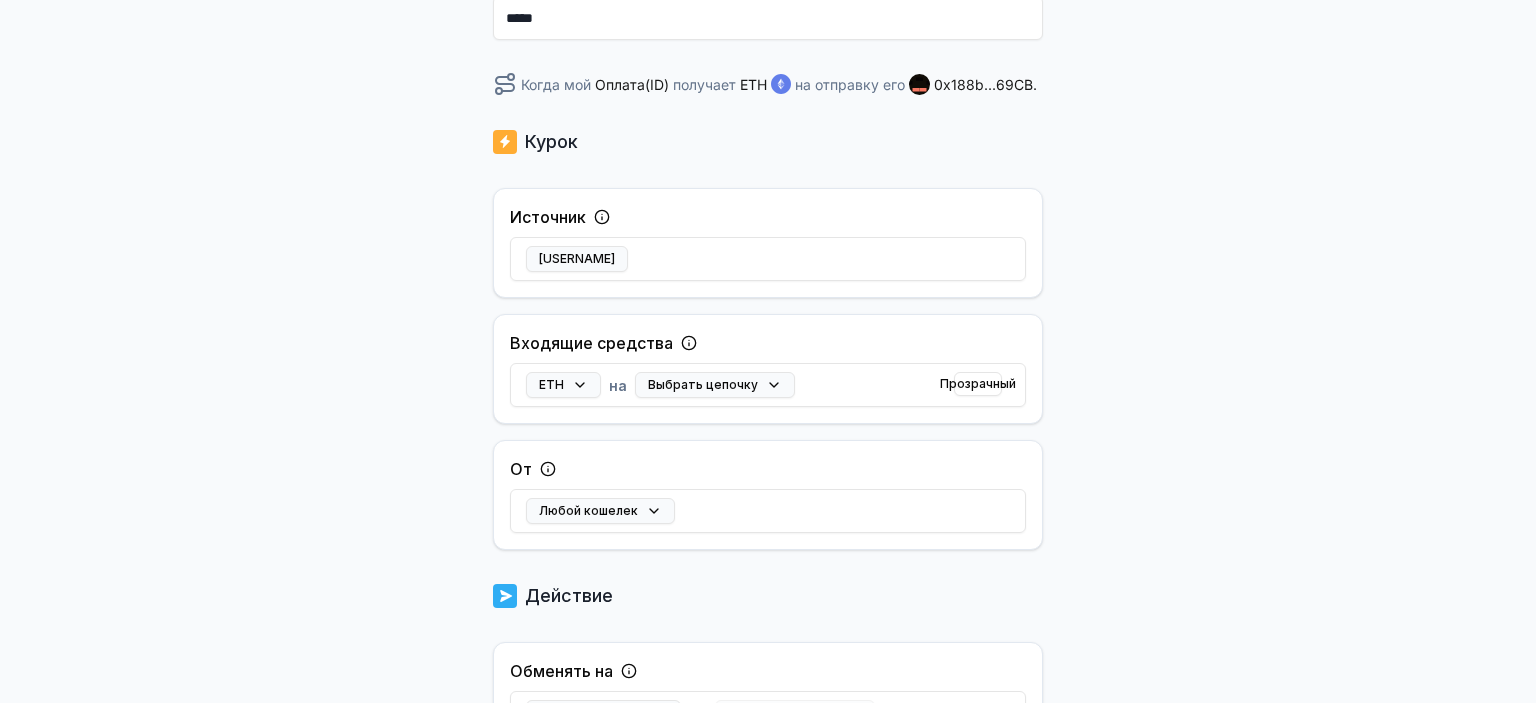 click 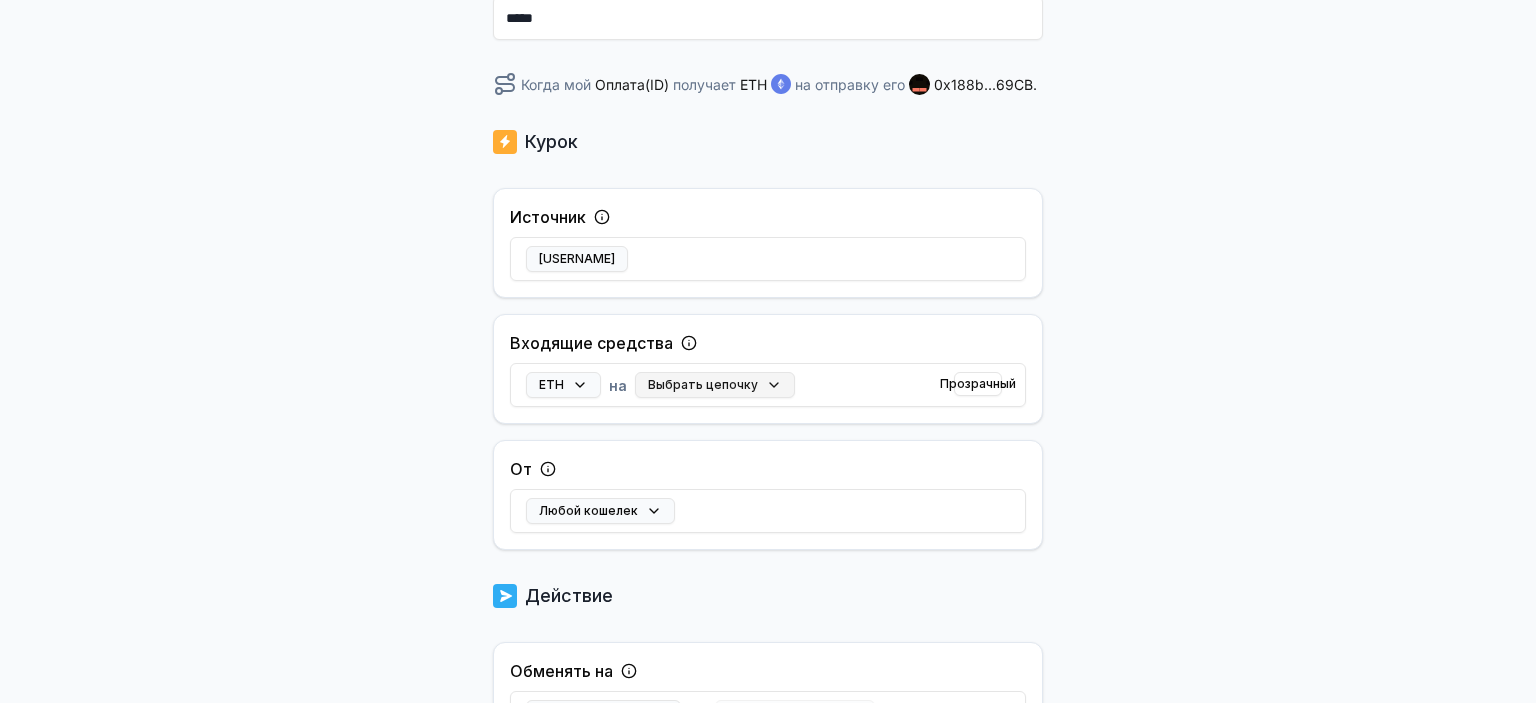 click on "Выбрать цепочку" at bounding box center (703, 384) 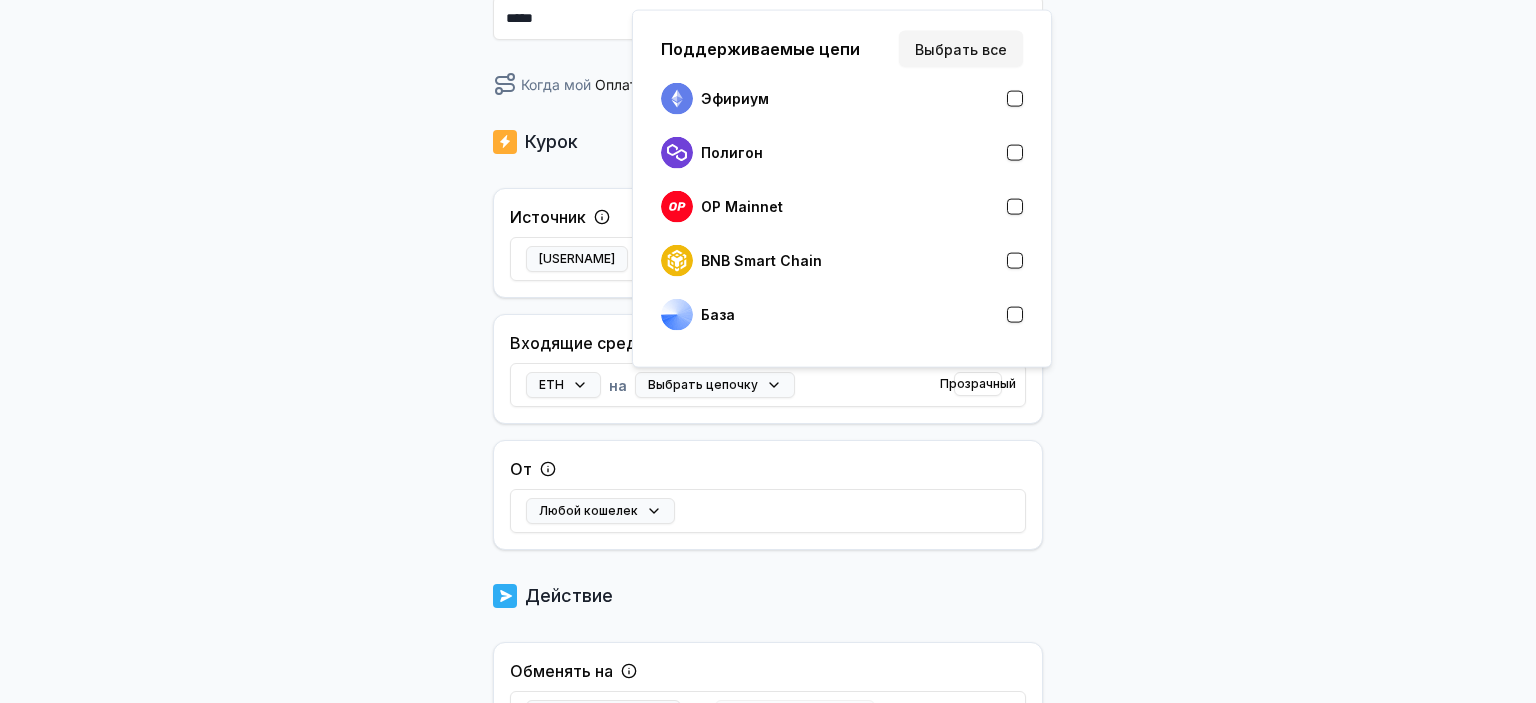 click at bounding box center [1015, 261] 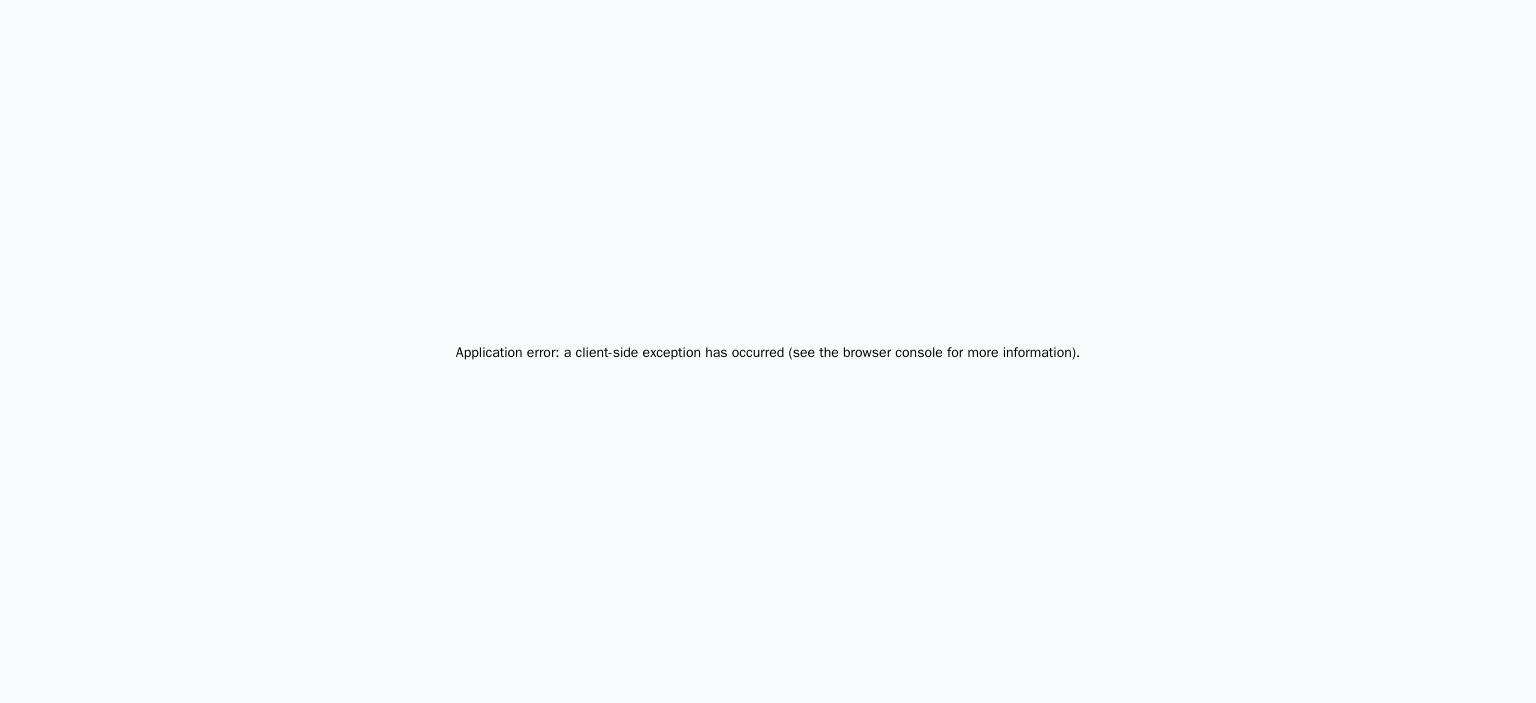 scroll, scrollTop: 0, scrollLeft: 0, axis: both 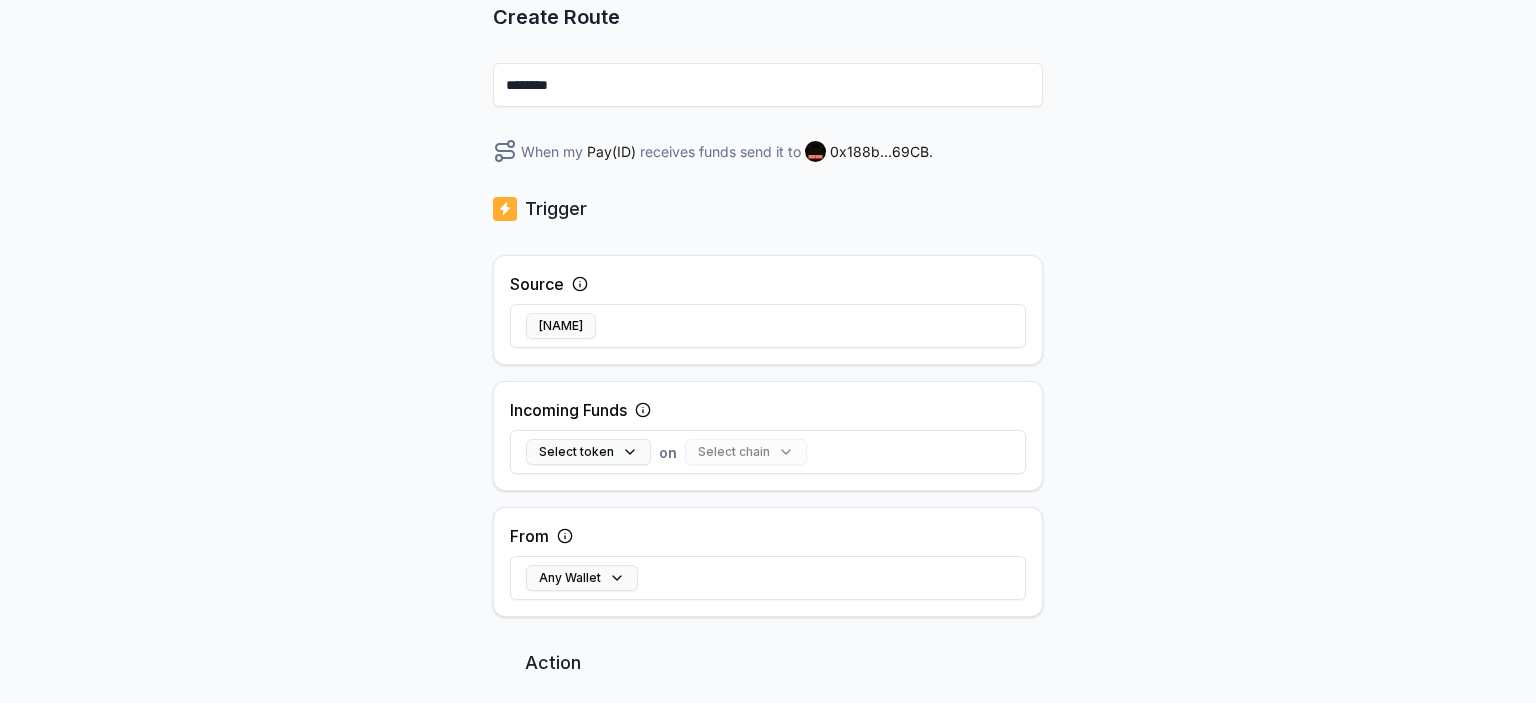 drag, startPoint x: 1355, startPoint y: 327, endPoint x: 1340, endPoint y: 403, distance: 77.46612 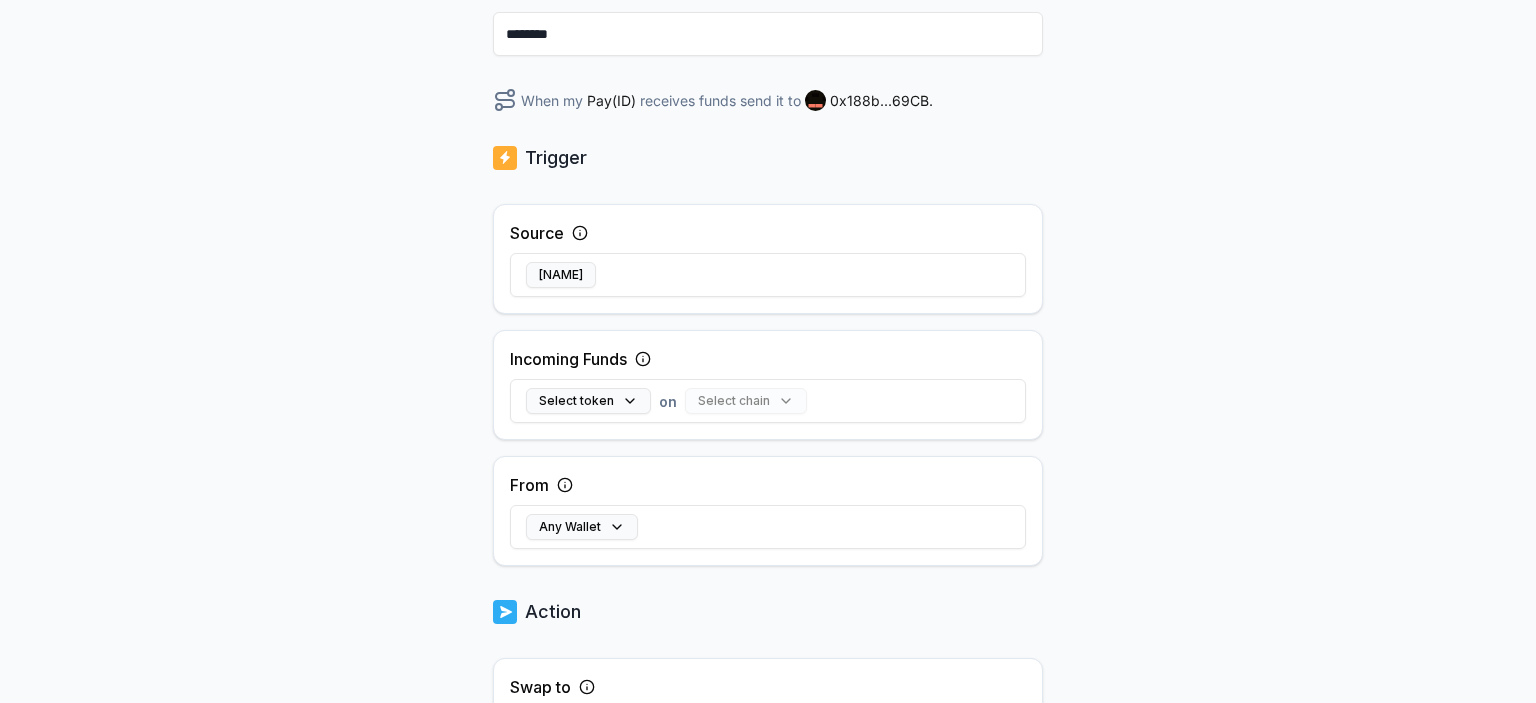 scroll, scrollTop: 275, scrollLeft: 0, axis: vertical 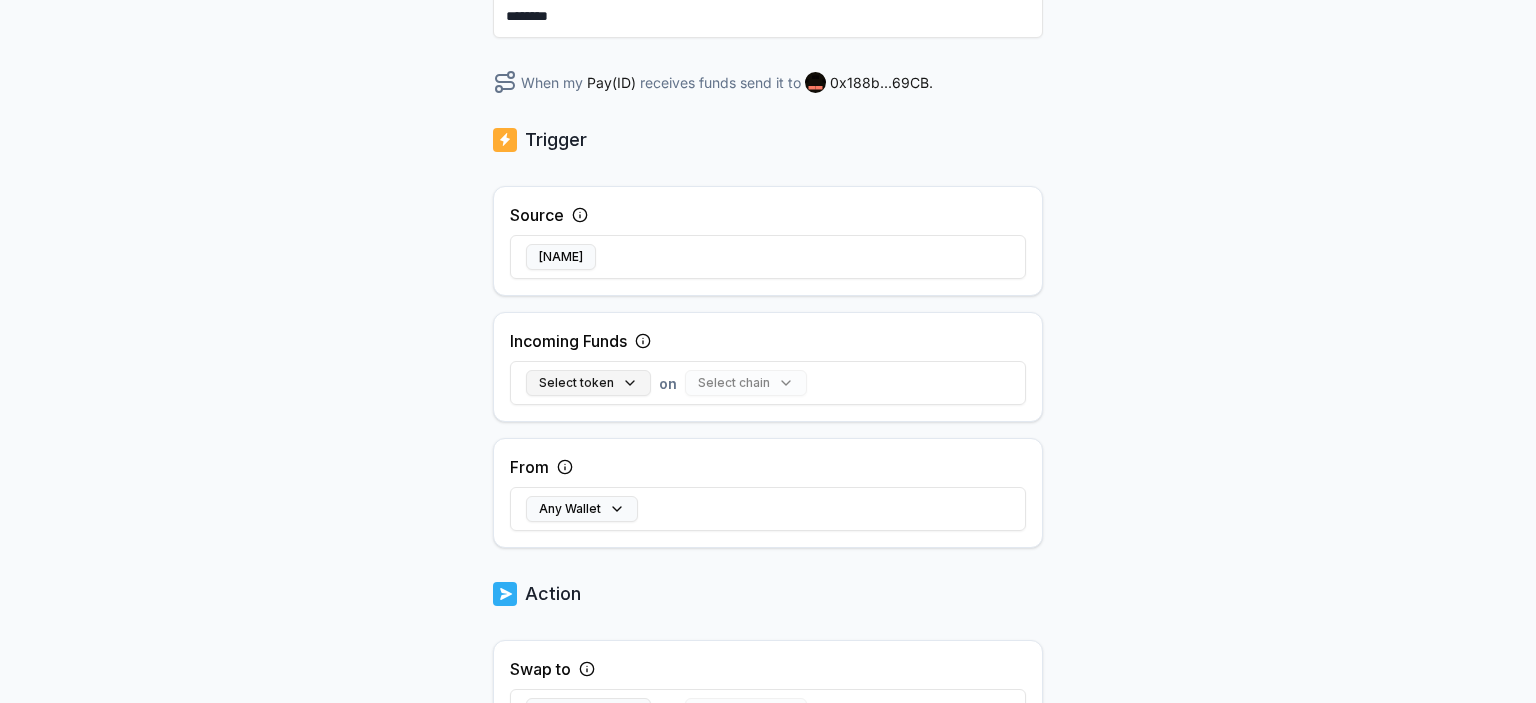 click on "Select token" at bounding box center [588, 383] 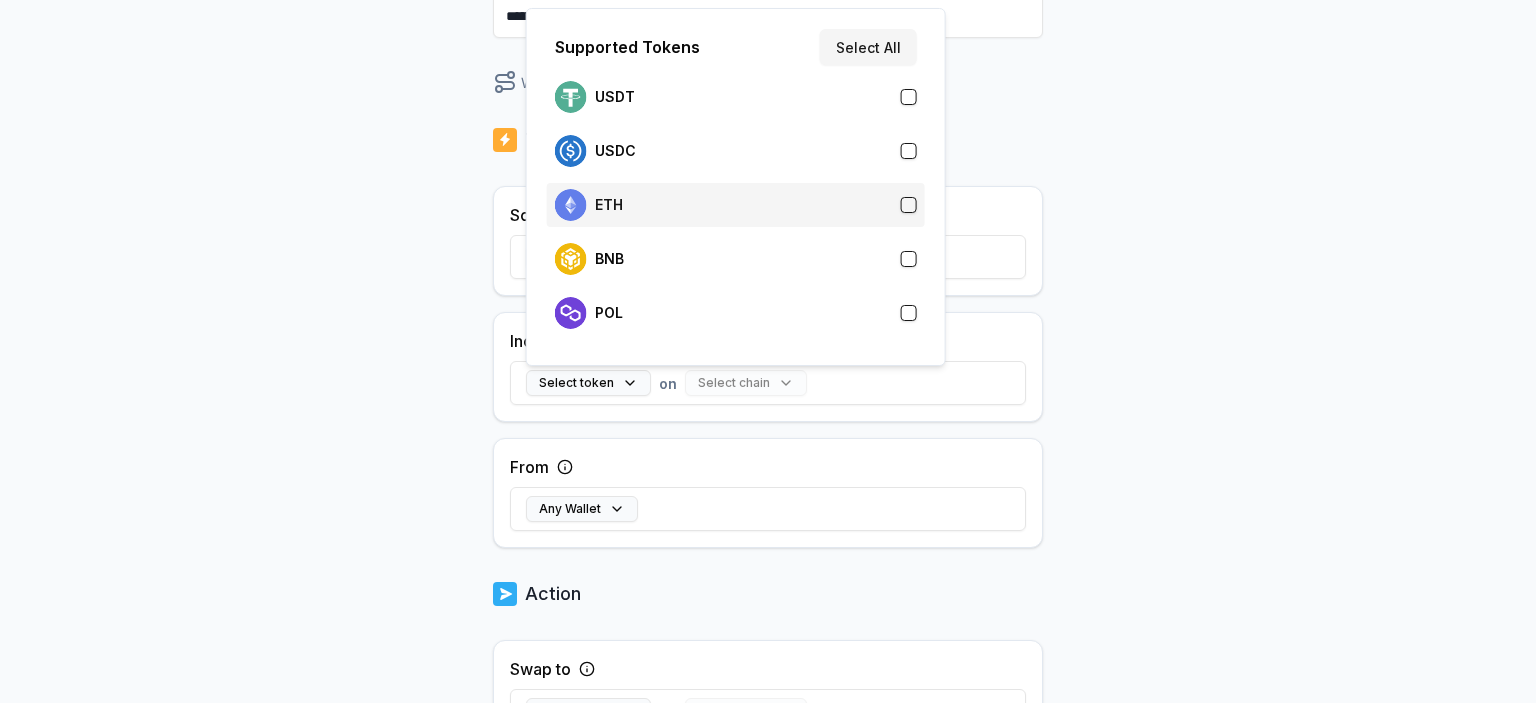 click on "ETH" at bounding box center (736, 205) 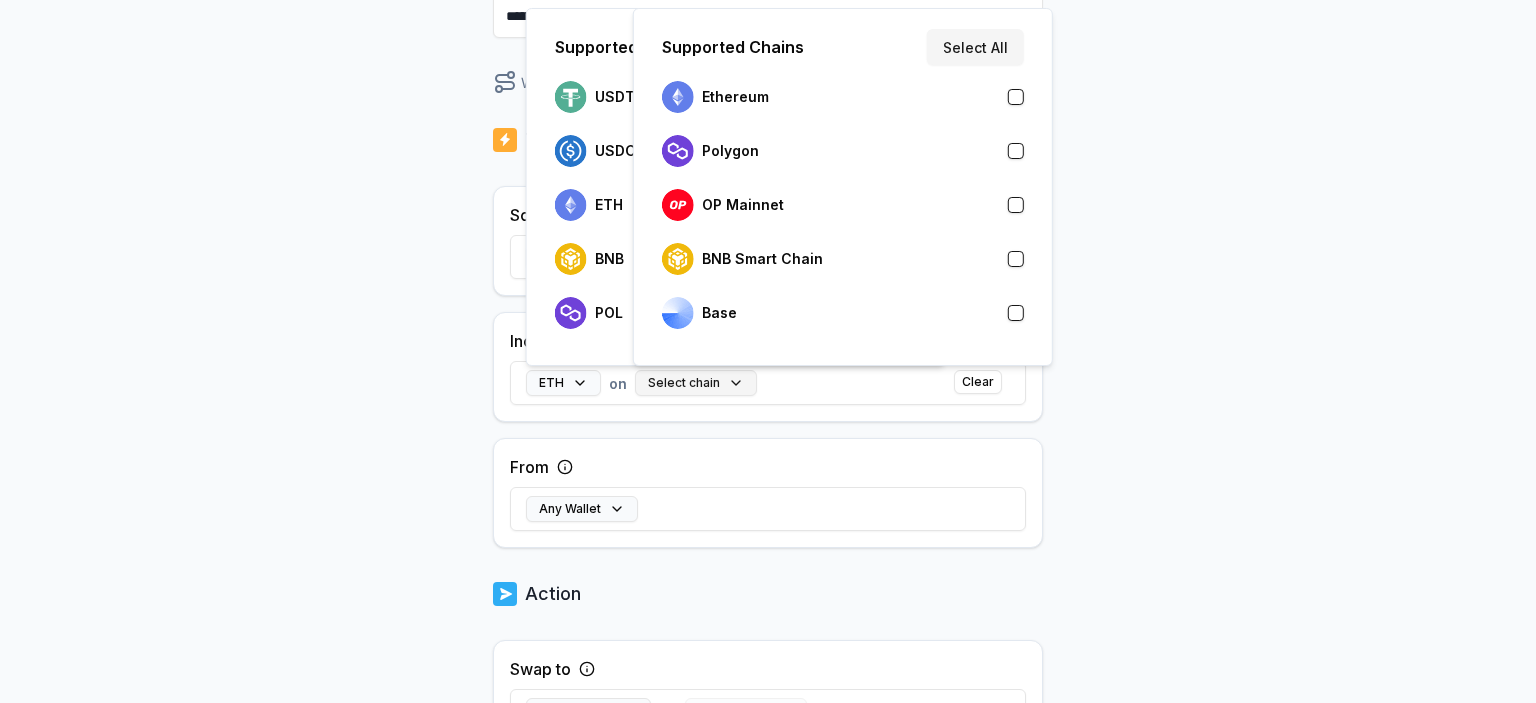 click on "Select chain" at bounding box center (696, 383) 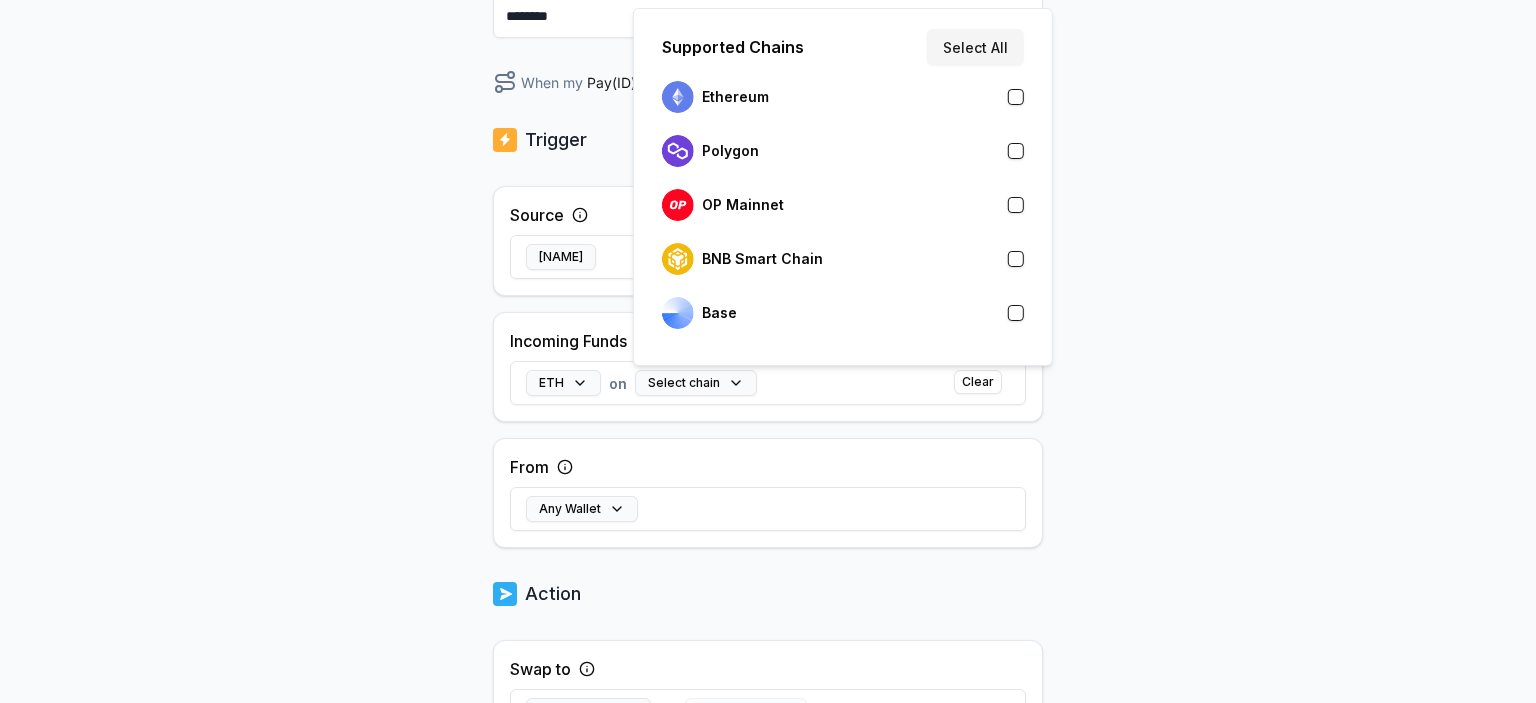 click at bounding box center (1016, 259) 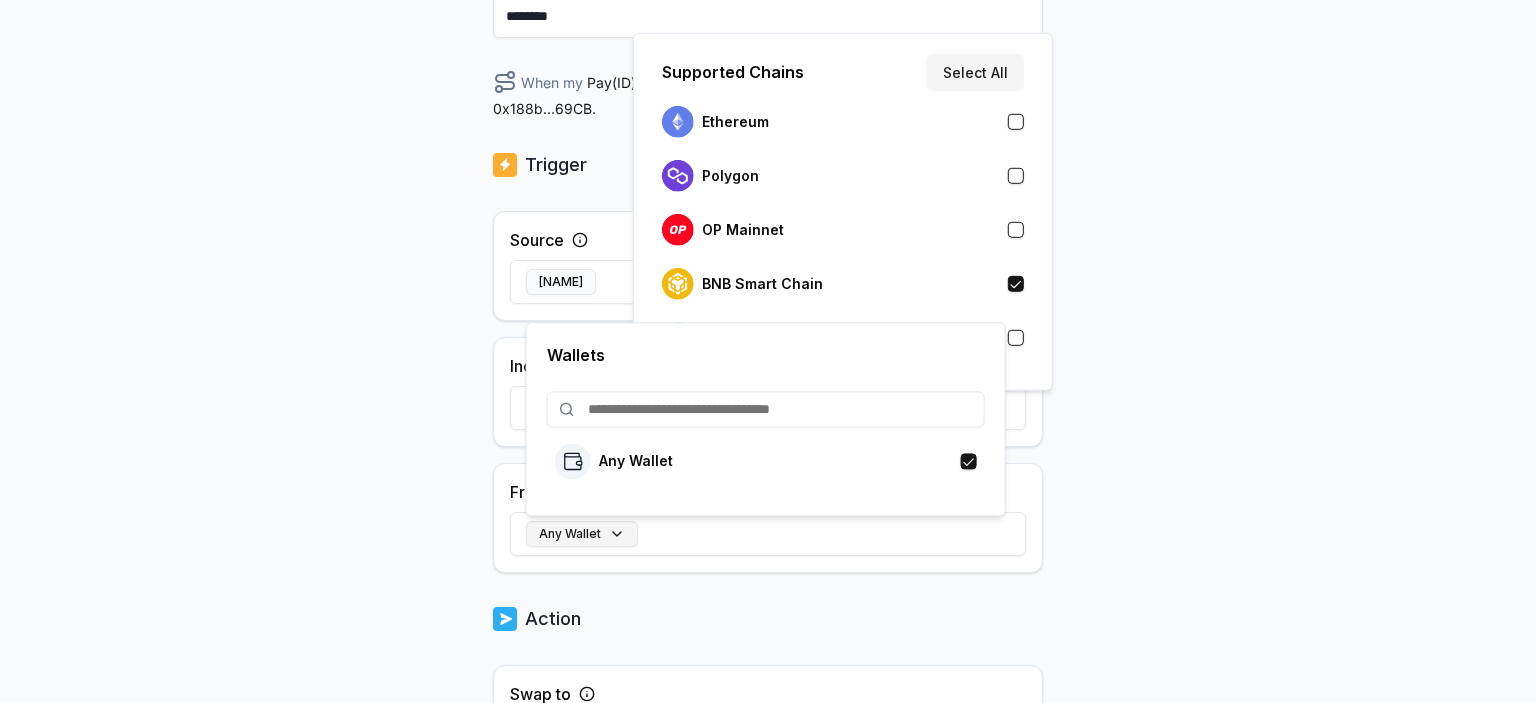 click on "Any Wallet" at bounding box center (582, 534) 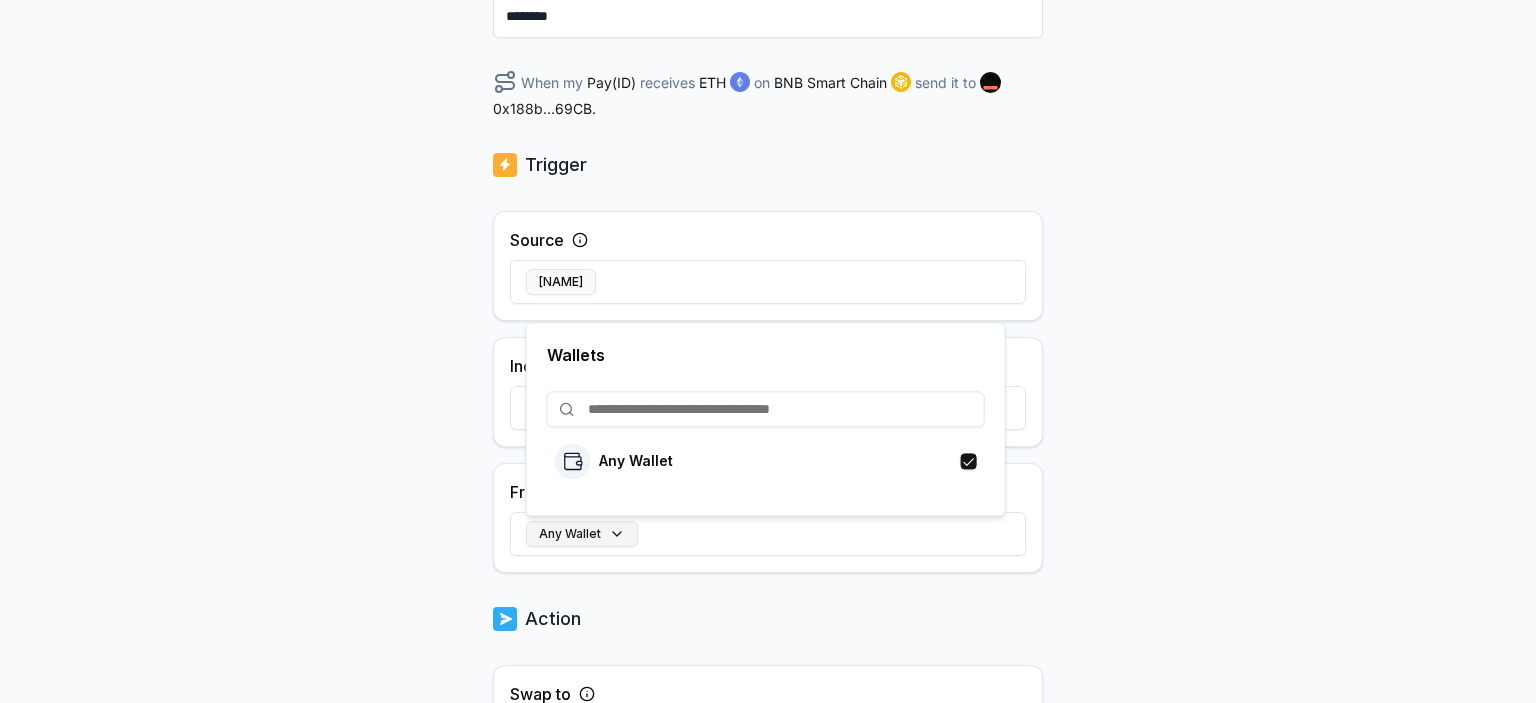 click on "Any Wallet" at bounding box center (582, 534) 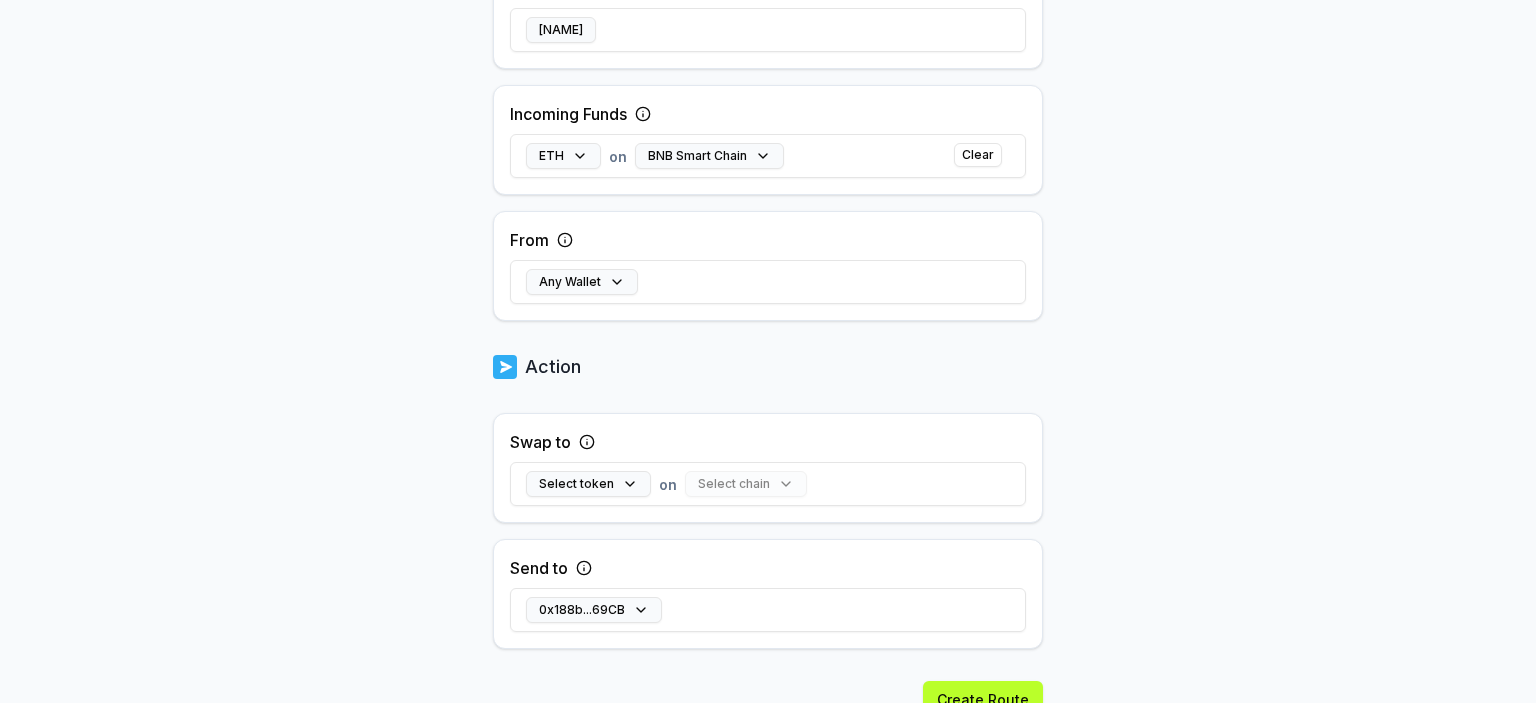 drag, startPoint x: 1379, startPoint y: 315, endPoint x: 1360, endPoint y: 408, distance: 94.92102 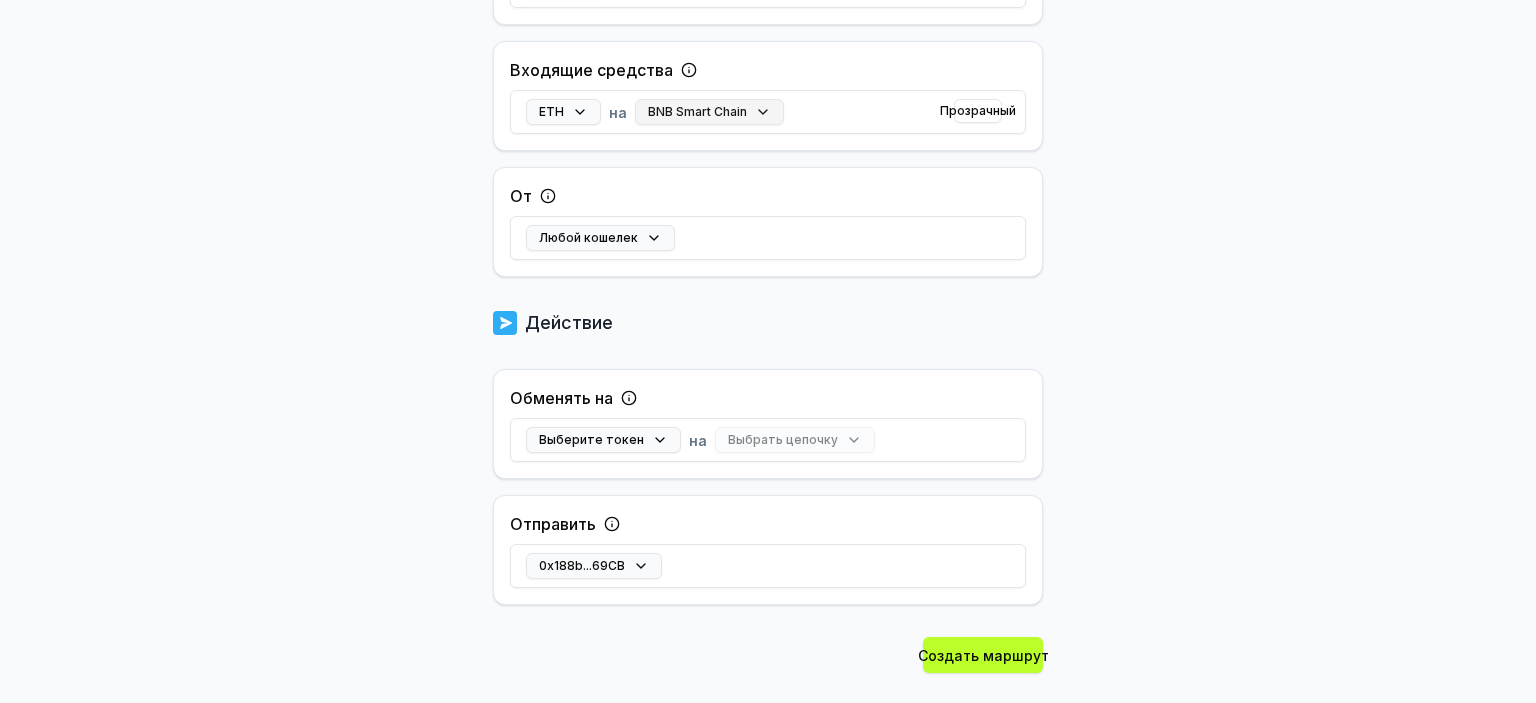 click on "BNB Smart Chain" at bounding box center (697, 111) 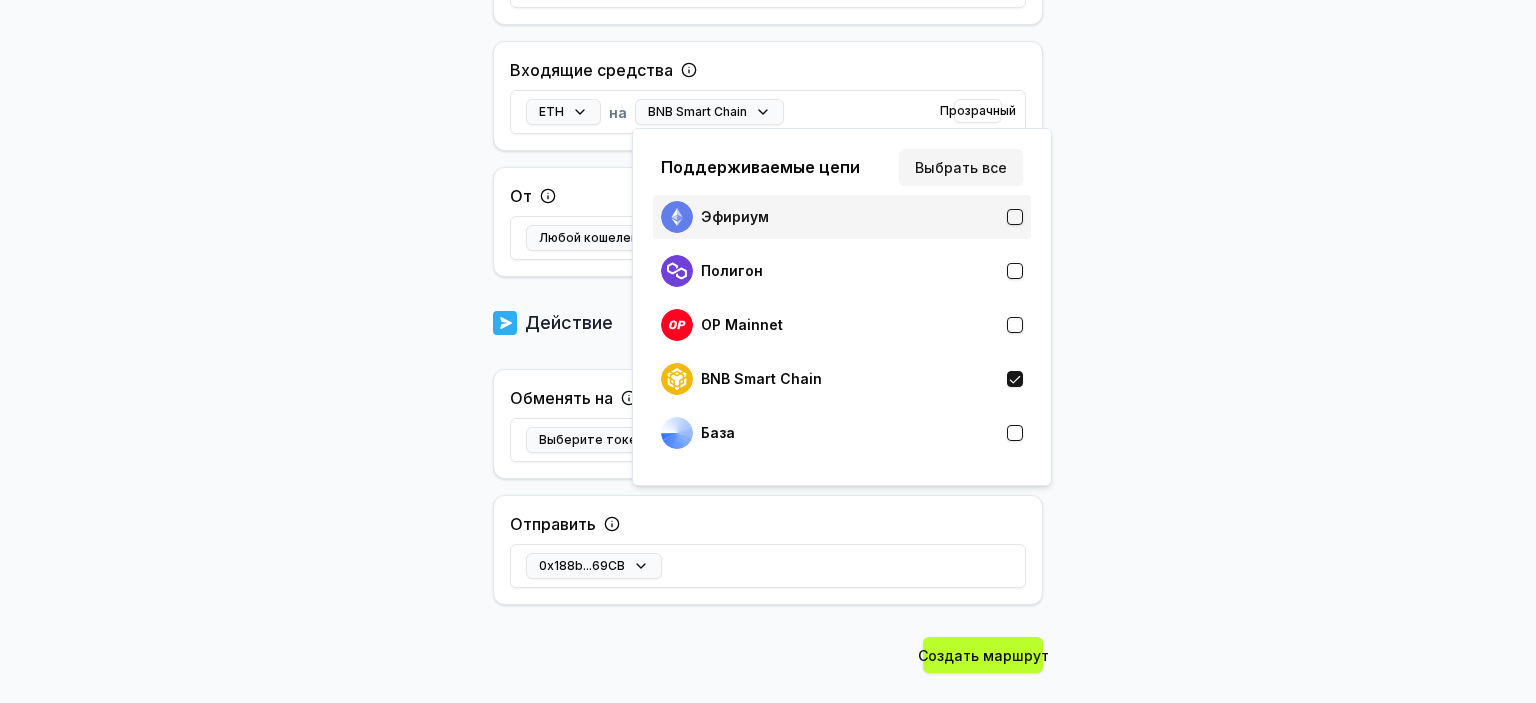 click on "Эфириум" at bounding box center [735, 216] 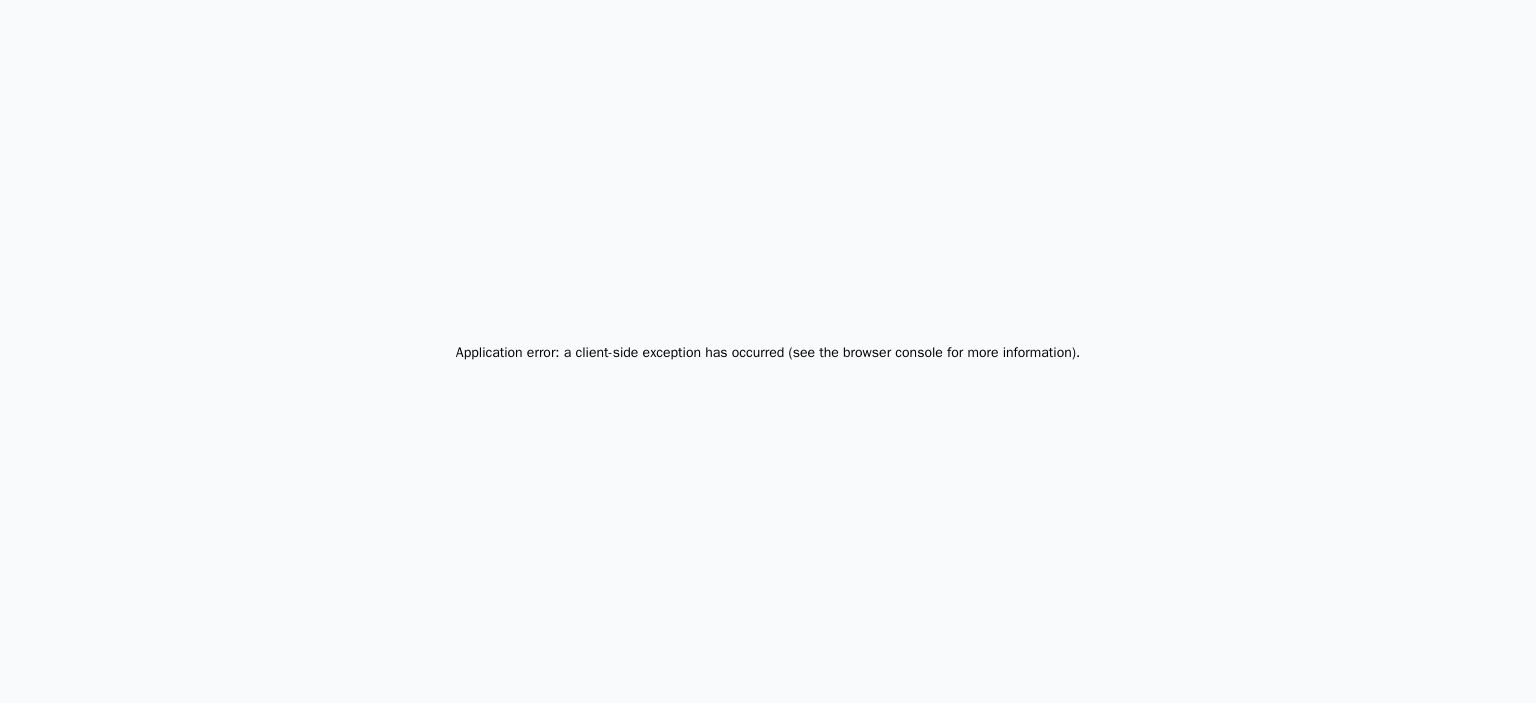 scroll, scrollTop: 0, scrollLeft: 0, axis: both 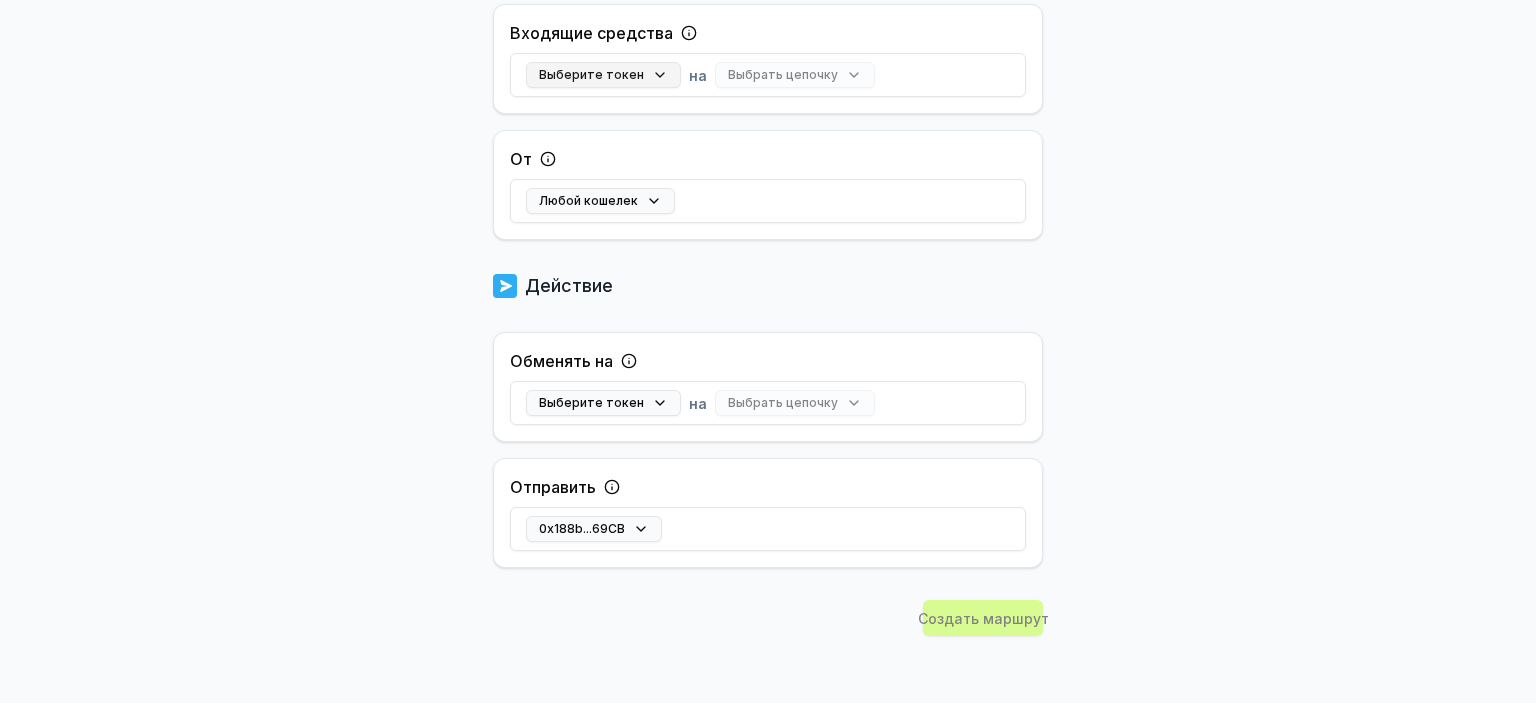 click on "Выберите токен" at bounding box center (603, 75) 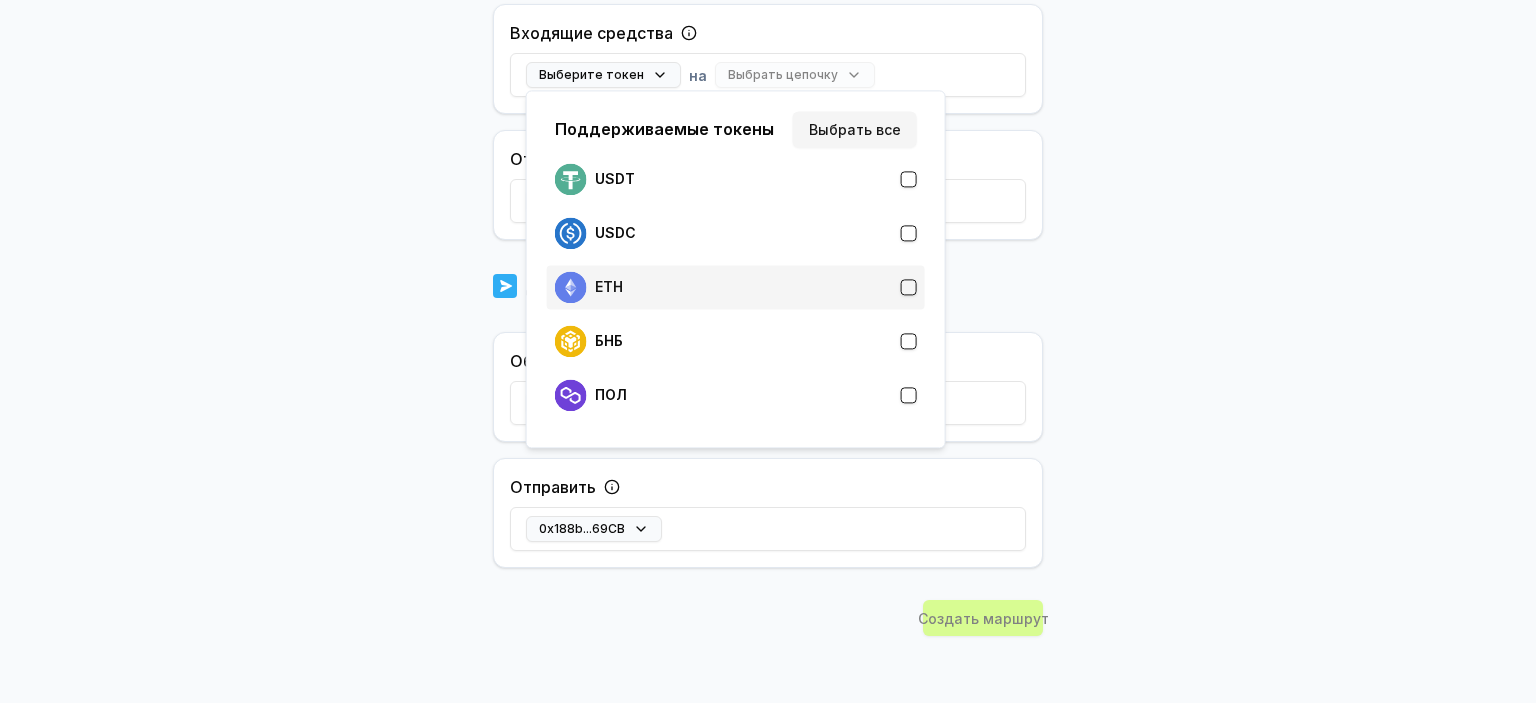 click on "ETH" at bounding box center [736, 287] 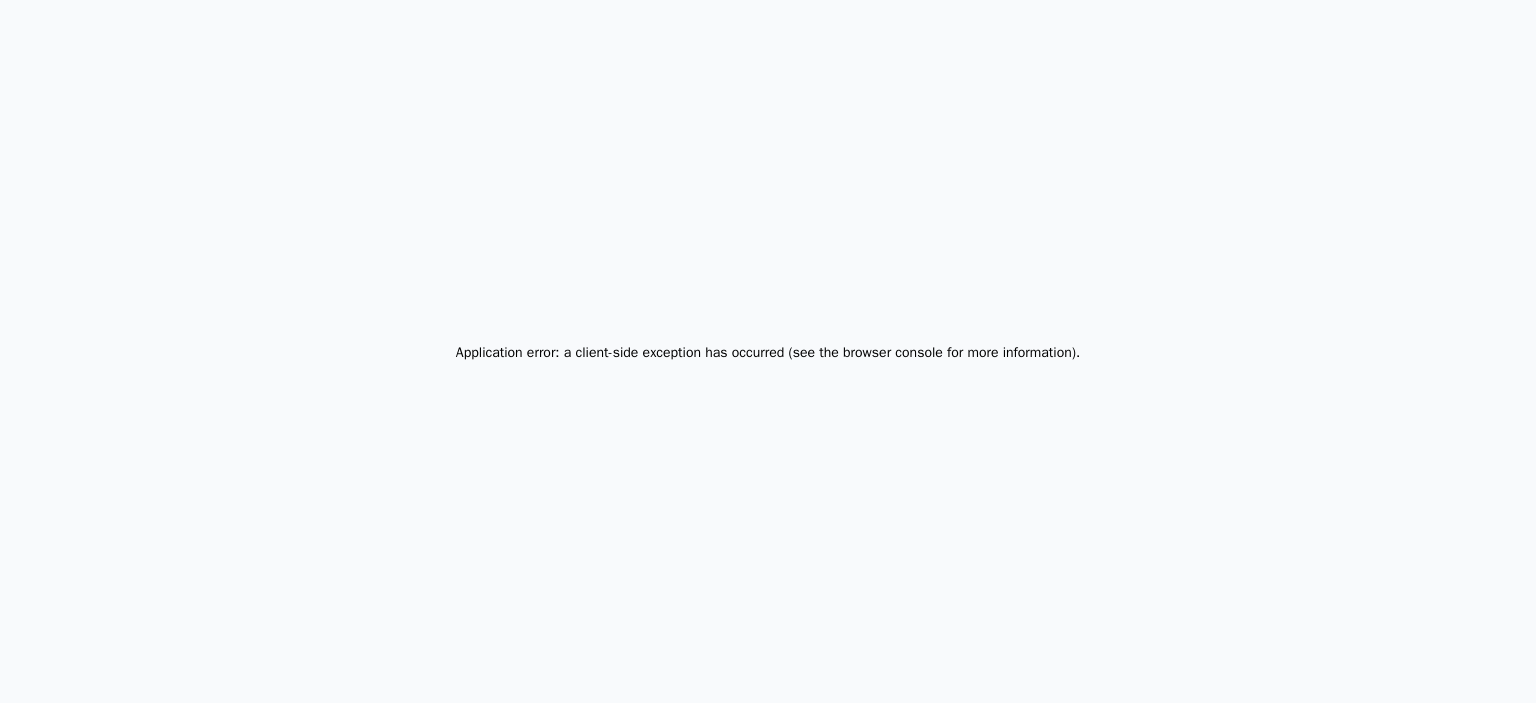 scroll, scrollTop: 0, scrollLeft: 0, axis: both 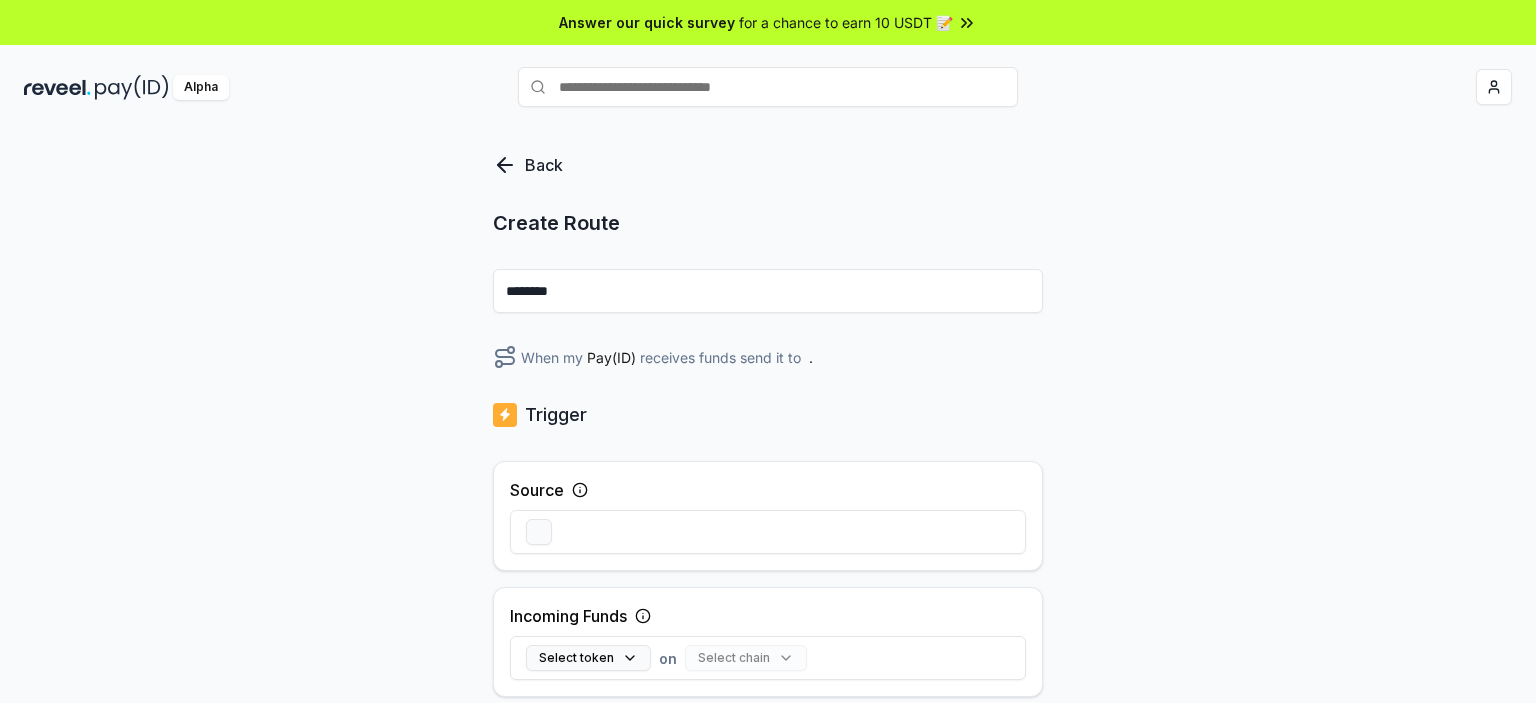 click on "Back Create Route ******** When my  Pay(ID)  receives   funds         send it to . Trigger Source Incoming Funds Select token on Select chain From Any Wallet Action Swap to Select token on Select chain Send to 0x Create Route" at bounding box center (768, 436) 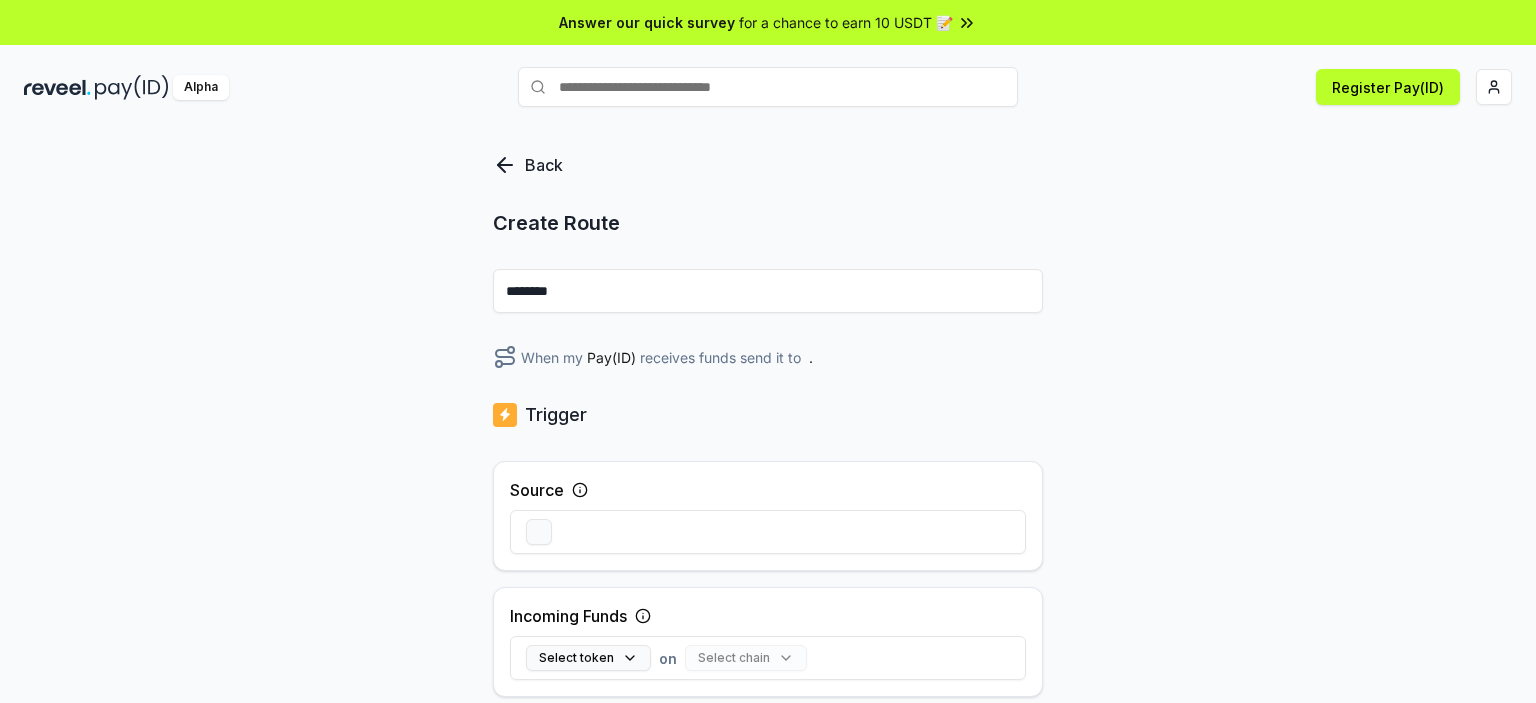 click on "********" at bounding box center (768, 291) 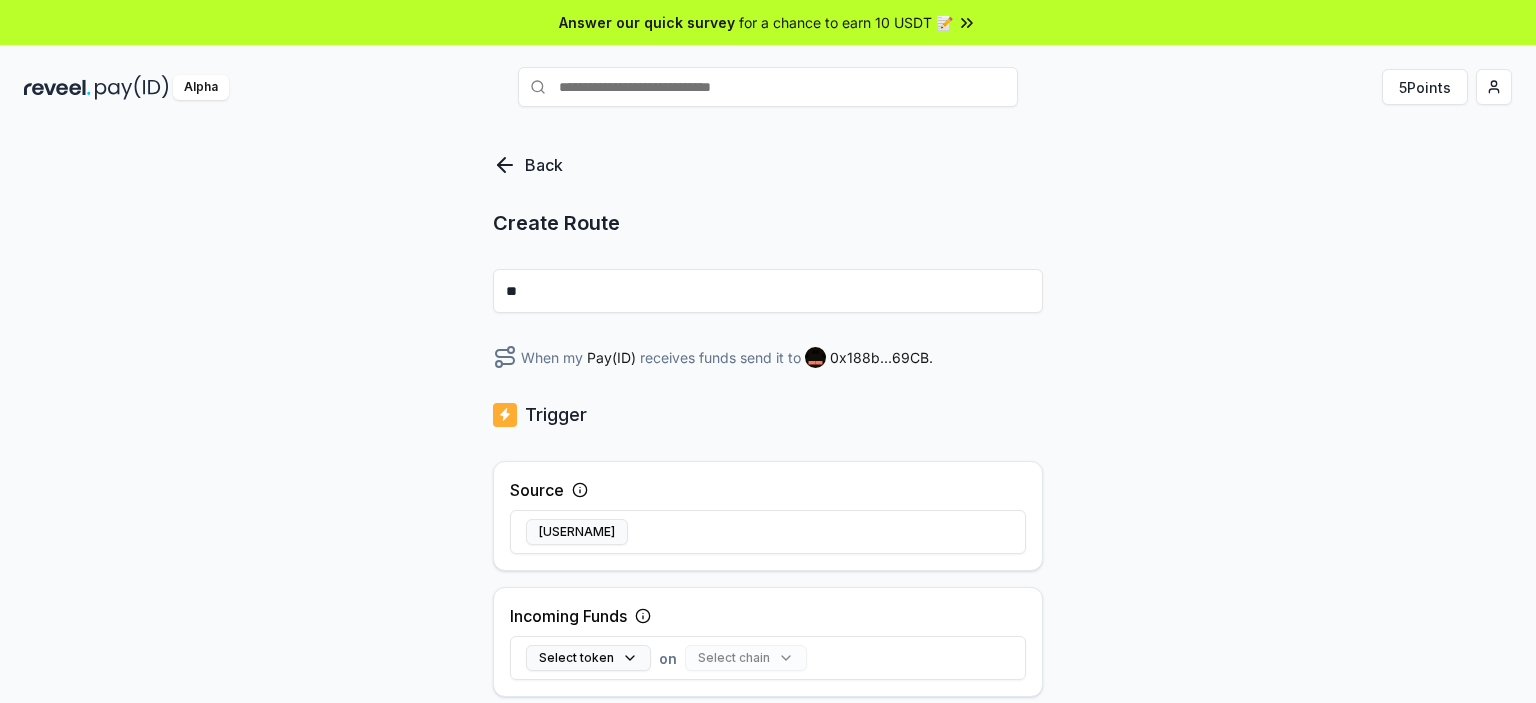 type on "*" 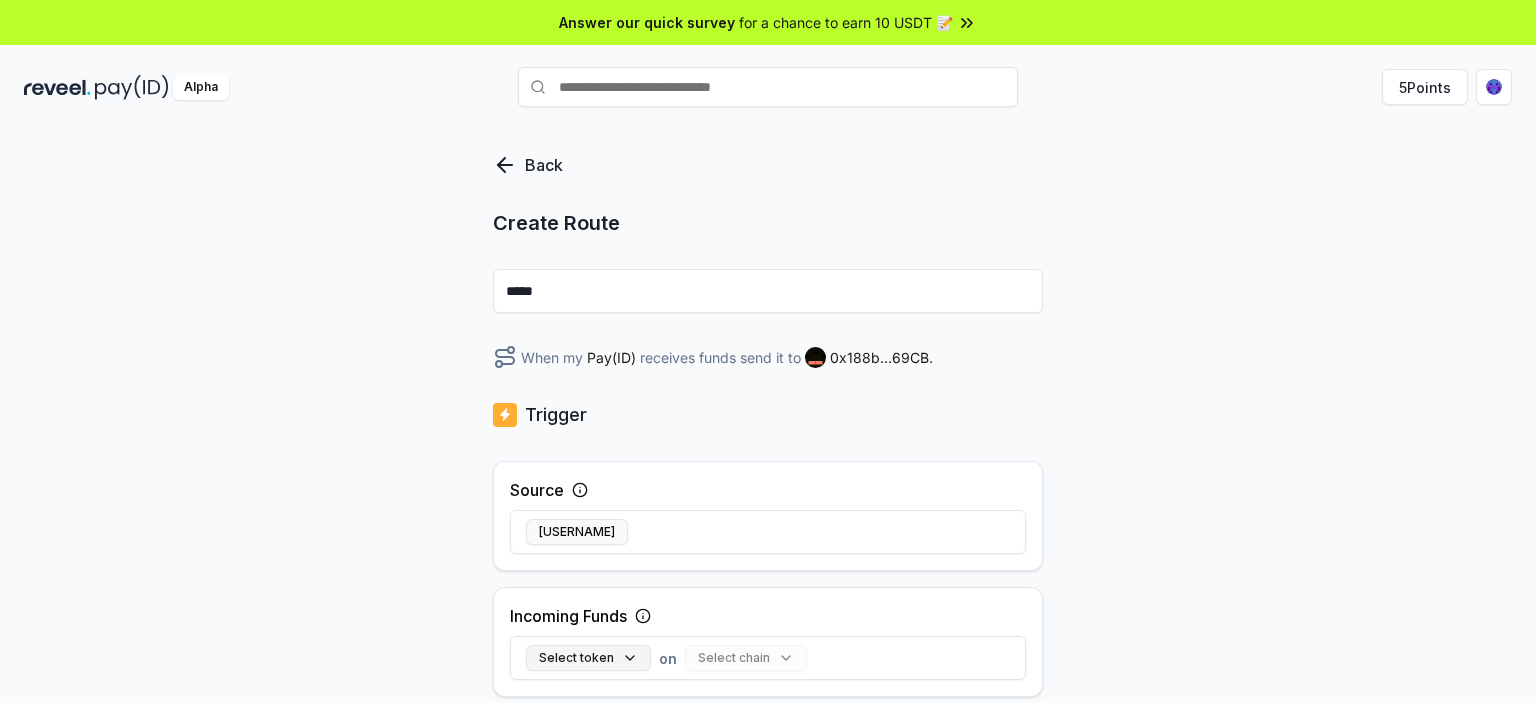 type on "*****" 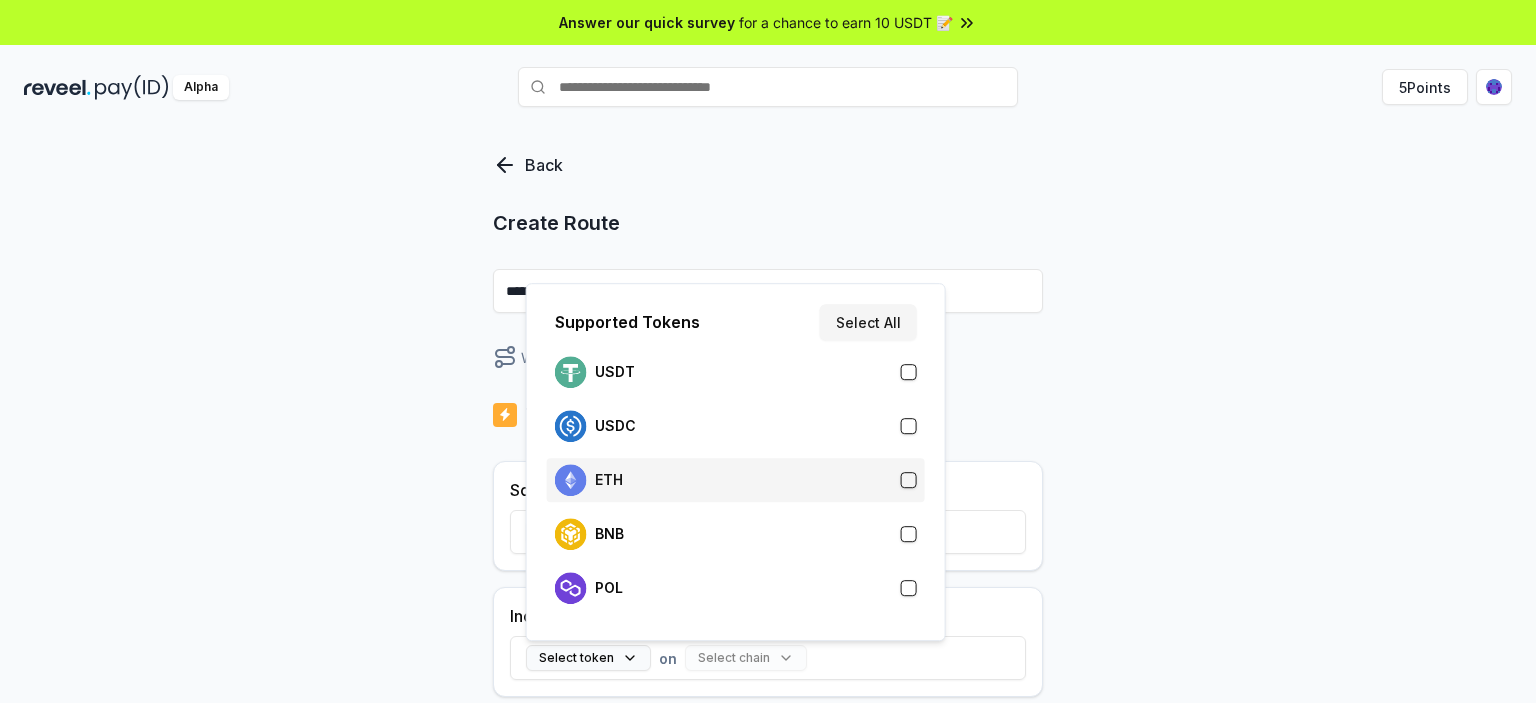 click on "ETH" at bounding box center [589, 480] 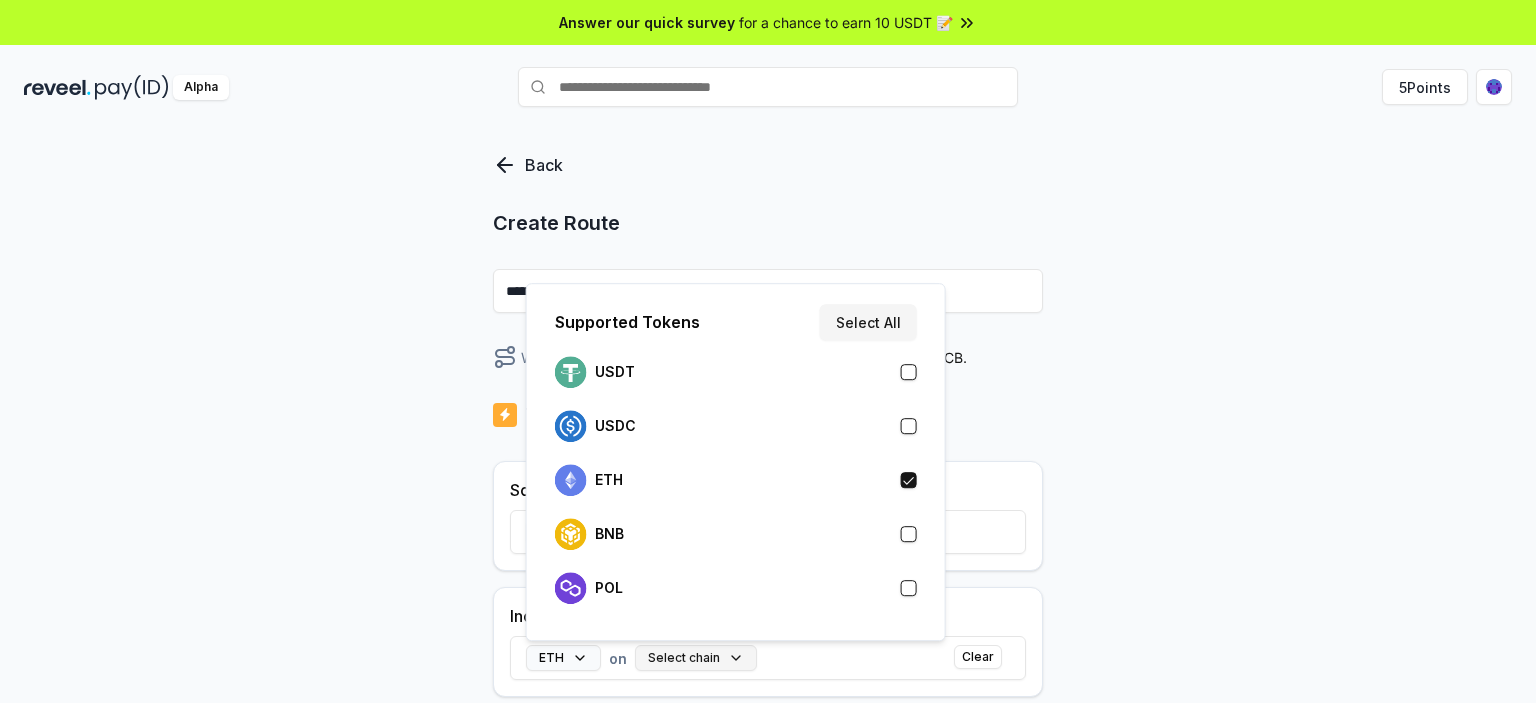 click on "Select chain" at bounding box center [696, 658] 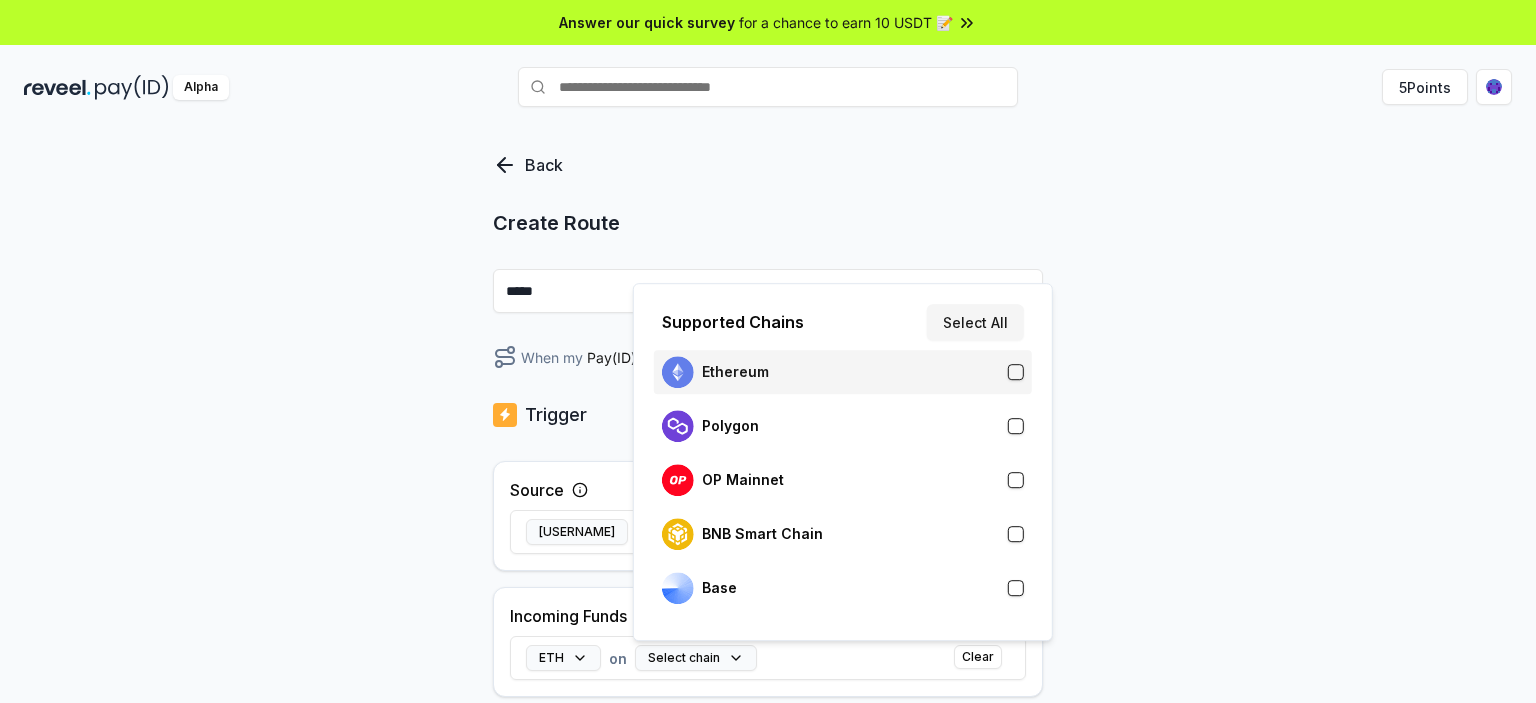click on "Ethereum" at bounding box center (735, 372) 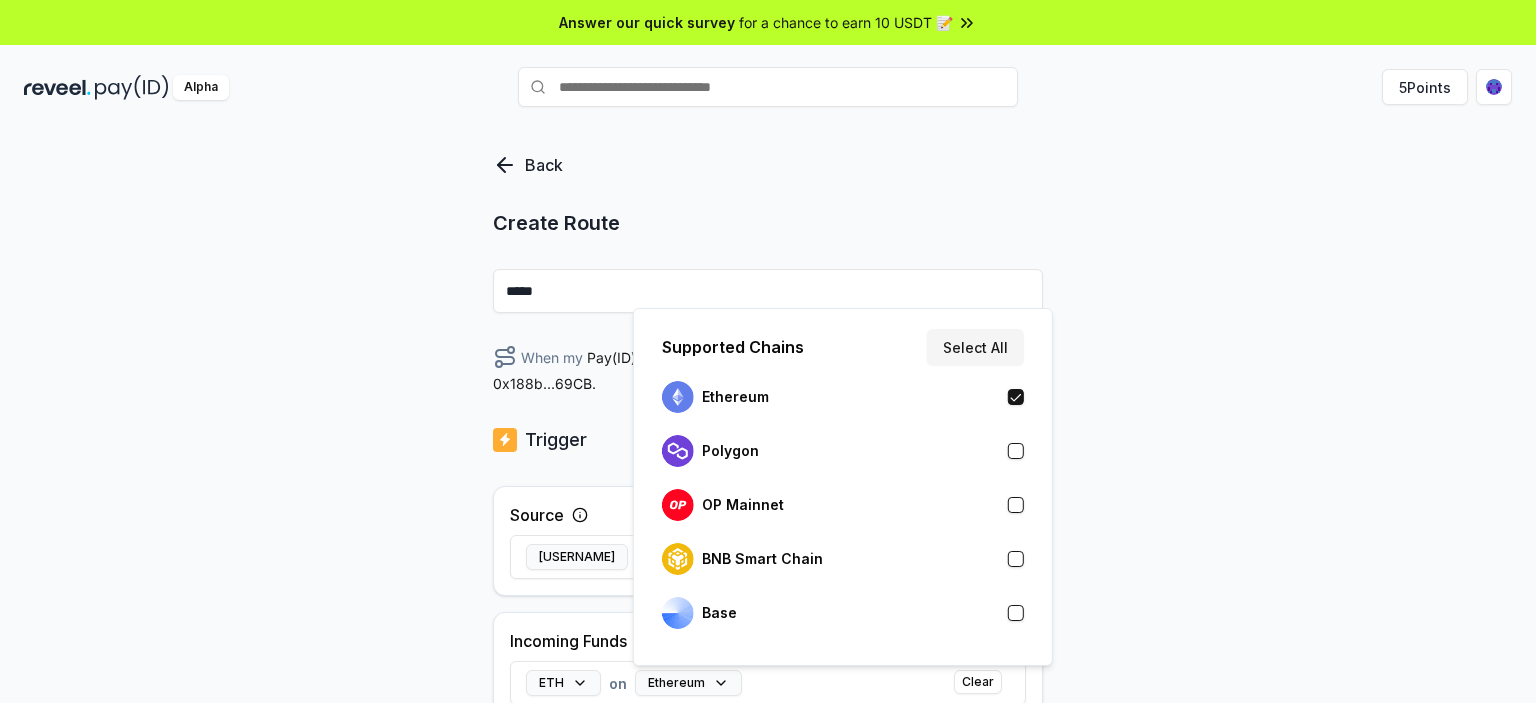 scroll, scrollTop: 608, scrollLeft: 0, axis: vertical 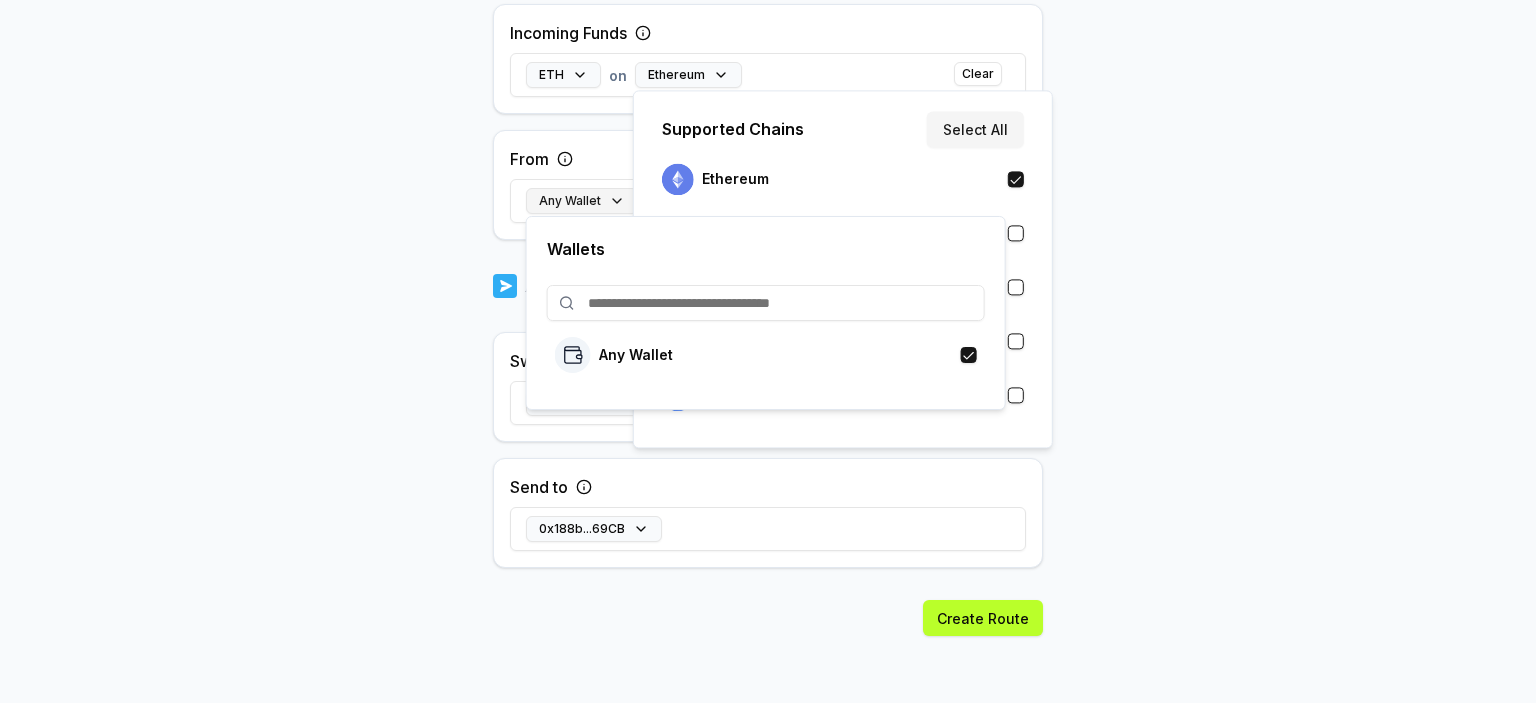 click on "Any Wallet" at bounding box center [582, 201] 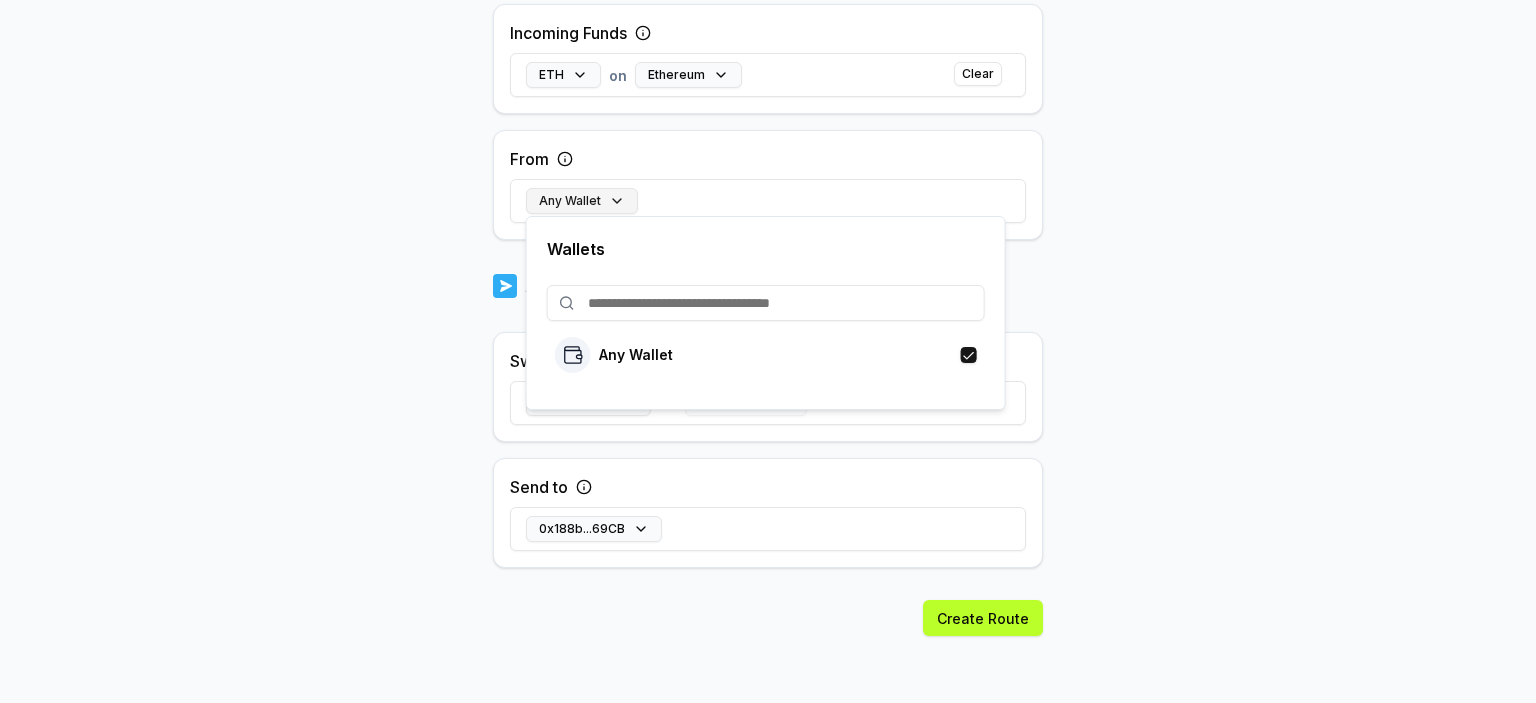 click on "Any Wallet" at bounding box center [582, 201] 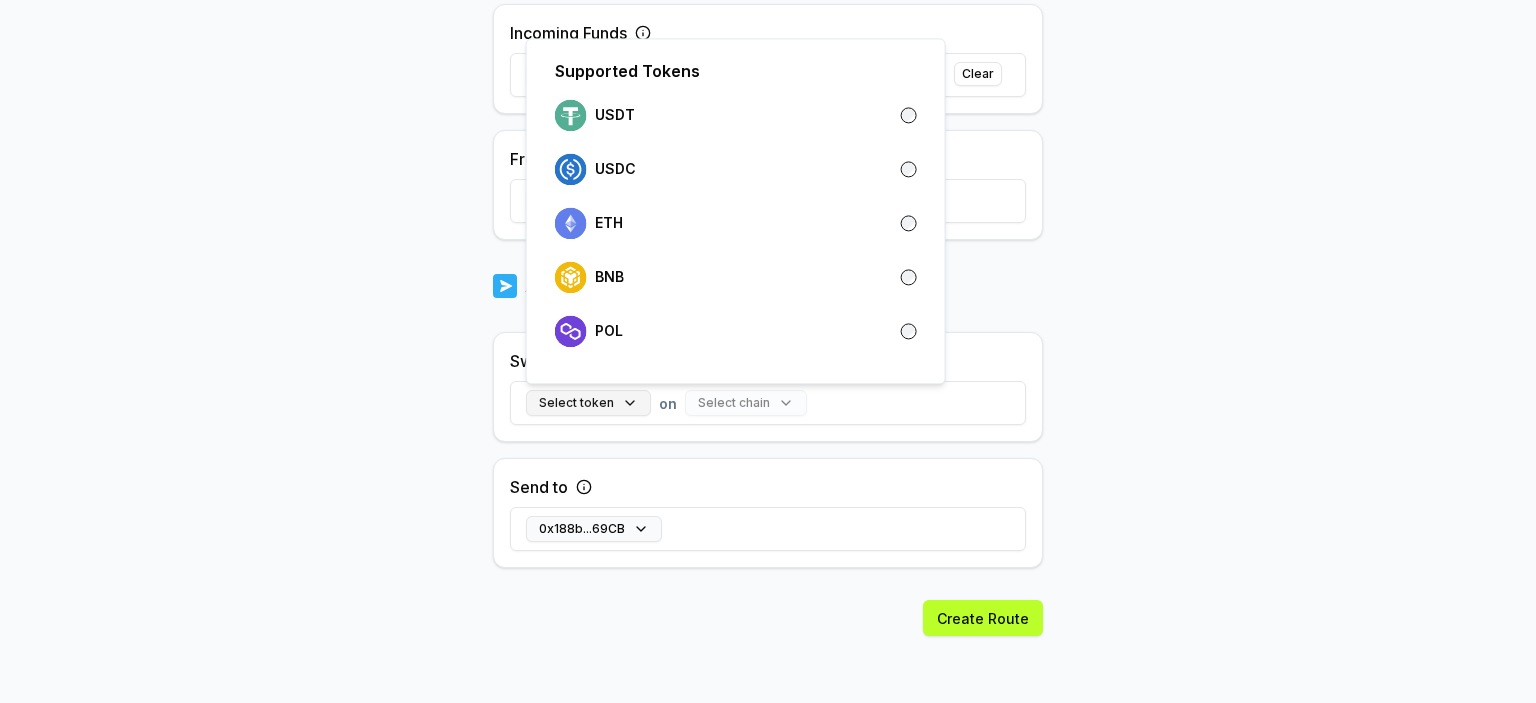 click on "Select token" at bounding box center (588, 403) 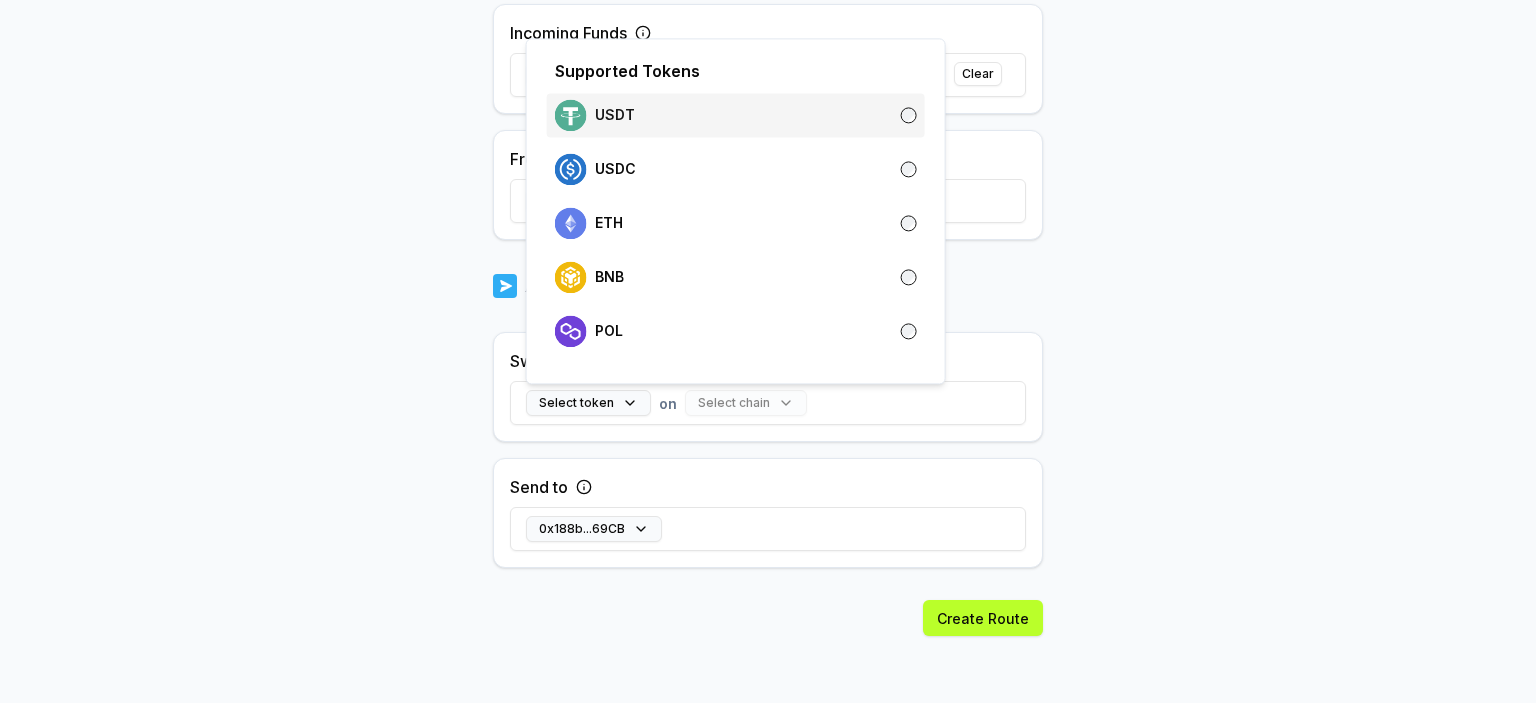 click on "USDT" at bounding box center (615, 115) 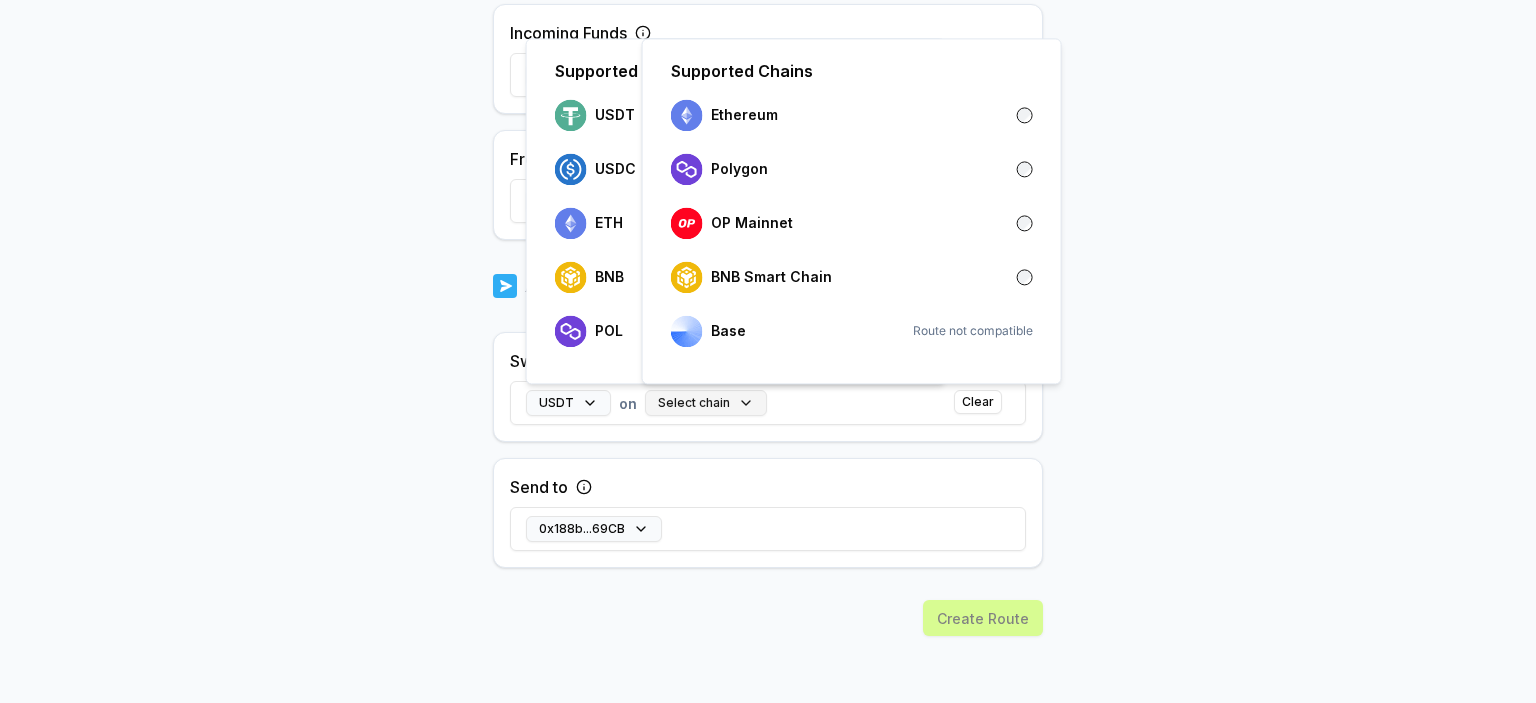click on "Select chain" at bounding box center (706, 403) 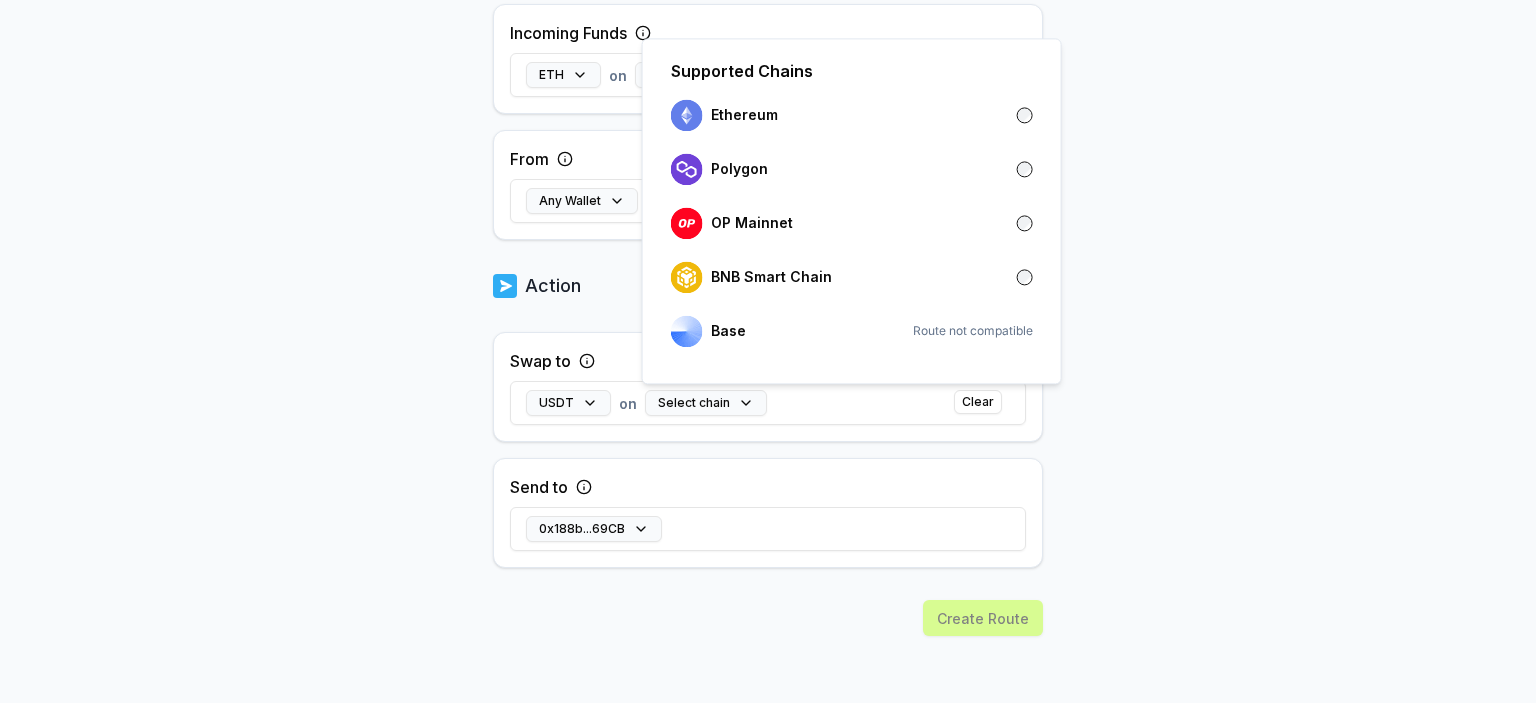 click on "Answer our quick survey for a chance to earn 10 USDT 📝 Alpha   5  Points Back Create Route ***** When my  Pay(ID)  receives   ETH on   Ethereum   swap to   USDT   on   send it to 0x188b...69CB . Trigger Source alekcec Incoming Funds ETH on Ethereum   Clear From Any Wallet Action Swap to USDT on Select chain   Clear Send to 0x188b...69CB Create Route Supported Chains Ethereum Polygon OP Mainnet BNB Smart Chain Base Route not compatible" at bounding box center [768, 351] 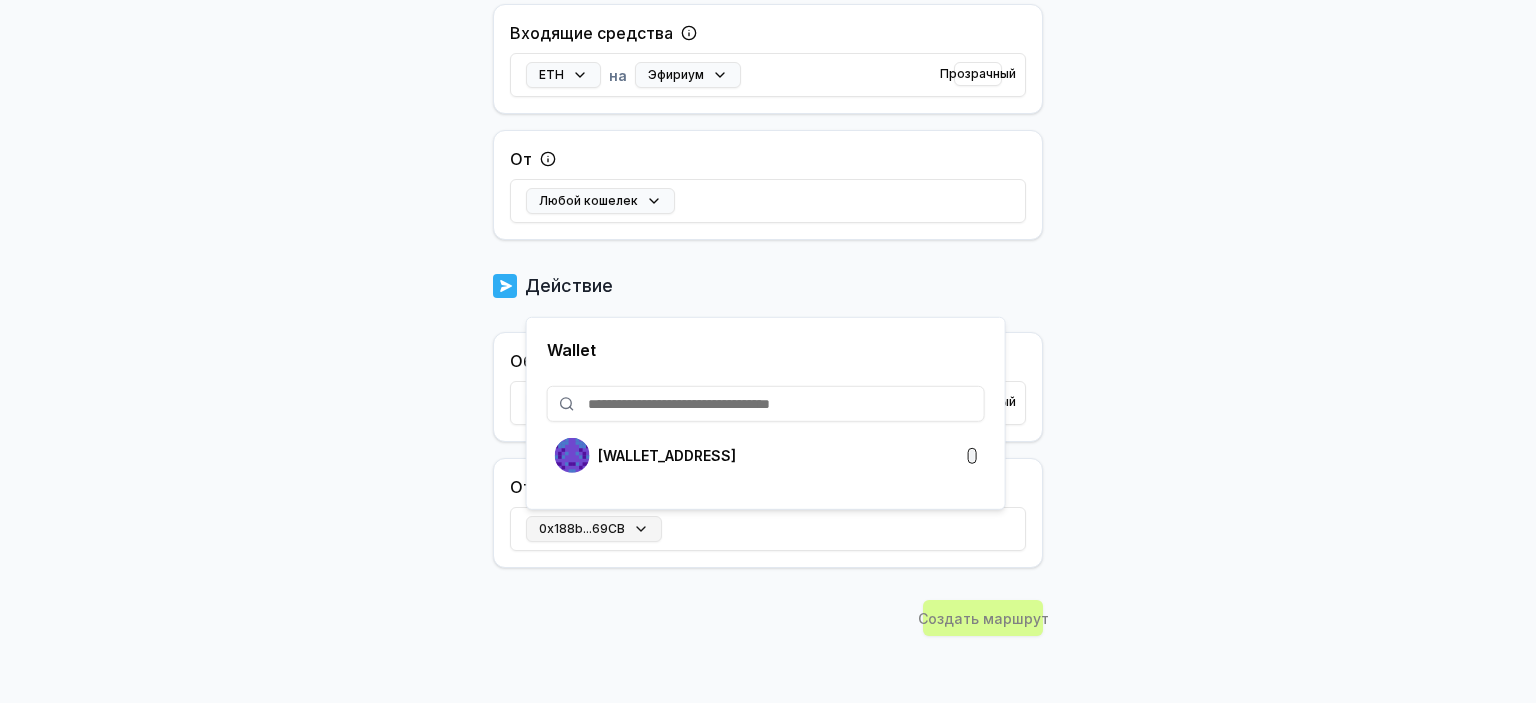 click on "0x188b...69CB" at bounding box center [594, 529] 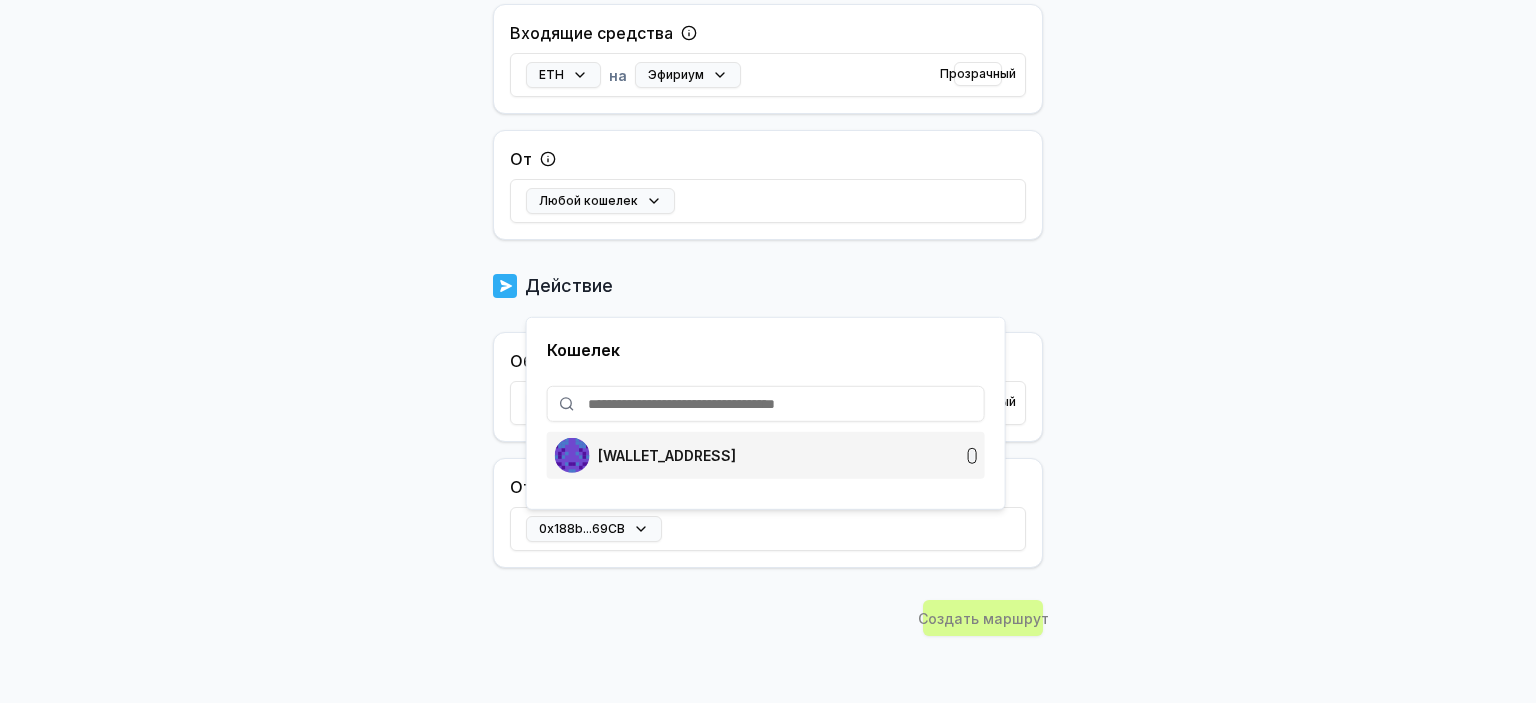 click on "0x188b48b3691D9d0047057a05D46b7D939F6069CB" at bounding box center [645, 455] 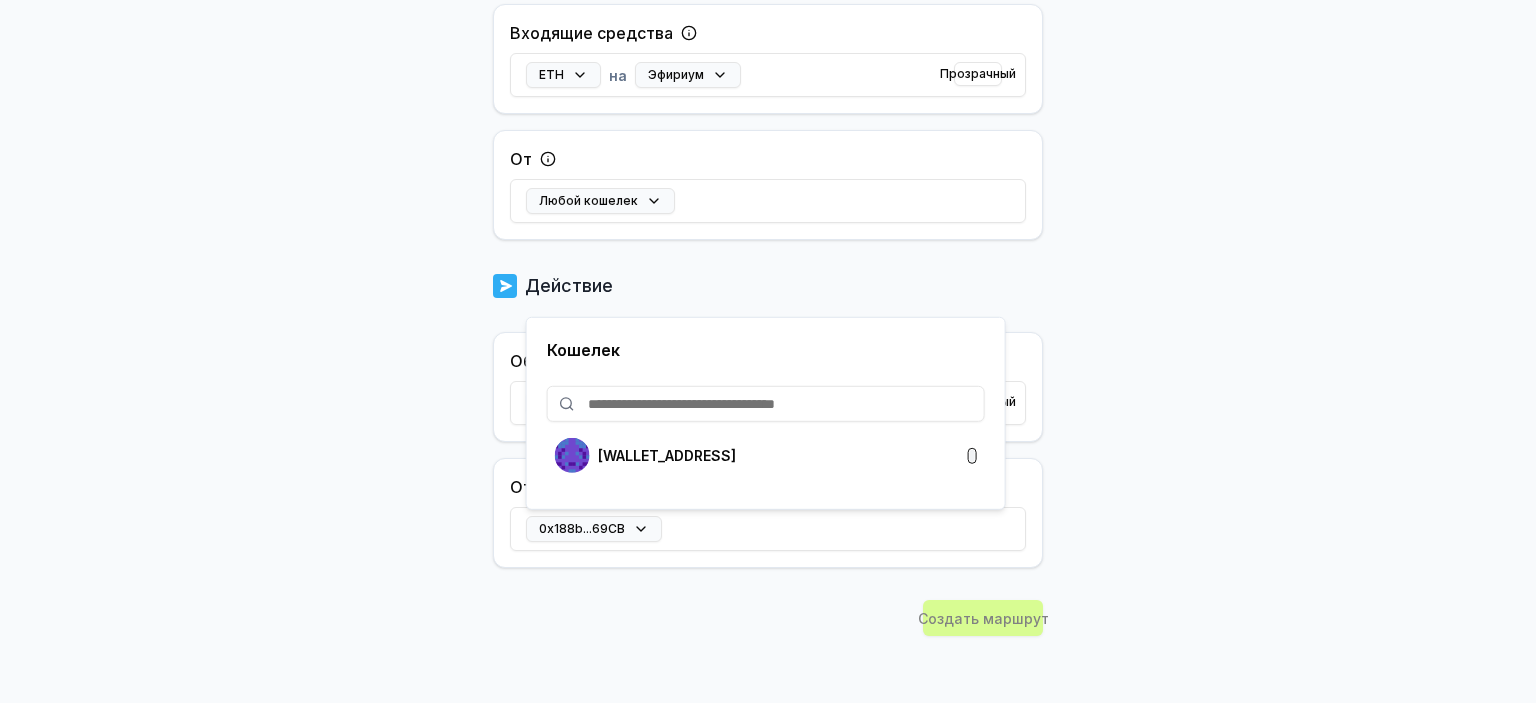 click on "Ответьте на наш короткий опрос чтобы получить шанс заработать 10 USDT 📝 Альфа   5  баллов Назад Создать маршрут ***** Когда мой Оплата(ID) получает   ETH на   Эфириум   поменять на   USDT   на    отправку его 0x188b...69CB  . Курок Источник алекчек Входящие средства ETH на Эфириум   Прозрачный От Любой кошелек Действие Обменять на USDT на Выбрать цепочку   Прозрачный Отправить 0x188b...69CB Создать маршрут Исходный текст Оцените этот перевод Ваш отзыв поможет нам улучшить Google Переводчик Кошелек 0x188b48b3691D9d0047057a05D46b7D939F6069CB" at bounding box center [768, 351] 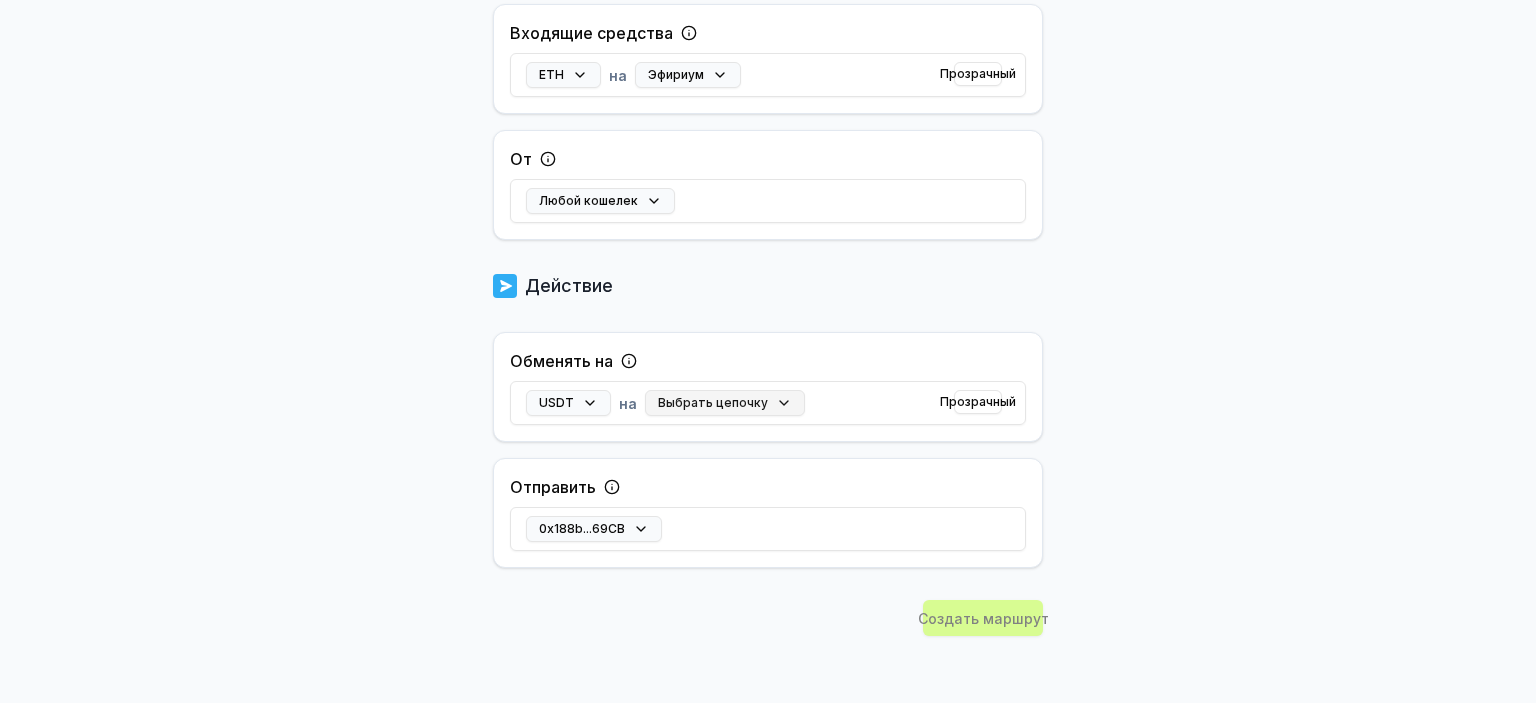 click on "Выбрать цепочку" at bounding box center (725, 403) 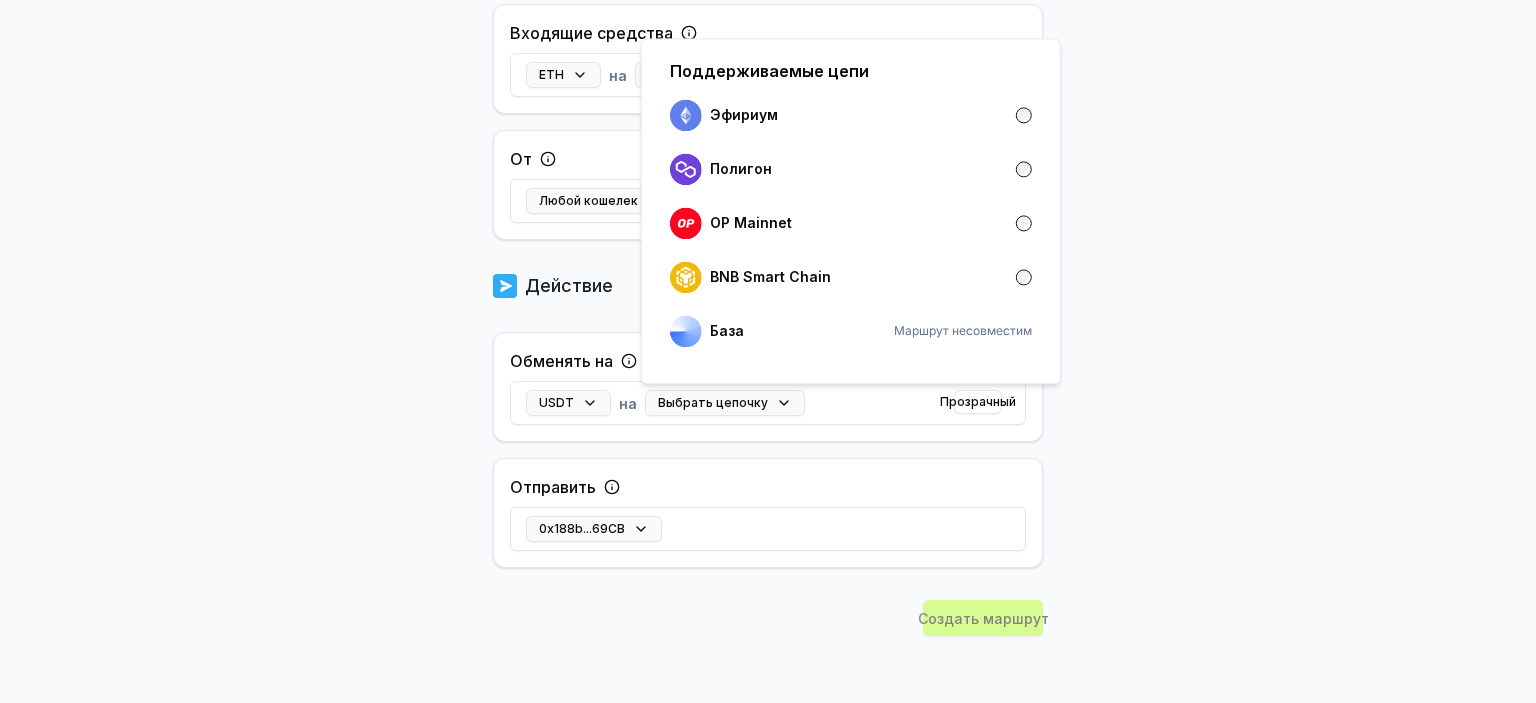 click on "Ответьте на наш короткий опрос чтобы получить шанс заработать 10 USDT 📝 Альфа   5  баллов Назад Создать маршрут ***** Когда мой Оплата(ID) получает   ETH на   Эфириум   поменять на   USDT   на    отправку его 0x188b...69CB  . Курок Источник алекчек Входящие средства ETH на Эфириум   Прозрачный От Любой кошелек Действие Обменять на USDT на Выбрать цепочку   Прозрачный Отправить 0x188b...69CB Создать маршрут Исходный текст Оцените этот перевод Ваш отзыв поможет нам улучшить Google Переводчик Поддерживаемые цепи Эфириум Полигон OP Mainnet BNB Smart Chain База Маршрут несовместим" at bounding box center (768, 351) 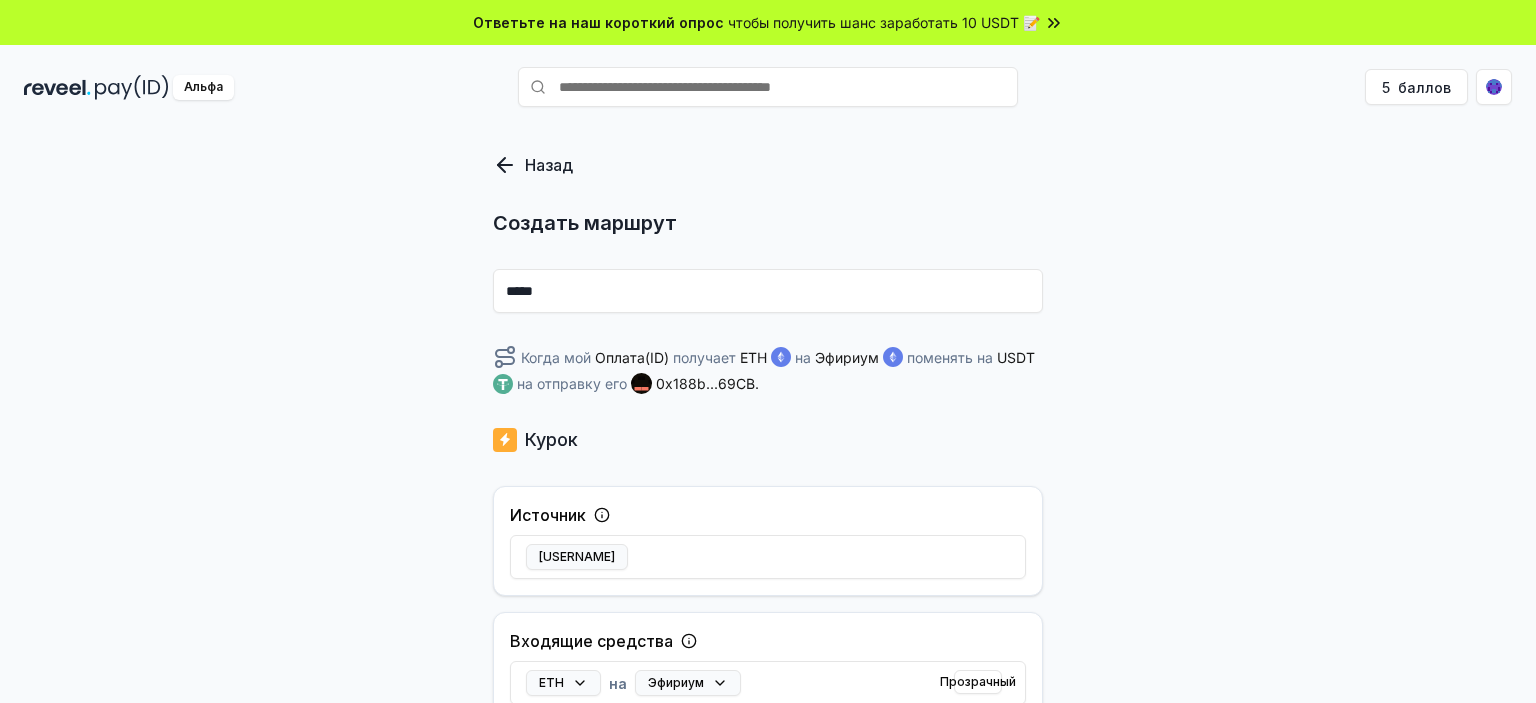scroll, scrollTop: 608, scrollLeft: 0, axis: vertical 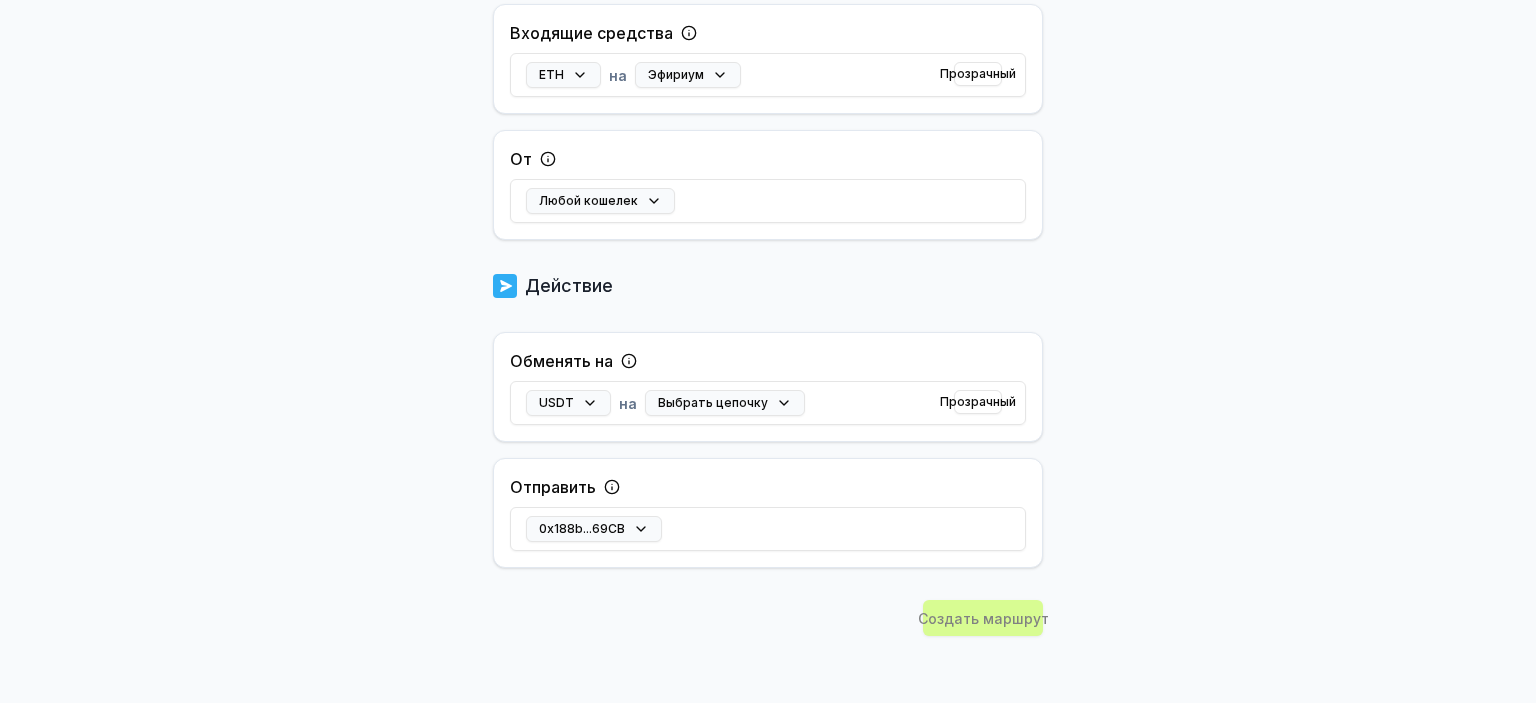 click on "Создать маршрут" at bounding box center [768, 653] 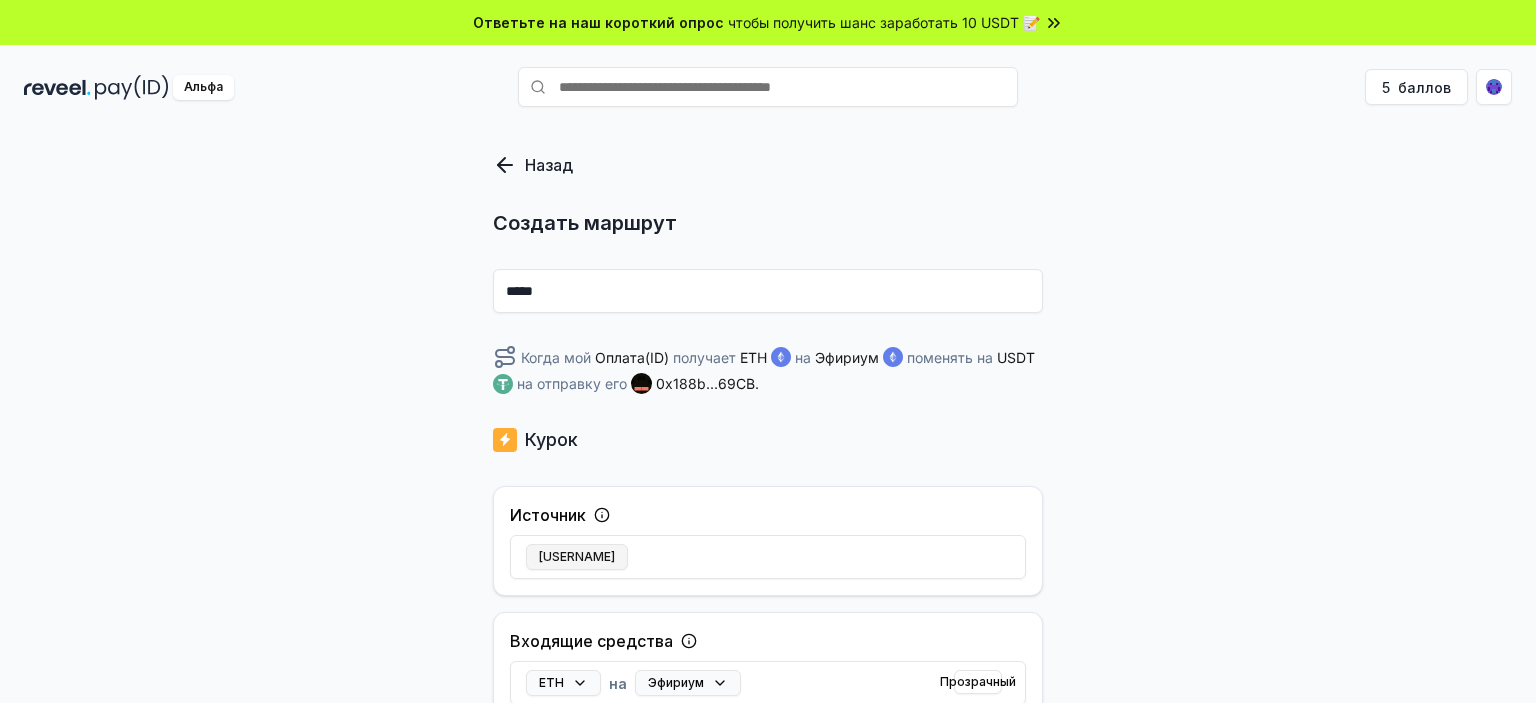 click on "алекчек" at bounding box center [577, 556] 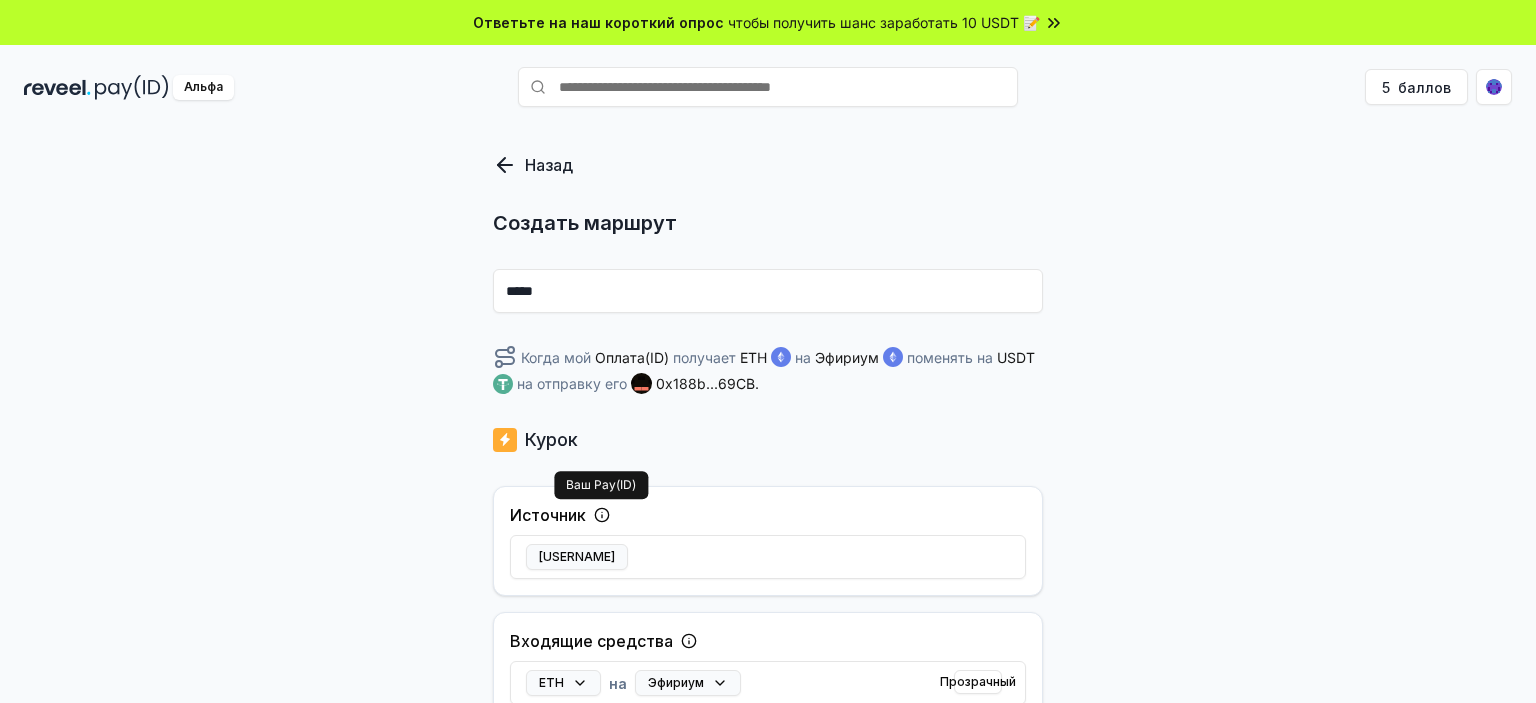 click 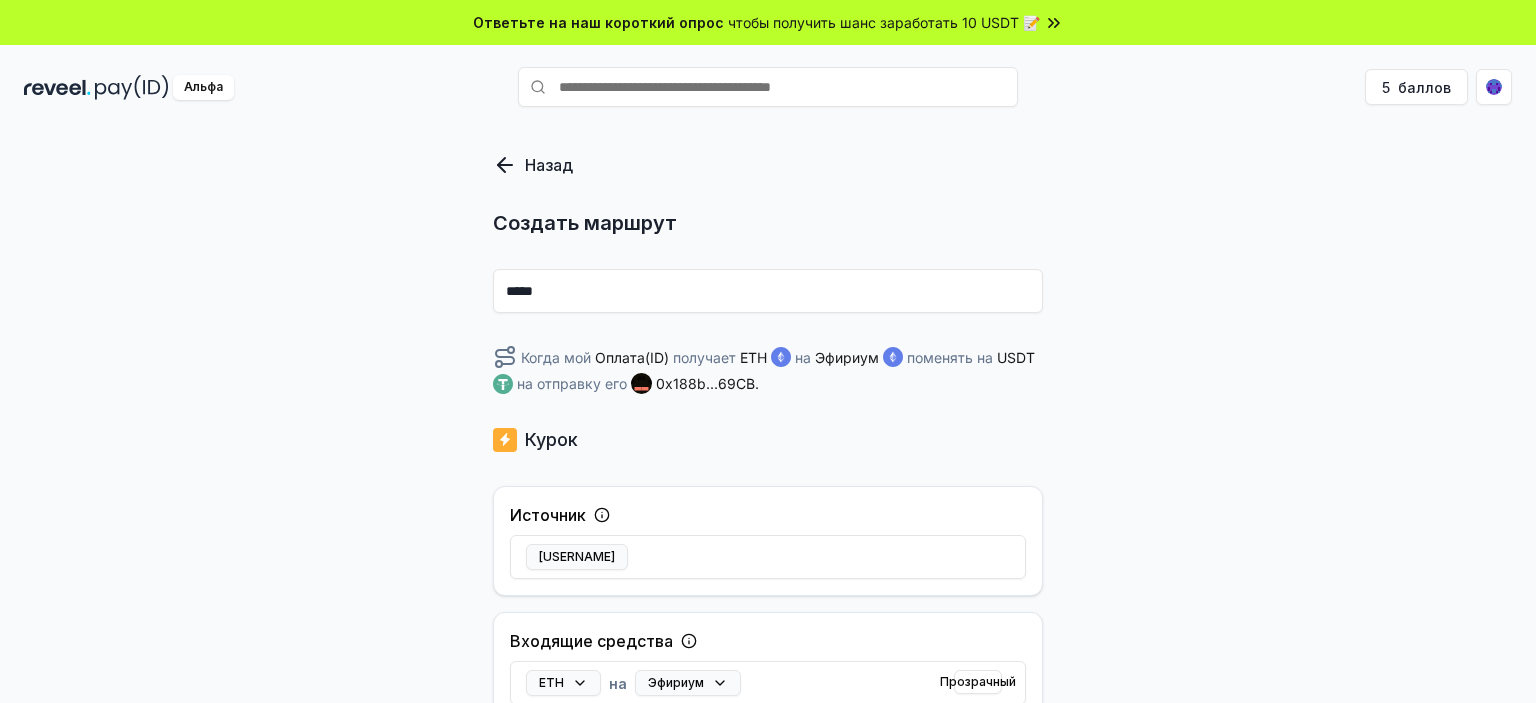 scroll, scrollTop: 608, scrollLeft: 0, axis: vertical 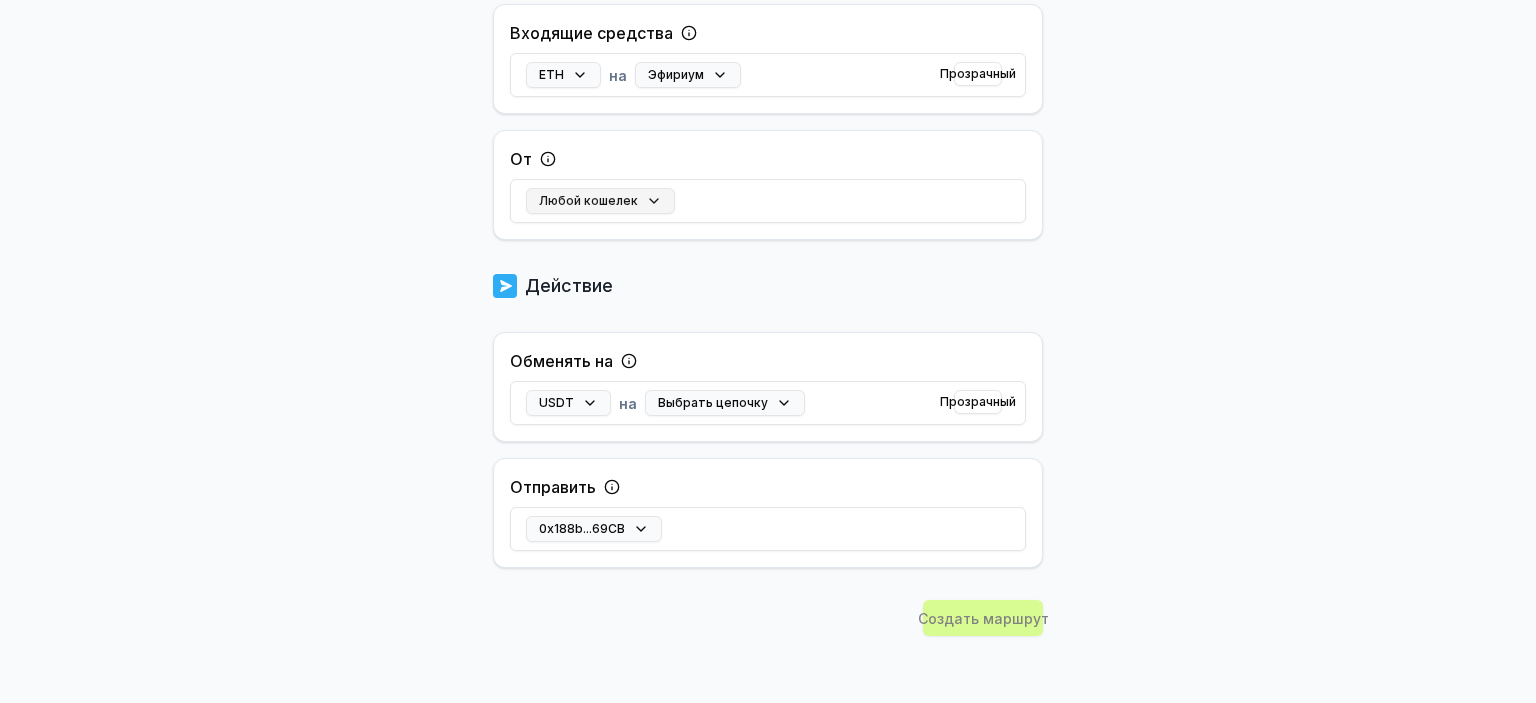 click on "Любой кошелек" at bounding box center (600, 201) 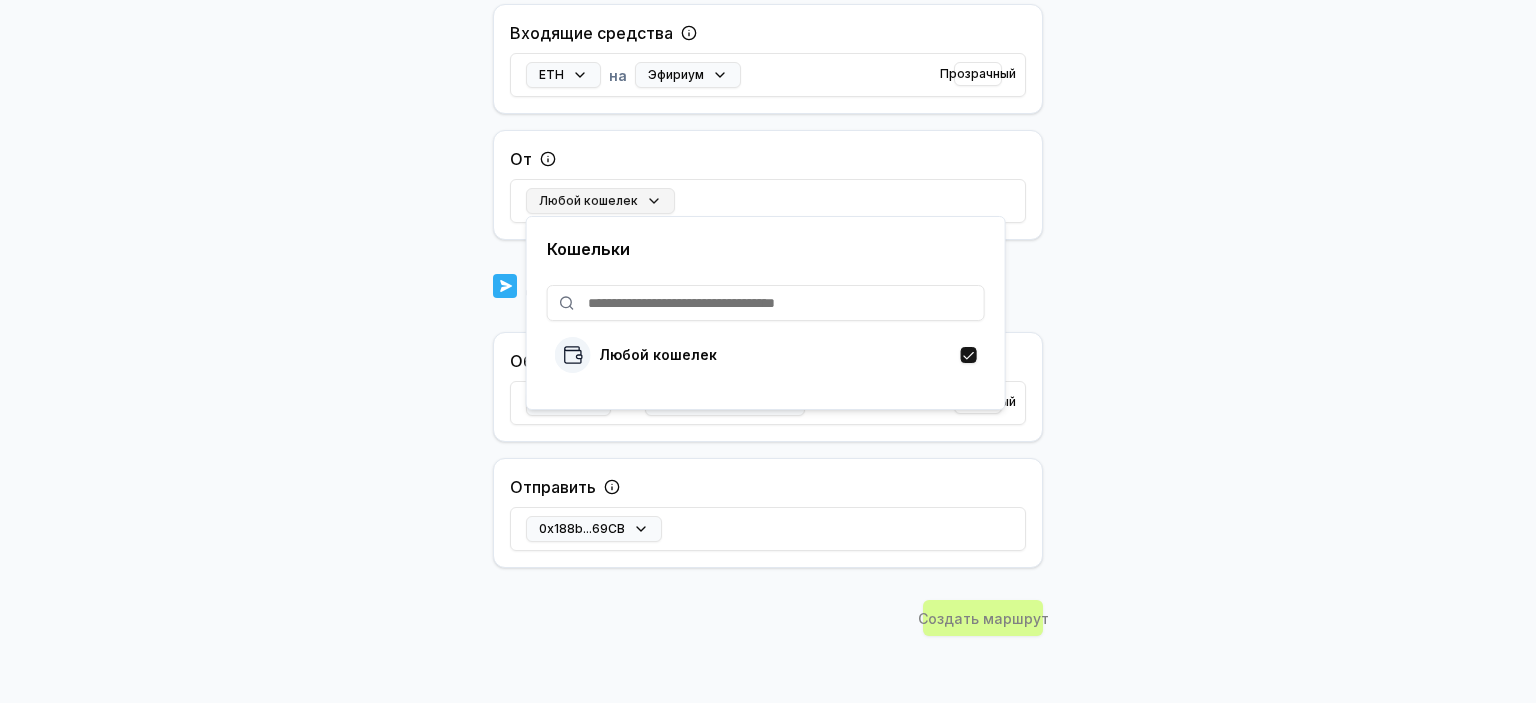 click on "Любой кошелек" at bounding box center [600, 201] 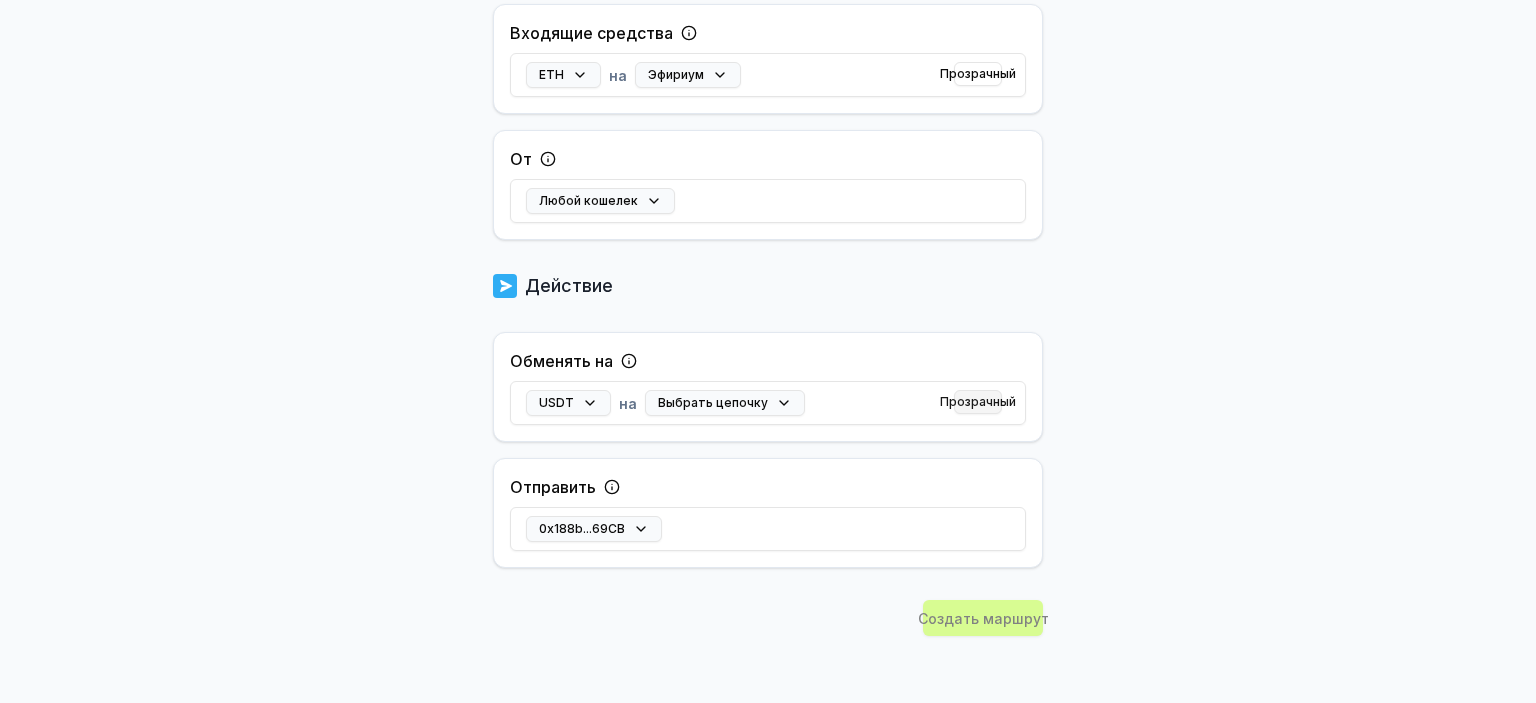 click on "Прозрачный" at bounding box center (978, 401) 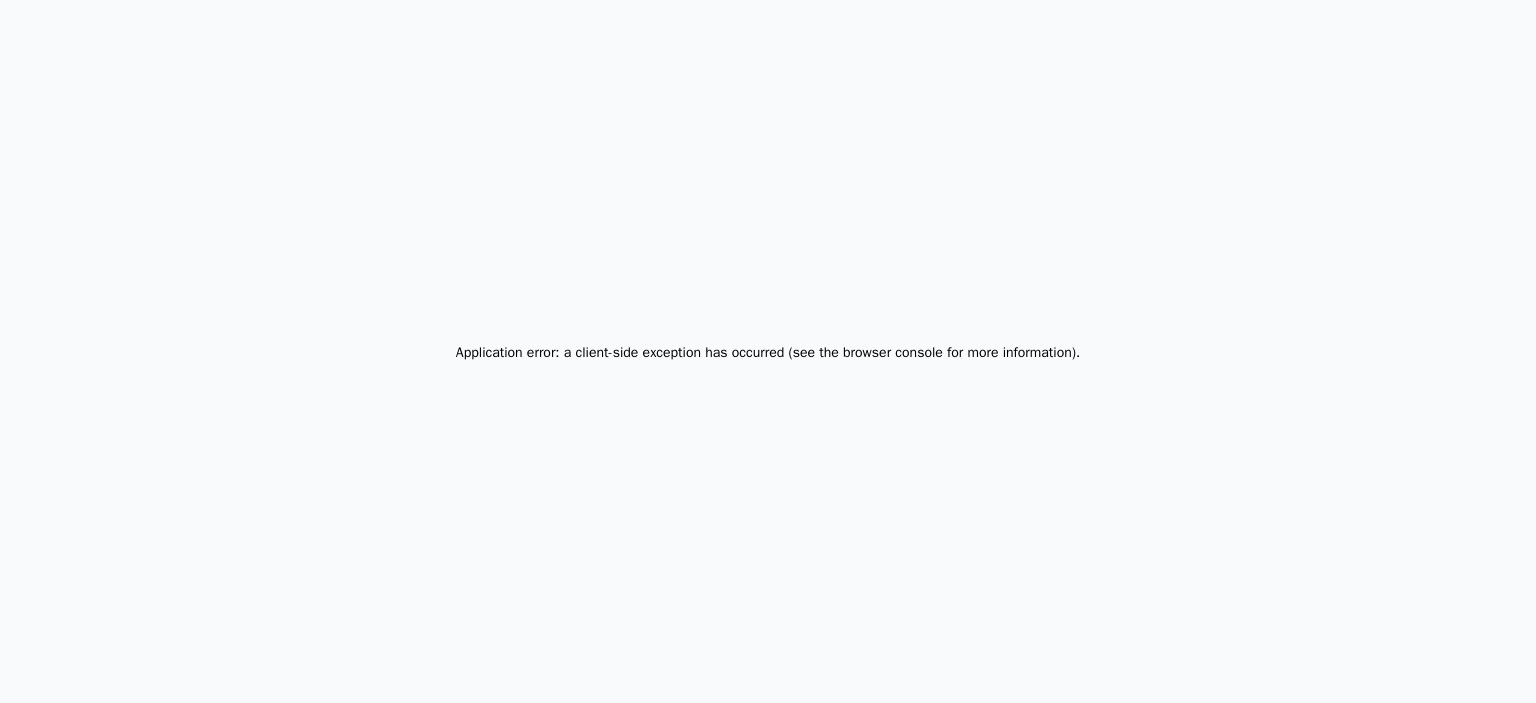 scroll, scrollTop: 0, scrollLeft: 0, axis: both 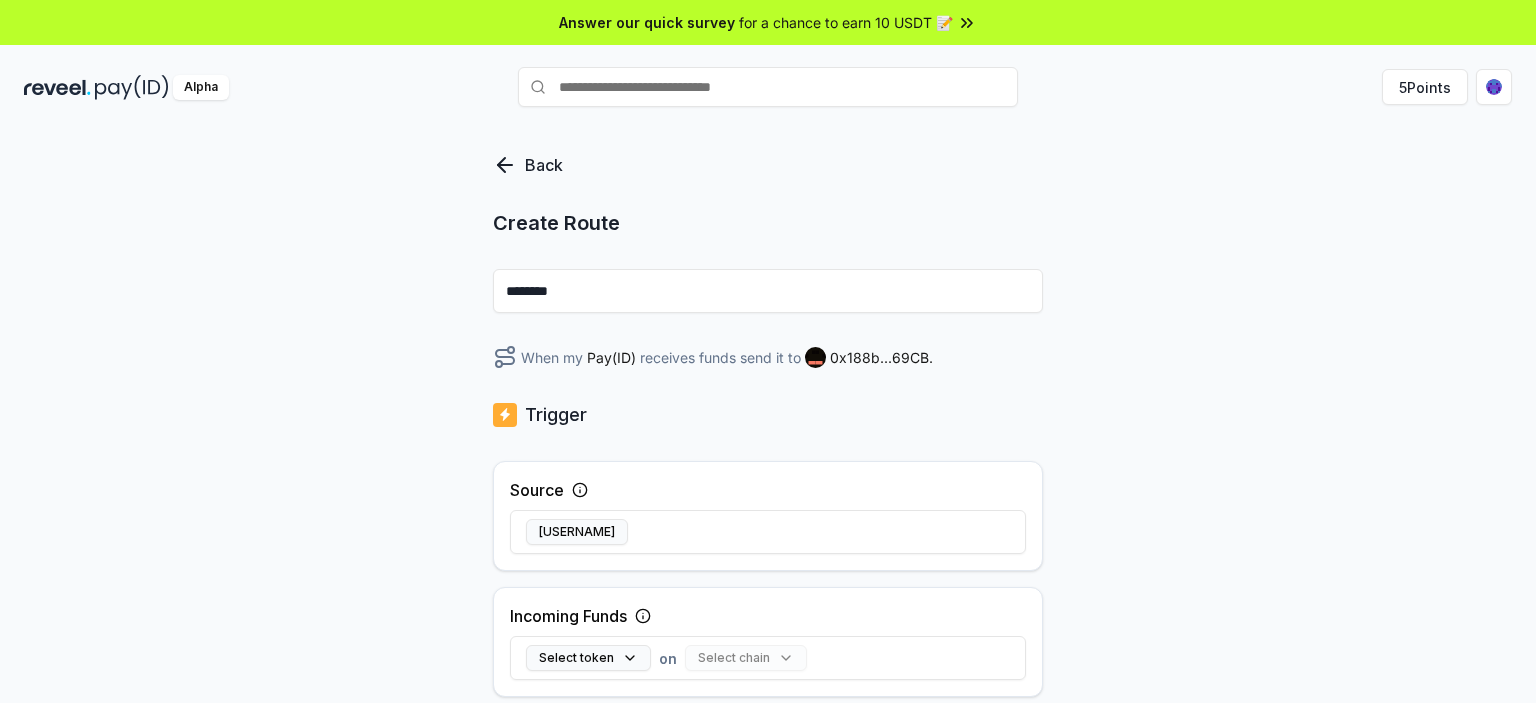 click on "********" at bounding box center (768, 291) 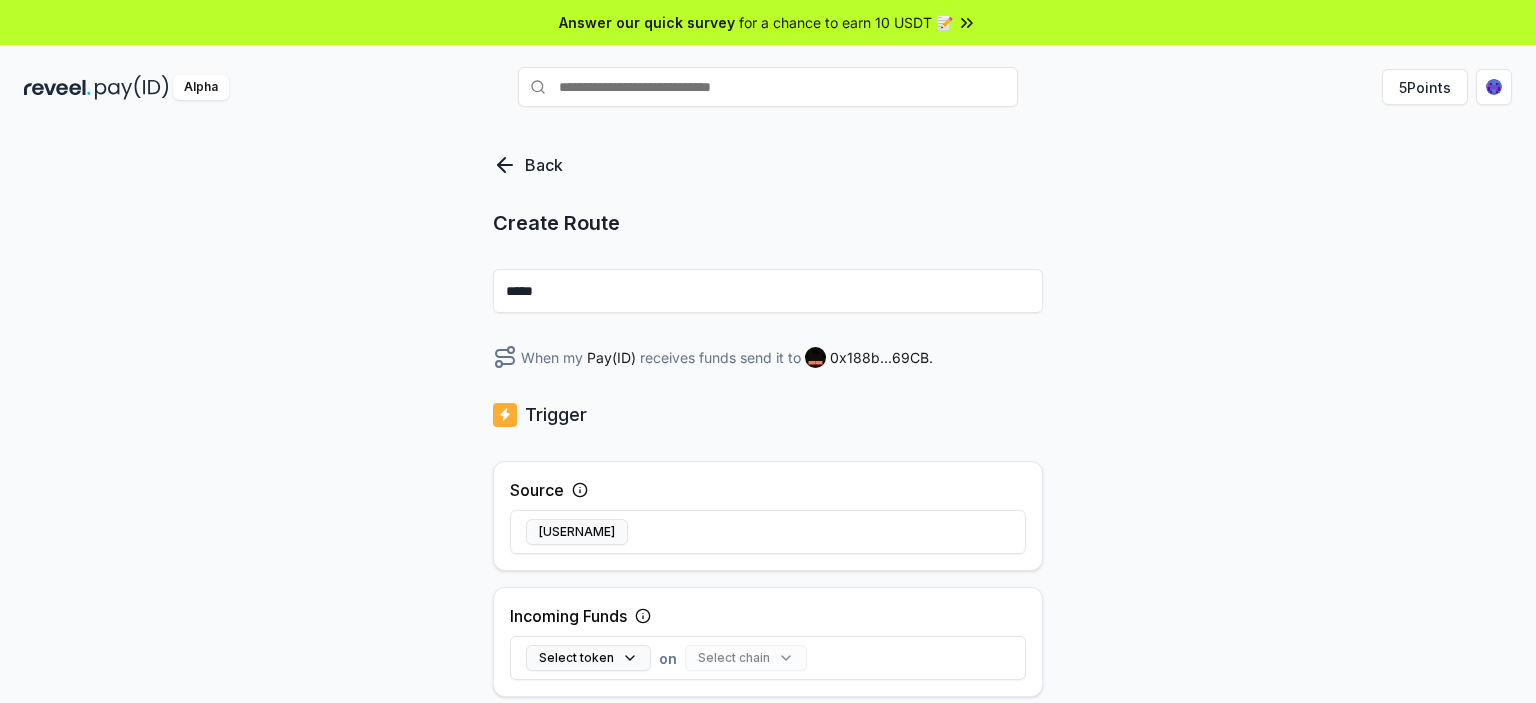 type on "*****" 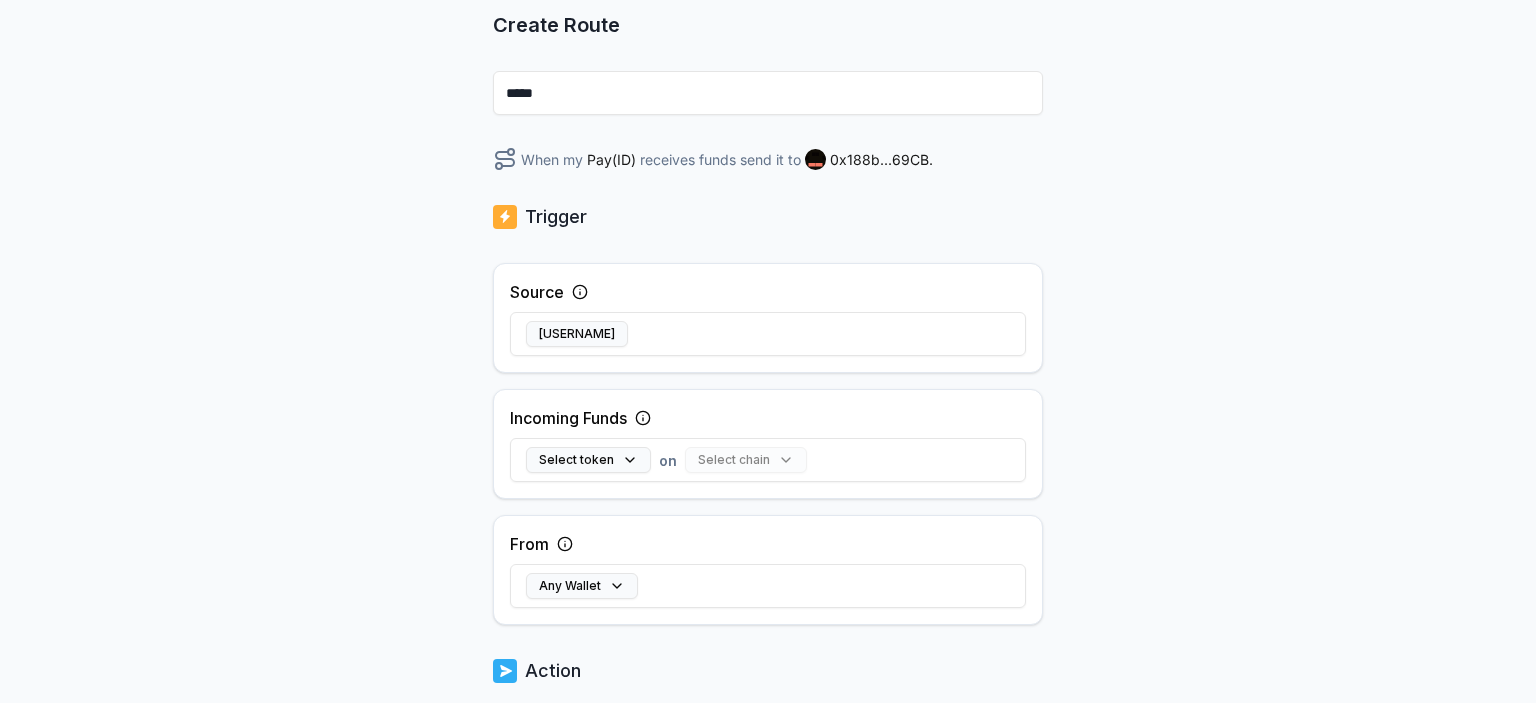 drag, startPoint x: 1232, startPoint y: 379, endPoint x: 1229, endPoint y: 475, distance: 96.04687 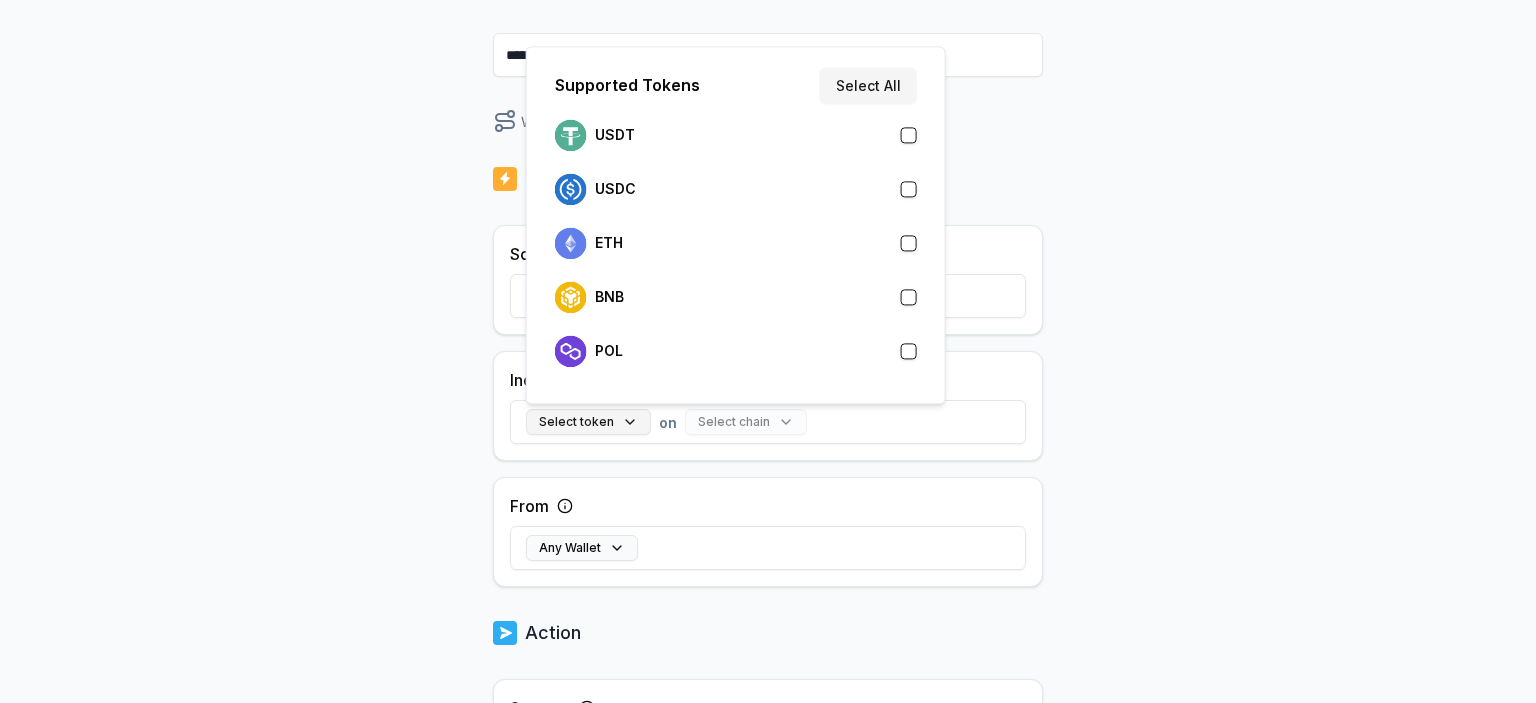 click on "Select token" at bounding box center [588, 422] 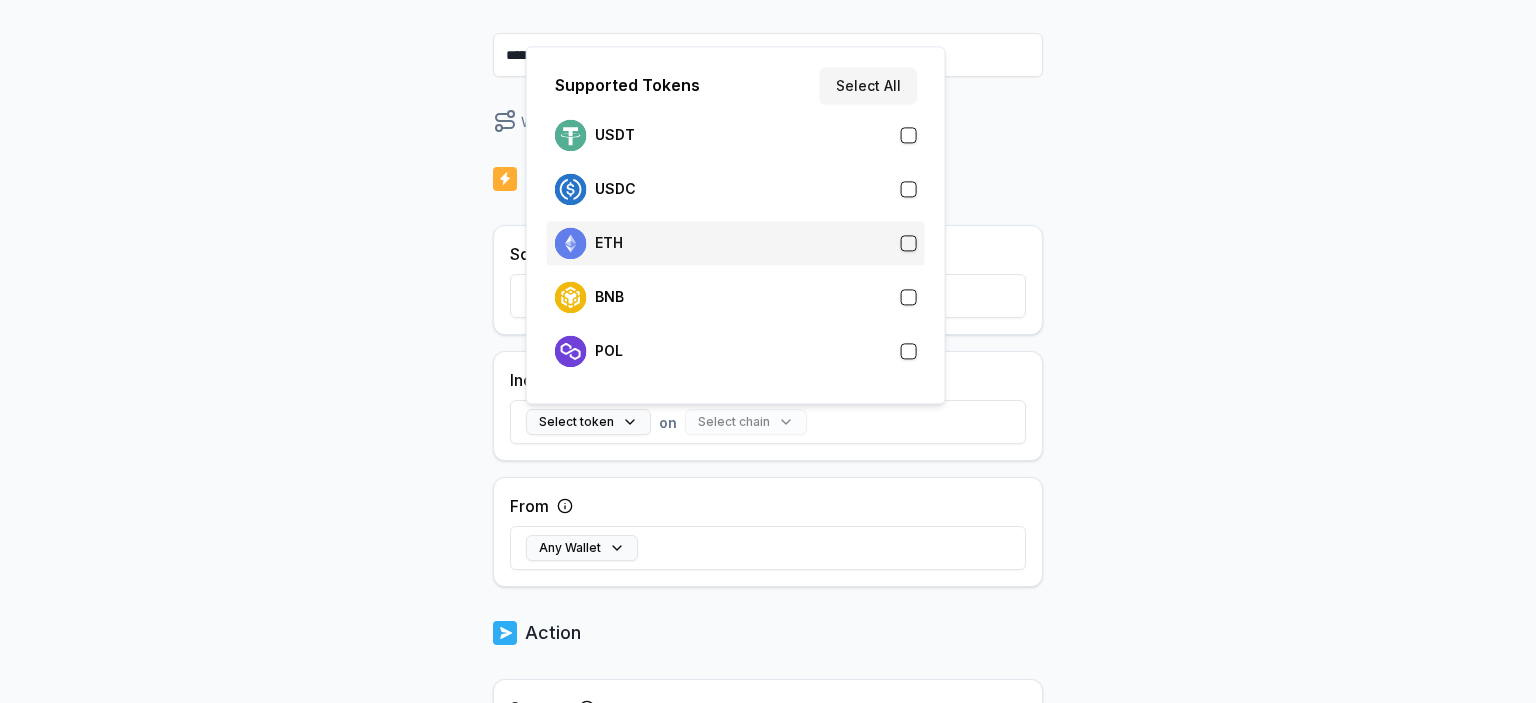 click on "ETH" at bounding box center (736, 243) 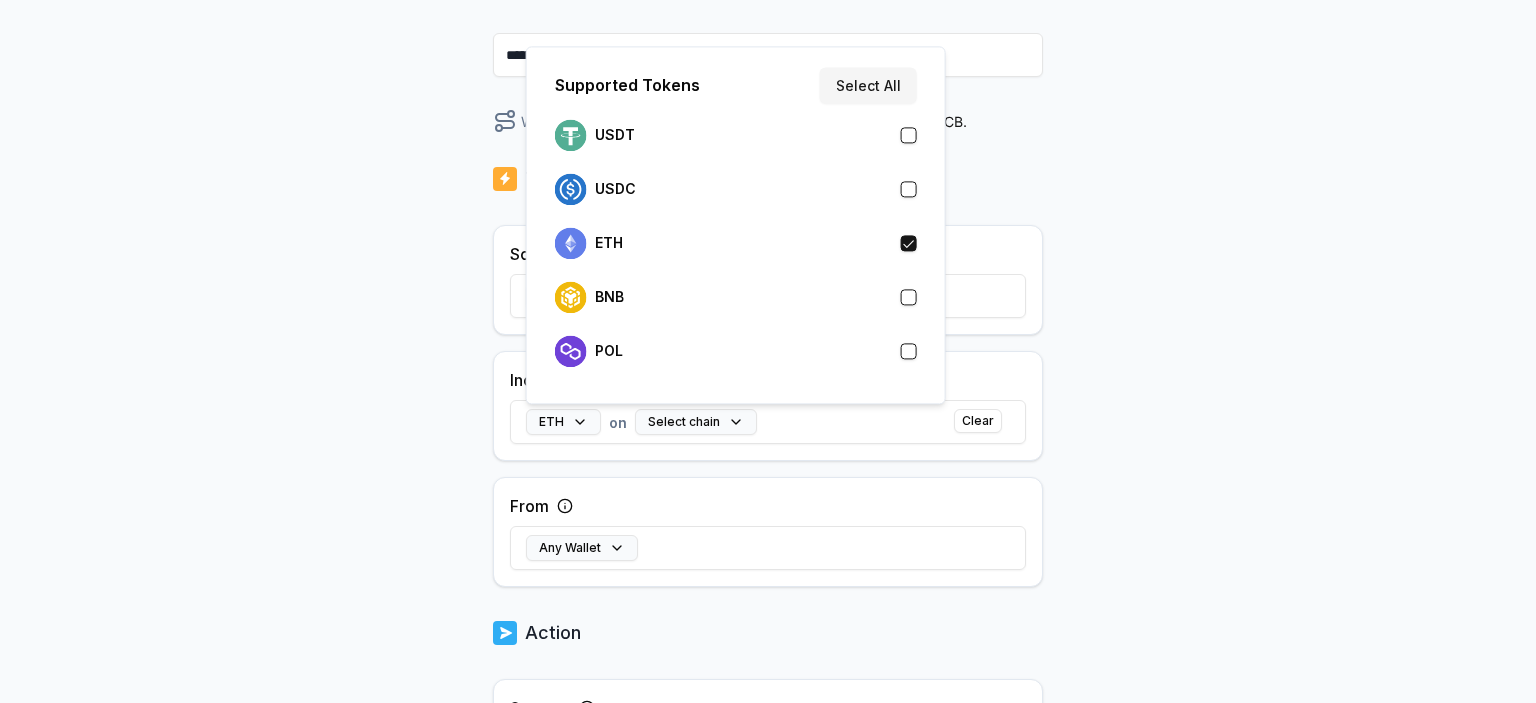 click on "Back Create Route ***** When my  Pay(ID)  receives   ETH on         send it to 0x188b...69CB . Trigger Source alekcec Incoming Funds ETH on Select chain   Clear From Any Wallet Action Swap to Select token on Select chain Send to 0x188b...69CB Create Route" at bounding box center [768, 200] 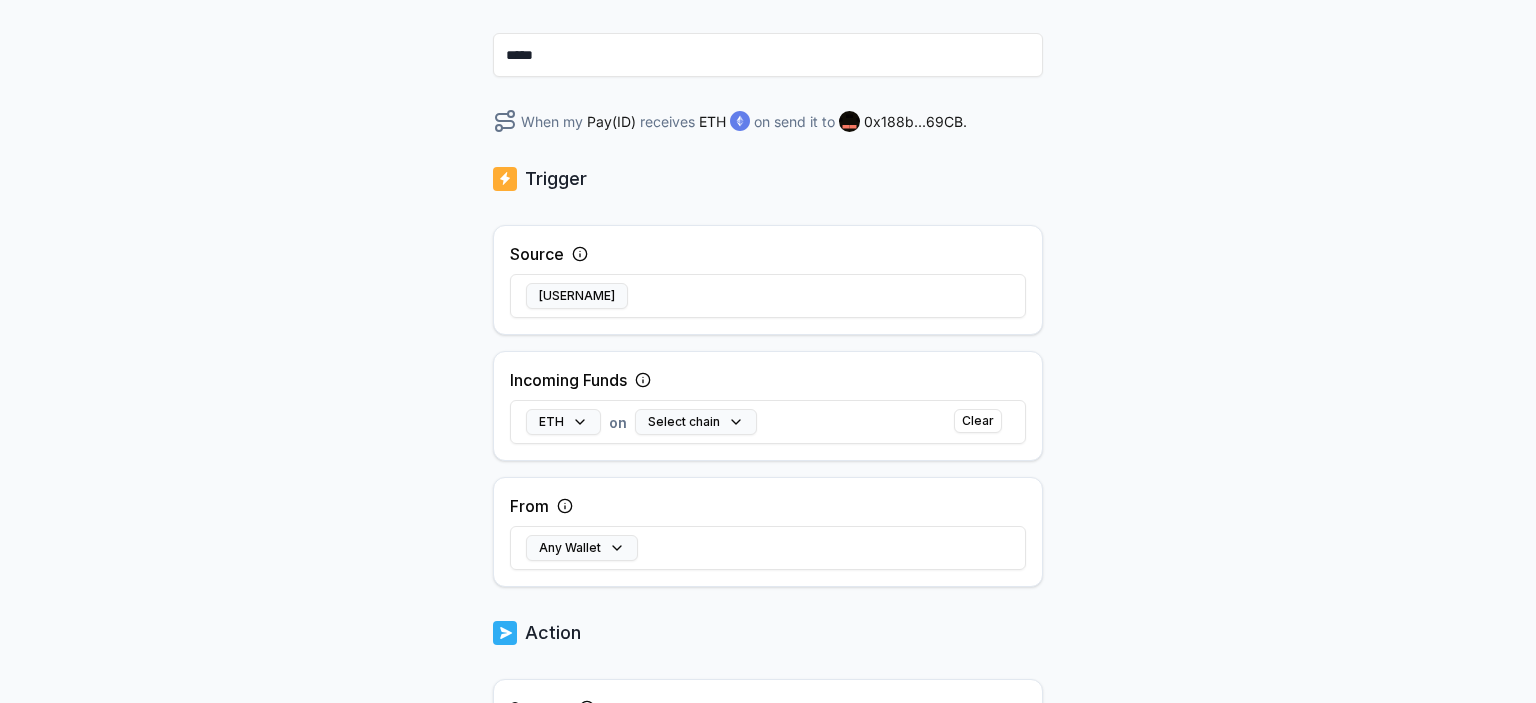 scroll, scrollTop: 584, scrollLeft: 0, axis: vertical 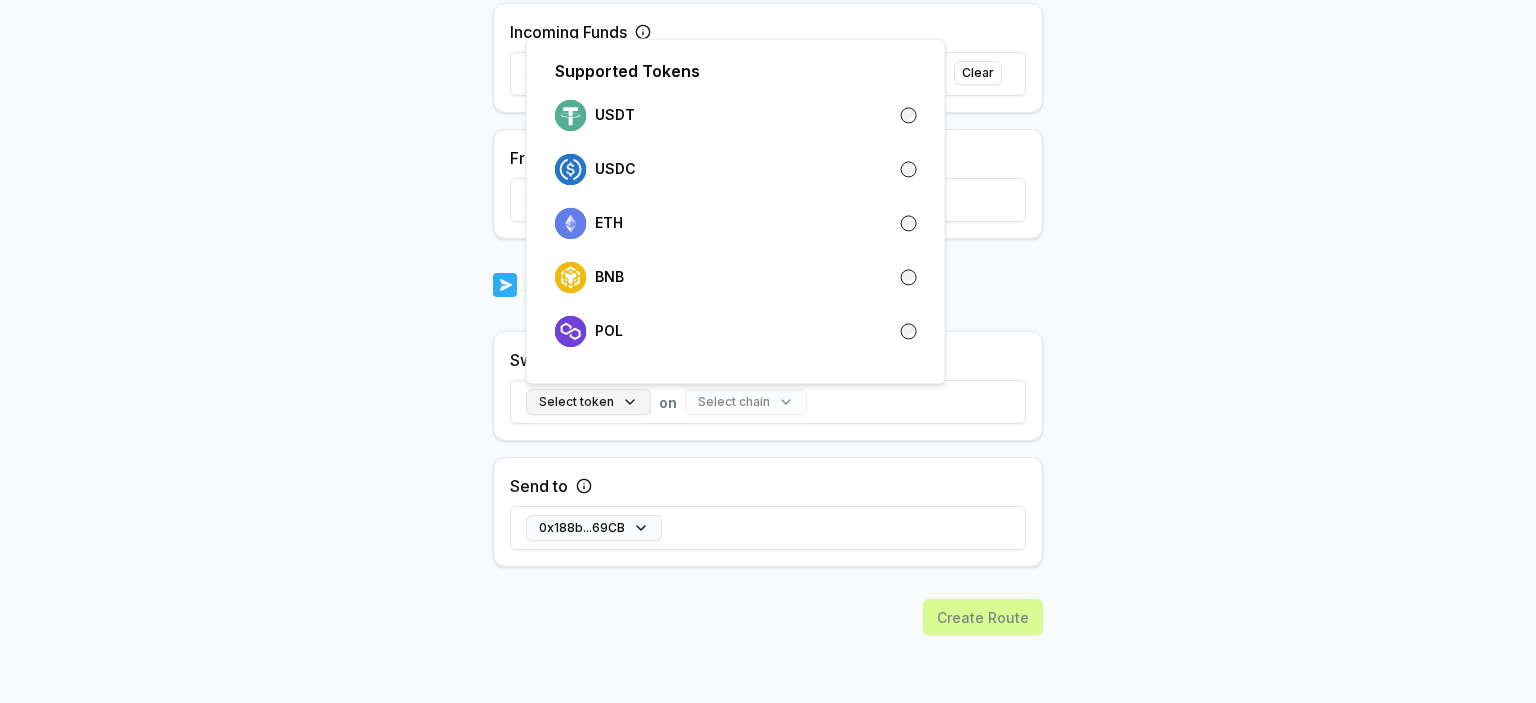 click on "Select token" at bounding box center (588, 402) 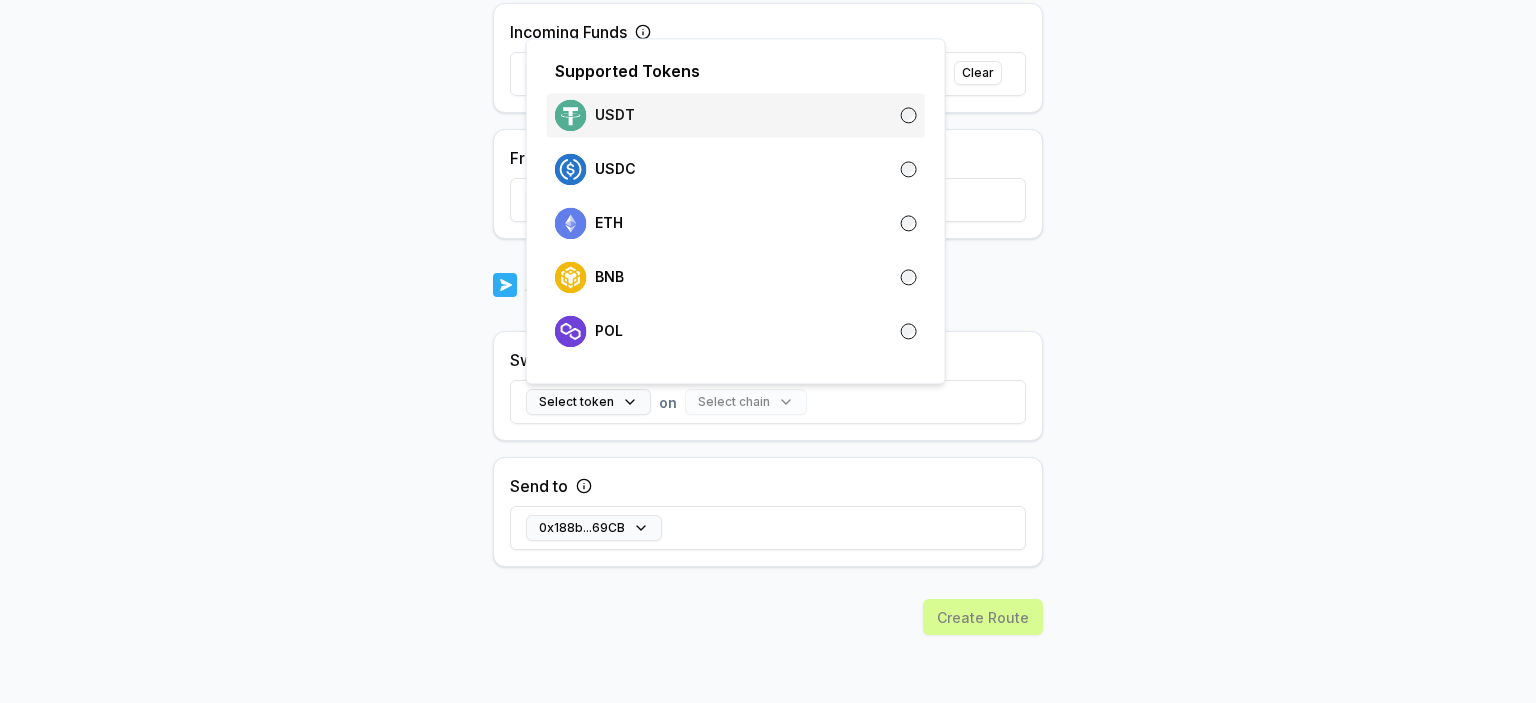 click on "USDT" at bounding box center [736, 115] 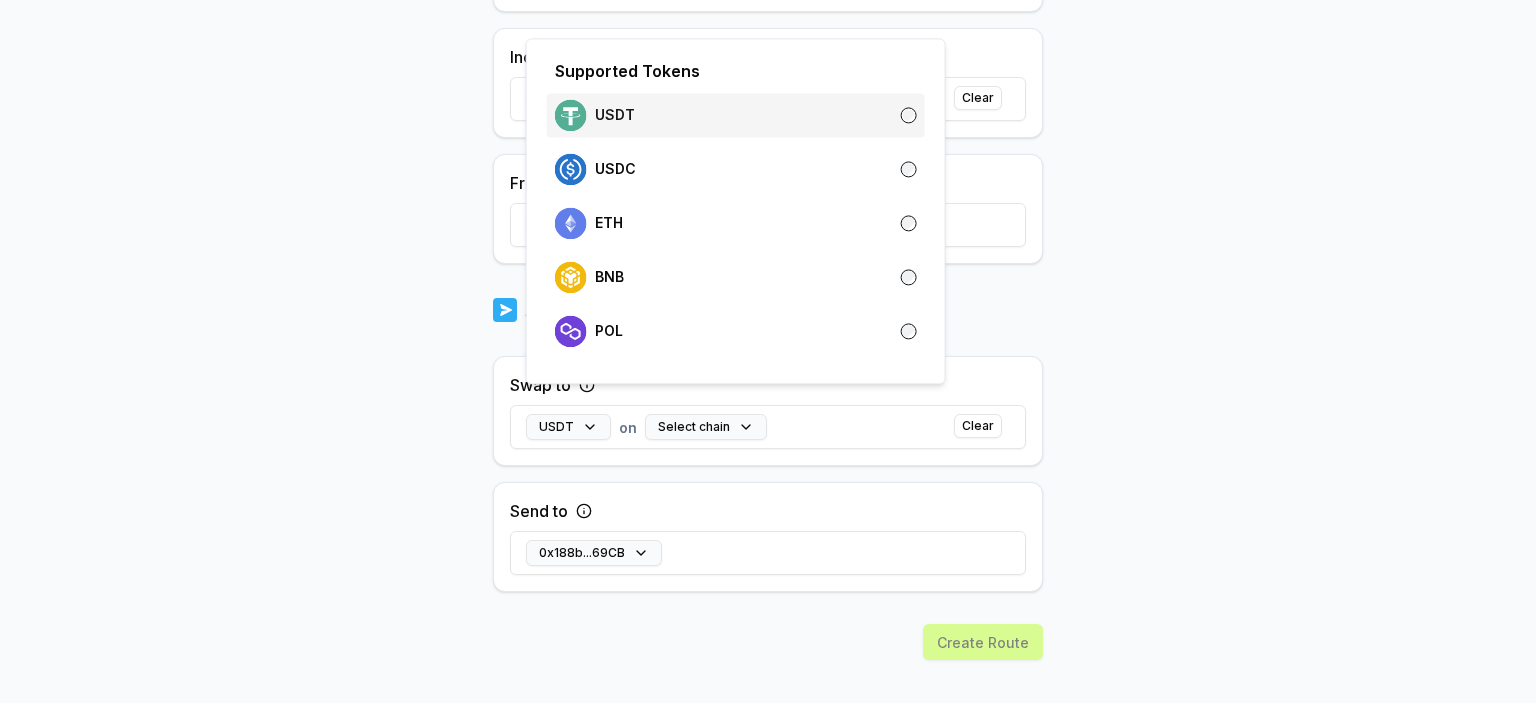 scroll, scrollTop: 608, scrollLeft: 0, axis: vertical 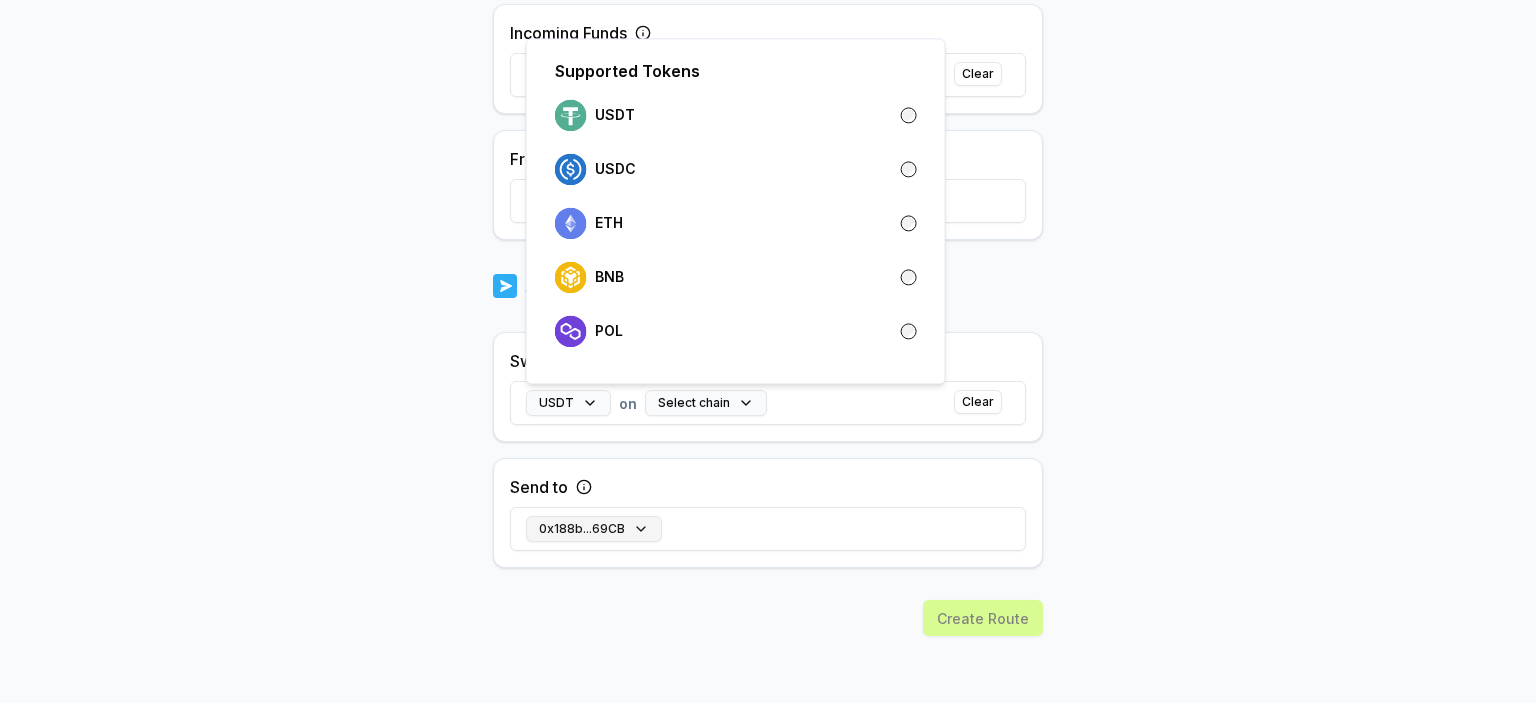 click on "0x188b...69CB" at bounding box center [594, 529] 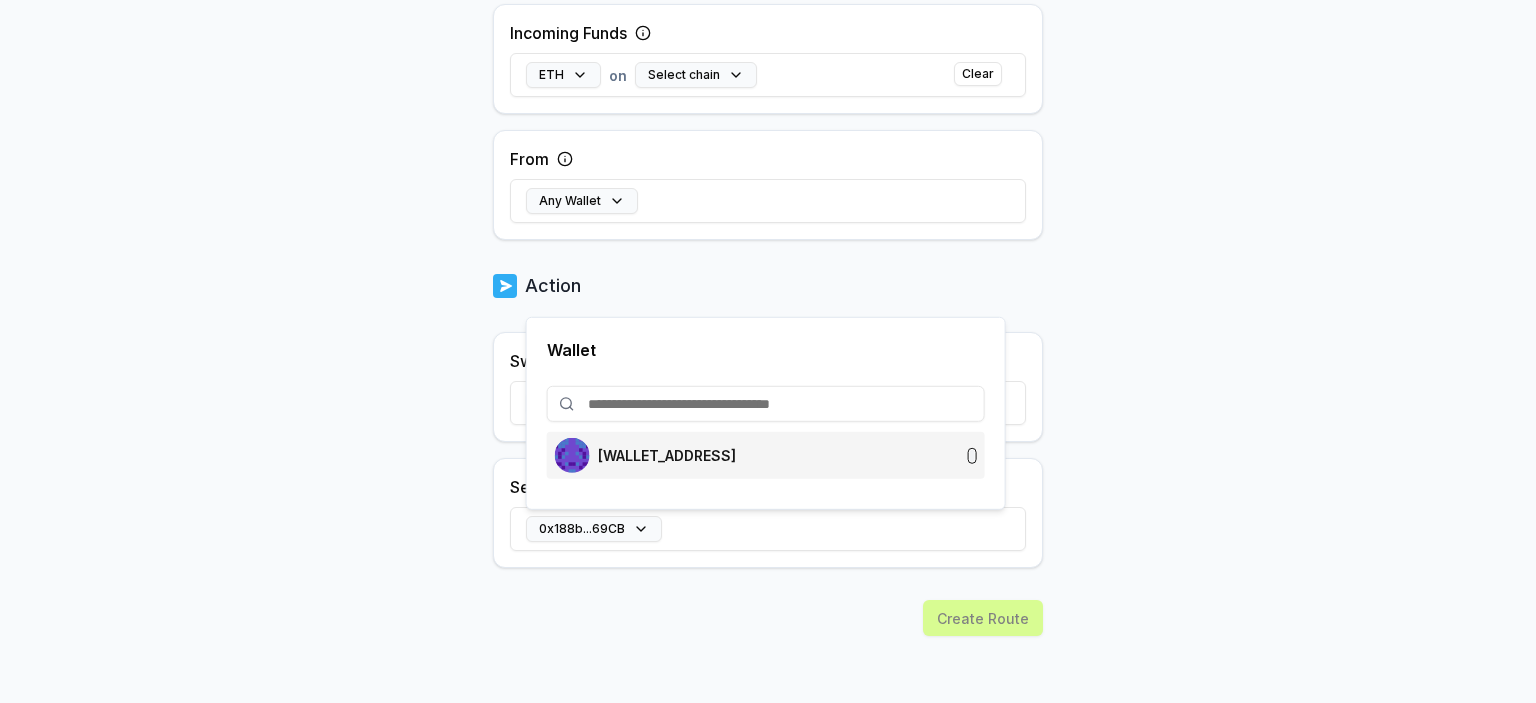 click on "0x188b48b3691D9d0047057a05D46b7D939F6069CB" at bounding box center (645, 455) 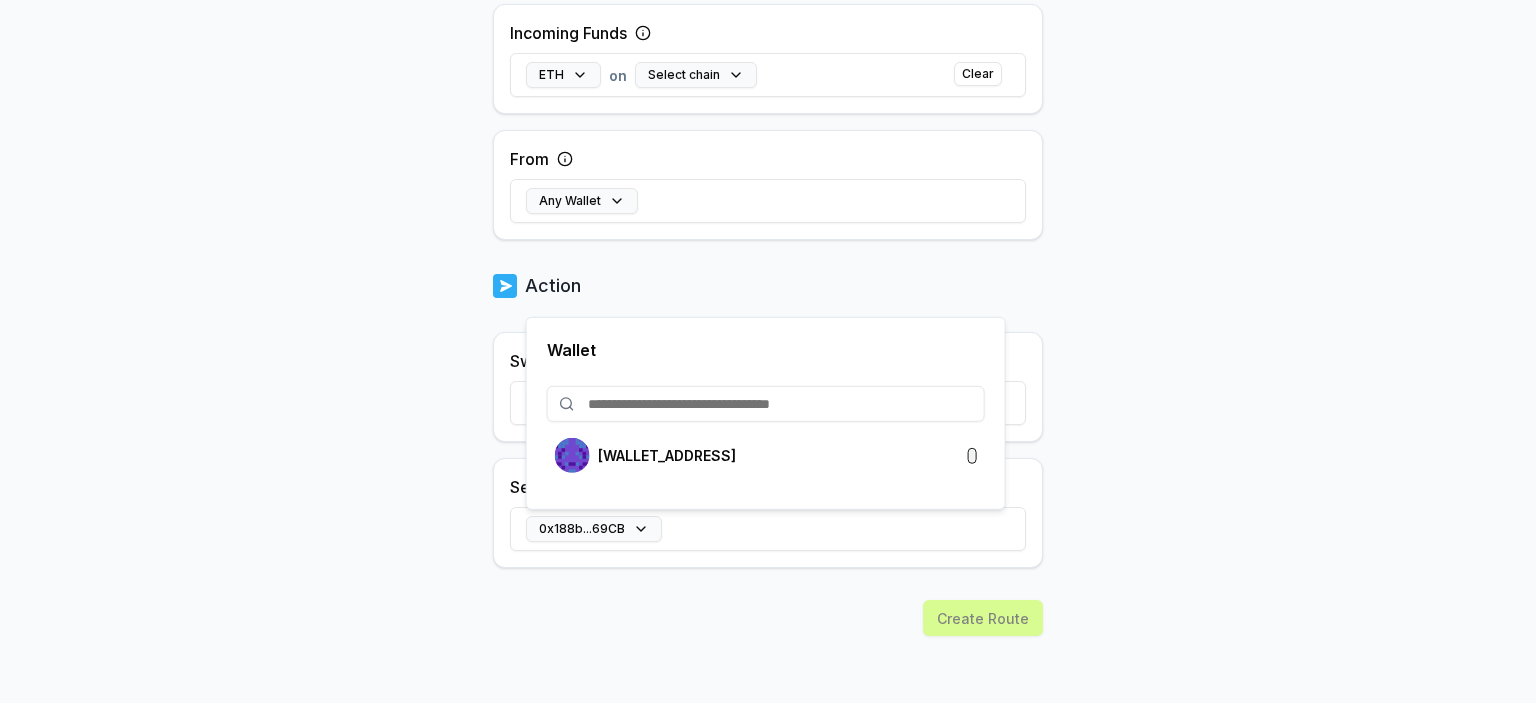 click on "Answer our quick survey for a chance to earn 10 USDT 📝 Alpha   5  Points Back Create Route ***** When my  Pay(ID)  receives   ETH on     swap to   USDT   on   send it to 0x188b...69CB . Trigger Source alekcec Incoming Funds ETH on Select chain   Clear From Any Wallet Action Swap to USDT on Select chain   Clear Send to 0x188b...69CB Create Route Wallet 0x188b48b3691D9d0047057a05D46b7D939F6069CB" at bounding box center (768, 351) 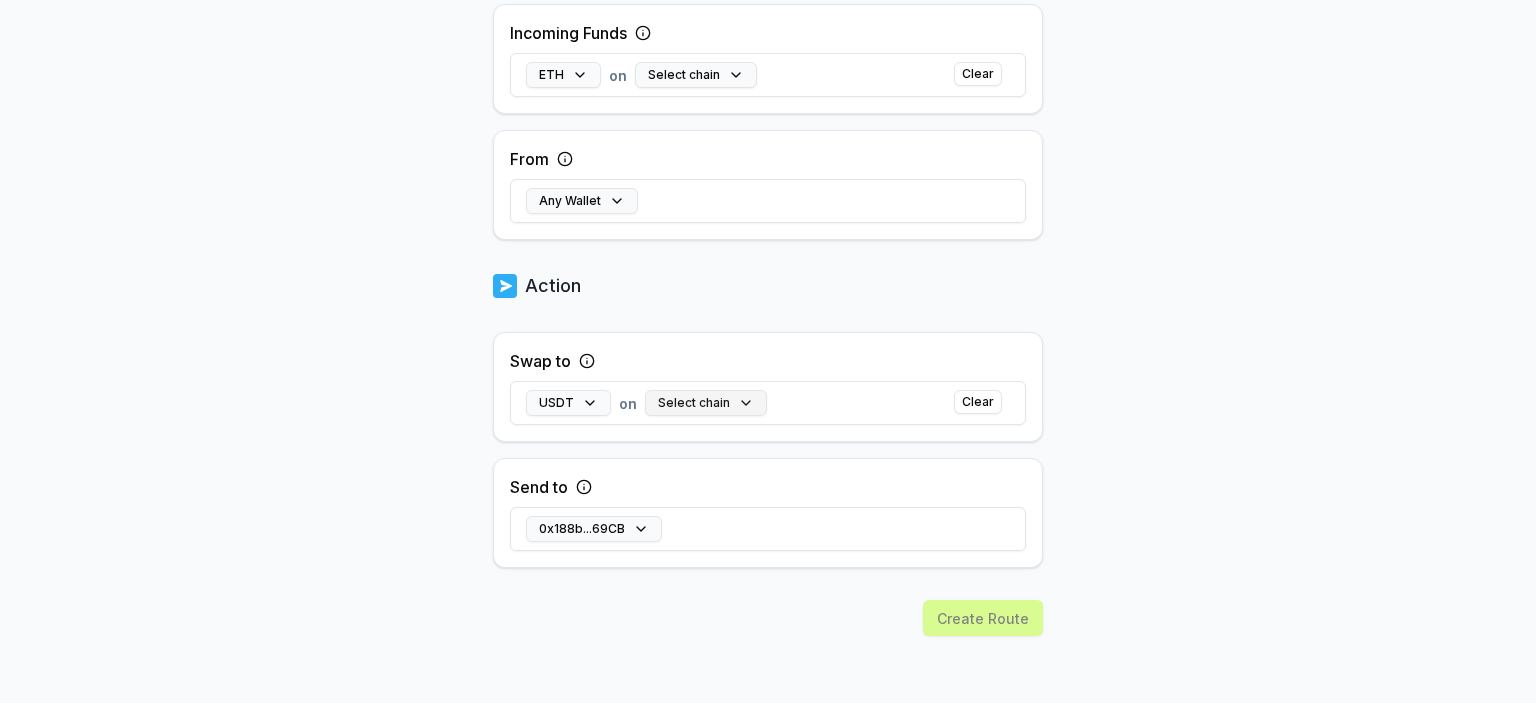 click on "Select chain" at bounding box center [706, 403] 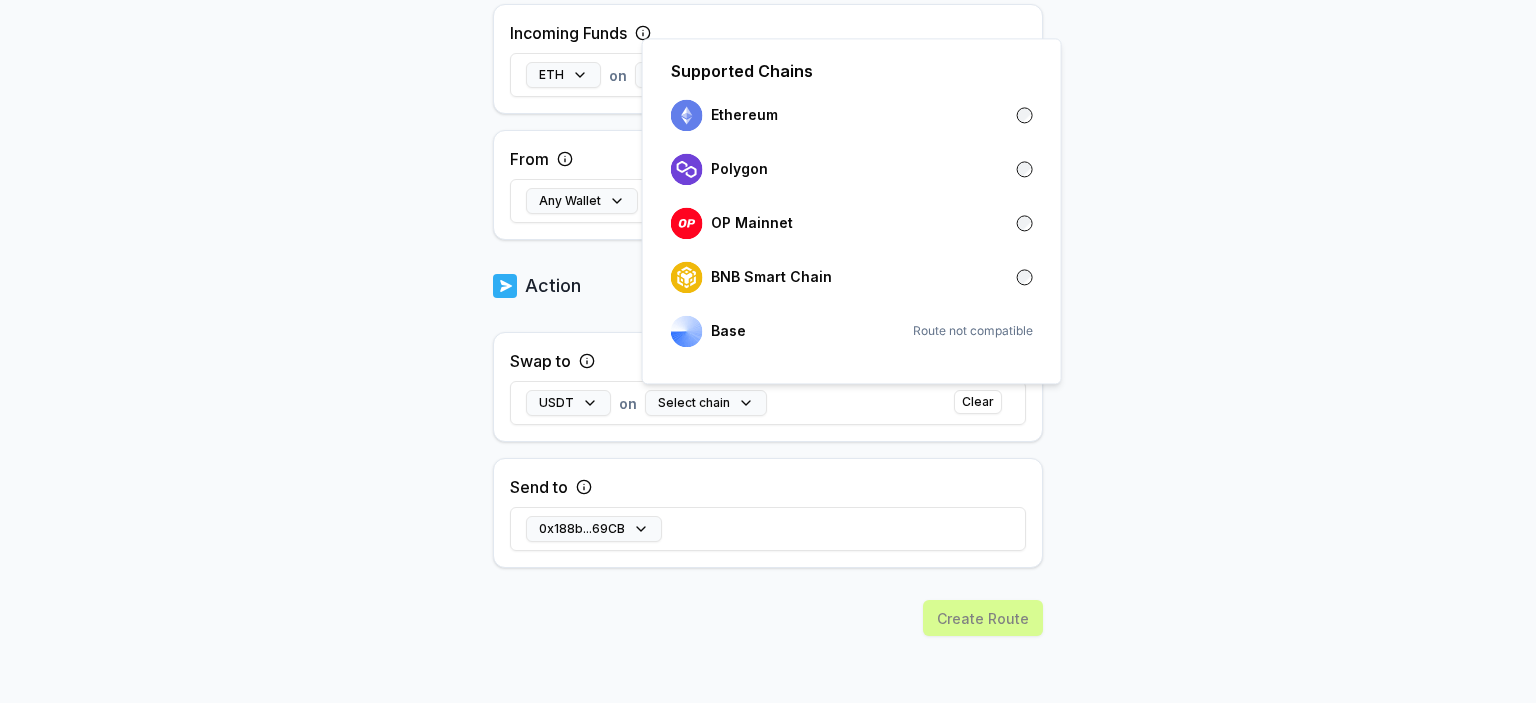 click on "Answer our quick survey for a chance to earn 10 USDT 📝 Alpha   5  Points Back Create Route ***** When my  Pay(ID)  receives   ETH on     swap to   USDT   on   send it to 0x188b...69CB . Trigger Source alekcec Incoming Funds ETH on Select chain   Clear From Any Wallet Action Swap to USDT on Select chain   Clear Send to 0x188b...69CB Create Route Supported Chains Ethereum Polygon OP Mainnet BNB Smart Chain Base Route not compatible" at bounding box center [768, 351] 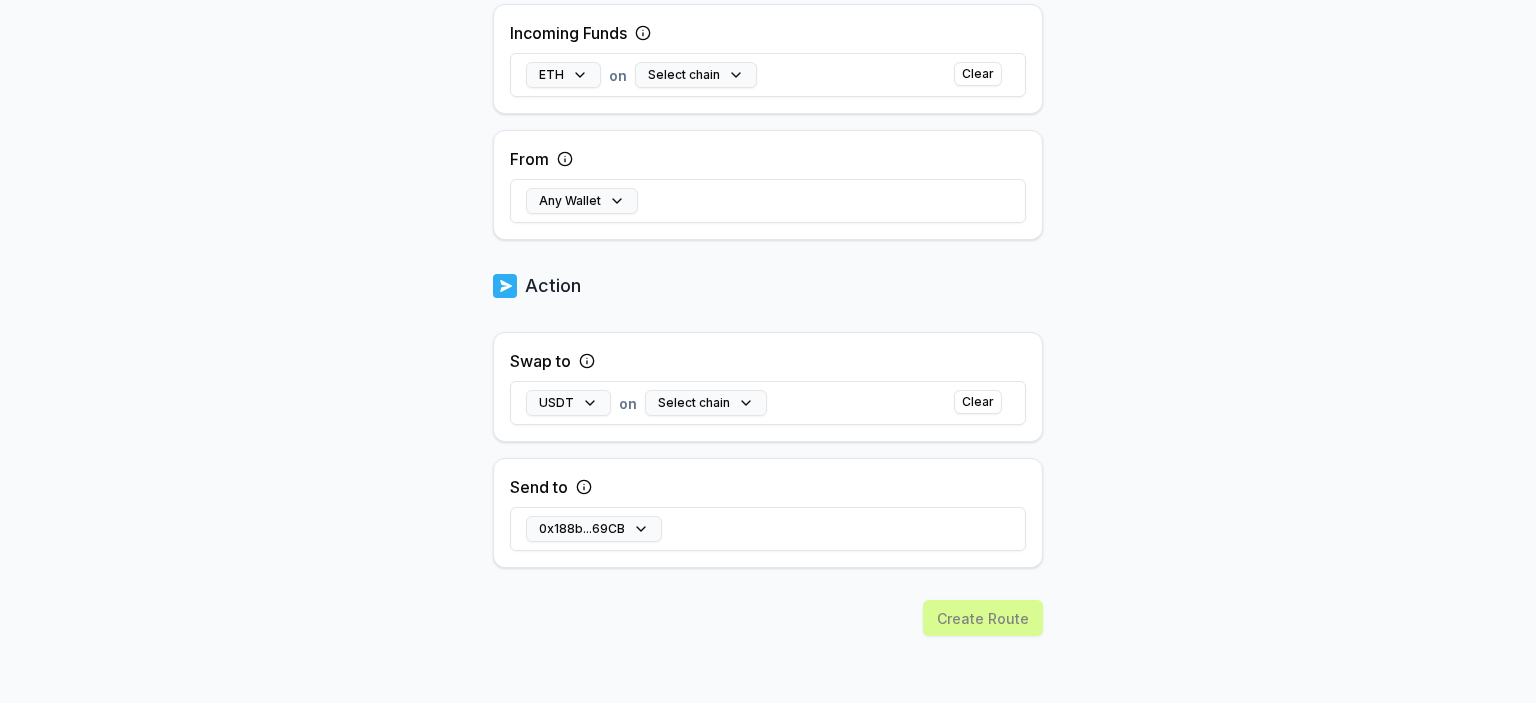 scroll, scrollTop: 0, scrollLeft: 0, axis: both 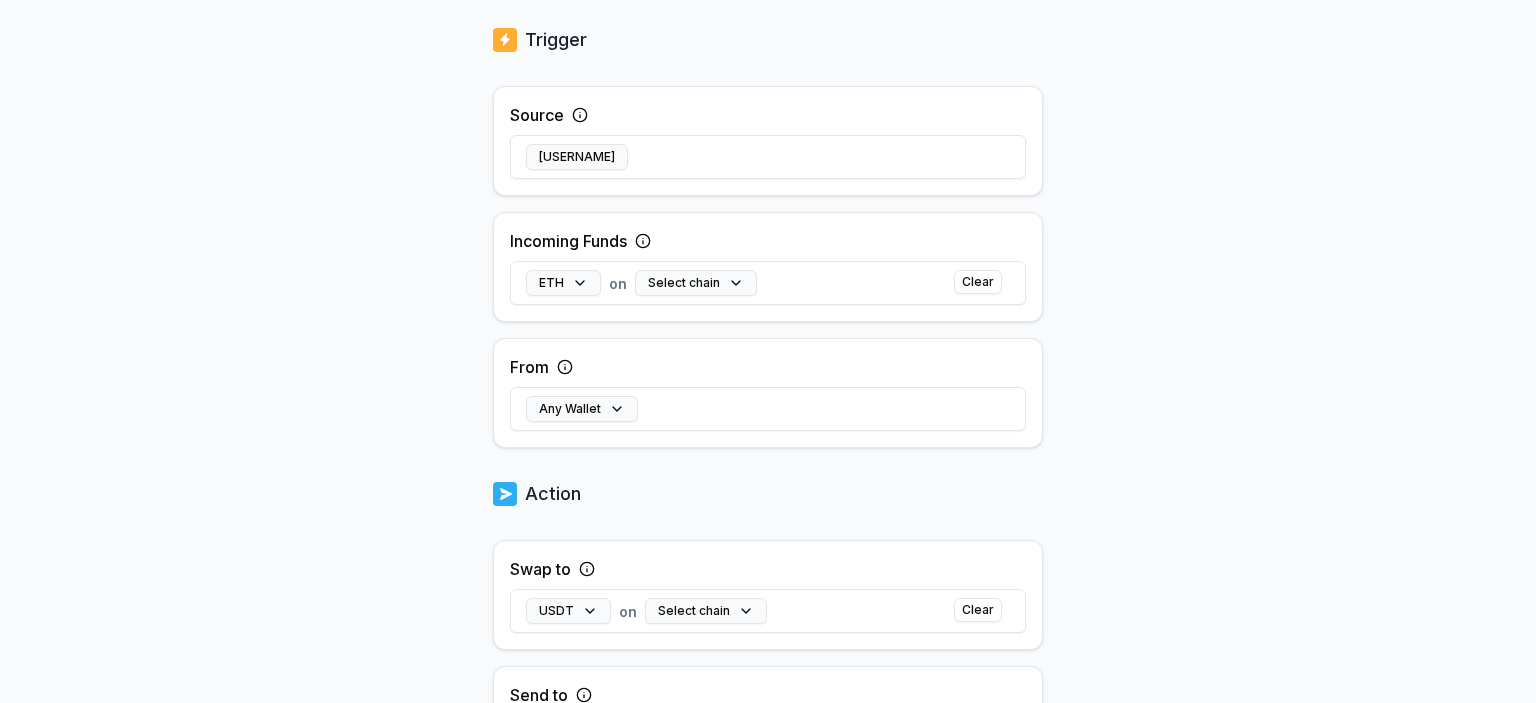 drag, startPoint x: 1348, startPoint y: 266, endPoint x: 1339, endPoint y: 355, distance: 89.453896 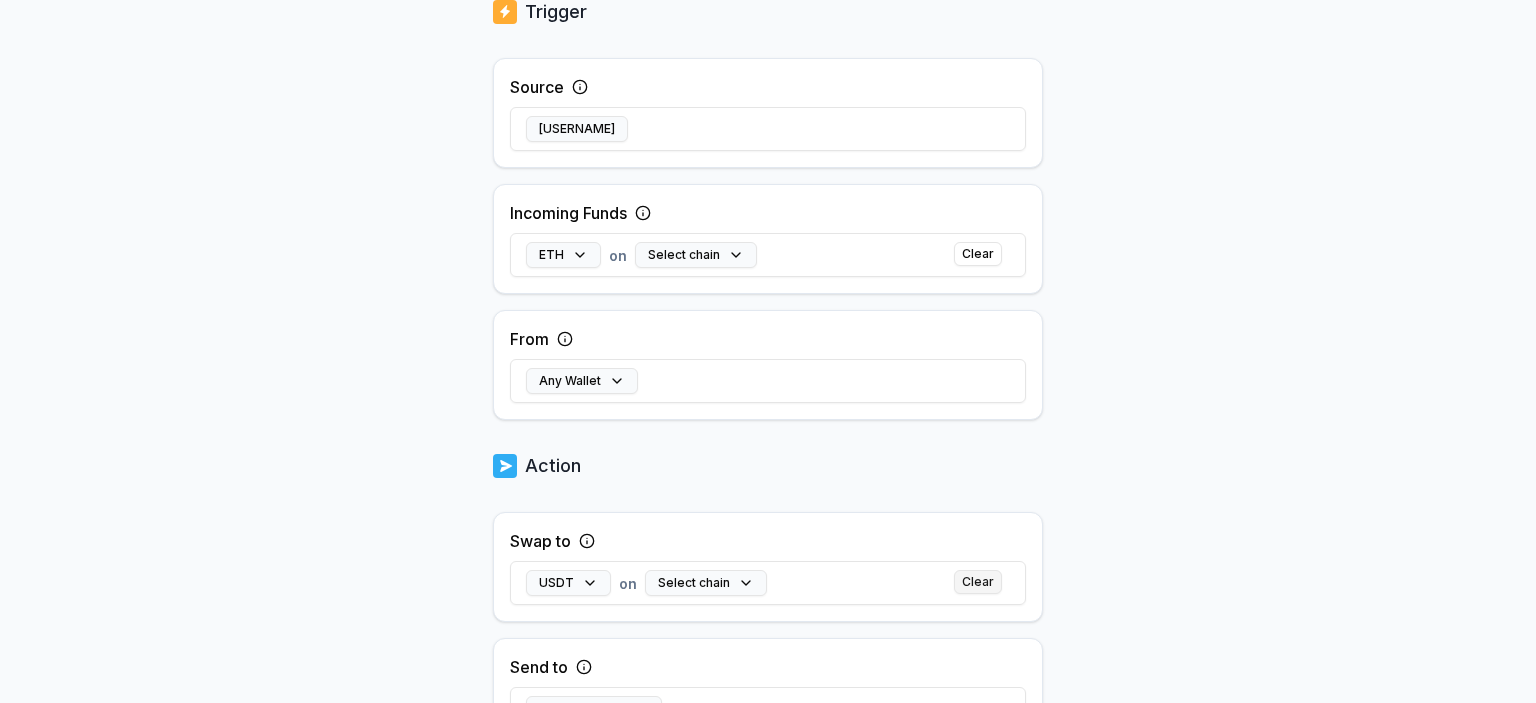 click on "Clear" at bounding box center [978, 582] 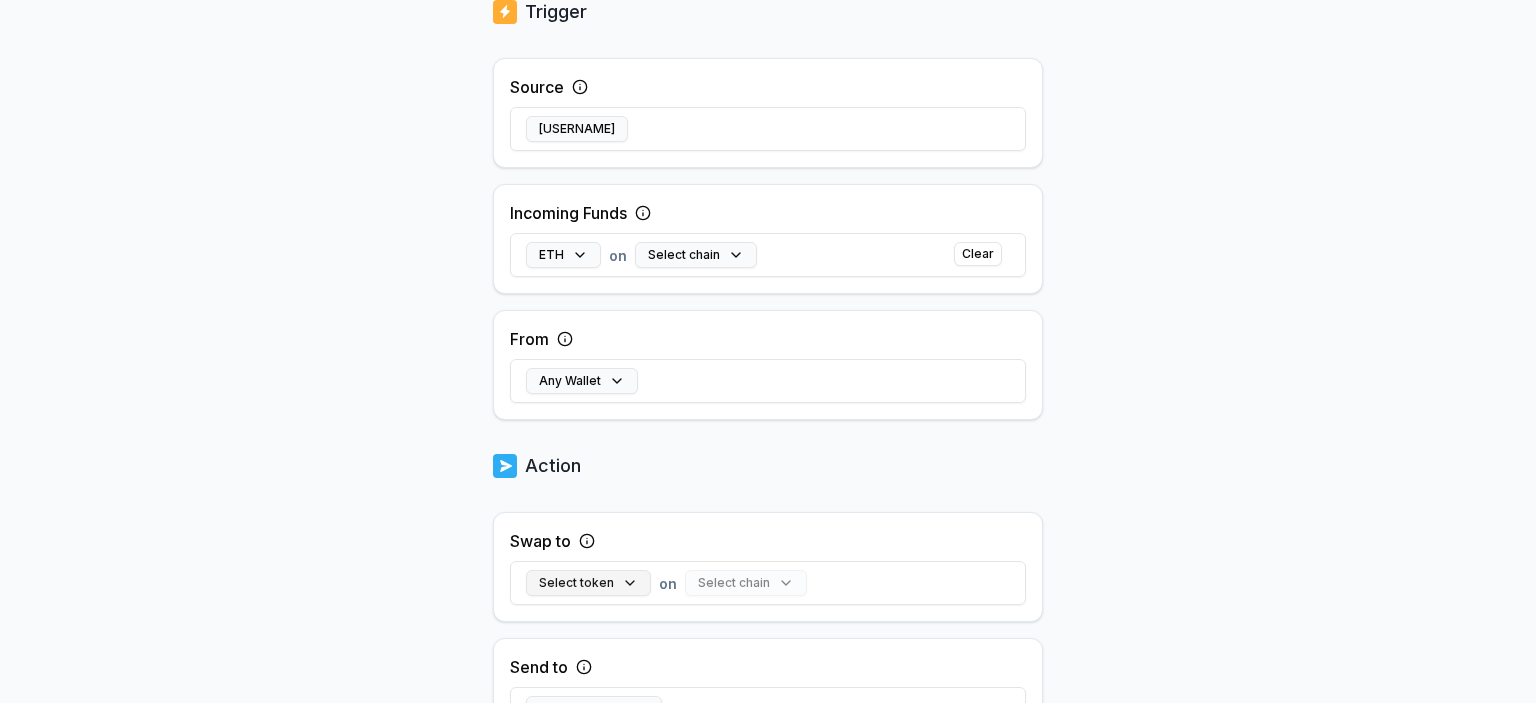 click on "Select token" at bounding box center (588, 583) 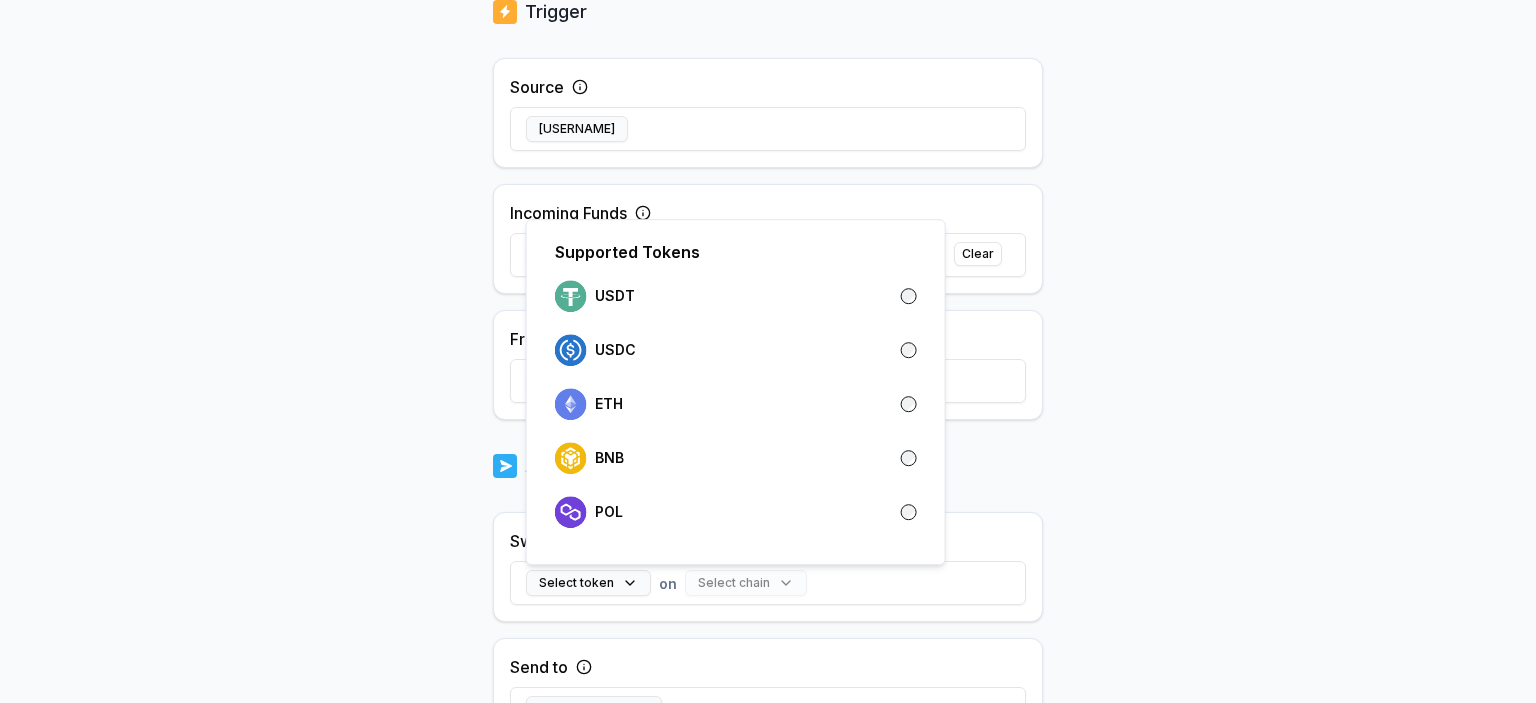 click on "Answer our quick survey for a chance to earn 10 USDT 📝 Alpha   5  Points Back Create Route ***** When my  Pay(ID)  receives   ETH on         send it to 0x188b...69CB . Trigger Source alekcec Incoming Funds ETH on Select chain   Clear From Any Wallet Action Swap to Select token on Select chain Send to 0x188b...69CB Create Route Supported Tokens USDT USDC ETH BNB POL" at bounding box center [768, 351] 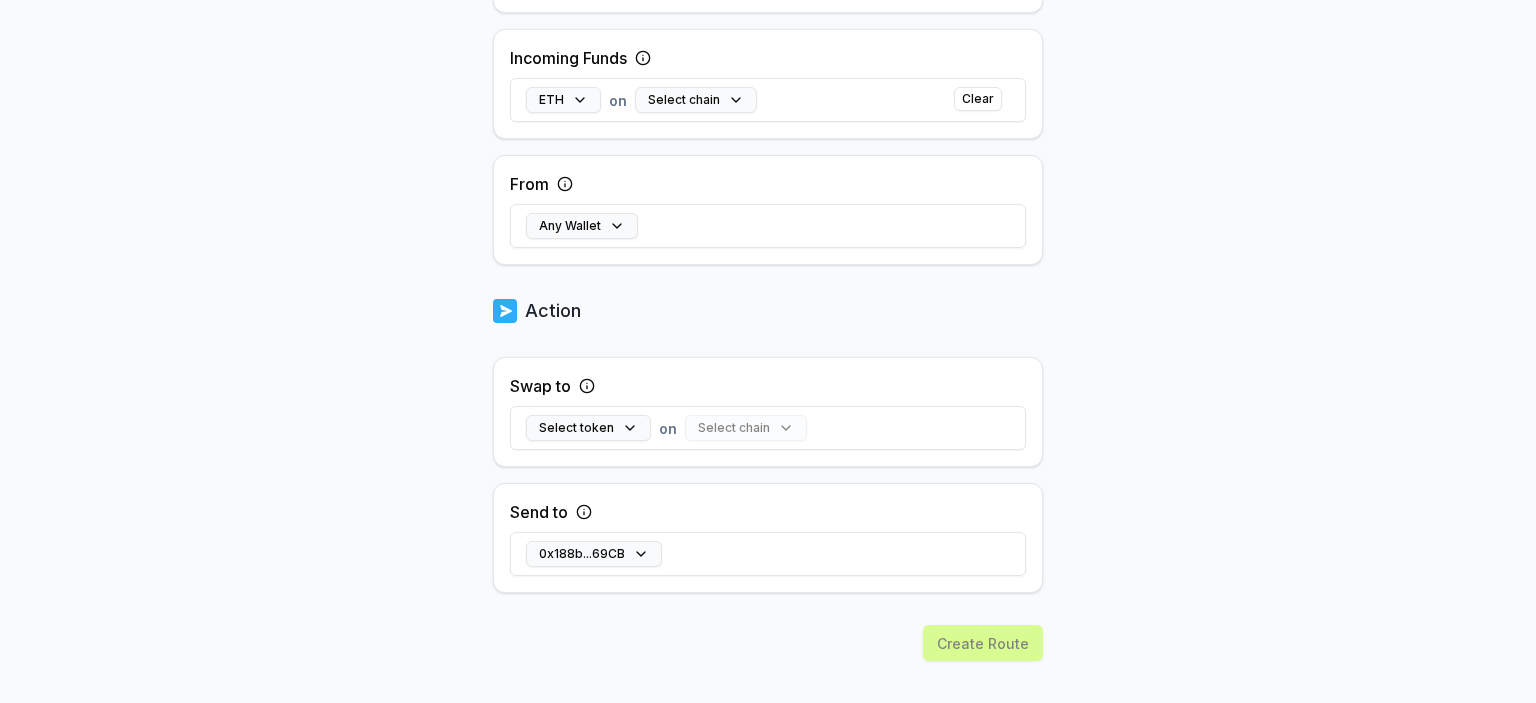 scroll, scrollTop: 584, scrollLeft: 0, axis: vertical 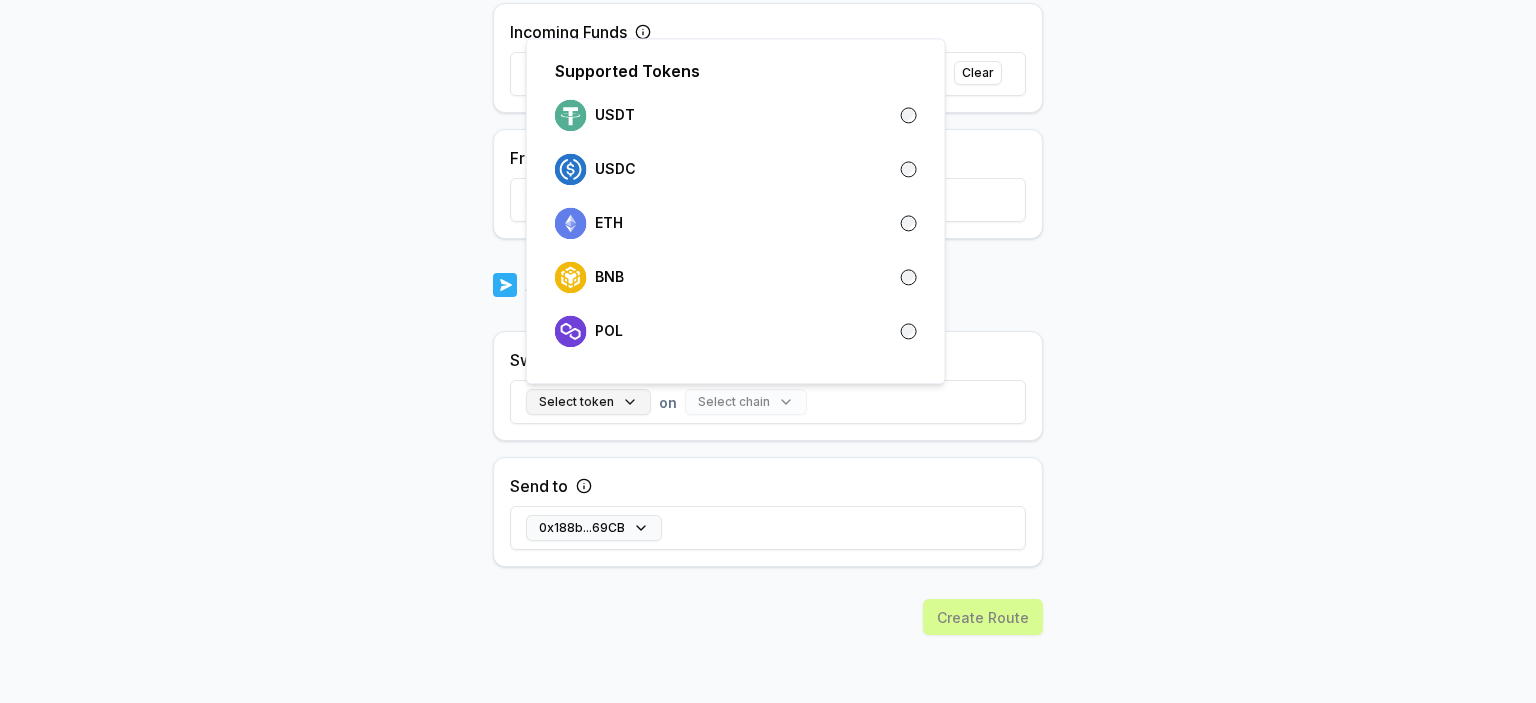 click on "Select token" at bounding box center (588, 402) 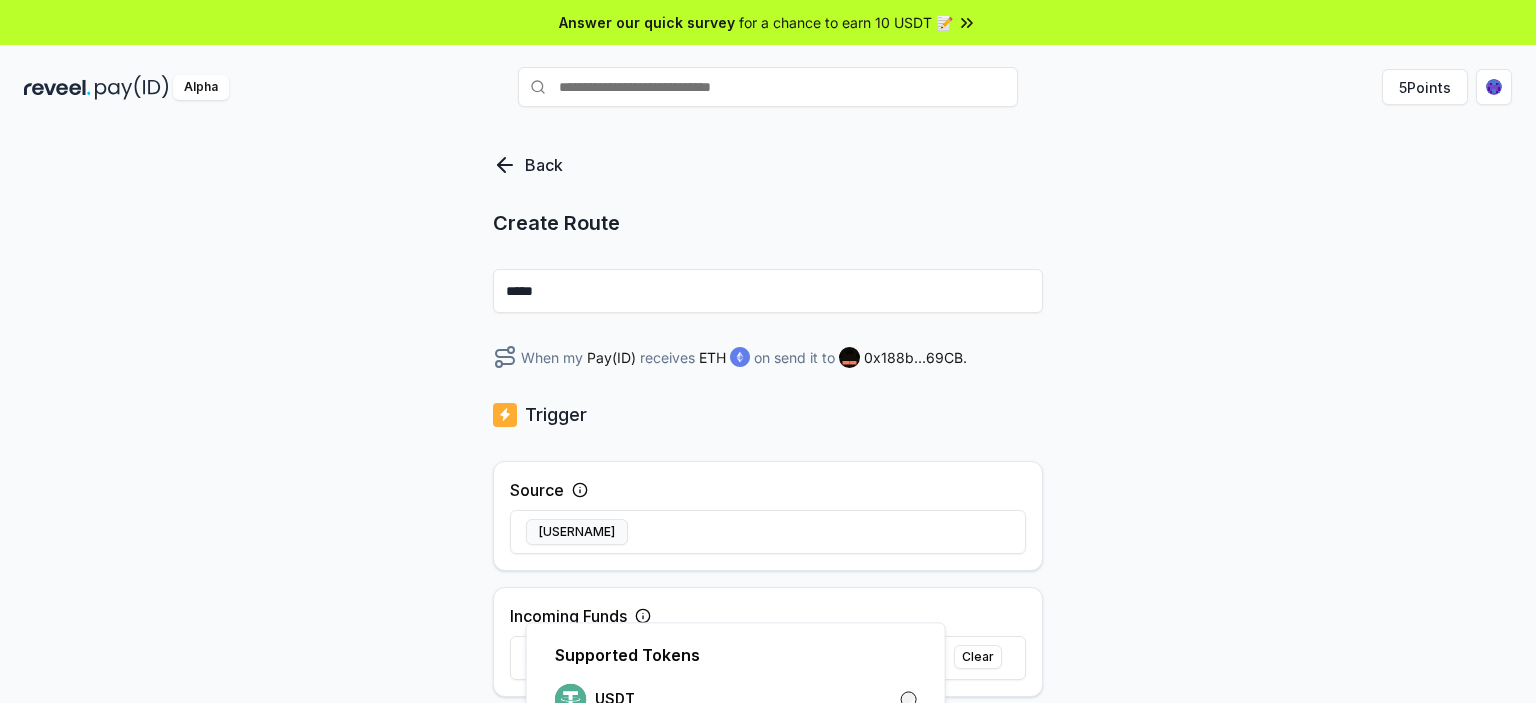 scroll, scrollTop: 584, scrollLeft: 0, axis: vertical 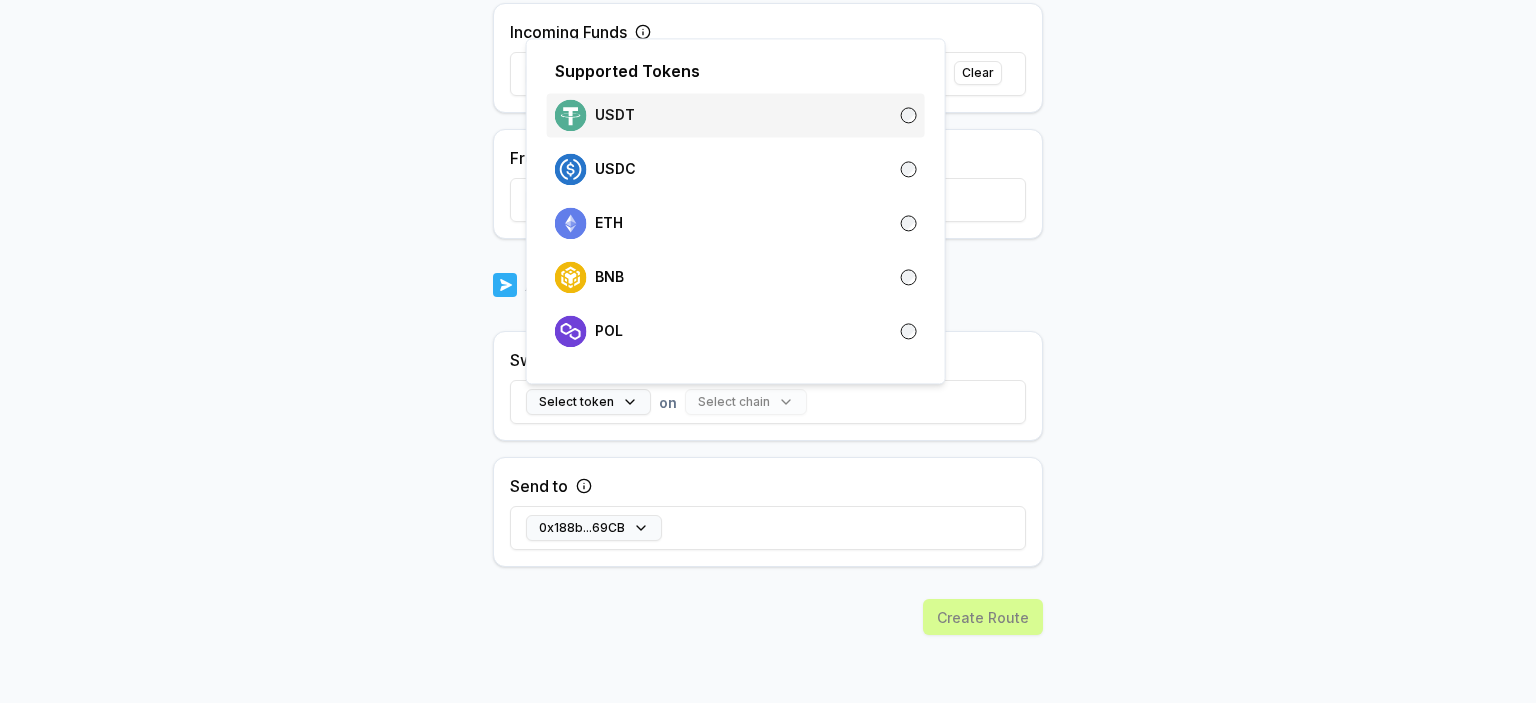 click on "USDT" at bounding box center [736, 115] 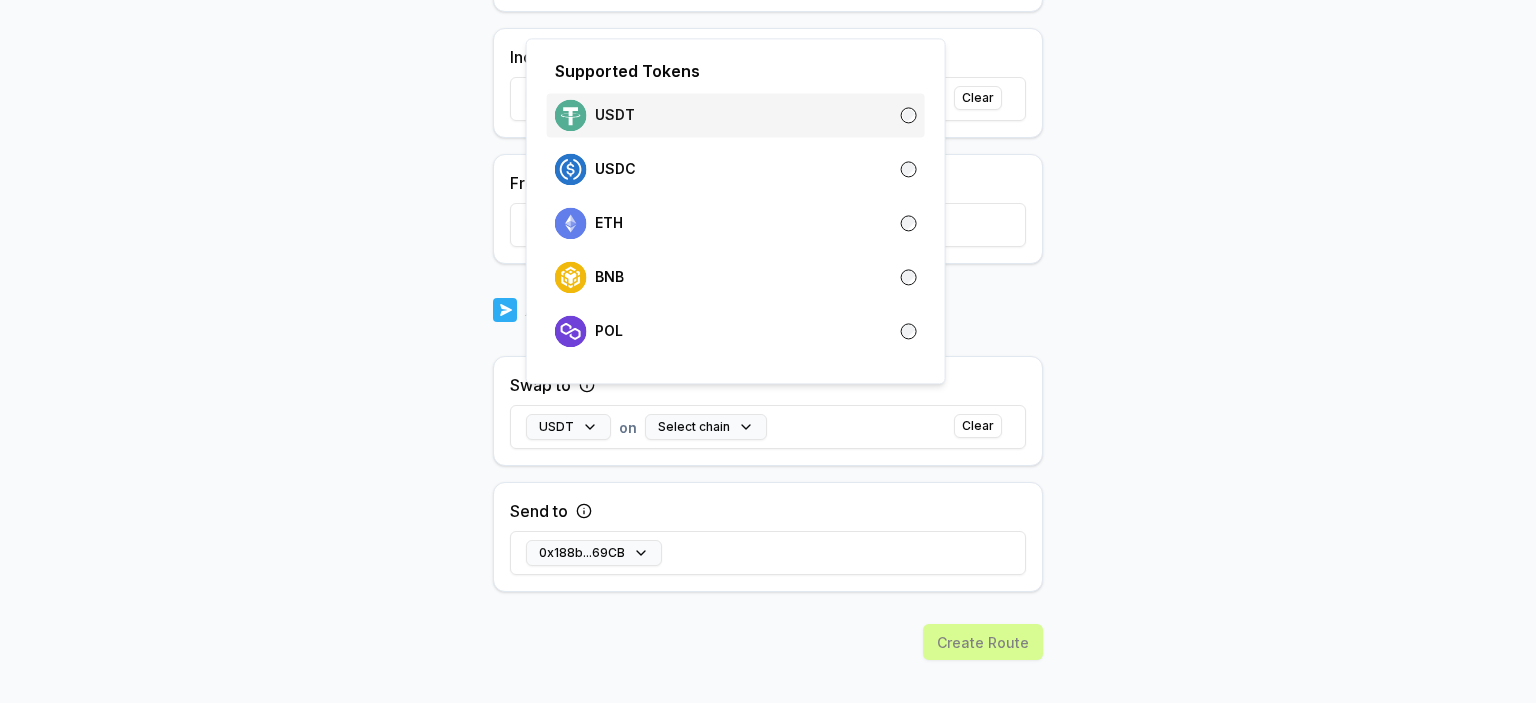 scroll, scrollTop: 608, scrollLeft: 0, axis: vertical 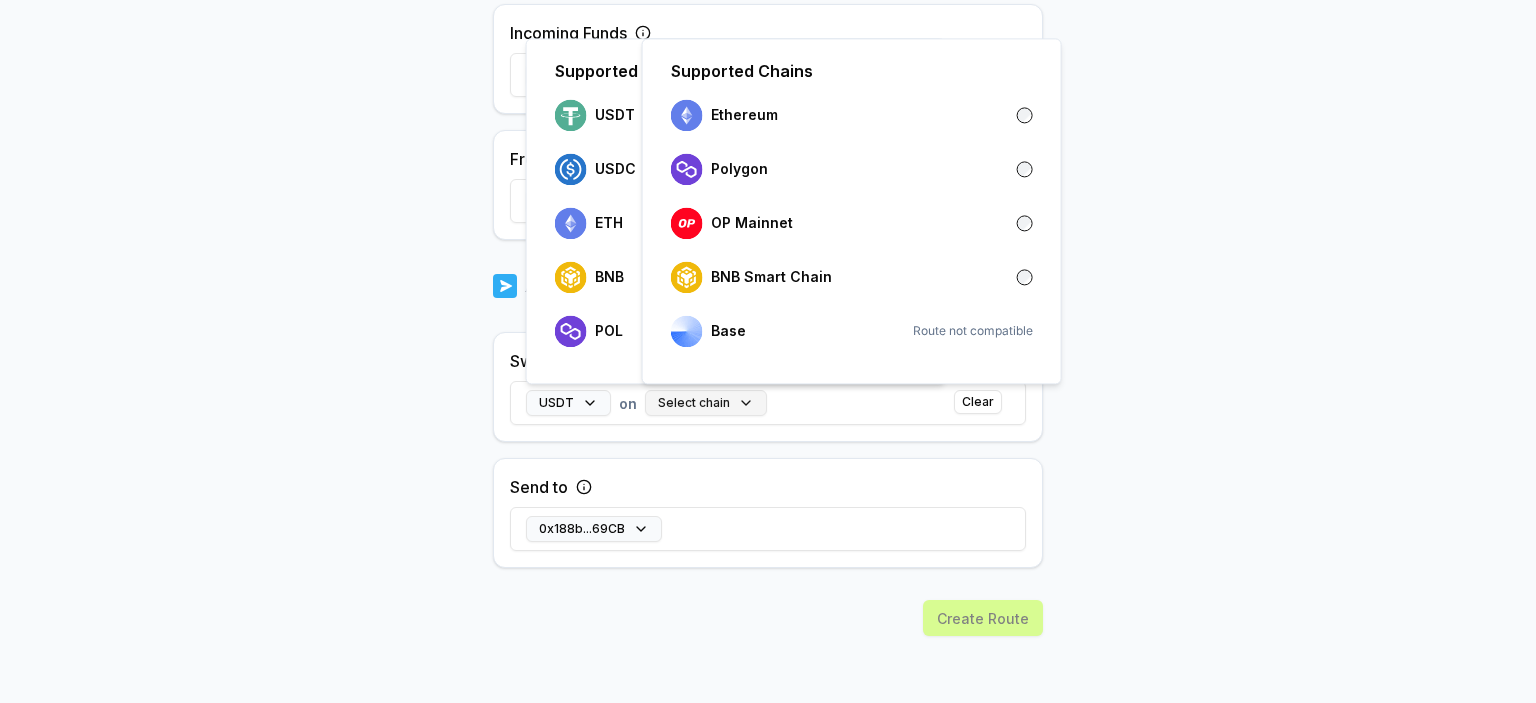 click on "Select chain" at bounding box center [706, 403] 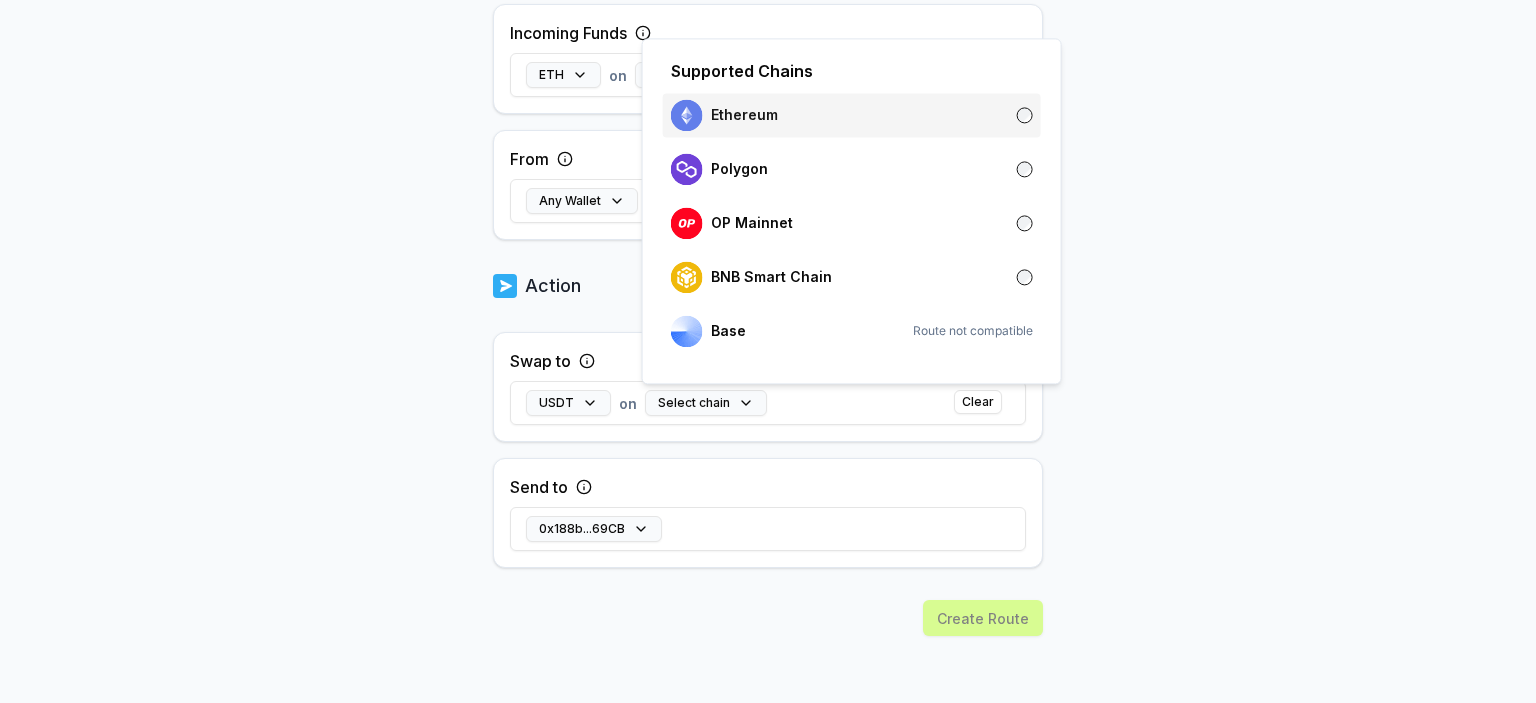 click on "Ethereum" at bounding box center (852, 115) 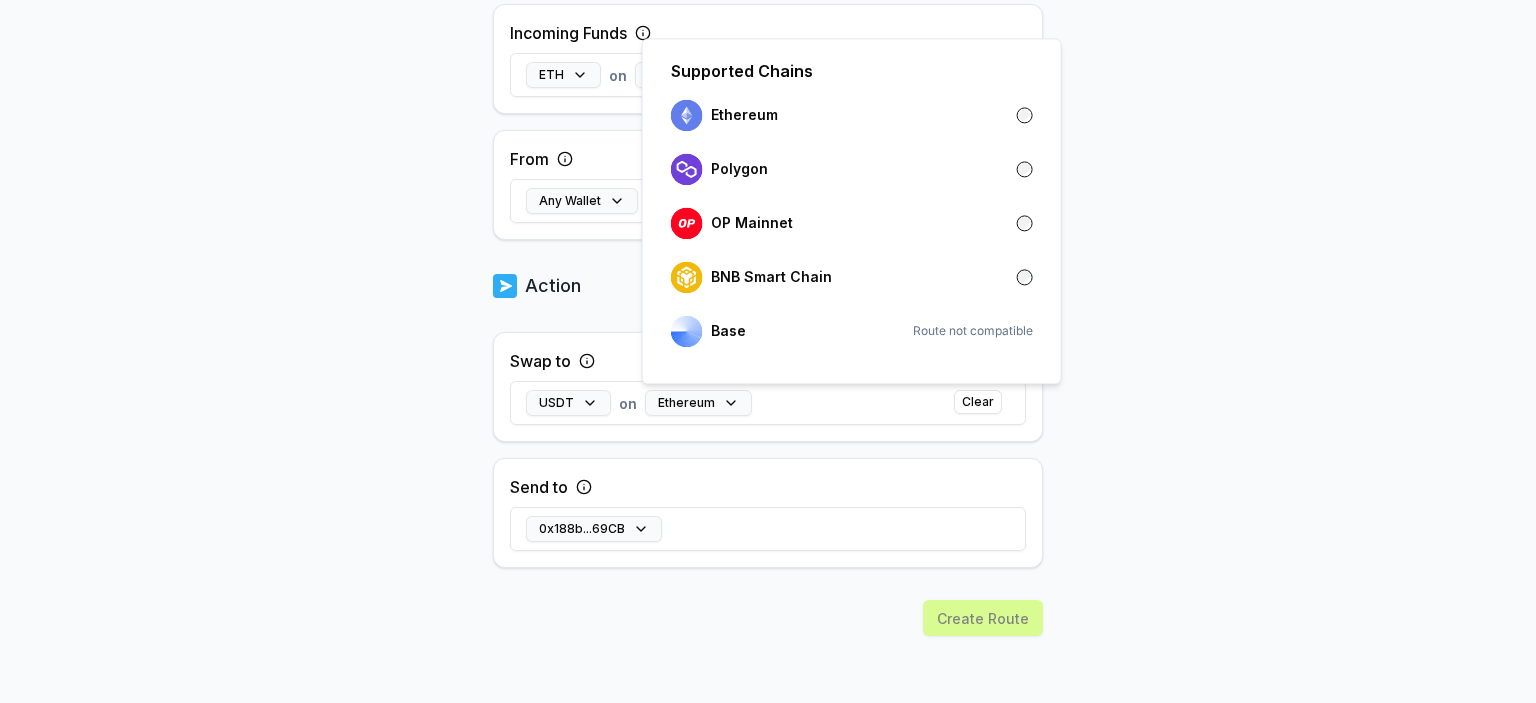 click on "Supported Chains Ethereum Polygon OP Mainnet BNB Smart Chain Base Route not compatible" at bounding box center (852, 211) 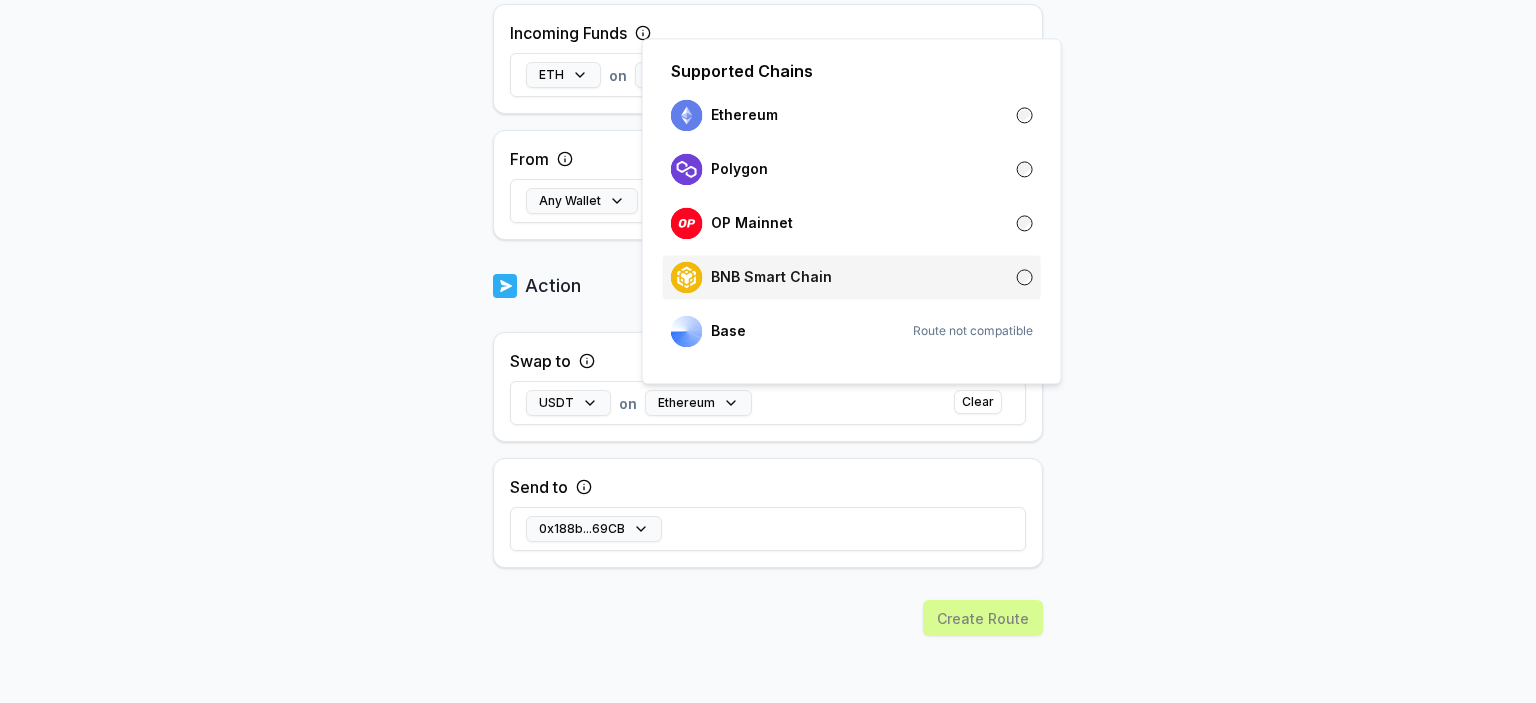 click on "BNB Smart Chain" at bounding box center (852, 277) 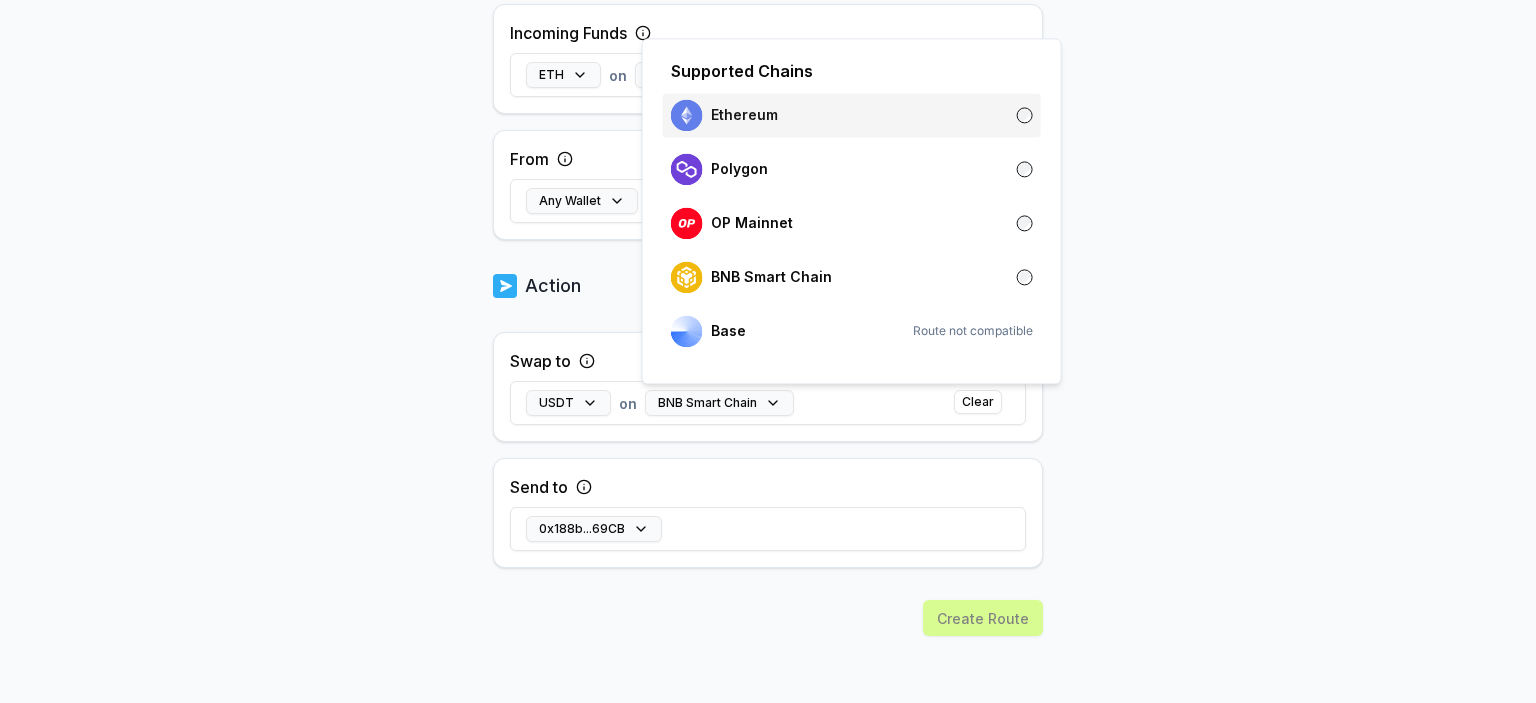 click on "Ethereum" at bounding box center (852, 115) 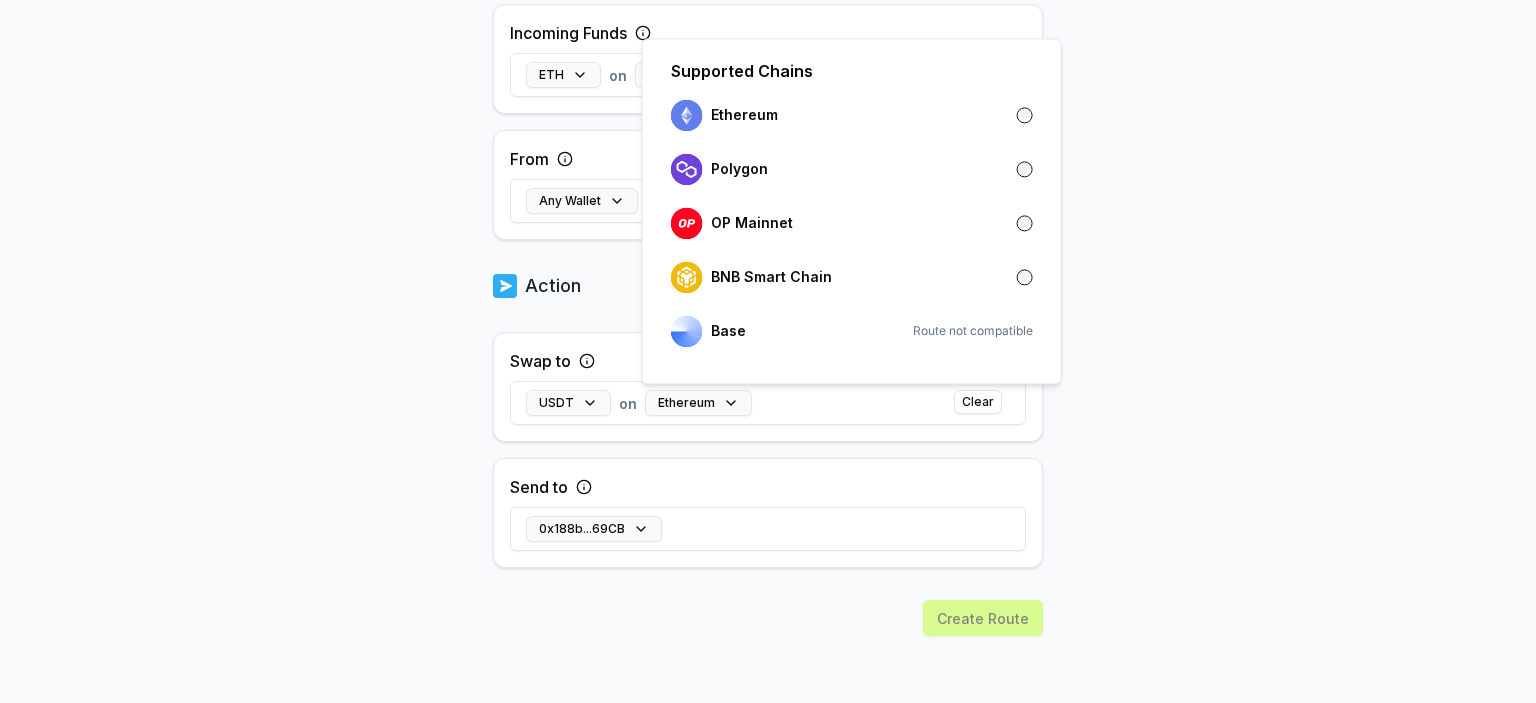 click on "Answer our quick survey for a chance to earn 10 USDT 📝 Alpha   5  Points Back Create Route ***** When my  Pay(ID)  receives   ETH on     swap to   USDT   on   Ethereum send it to 0x188b...69CB . Trigger Source alekcec Incoming Funds ETH on Select chain   Clear From Any Wallet Action Swap to USDT on Ethereum   Clear Send to 0x188b...69CB Create Route Supported Chains Ethereum Polygon OP Mainnet BNB Smart Chain Base Route not compatible" at bounding box center (768, 351) 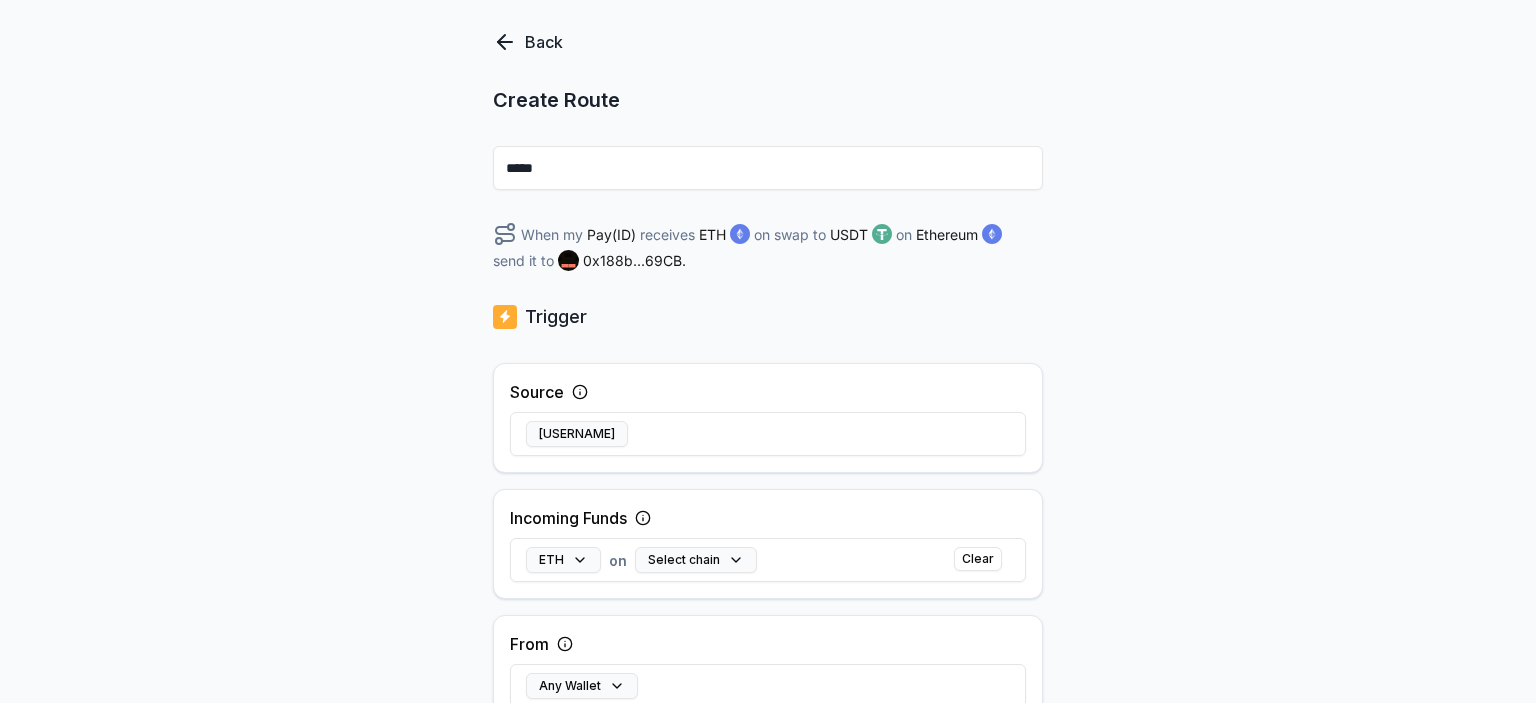 scroll, scrollTop: 0, scrollLeft: 0, axis: both 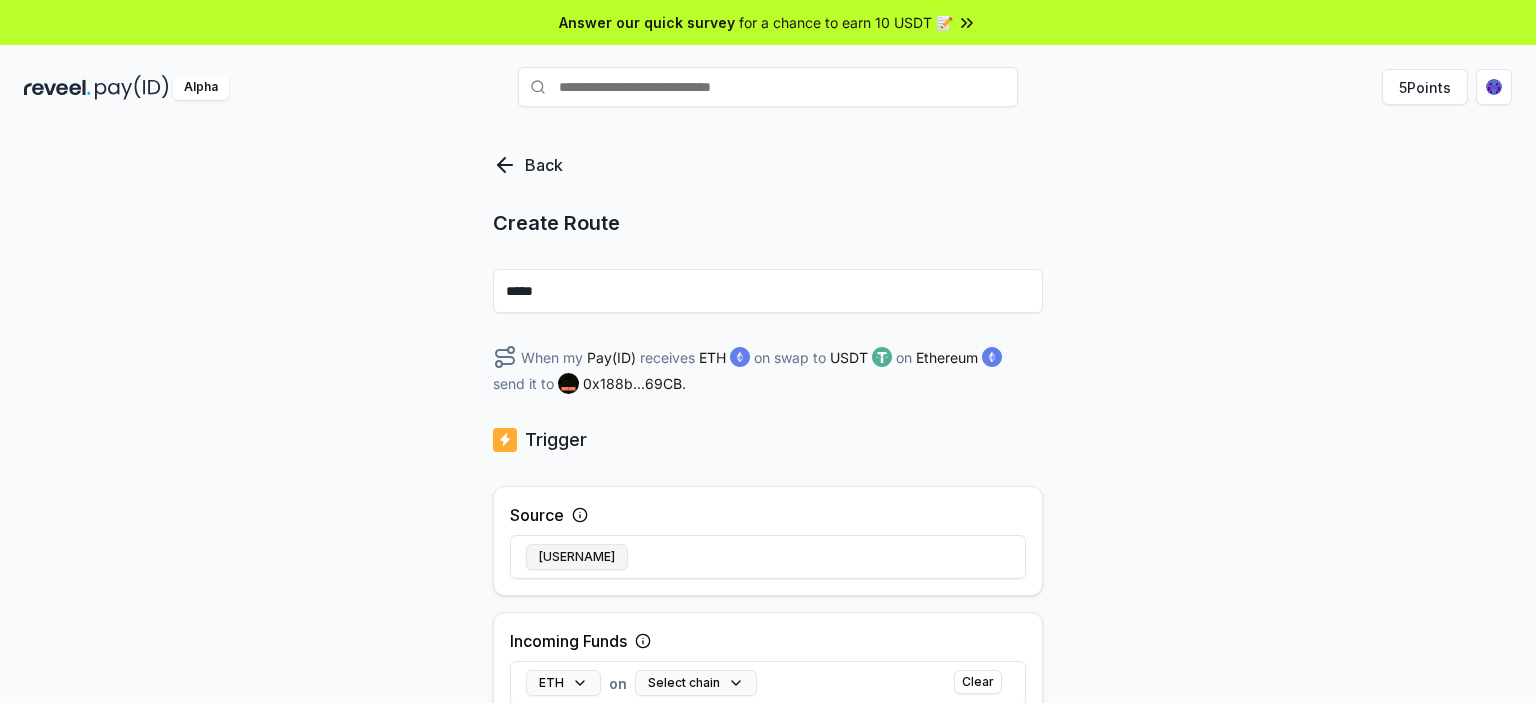 click on "[NAME]" at bounding box center [577, 557] 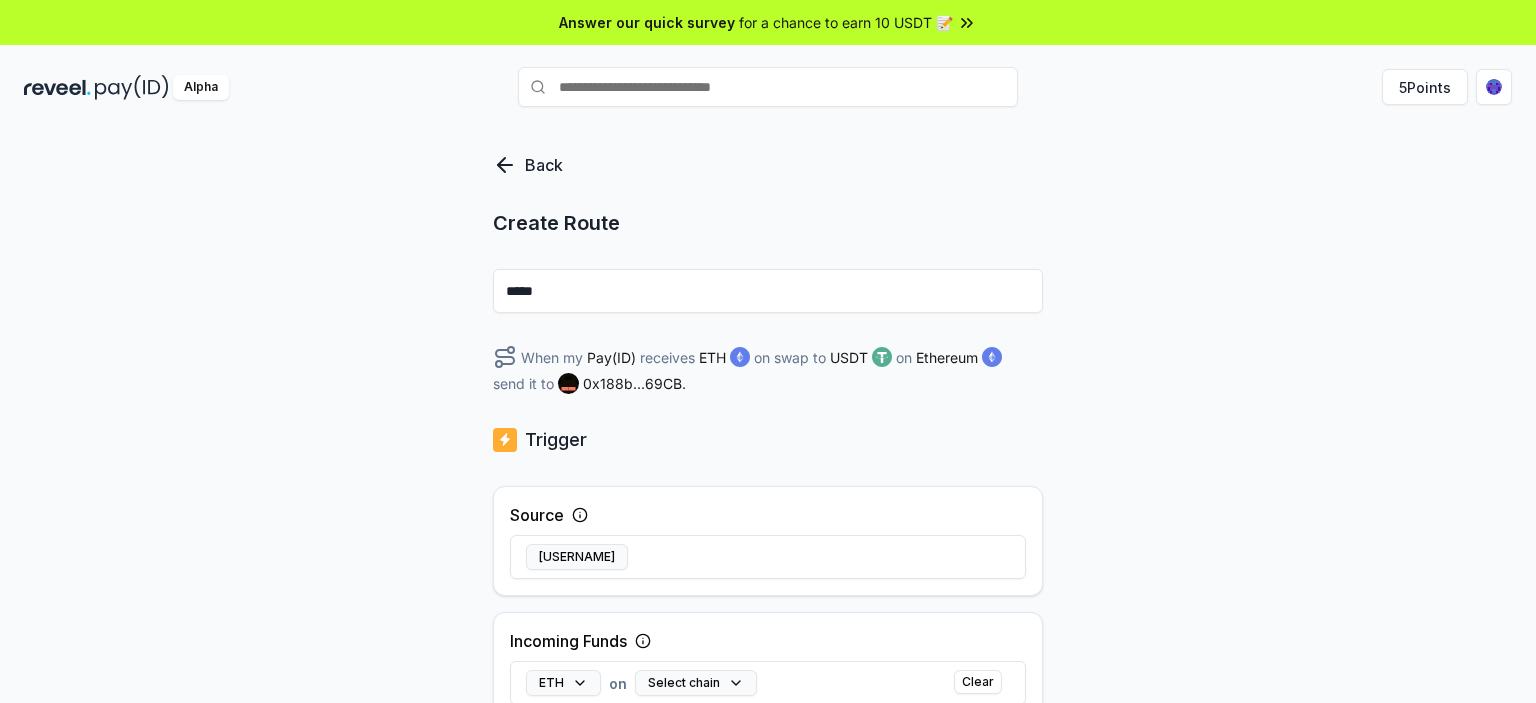 click at bounding box center (580, 515) 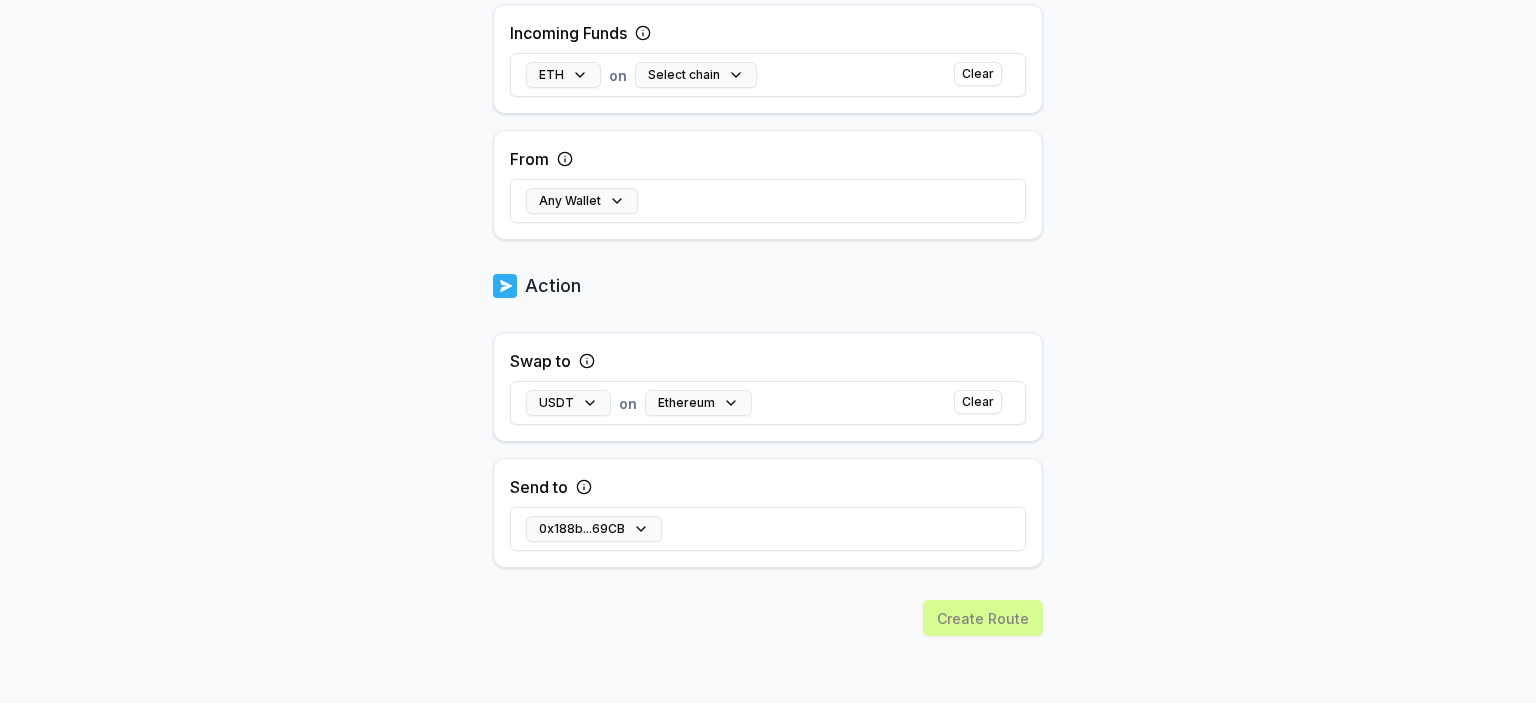 click on "Create Route" at bounding box center (768, 653) 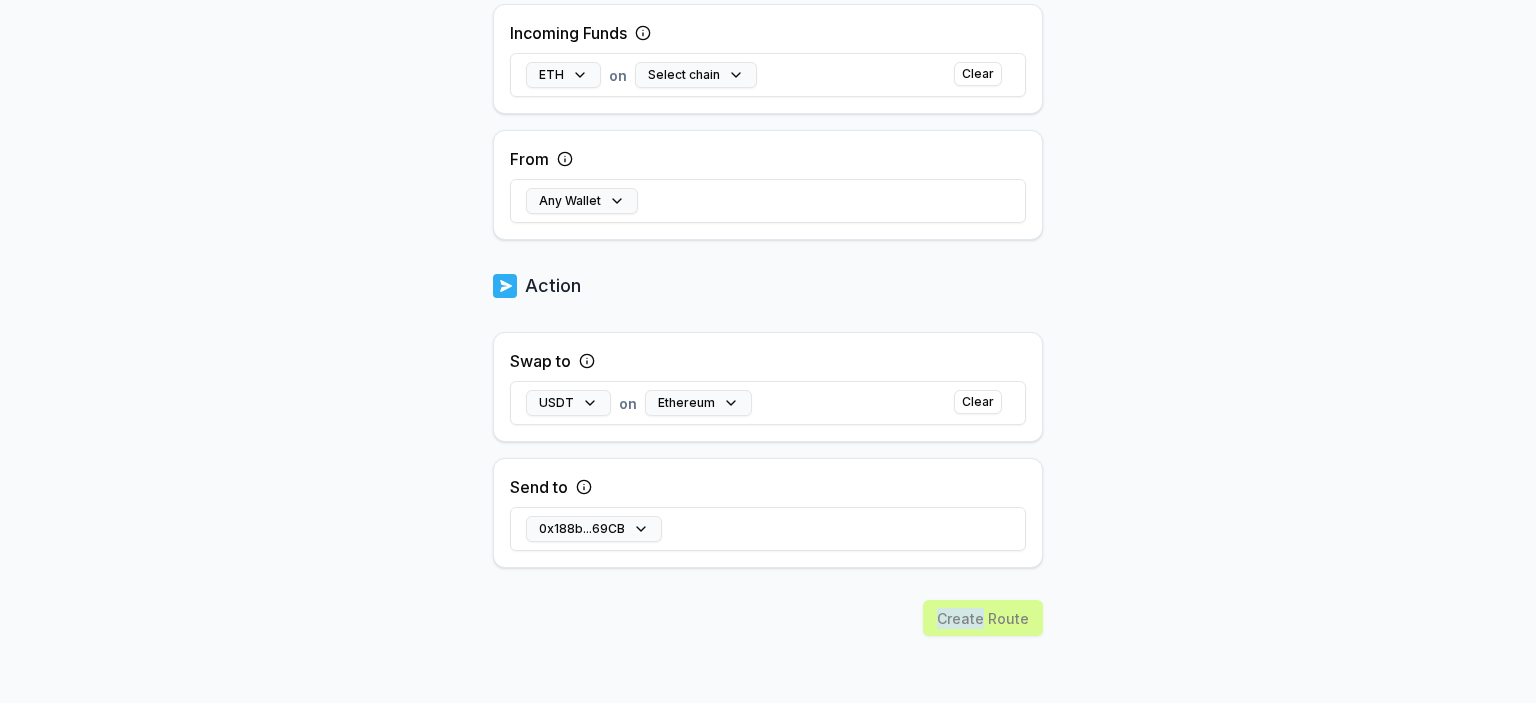 click on "Create Route" at bounding box center [768, 653] 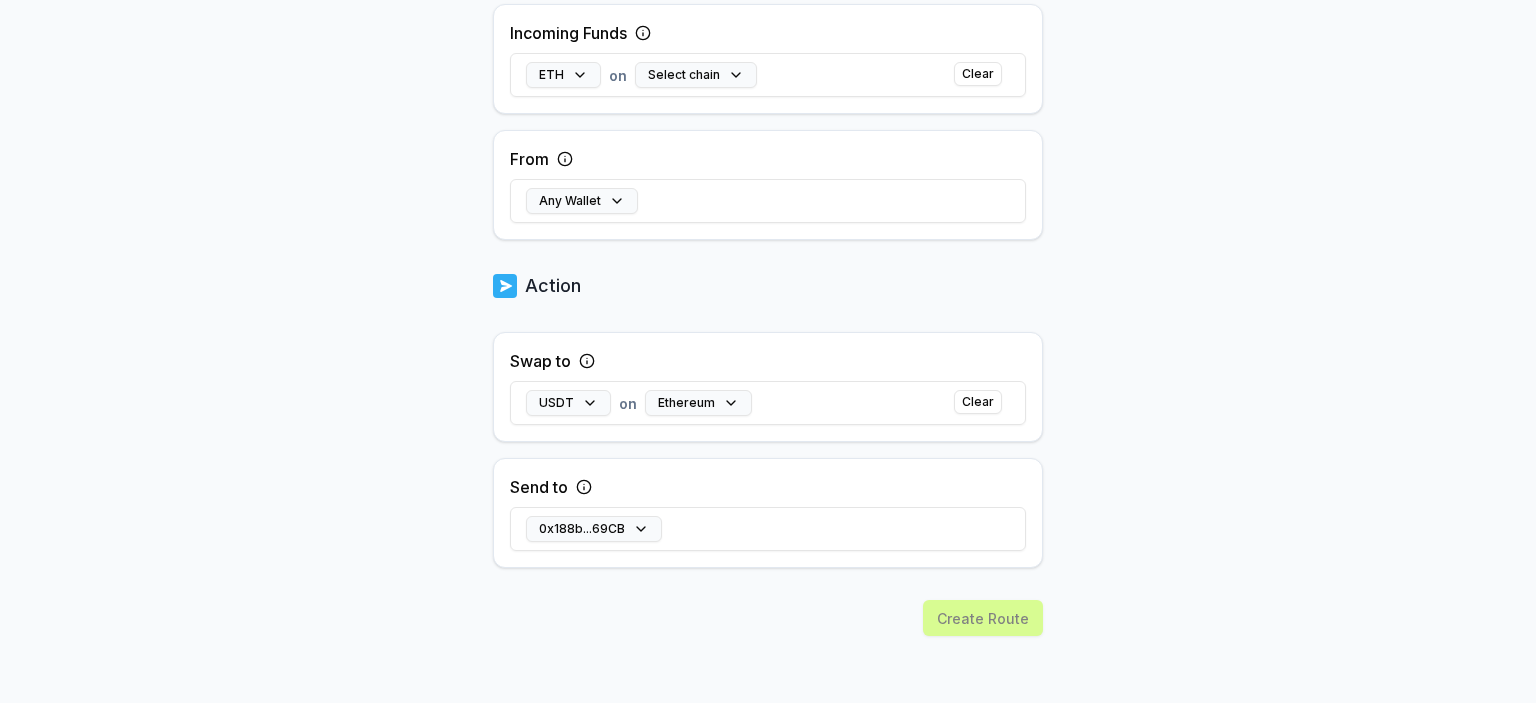 click on "Answer our quick survey for a chance to earn 10 USDT 📝 Alpha   5  Points Back Create Route ***** When my  Pay(ID)  receives   ETH on     swap to   USDT   on   Ethereum send it to 0x188b...69CB . Trigger Source alekcec Incoming Funds ETH on Select chain   Clear From Any Wallet Action Swap to USDT on Ethereum   Clear Send to 0x188b...69CB Create Route" at bounding box center [768, 351] 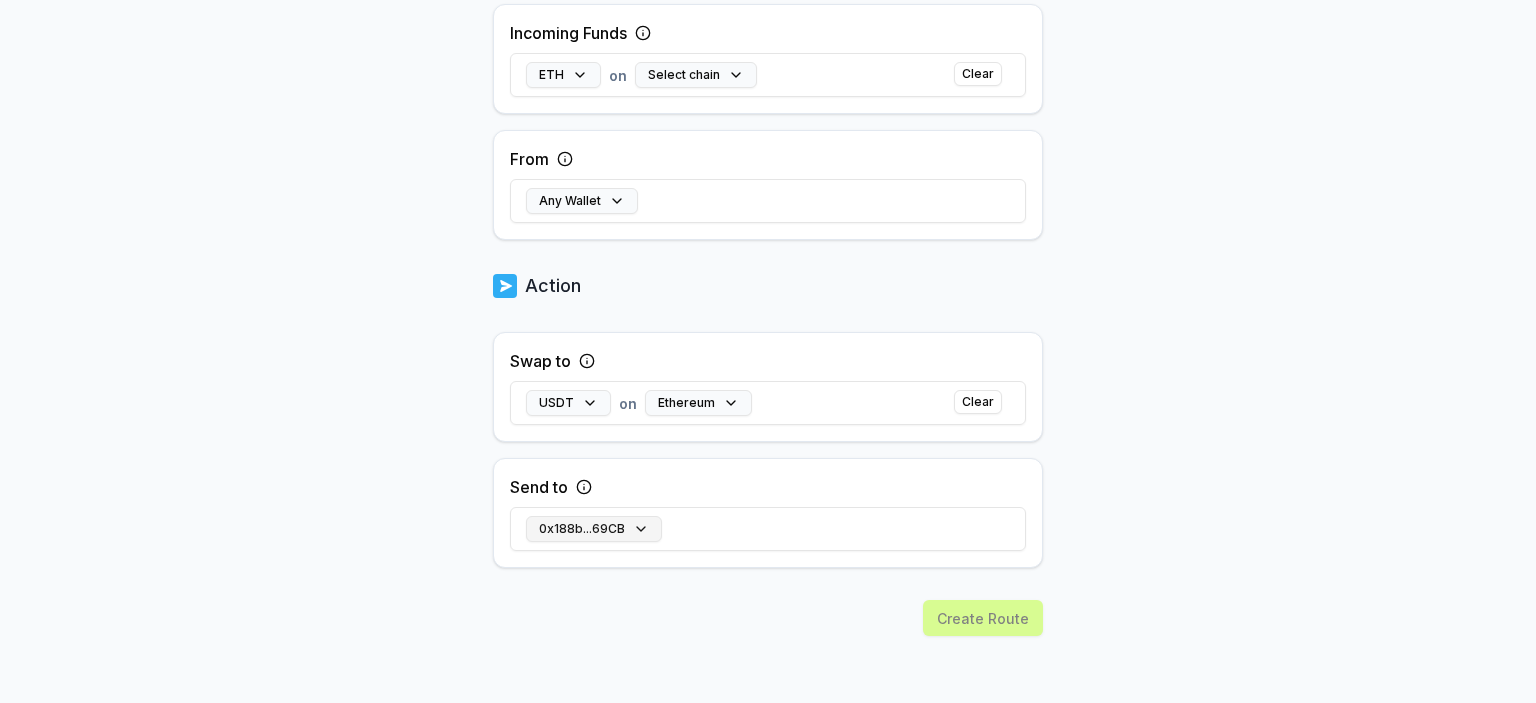 click on "0x188b...69CB" at bounding box center (594, 529) 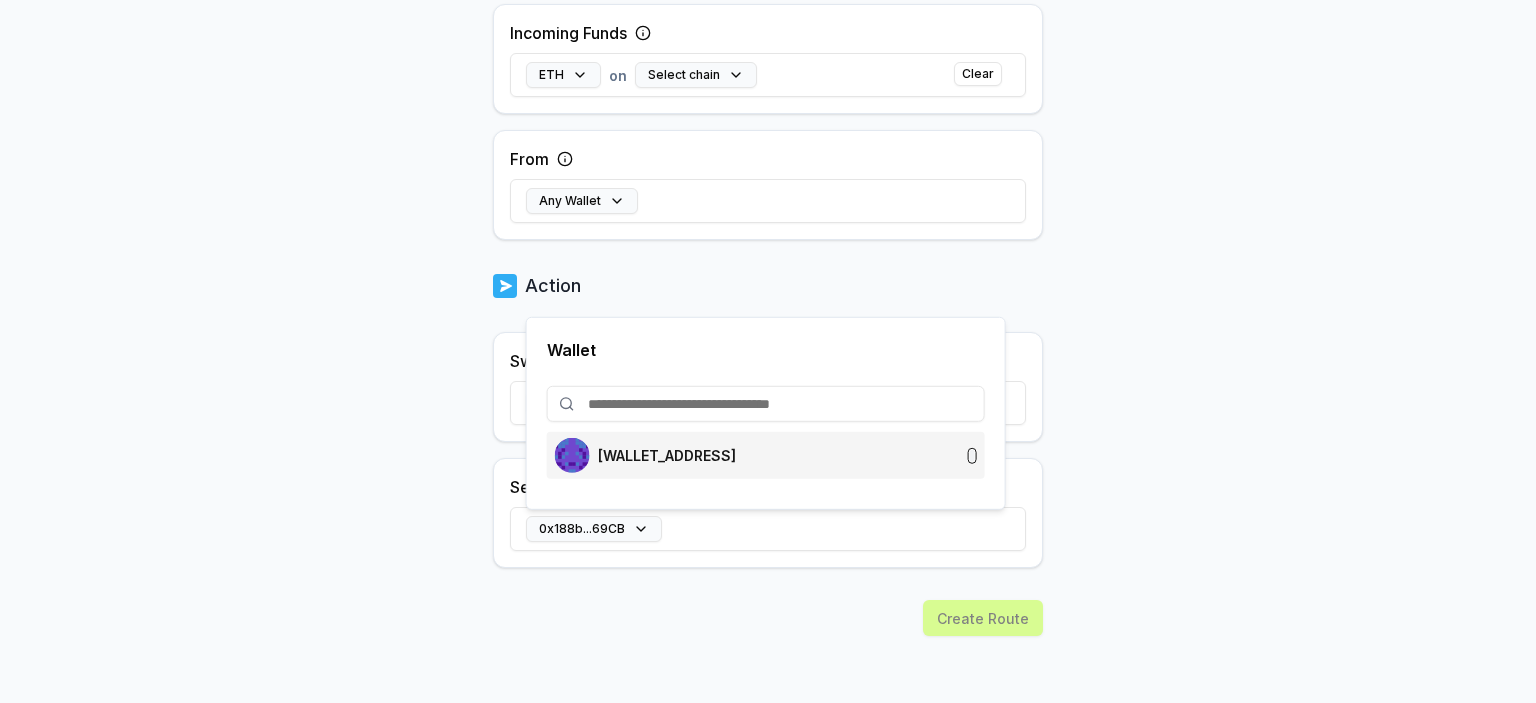 click on "0x188b48b3691D9d0047057a05D46b7D939F6069CB" at bounding box center [645, 455] 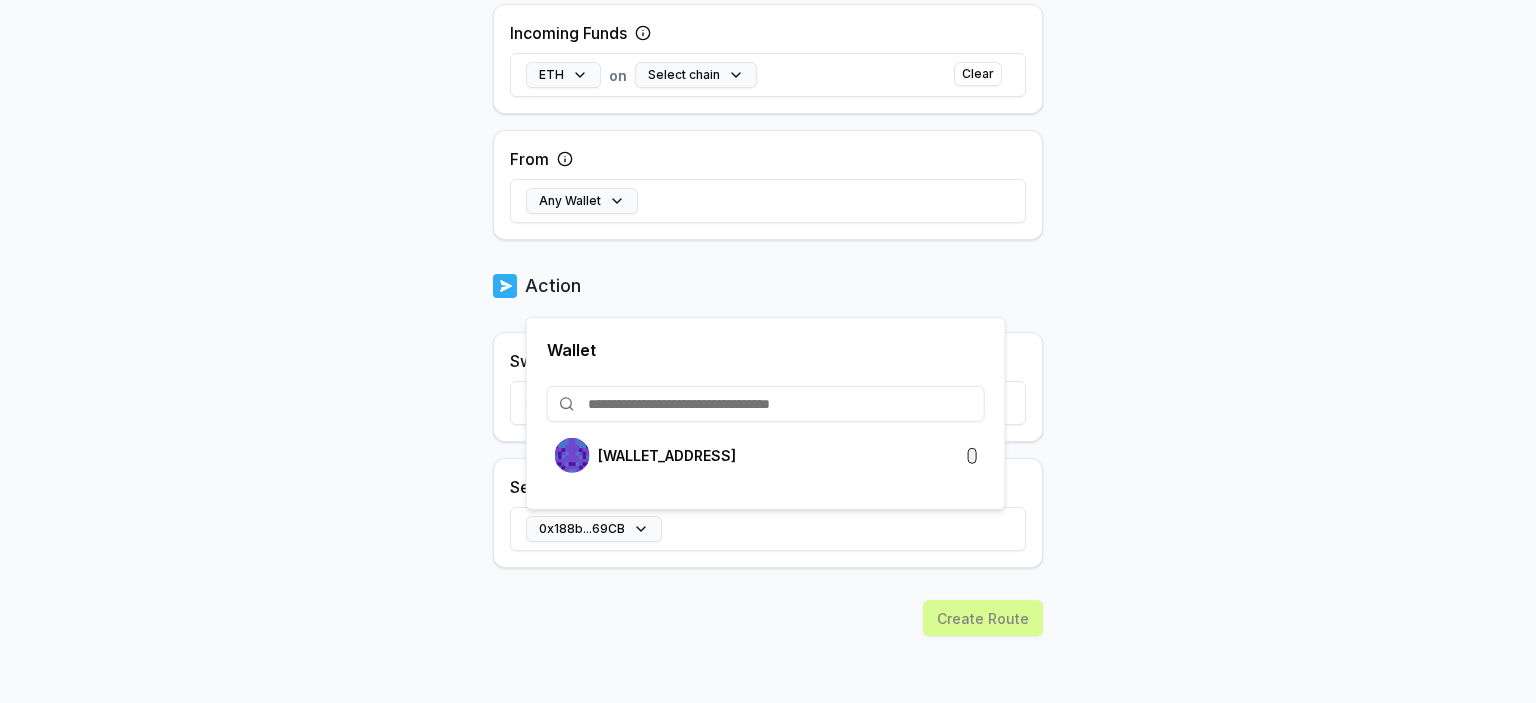 click at bounding box center [766, 404] 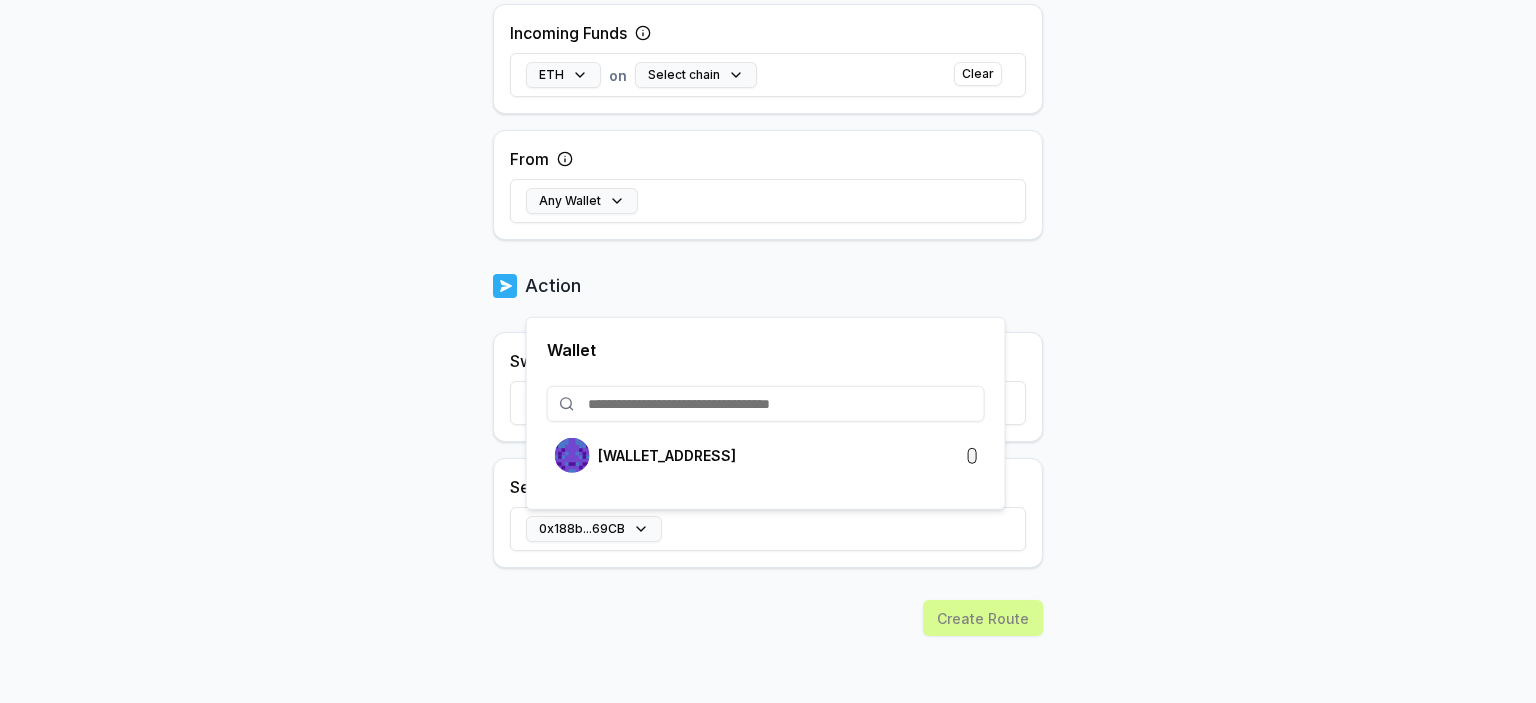 click on "Answer our quick survey for a chance to earn 10 USDT 📝 Alpha   5  Points Back Create Route ***** When my  Pay(ID)  receives   ETH on     swap to   USDT   on   Ethereum send it to 0x188b...69CB . Trigger Source alekcec Incoming Funds ETH on Select chain   Clear From Any Wallet Action Swap to USDT on Ethereum   Clear Send to 0x188b...69CB Create Route Wallet 0x188b48b3691D9d0047057a05D46b7D939F6069CB" at bounding box center [768, 351] 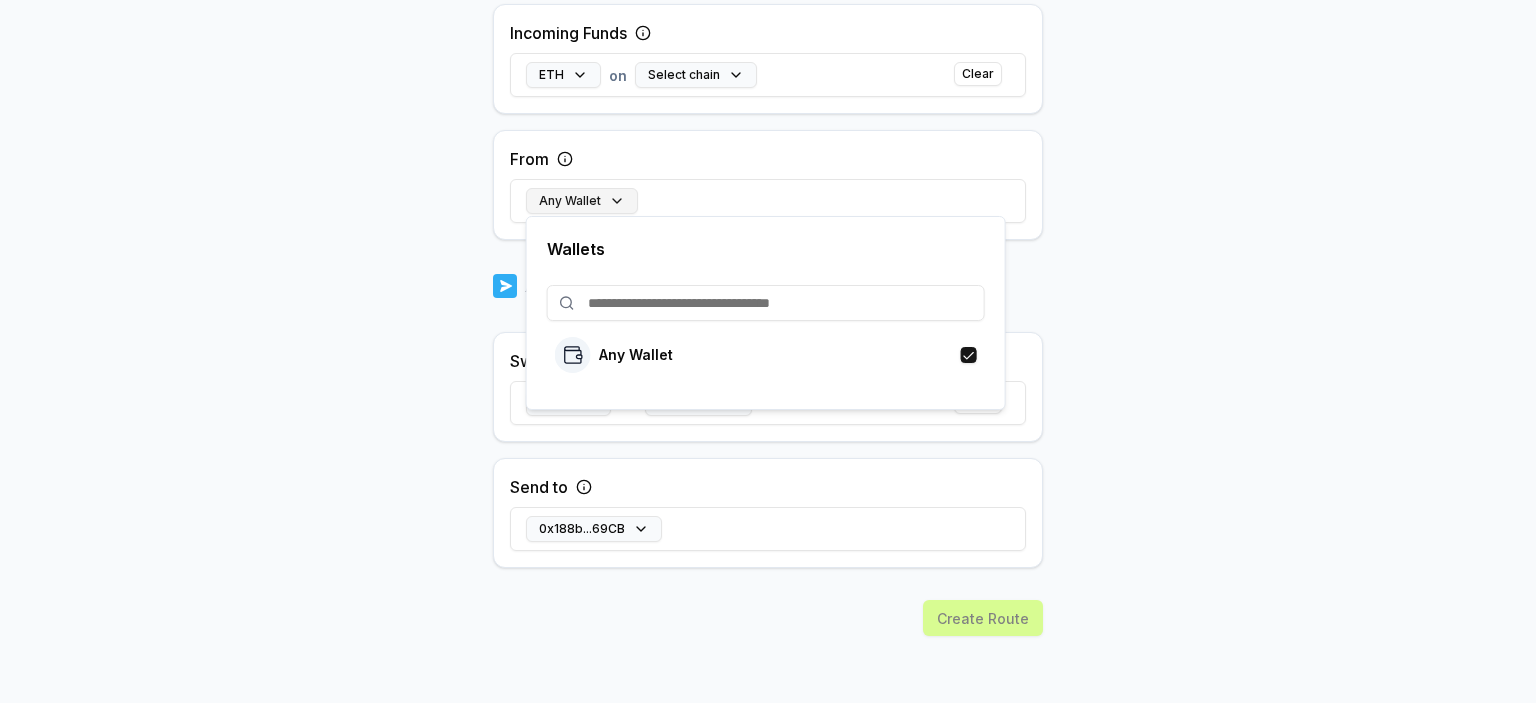 click on "Any Wallet" at bounding box center [582, 201] 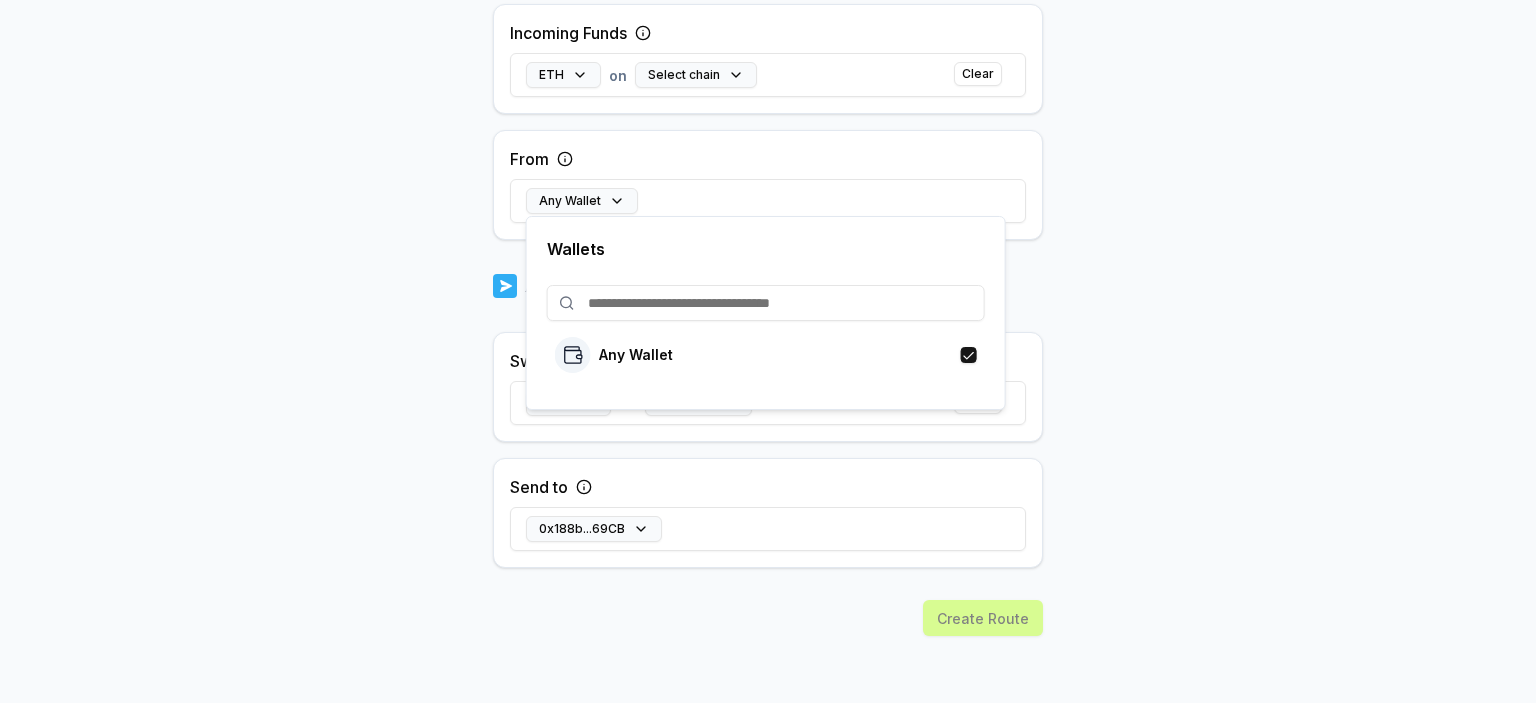 click at bounding box center [766, 303] 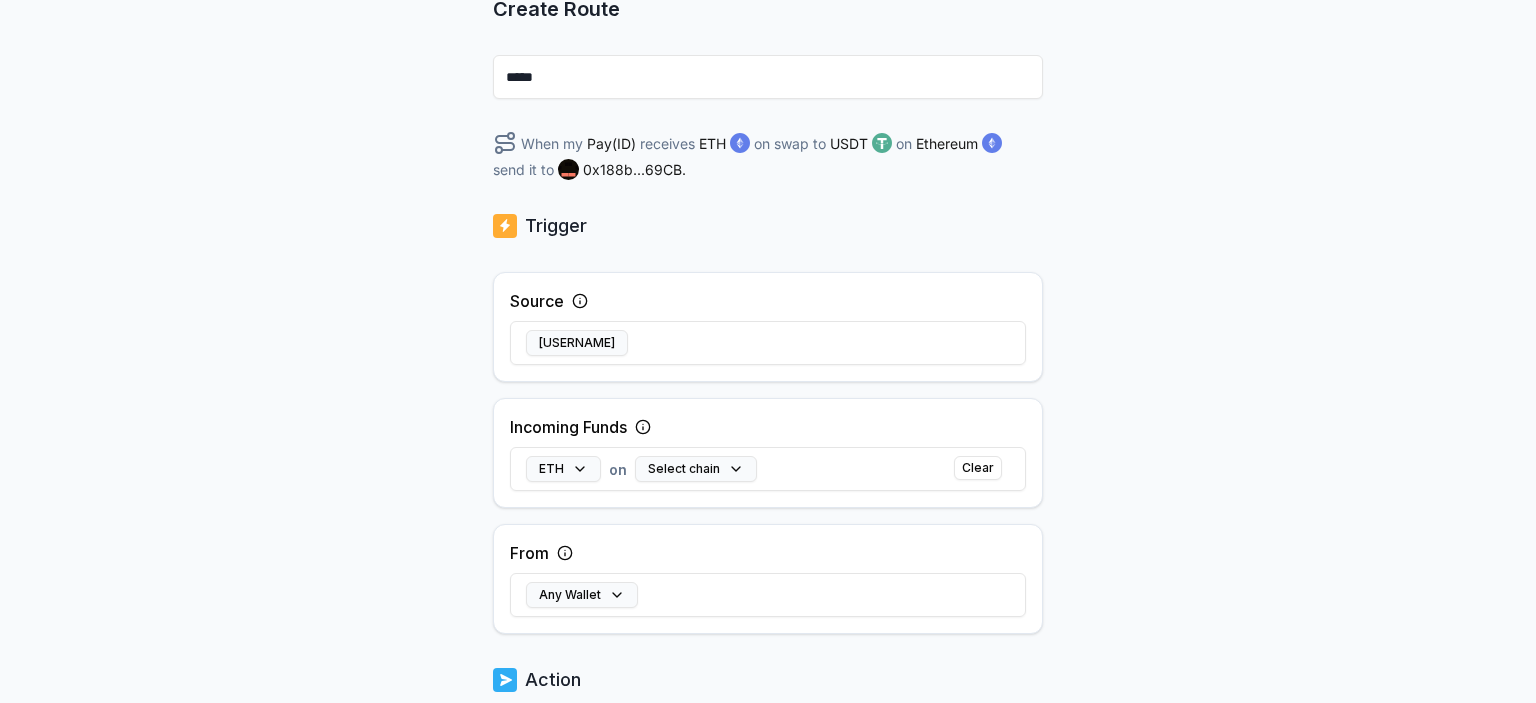 scroll, scrollTop: 203, scrollLeft: 0, axis: vertical 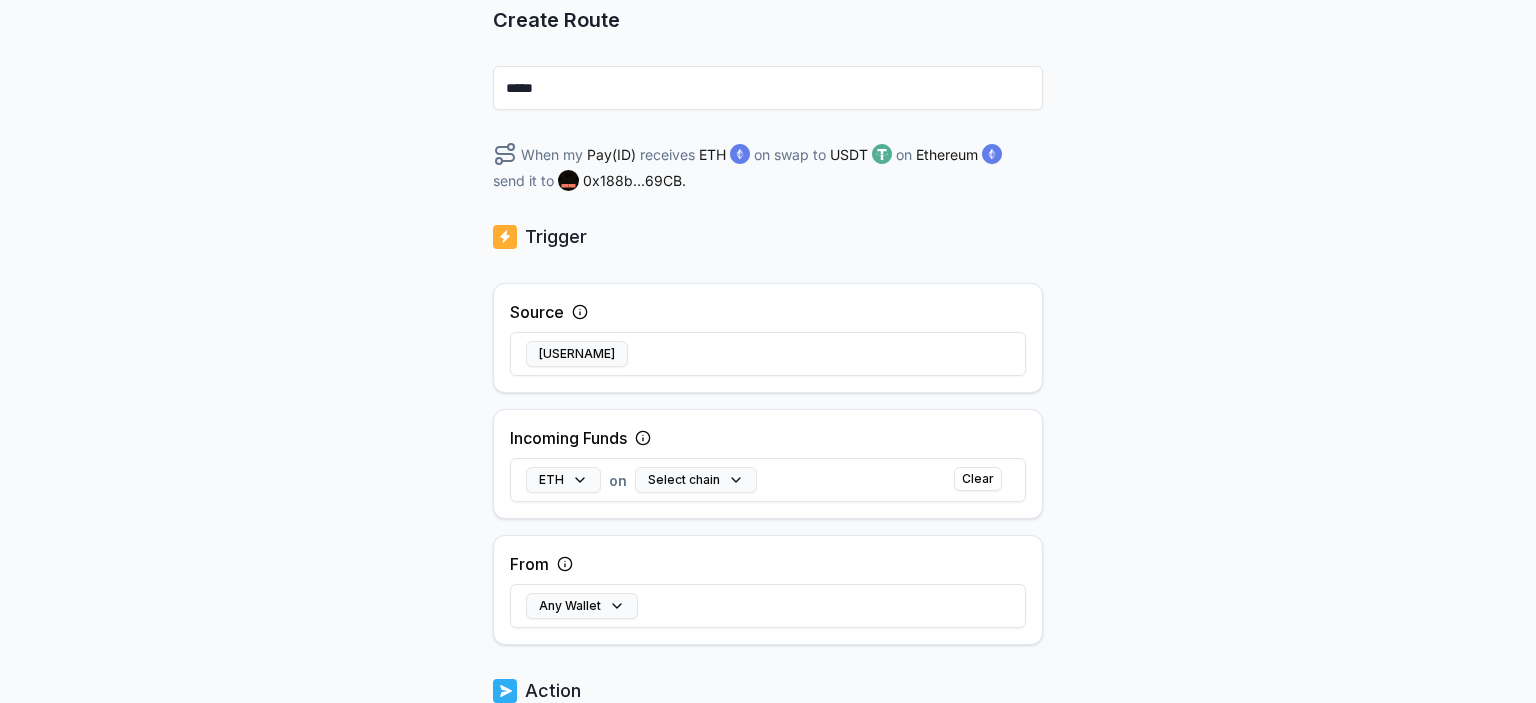drag, startPoint x: 1198, startPoint y: 318, endPoint x: 1183, endPoint y: 332, distance: 20.518284 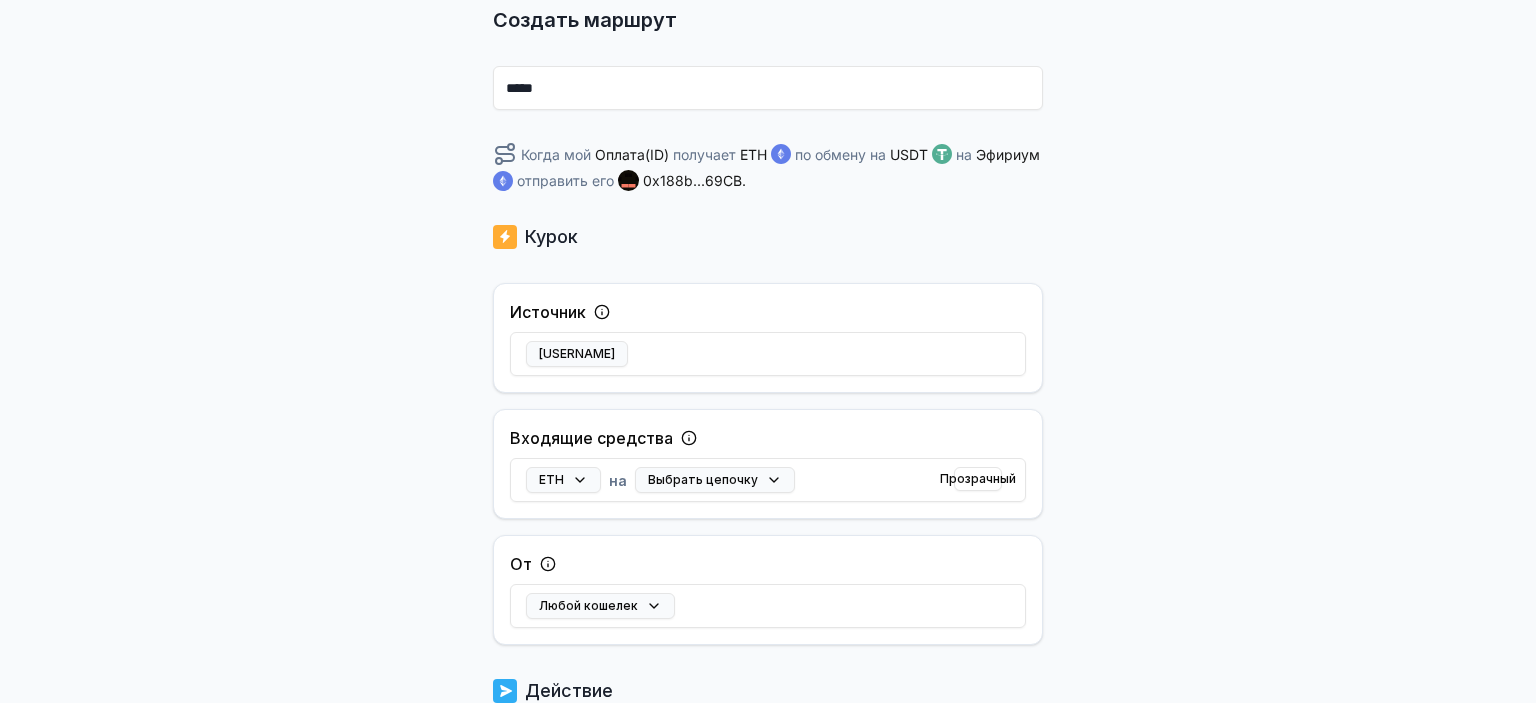 scroll, scrollTop: 608, scrollLeft: 0, axis: vertical 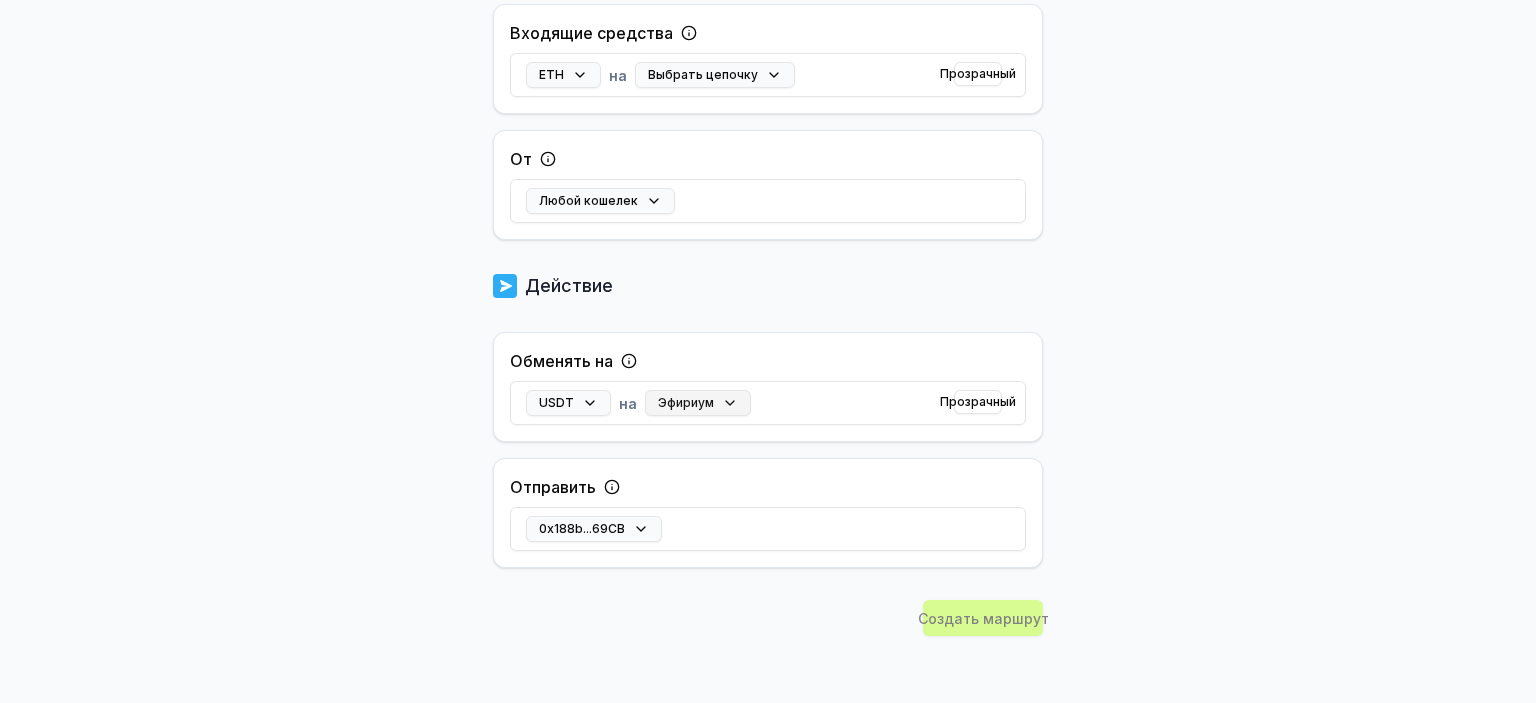 click on "Эфириум" at bounding box center [698, 403] 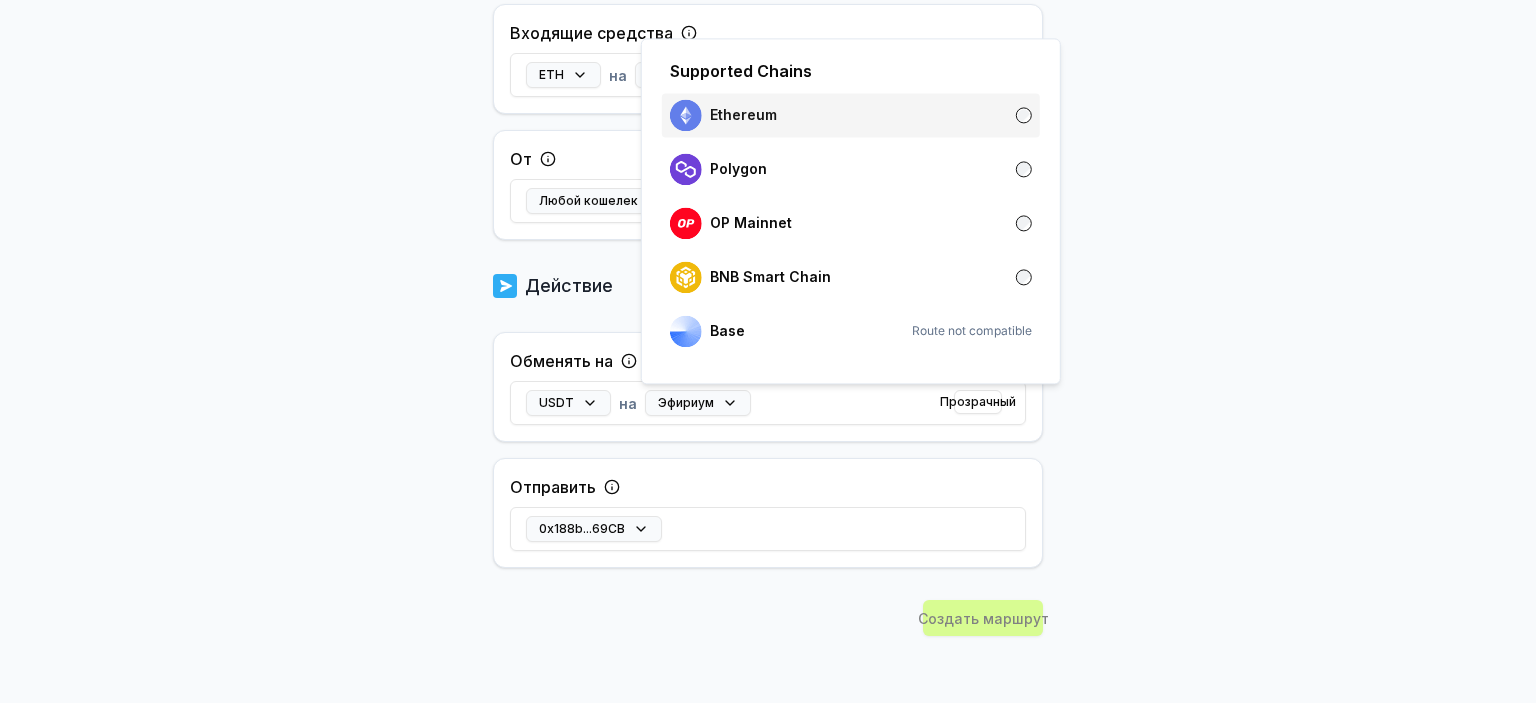 click on "Ethereum" at bounding box center [851, 115] 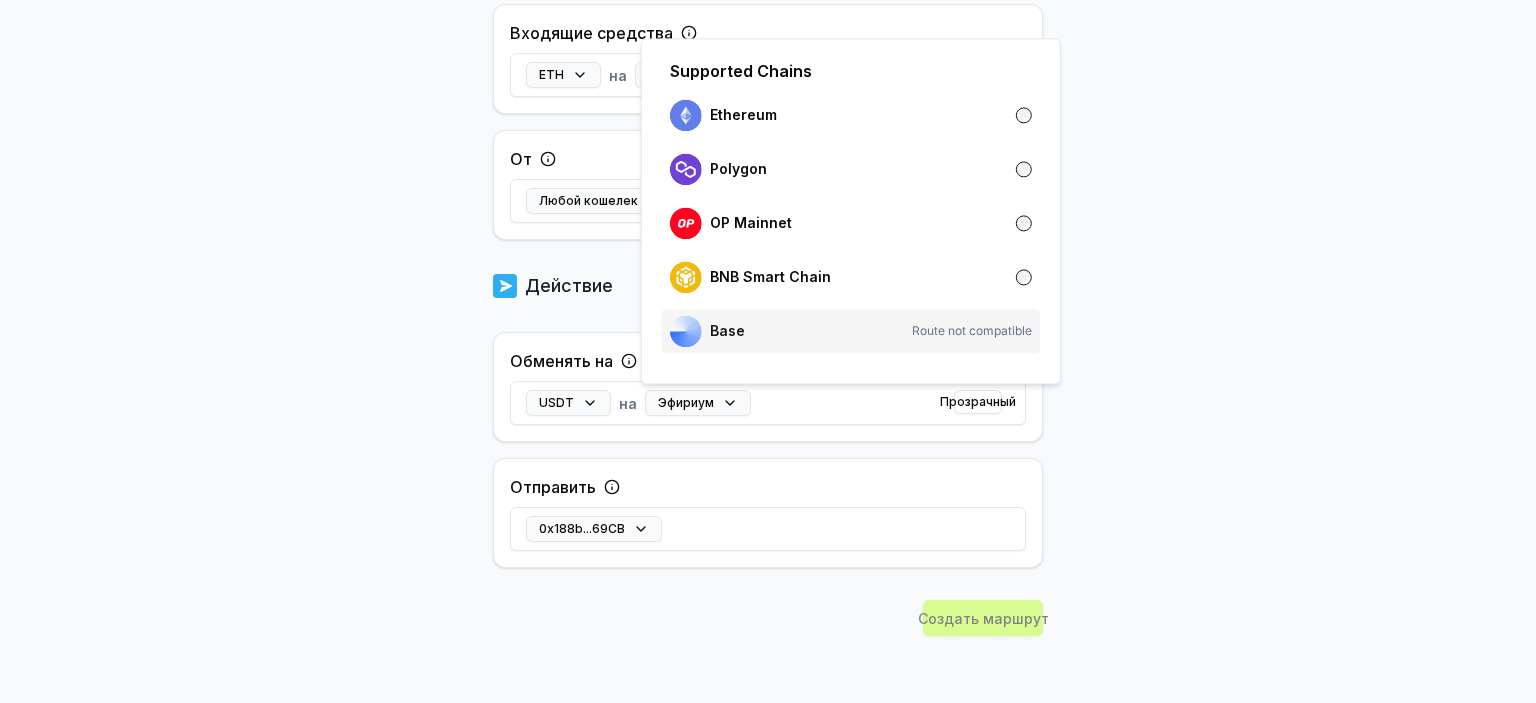 click on "Route not compatible" at bounding box center [972, 331] 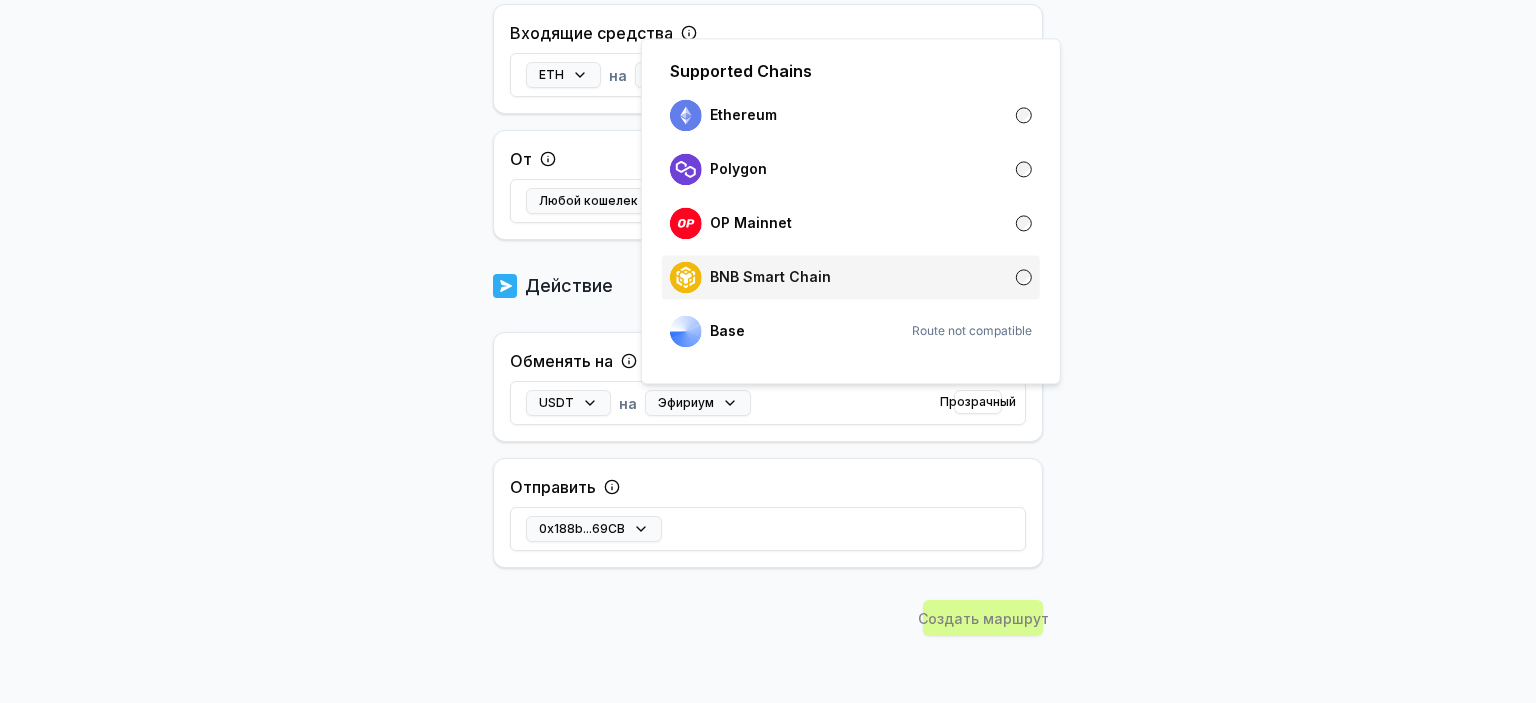 click on "BNB Smart Chain" at bounding box center (851, 277) 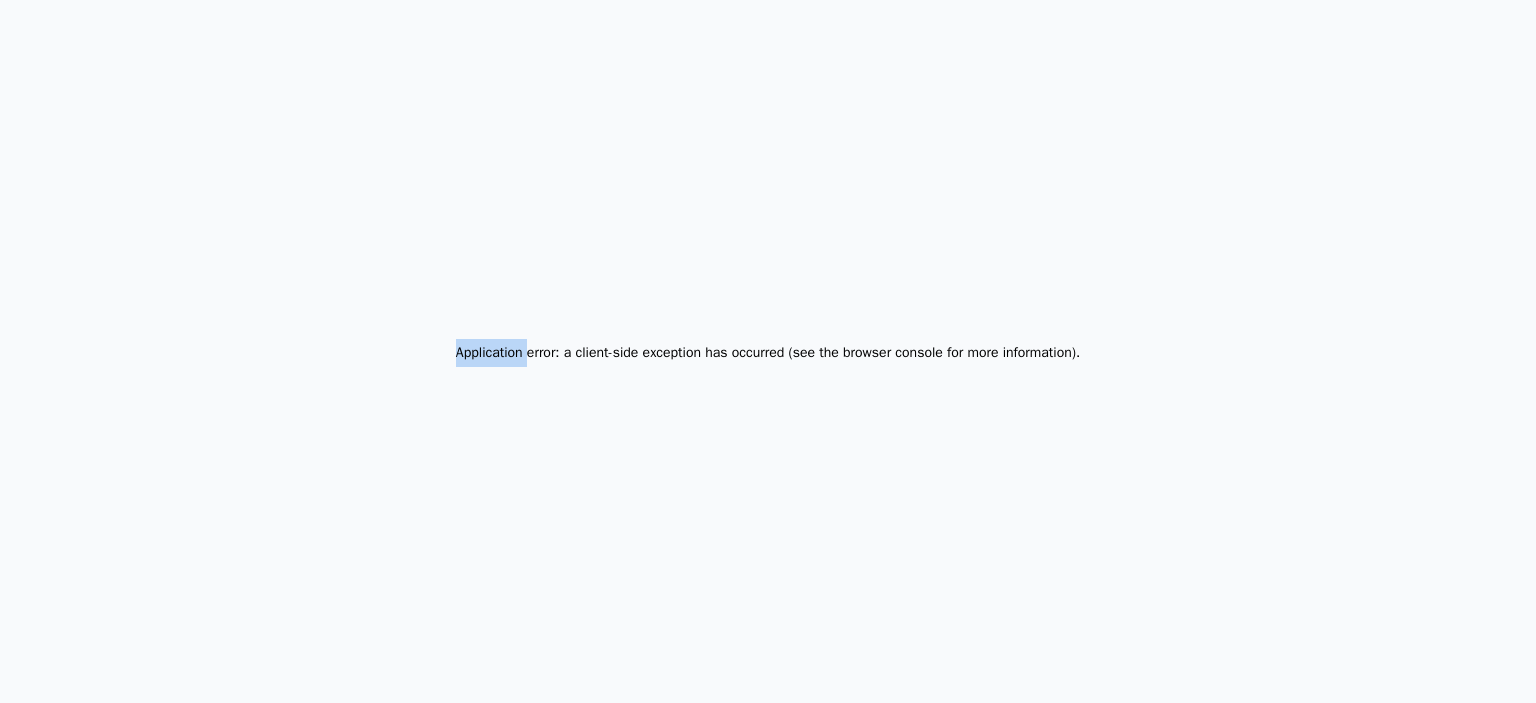 click on "Application error: a client-side exception has occurred (see the browser console for more information) ." at bounding box center [768, 351] 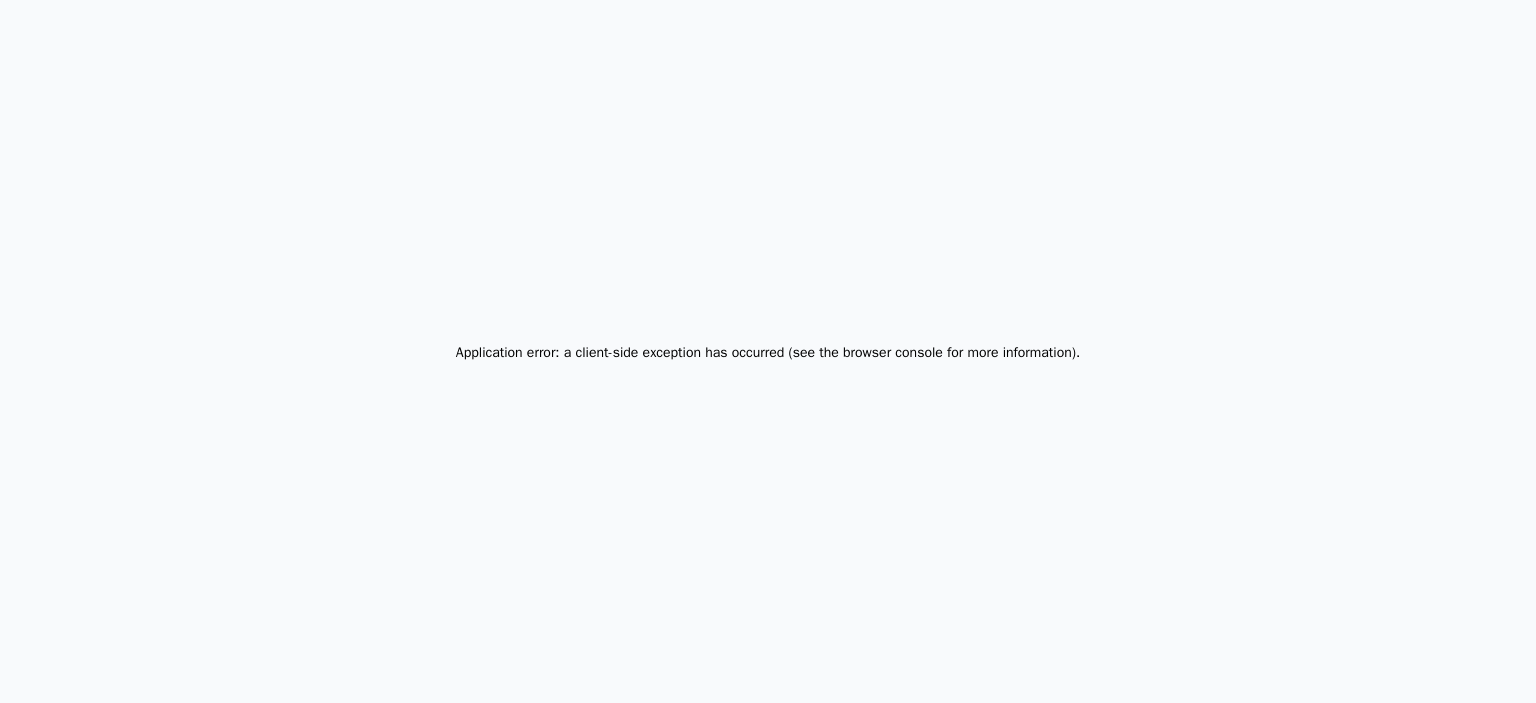 drag, startPoint x: 995, startPoint y: 295, endPoint x: 773, endPoint y: 279, distance: 222.57584 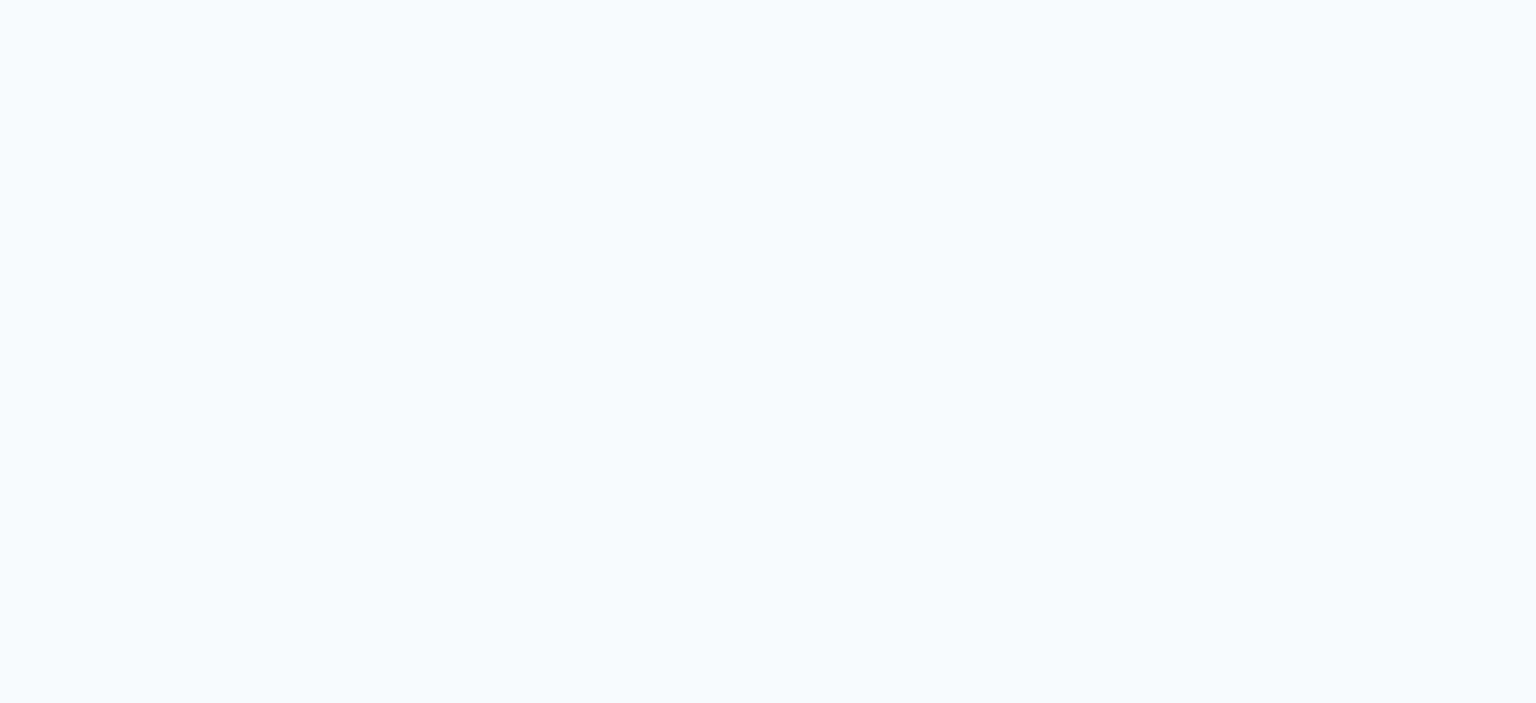 scroll, scrollTop: 0, scrollLeft: 0, axis: both 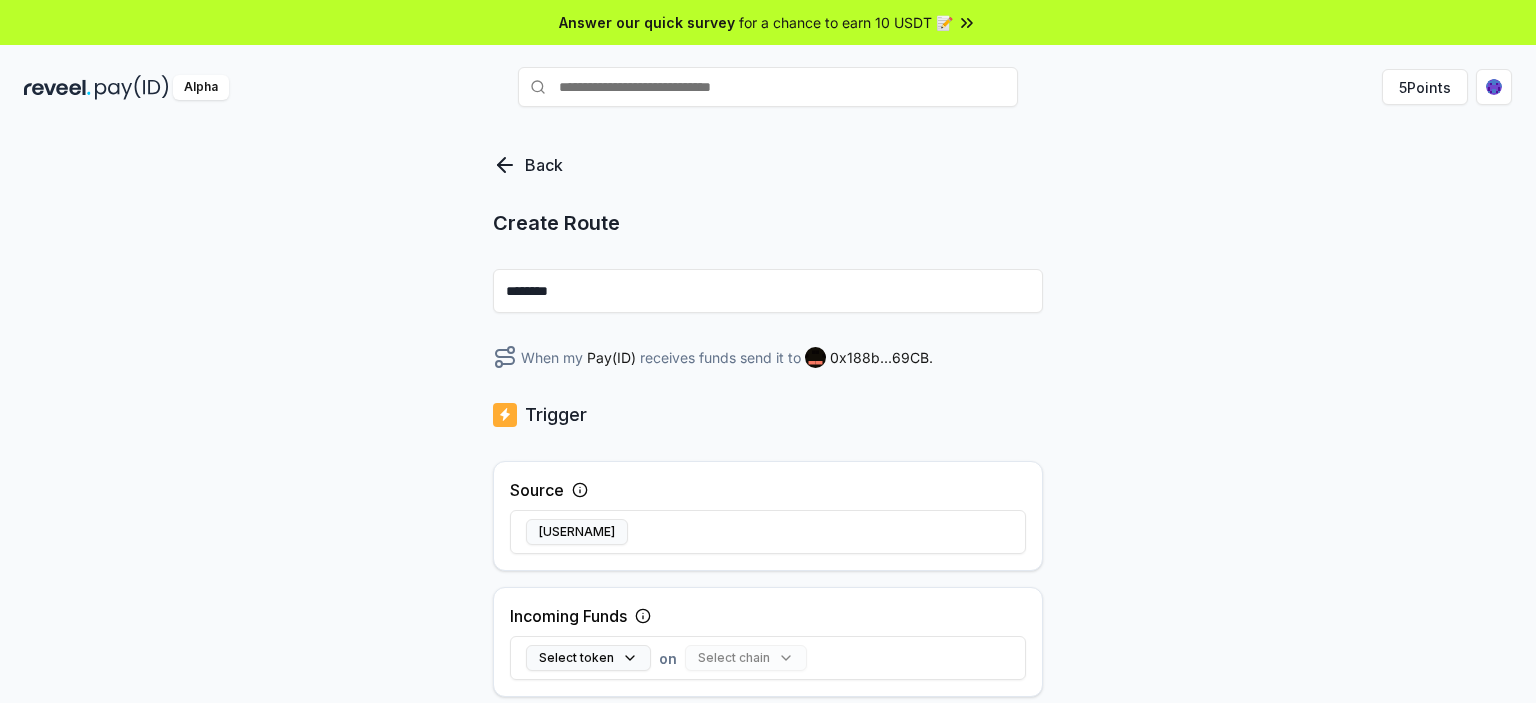 drag, startPoint x: 594, startPoint y: 296, endPoint x: 468, endPoint y: 296, distance: 126 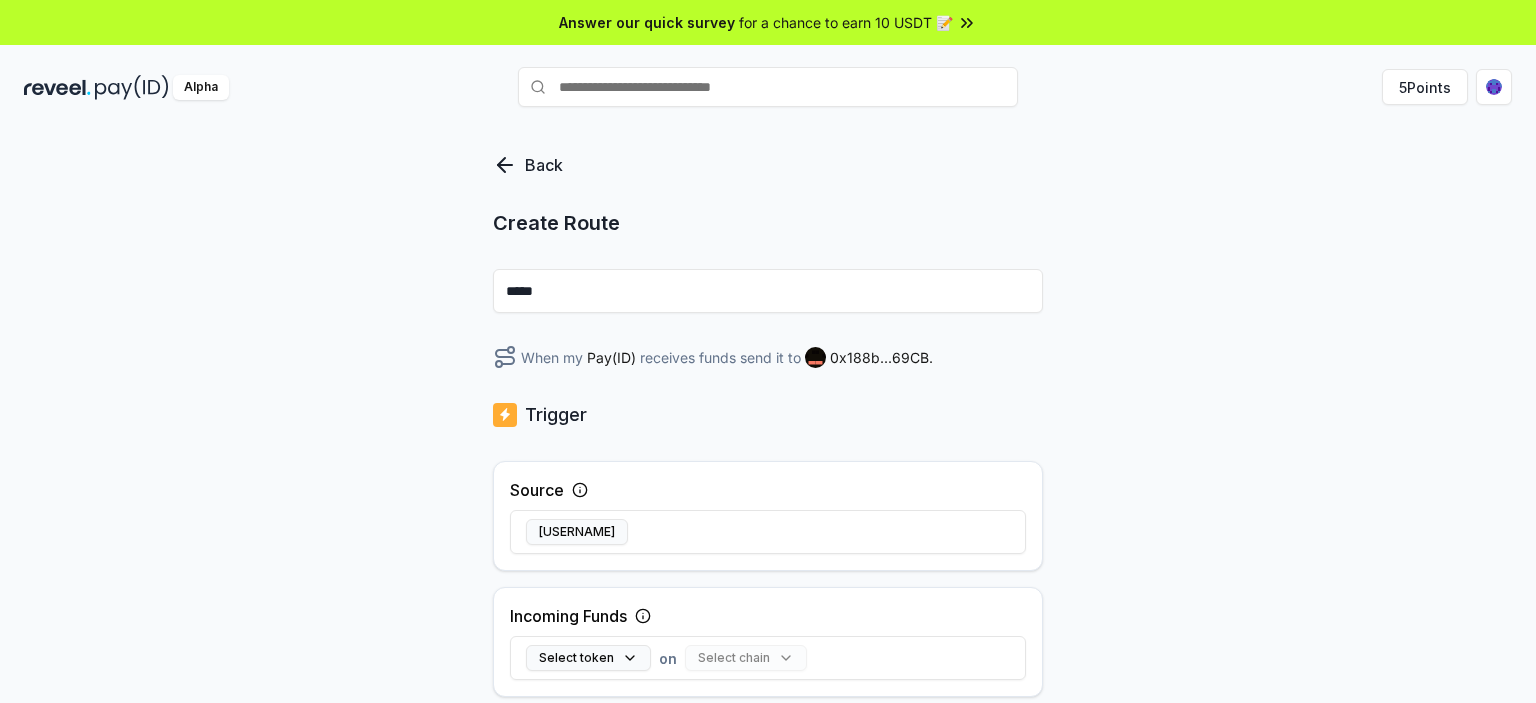 scroll, scrollTop: 584, scrollLeft: 0, axis: vertical 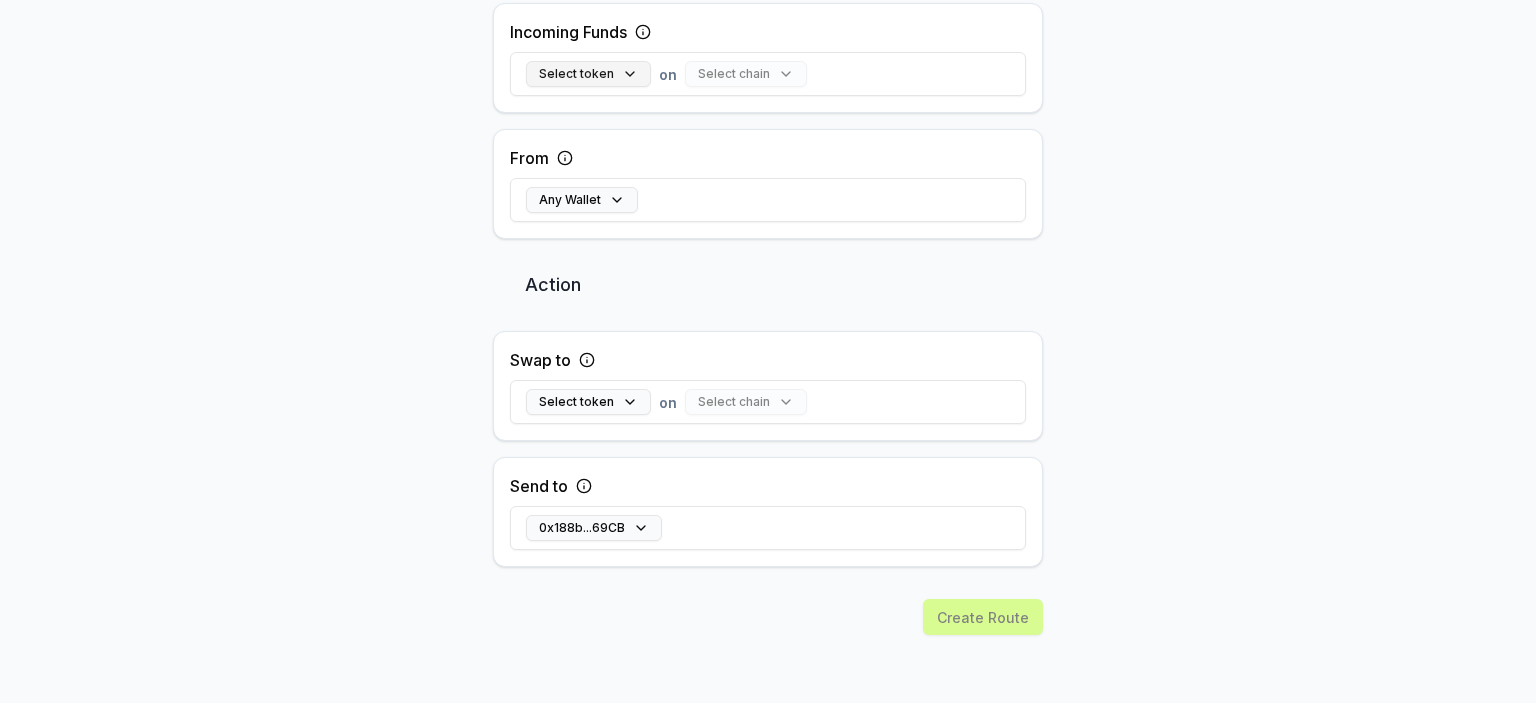 type on "*****" 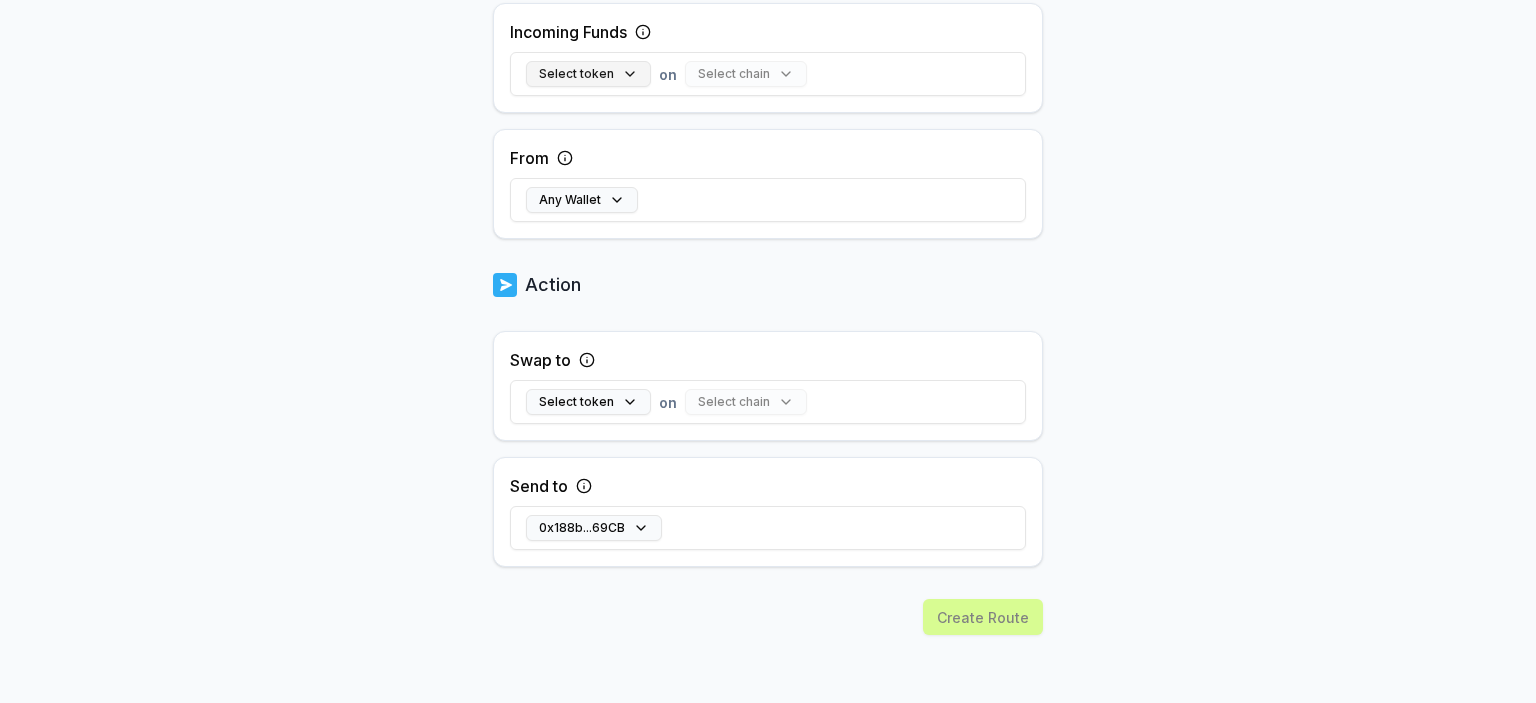 click on "Select token" at bounding box center (588, 74) 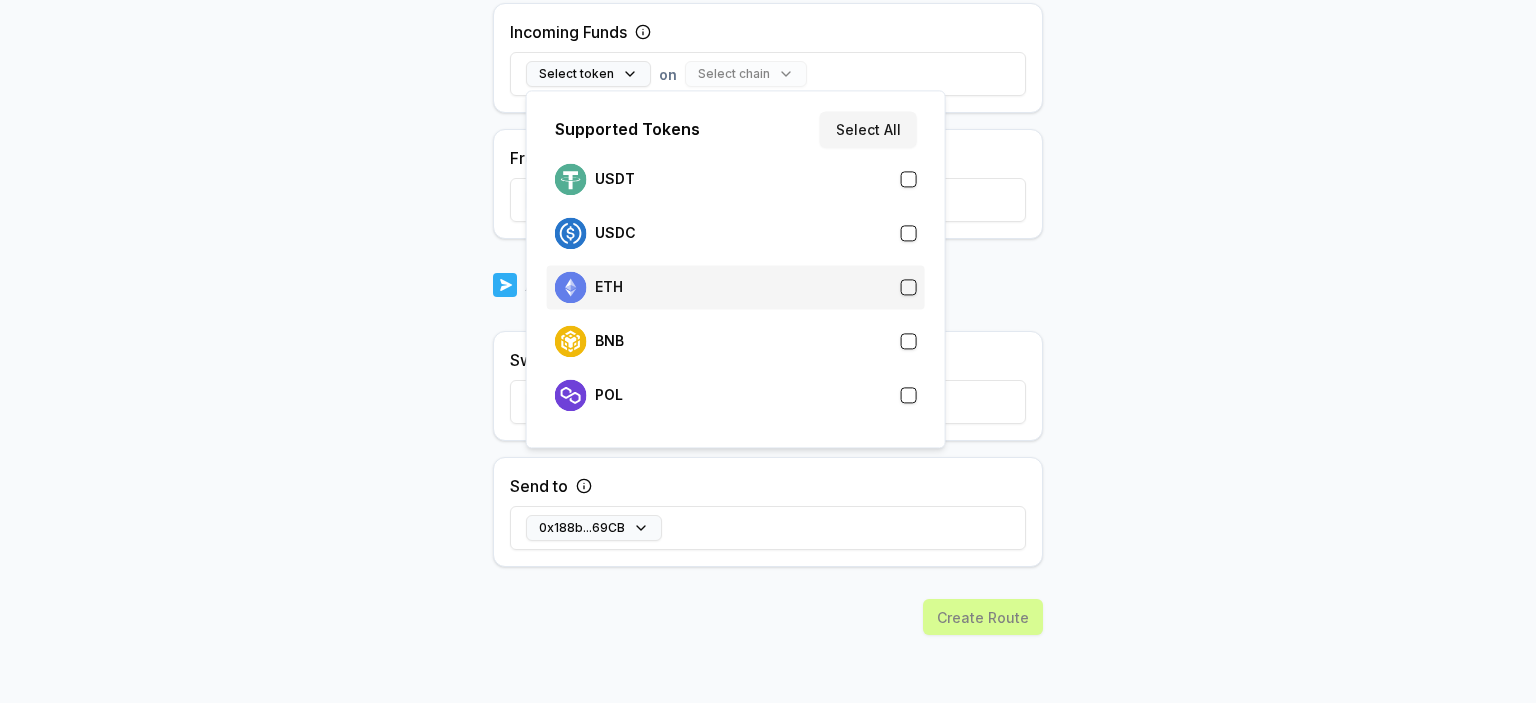 click on "ETH" at bounding box center [736, 287] 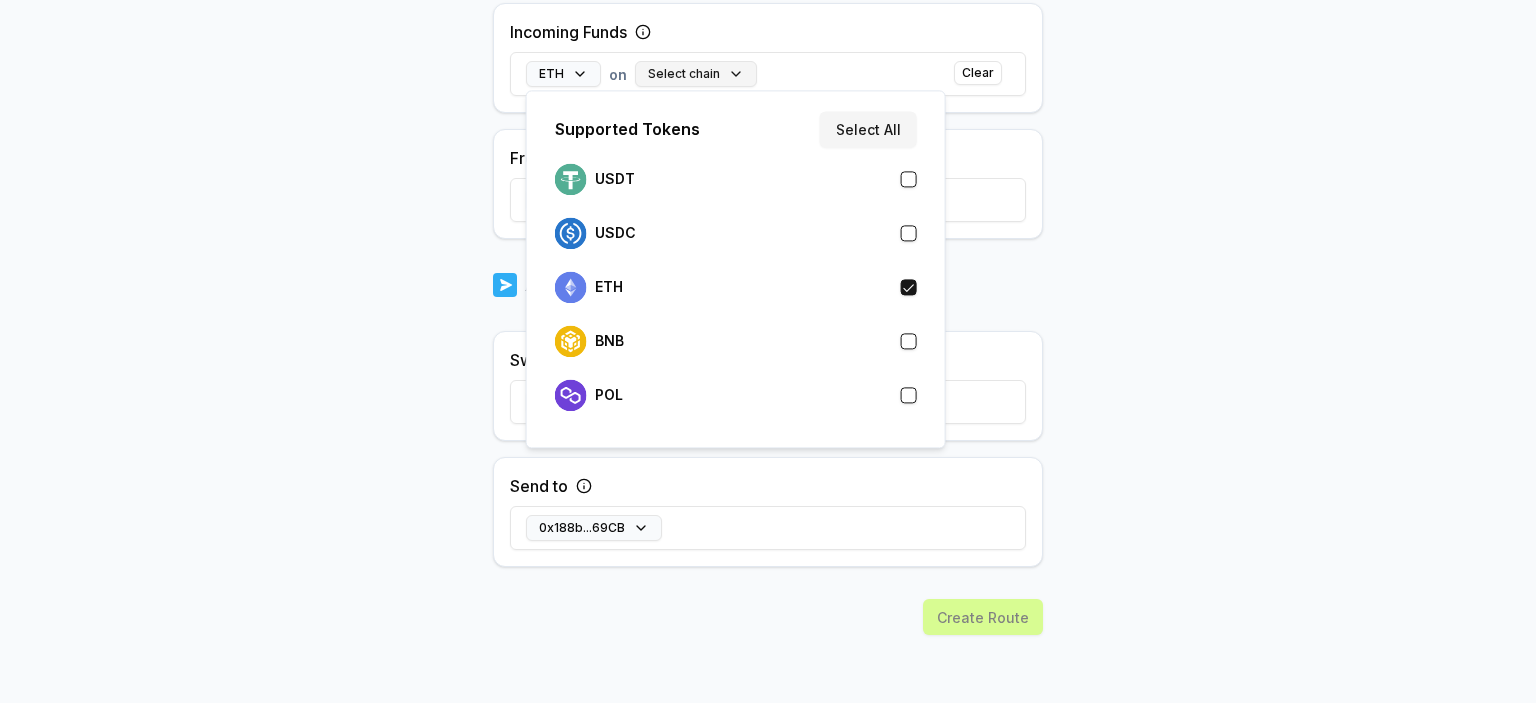 click on "Select chain" at bounding box center (696, 74) 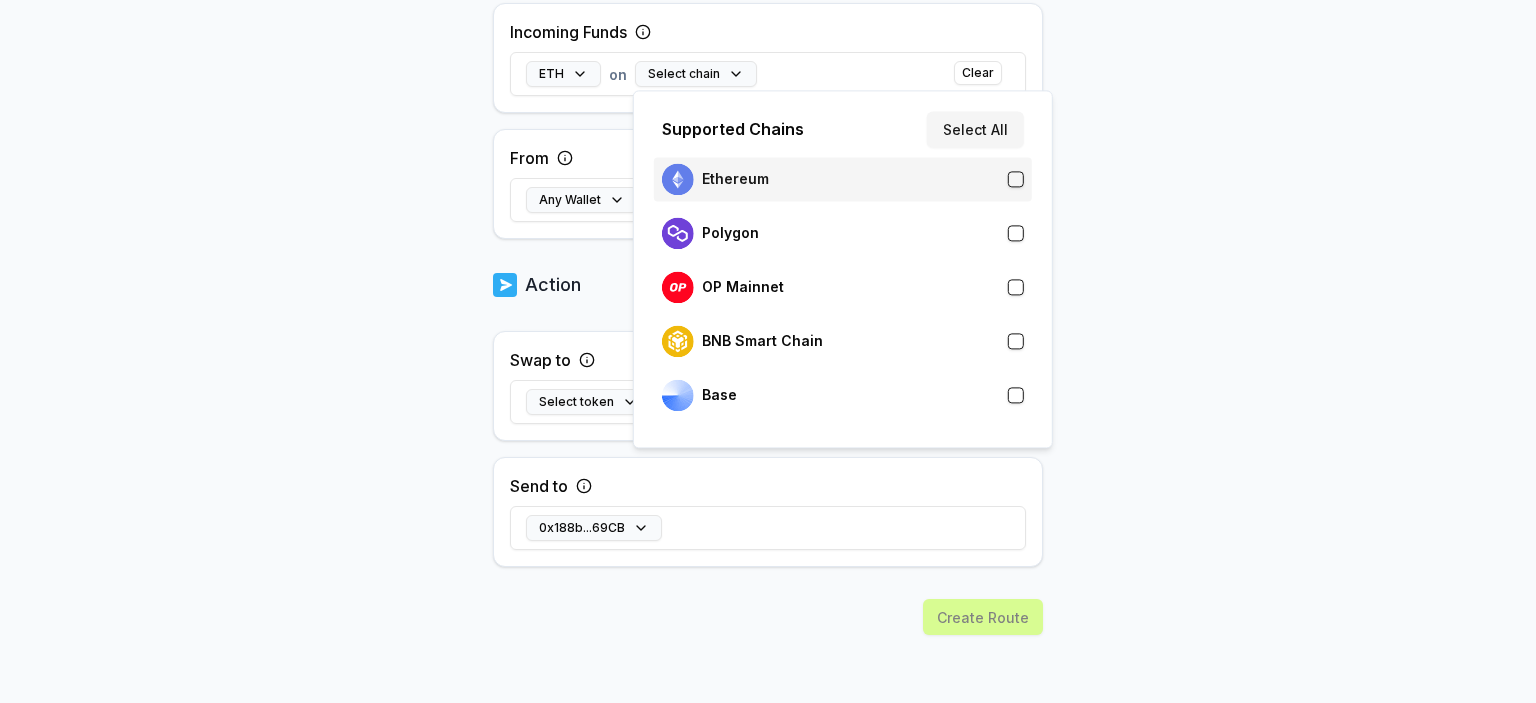 click on "Ethereum" at bounding box center (843, 179) 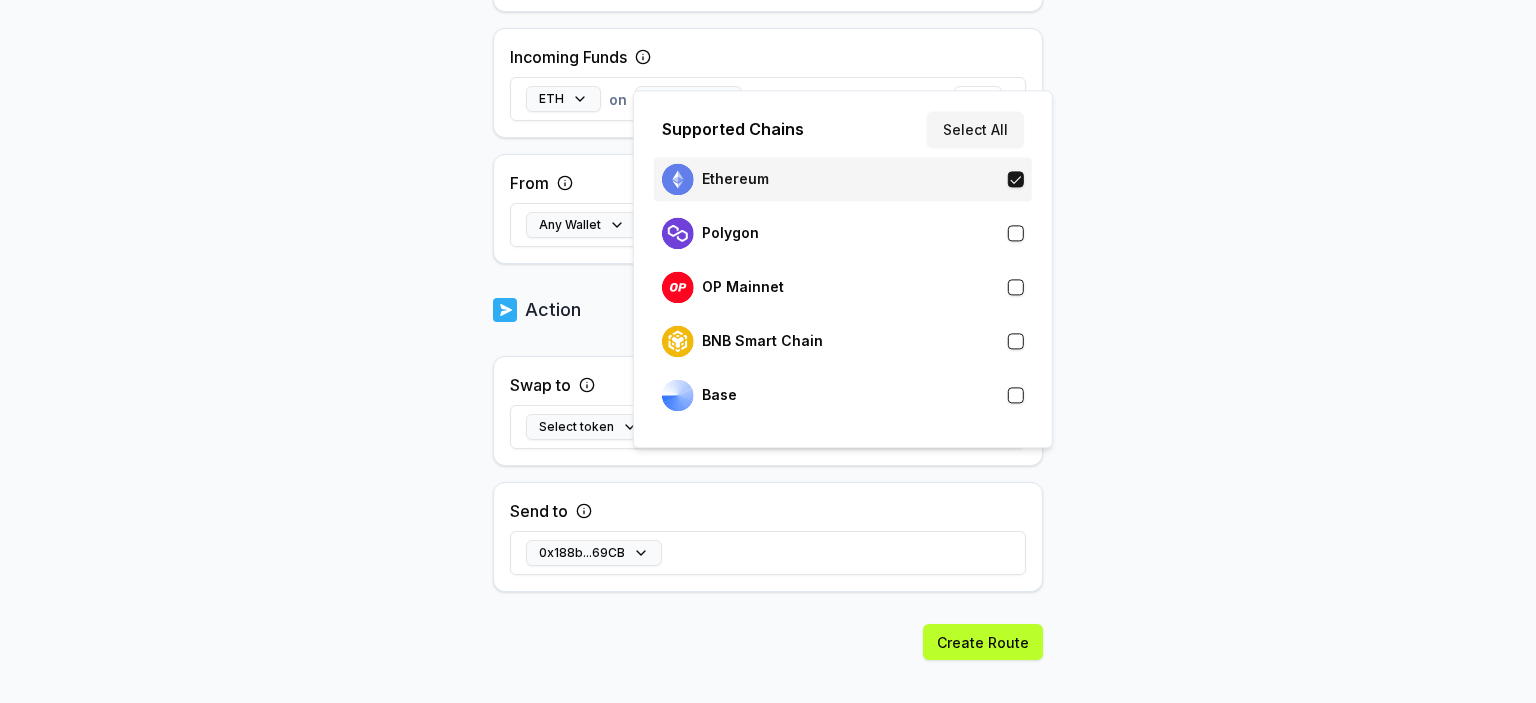 scroll, scrollTop: 608, scrollLeft: 0, axis: vertical 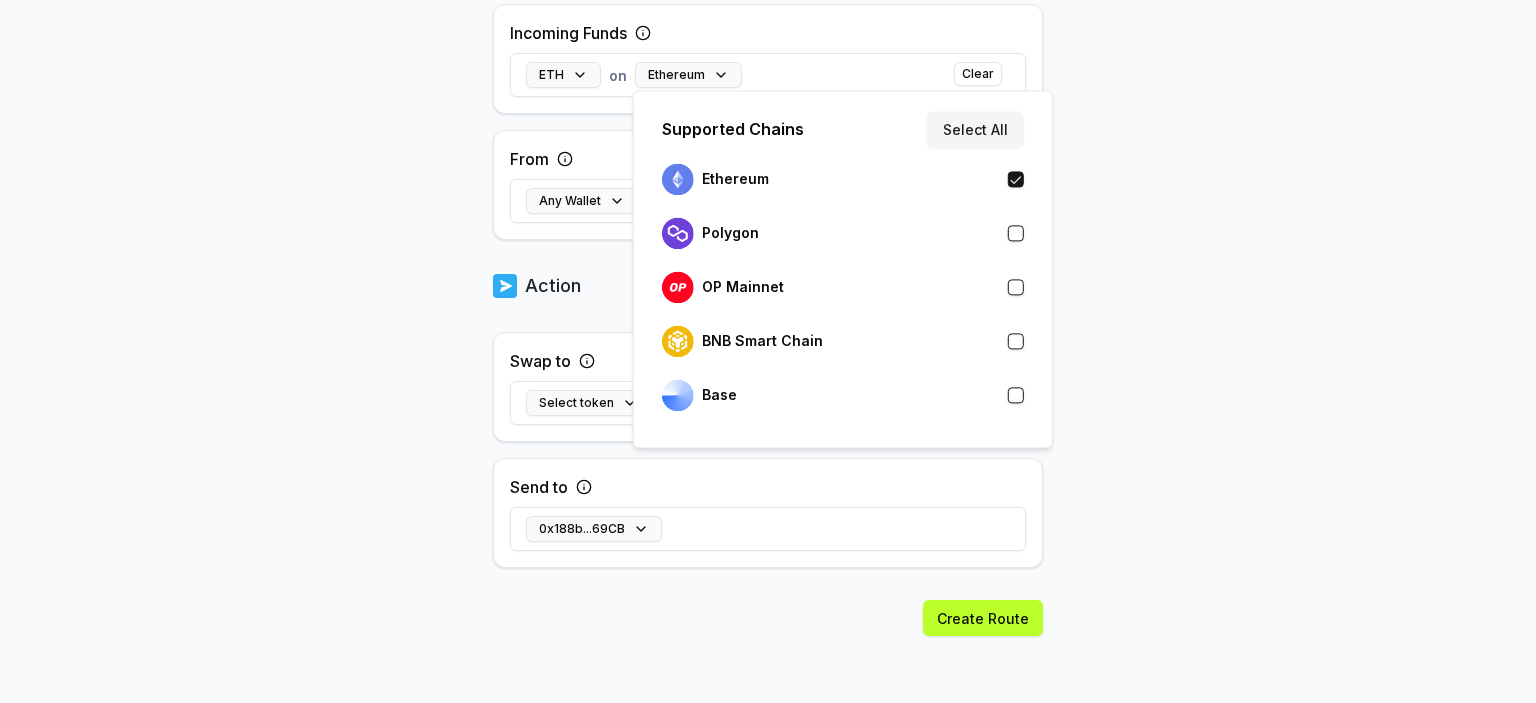 click on "Answer our quick survey for a chance to earn 10 USDT 📝 Alpha   5  Points Back Create Route ***** When my  Pay(ID)  receives   ETH on   Ethereum       send it to 0x188b...69CB . Trigger Source alekcec Incoming Funds ETH on Ethereum   Clear From Any Wallet Action Swap to Select token on Select chain Send to 0x188b...69CB Create Route Supported Chains Select All Ethereum Polygon OP Mainnet BNB Smart Chain Base" at bounding box center (768, 351) 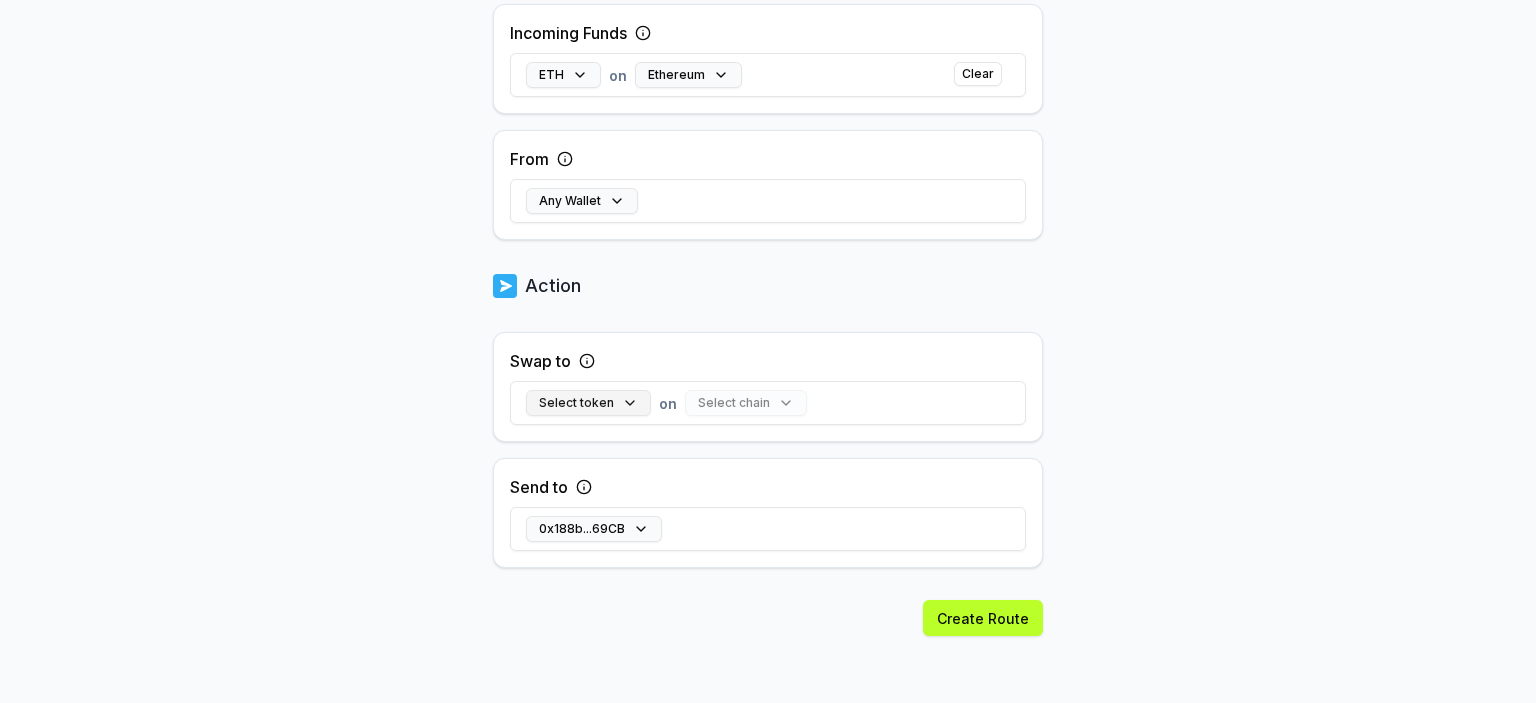 click on "Select token" at bounding box center [588, 403] 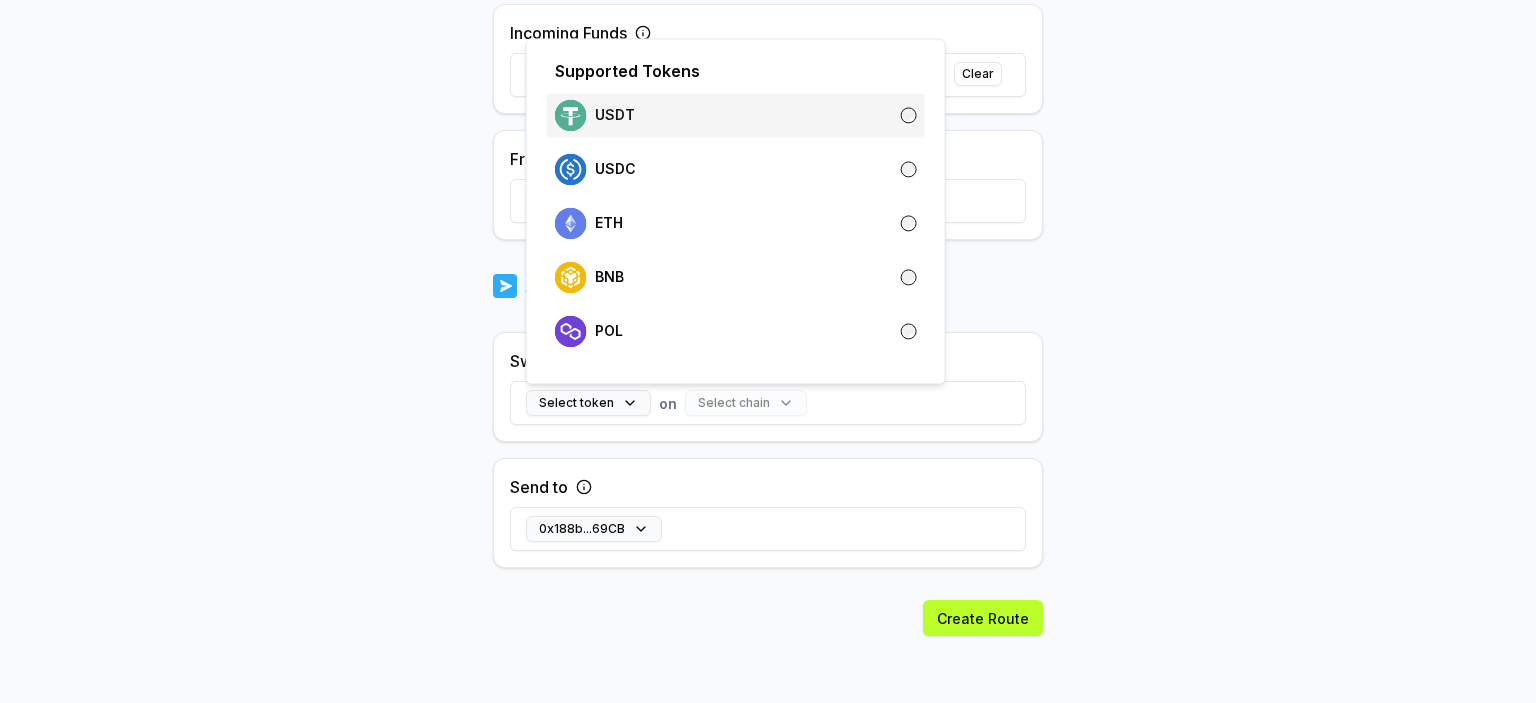 click on "USDT" at bounding box center [736, 115] 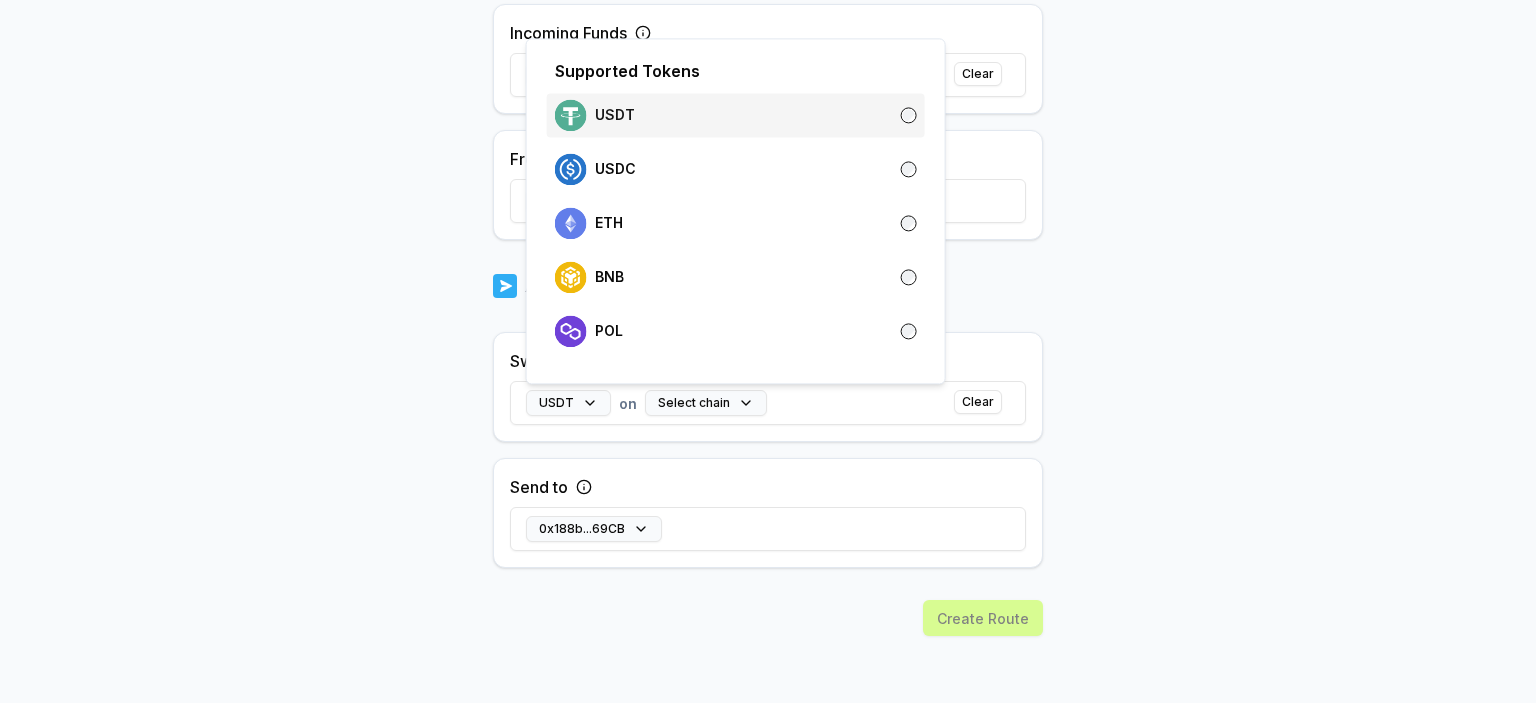 click on "USDT" at bounding box center (736, 115) 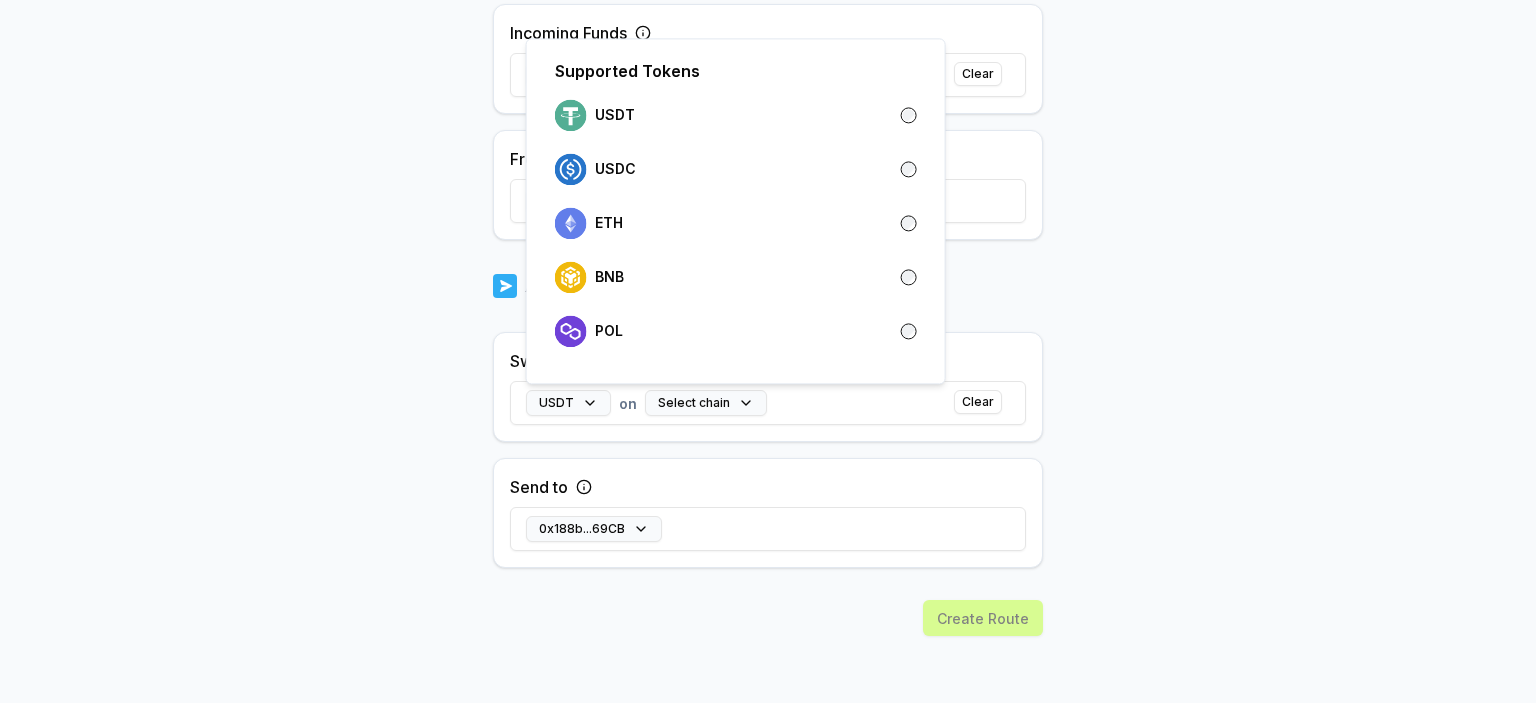 click on "Answer our quick survey for a chance to earn 10 USDT 📝 Alpha   5  Points Back Create Route ***** When my  Pay(ID)  receives   ETH on   Ethereum   swap to   USDT   on   send it to 0x188b...69CB . Trigger Source alekcec Incoming Funds ETH on Ethereum   Clear From Any Wallet Action Swap to USDT on Select chain   Clear Send to 0x188b...69CB Create Route Supported Tokens USDT USDC ETH BNB POL" at bounding box center (768, 351) 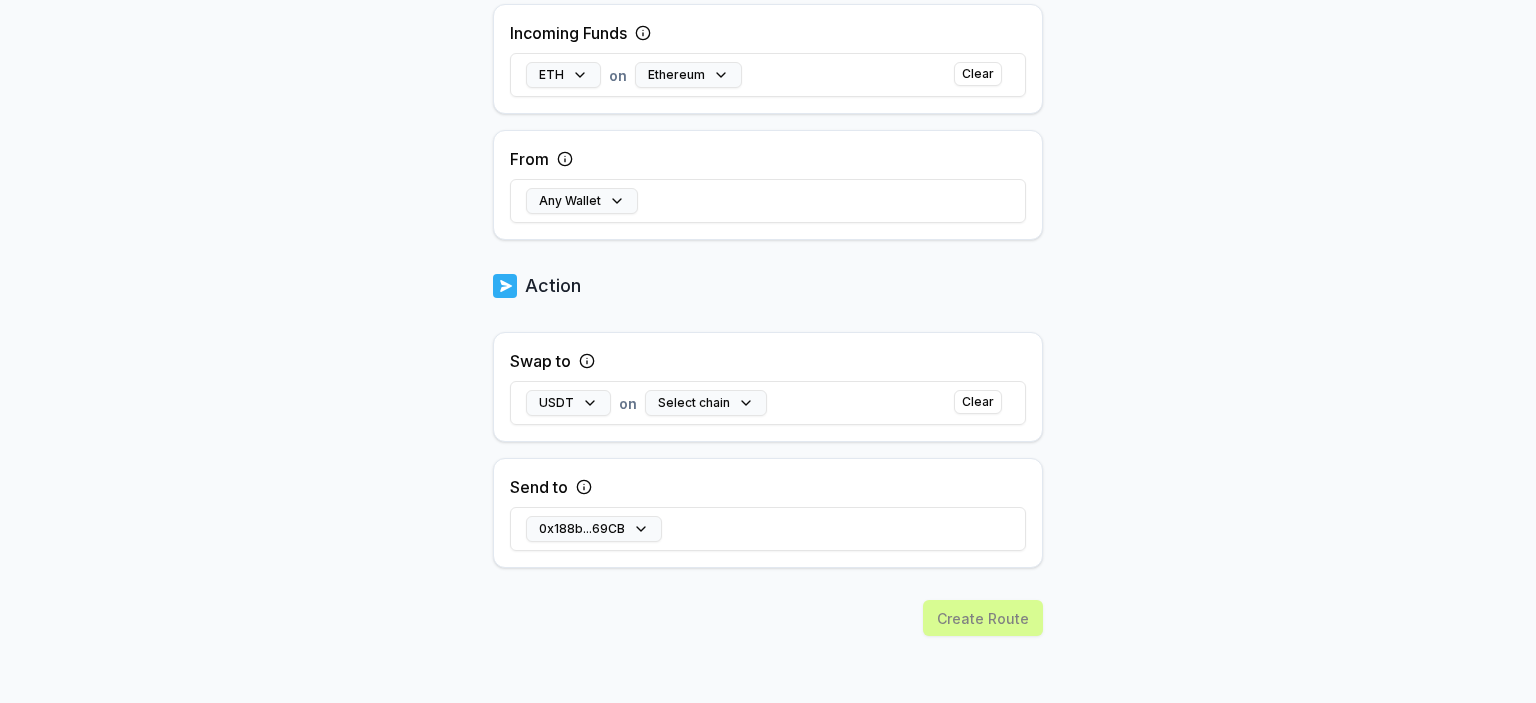 click on "USDT on" at bounding box center [581, 403] 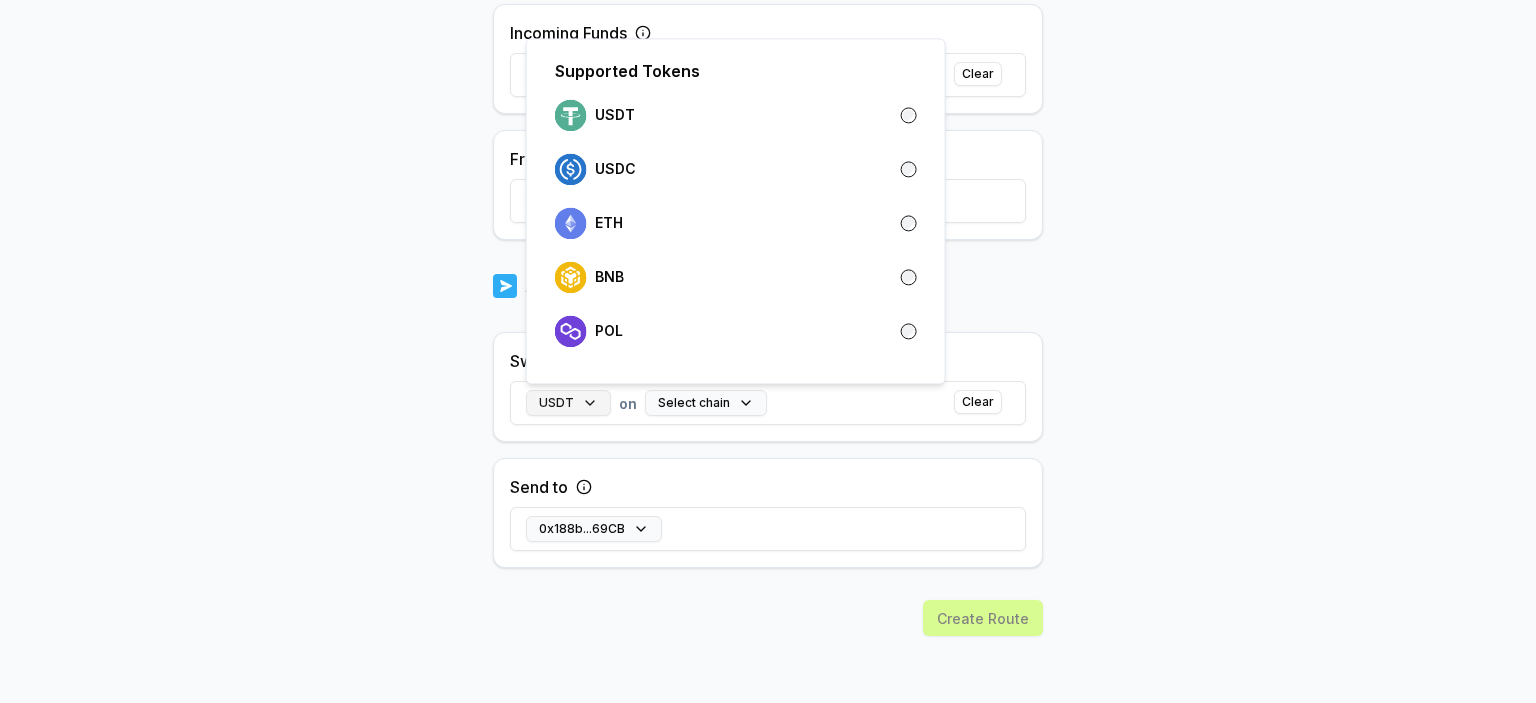 click on "USDT" at bounding box center [568, 403] 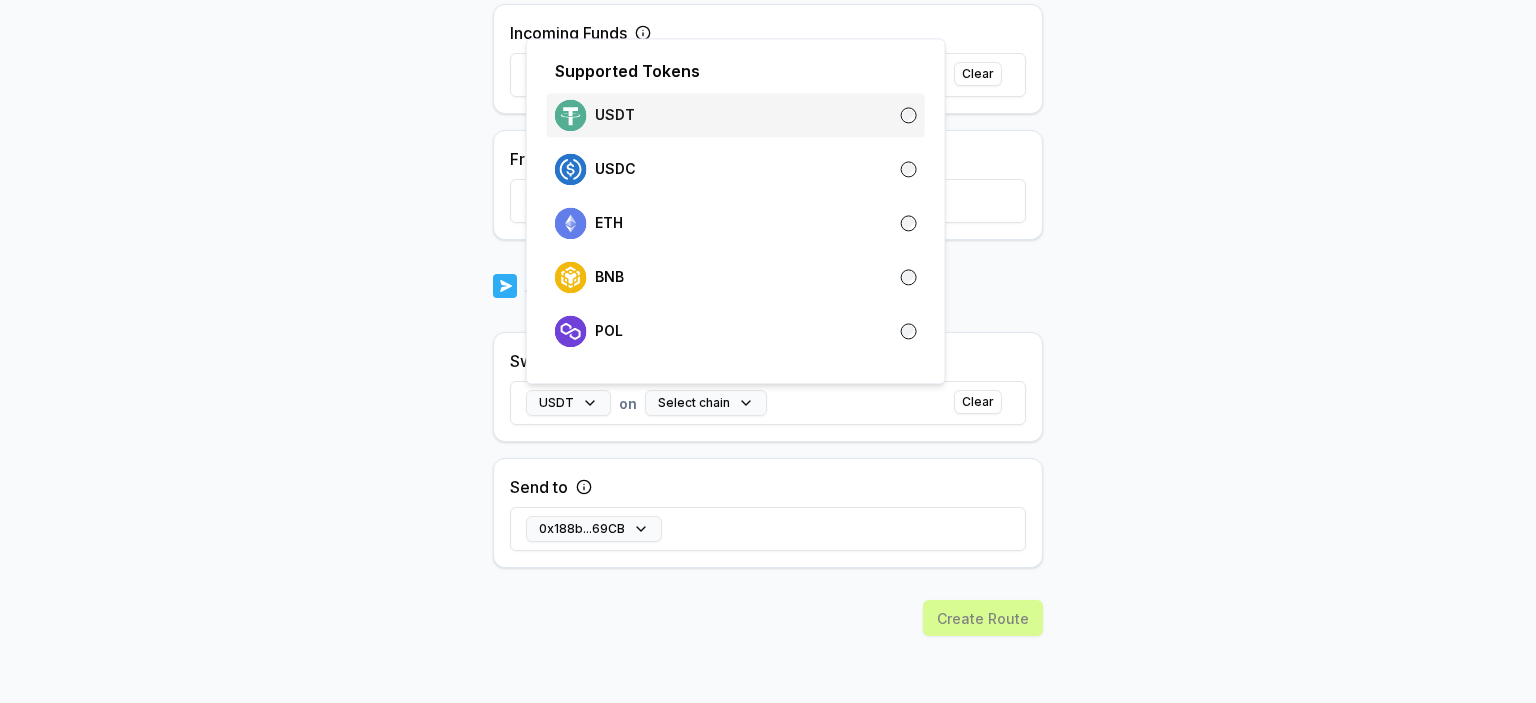 click on "USDT" at bounding box center (736, 115) 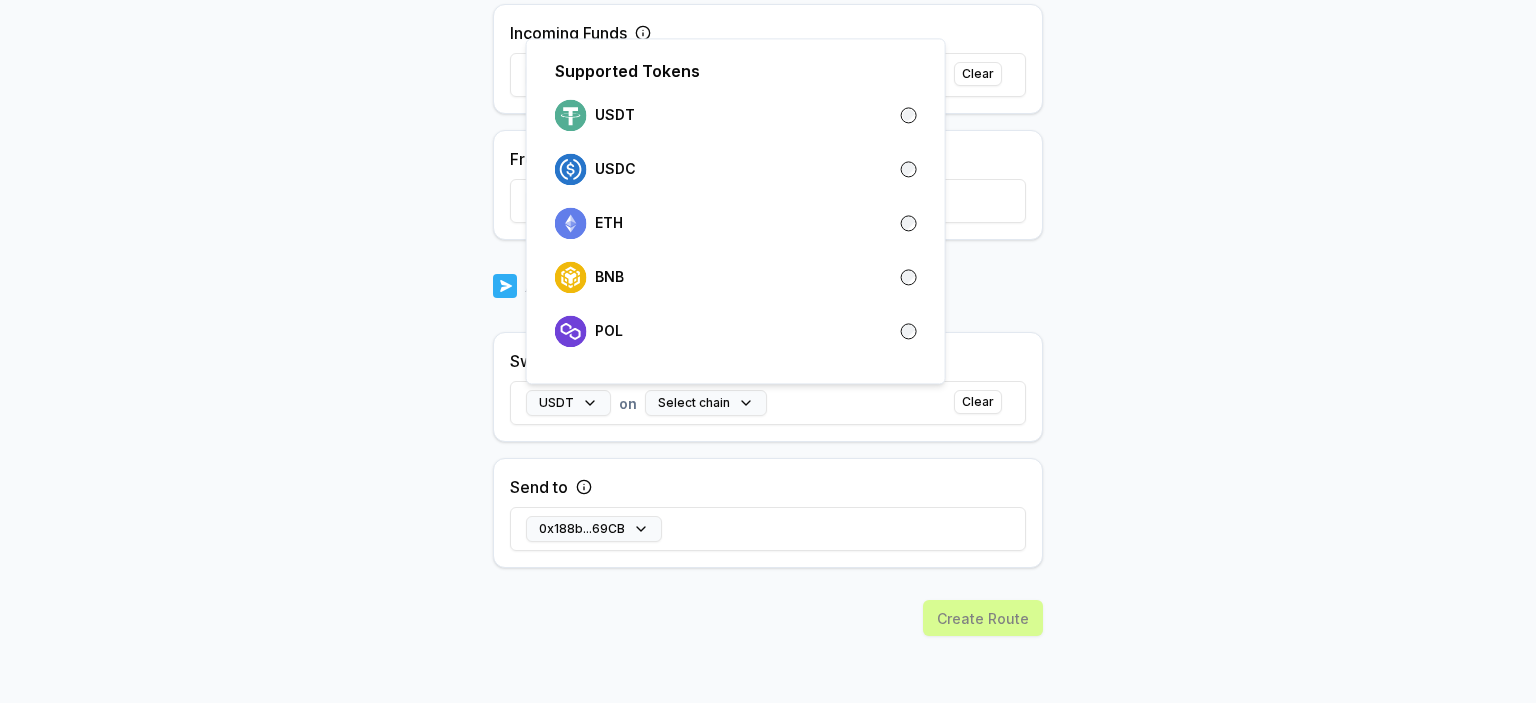 click on "Answer our quick survey for a chance to earn 10 USDT 📝 Alpha   5  Points Back Create Route ***** When my  Pay(ID)  receives   ETH on   Ethereum   swap to   USDT   on   send it to 0x188b...69CB . Trigger Source alekcec Incoming Funds ETH on Ethereum   Clear From Any Wallet Action Swap to USDT on Select chain   Clear Send to 0x188b...69CB Create Route Supported Tokens USDT USDC ETH BNB POL" at bounding box center [768, 351] 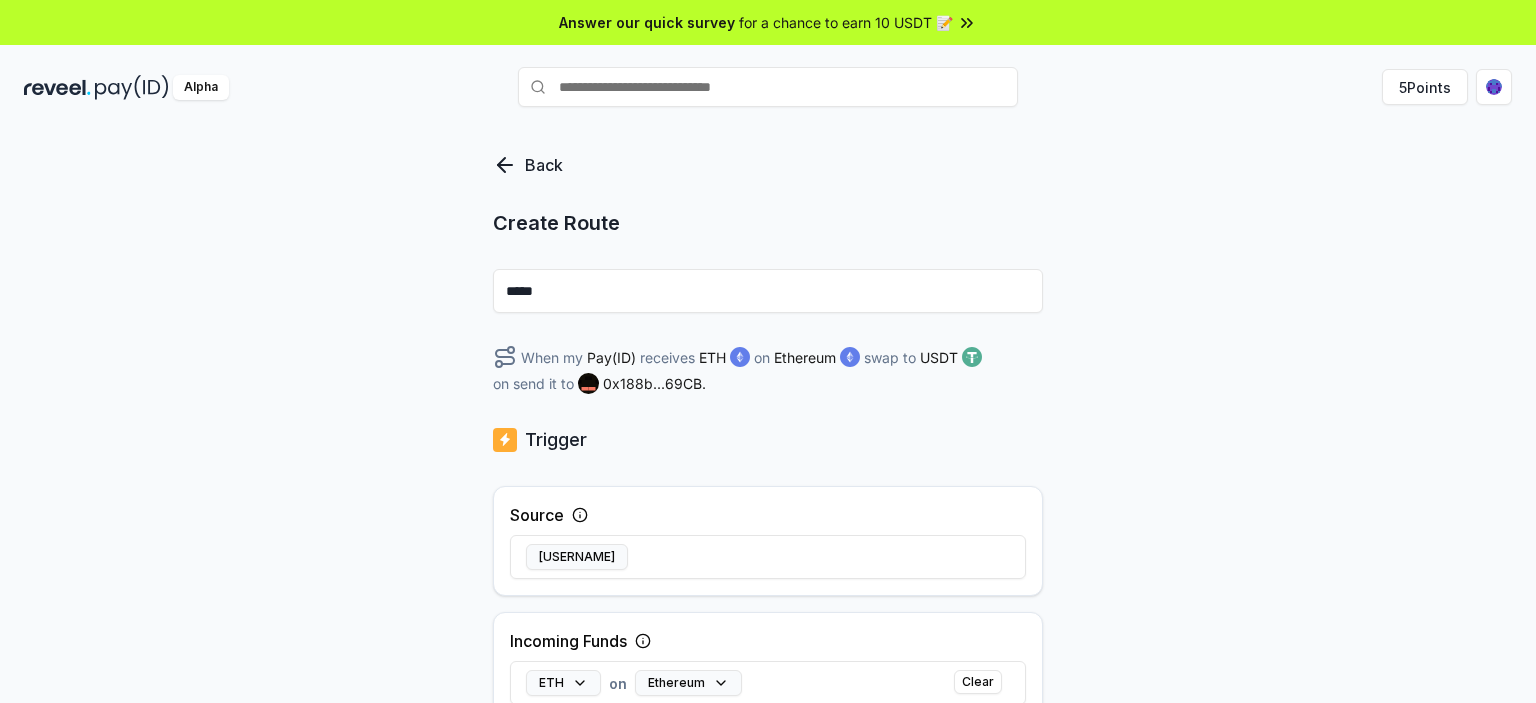 scroll, scrollTop: 608, scrollLeft: 0, axis: vertical 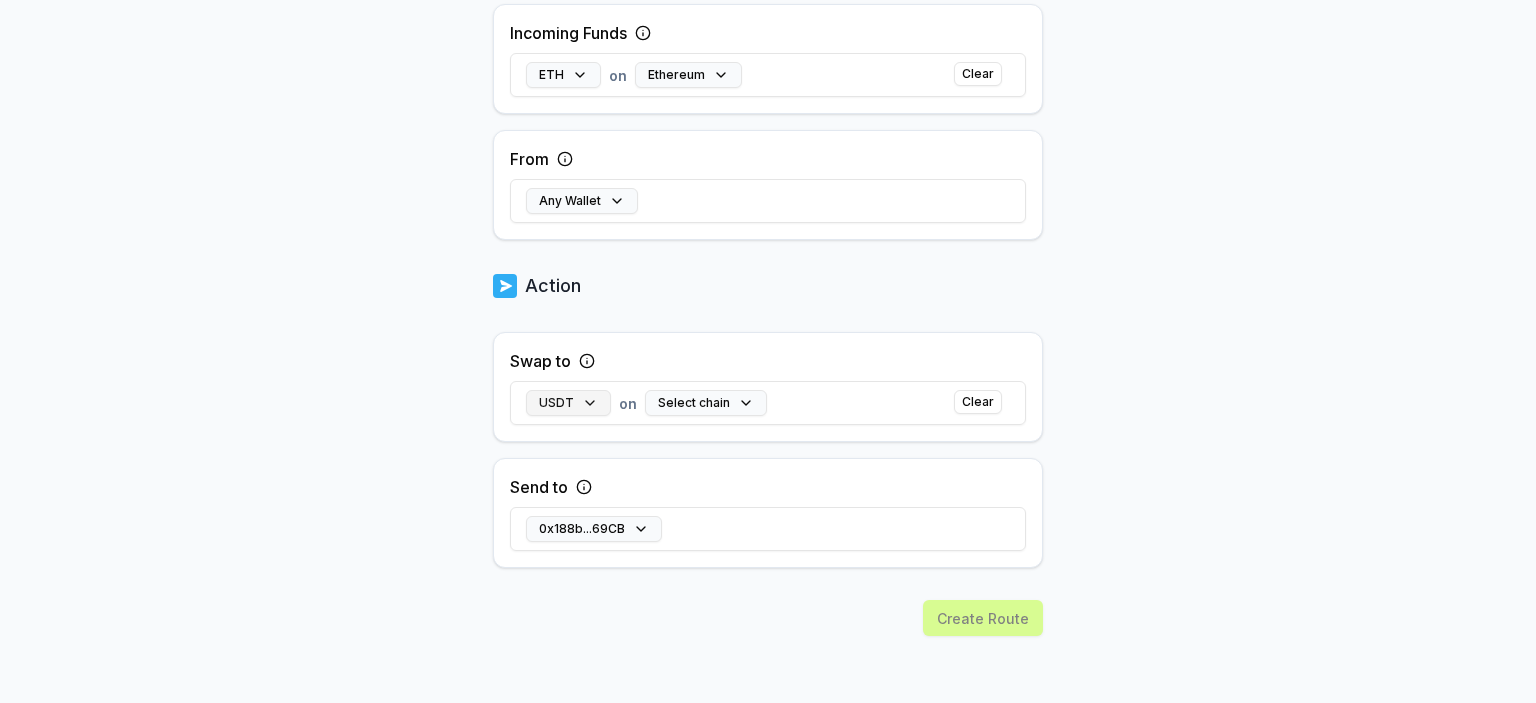 click on "USDT" at bounding box center [568, 403] 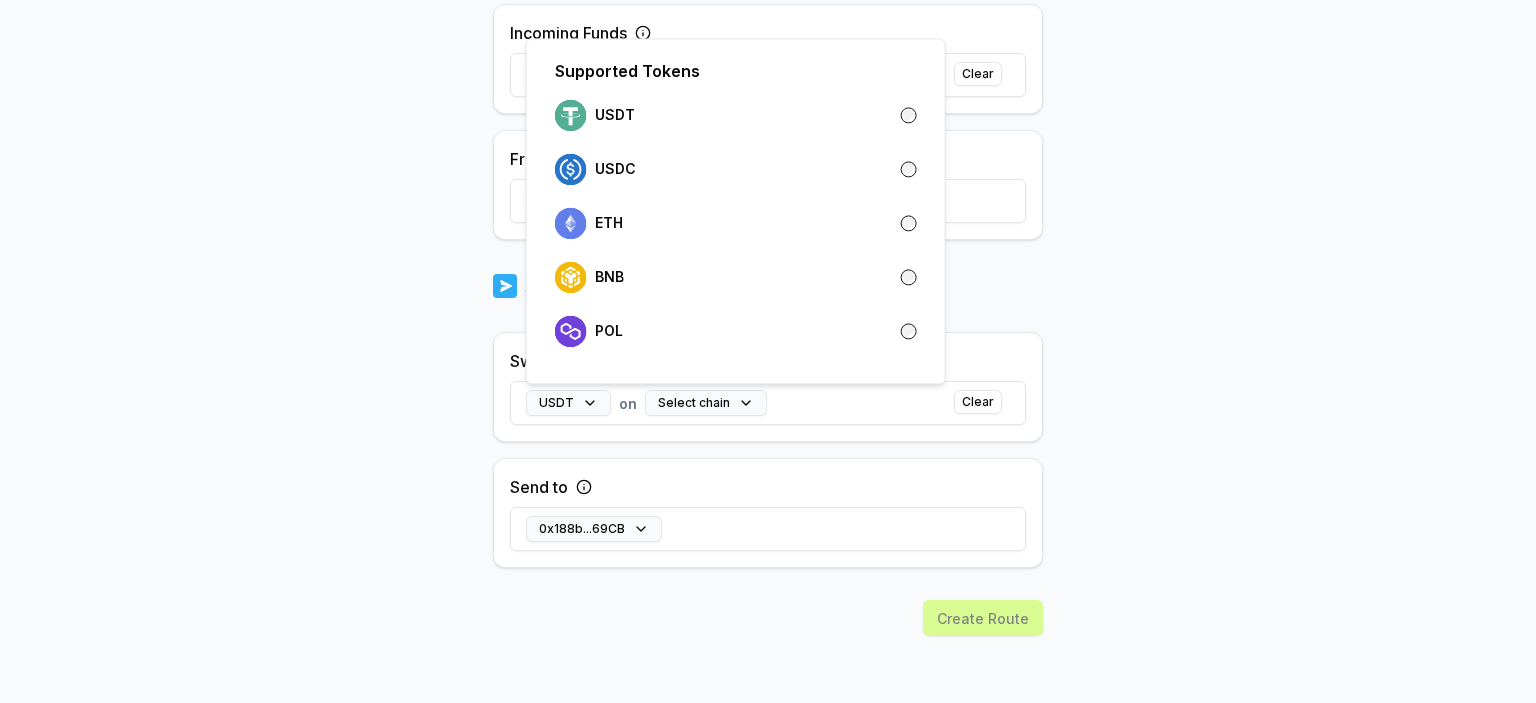 click on "Supported Tokens USDT USDC ETH BNB POL" at bounding box center (736, 211) 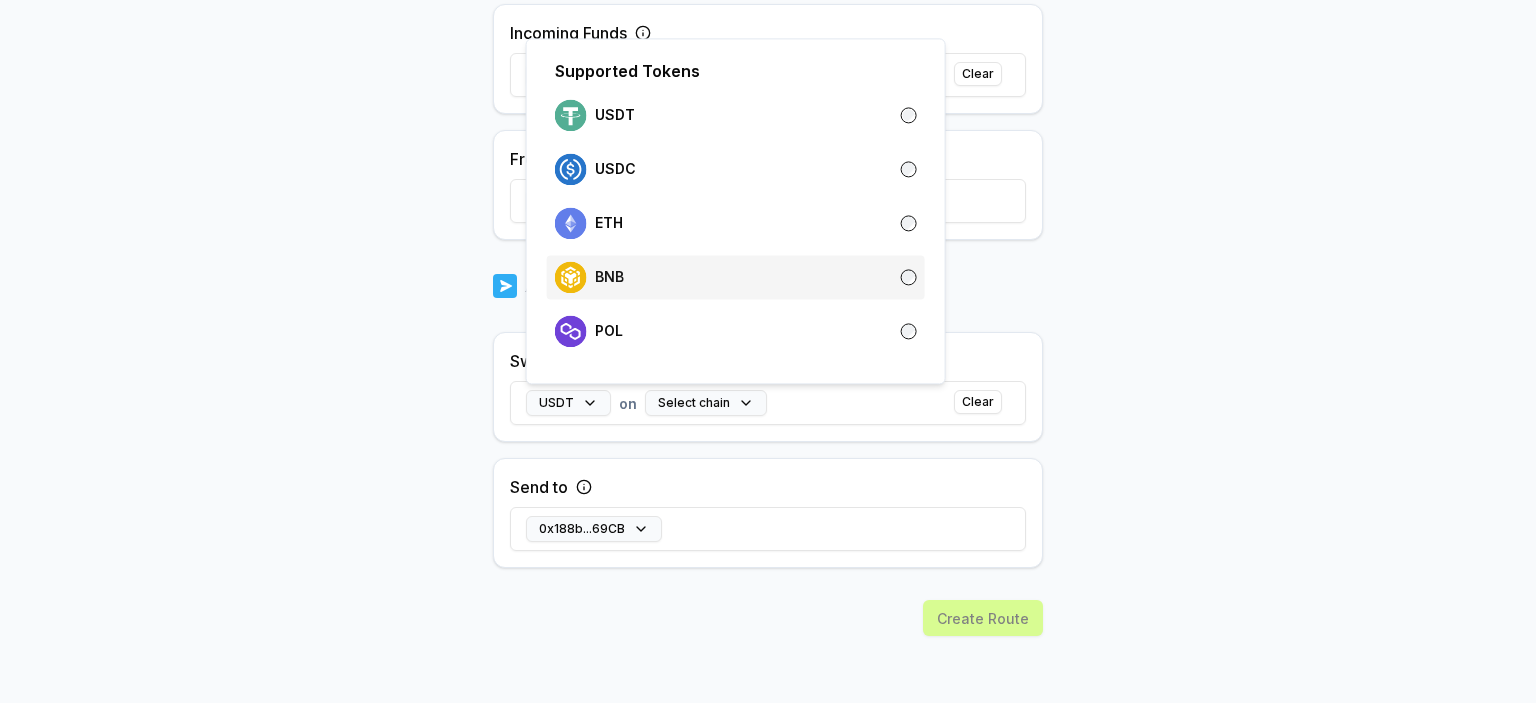click on "BNB" at bounding box center [736, 277] 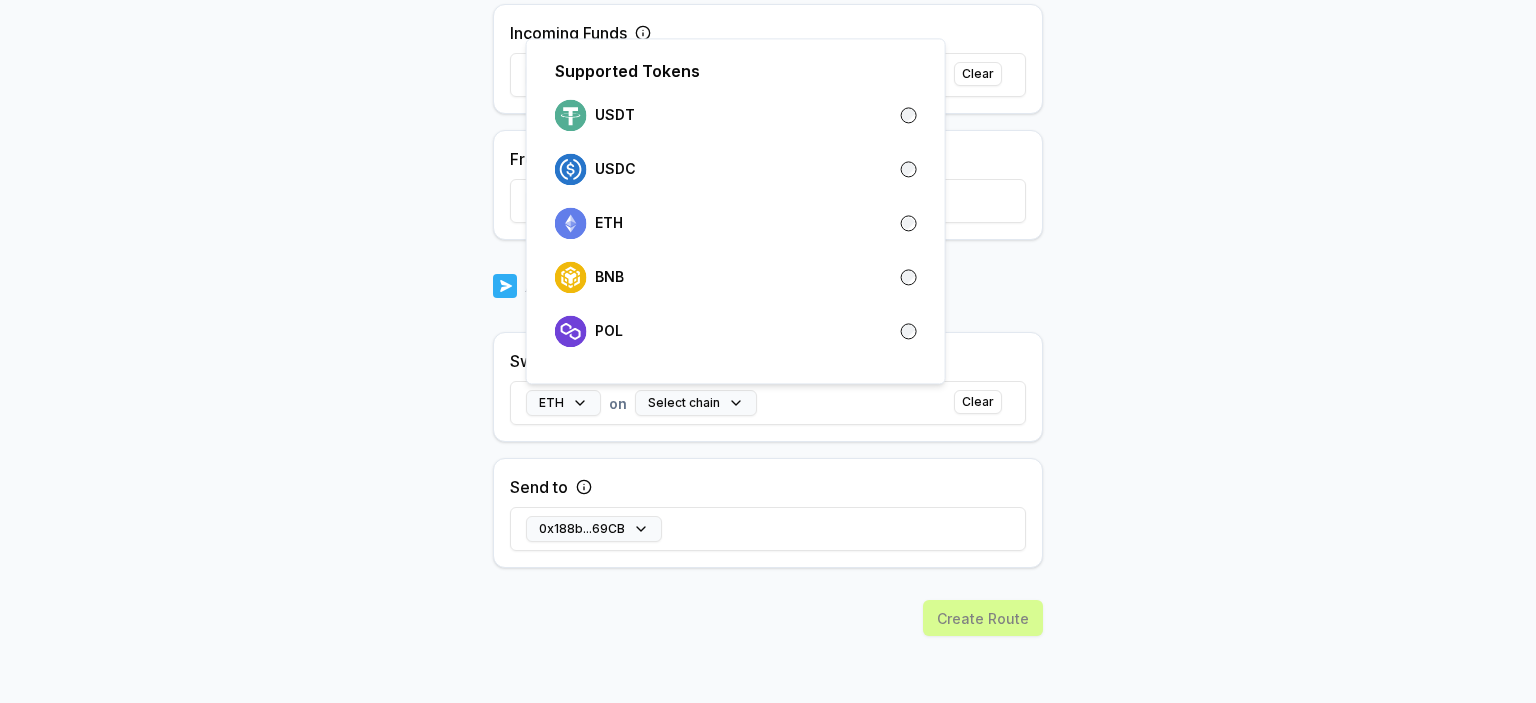 click on "ETH on Select chain   Clear" at bounding box center (768, 403) 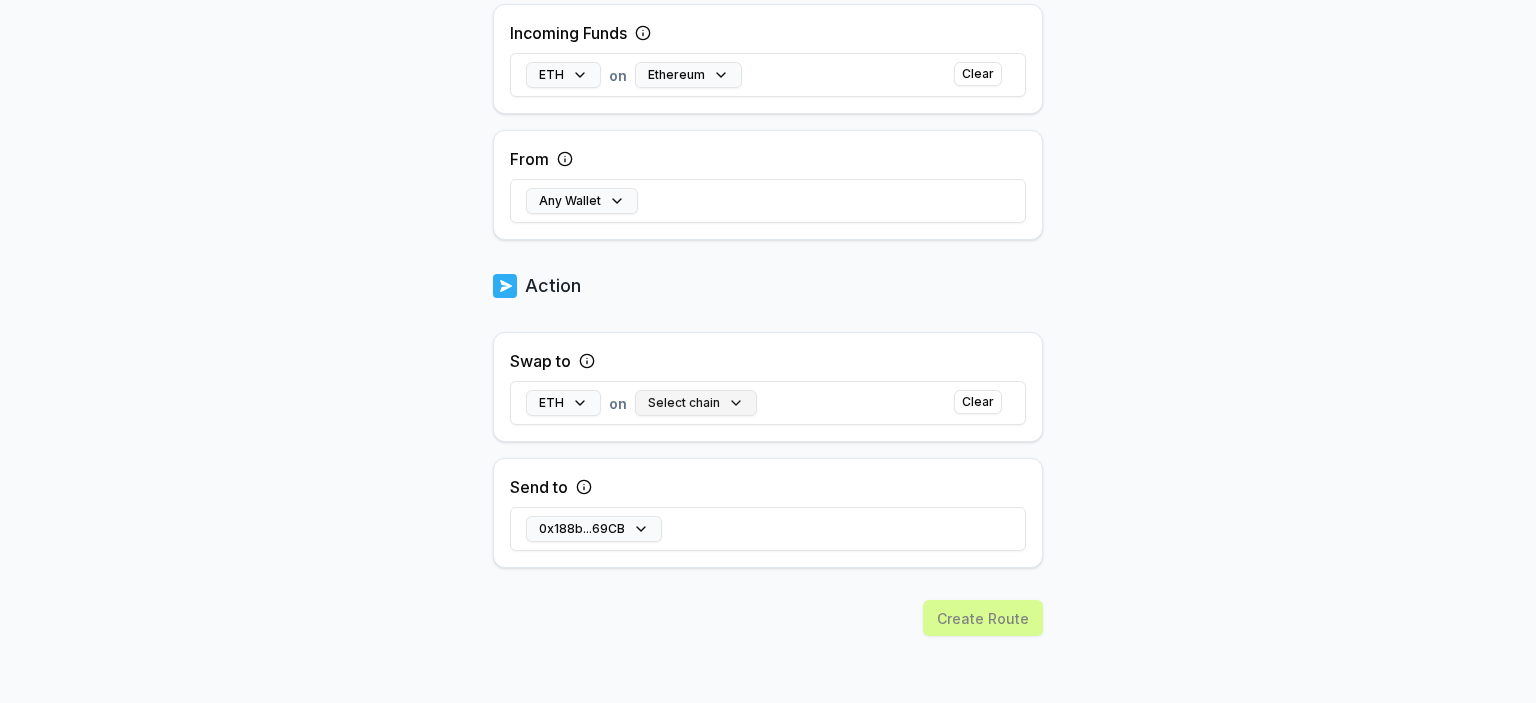click on "Select chain" at bounding box center [696, 403] 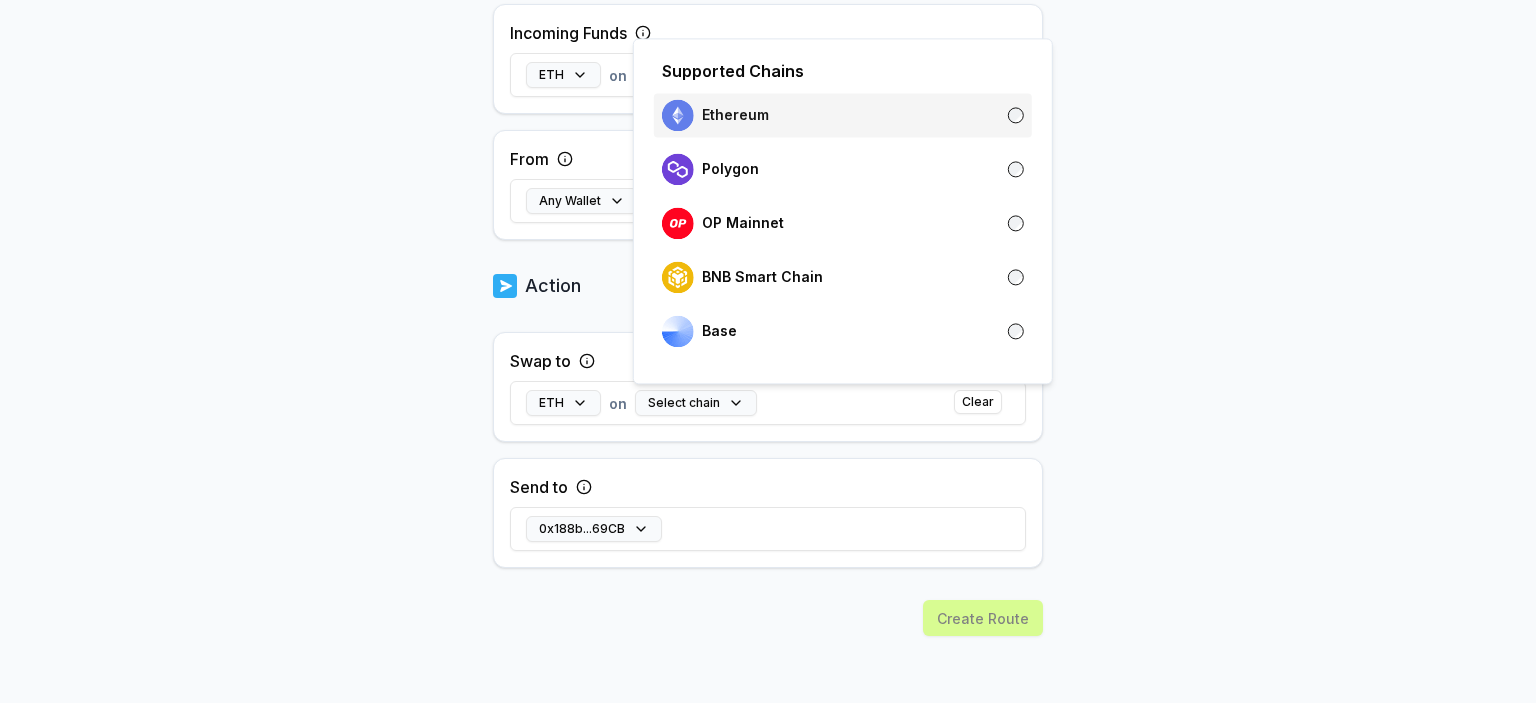 click on "Ethereum" at bounding box center (843, 115) 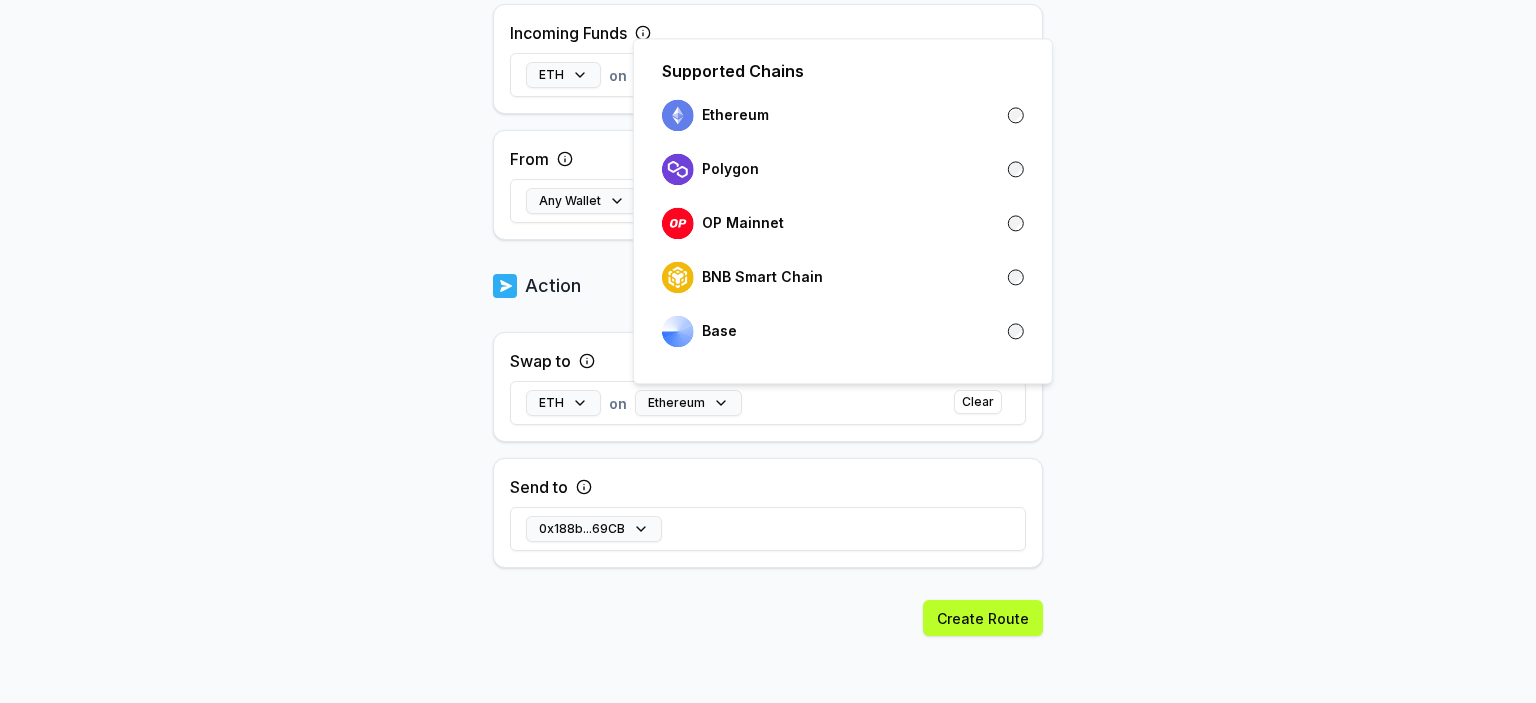 click on "Answer our quick survey for a chance to earn 10 USDT 📝 Alpha   5  Points Back Create Route ***** When my  Pay(ID)  receives   ETH on   Ethereum   swap to   ETH   on   Ethereum send it to 0x188b...69CB . Trigger Source alekcec Incoming Funds ETH on Ethereum   Clear From Any Wallet Action Swap to ETH on Ethereum   Clear Send to 0x188b...69CB Create Route Supported Chains Ethereum Polygon OP Mainnet BNB Smart Chain Base" at bounding box center (768, 351) 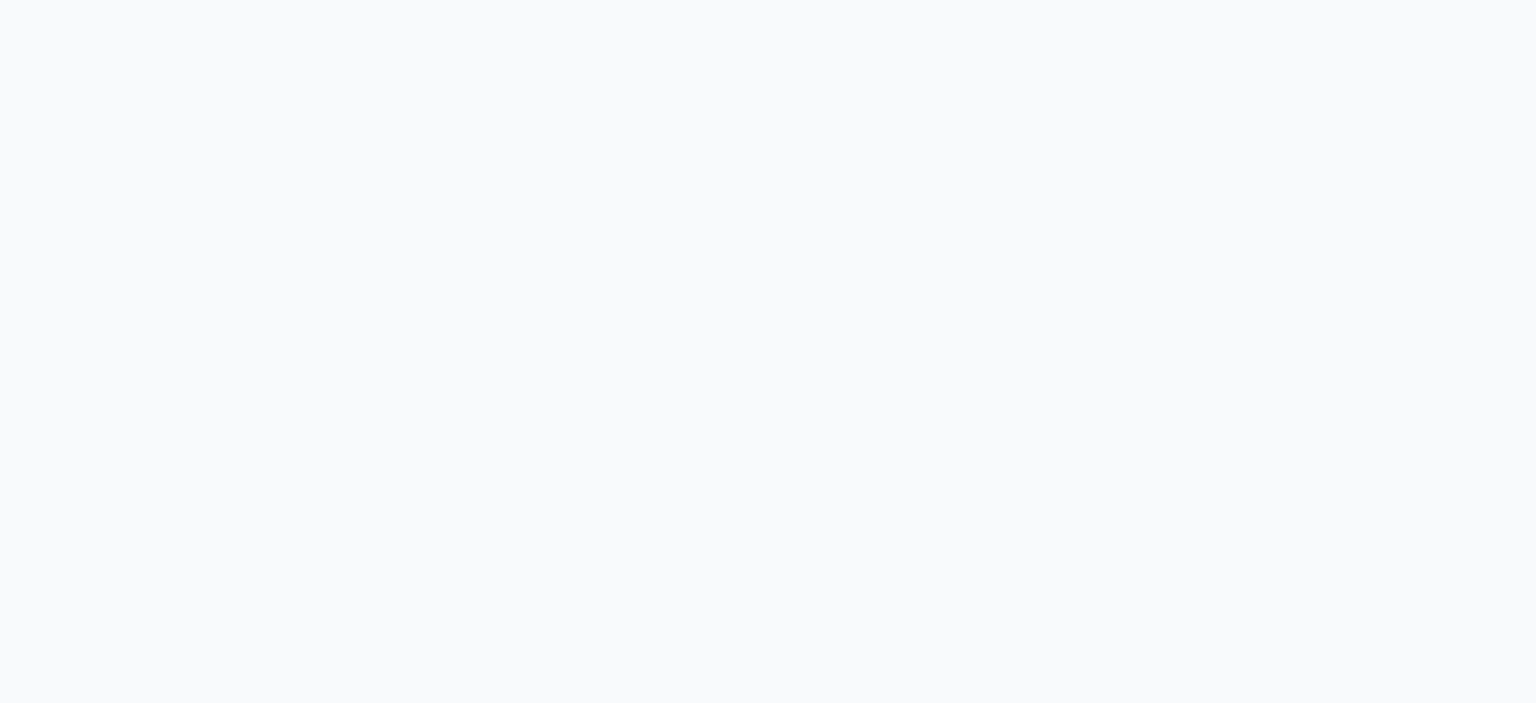 scroll, scrollTop: 0, scrollLeft: 0, axis: both 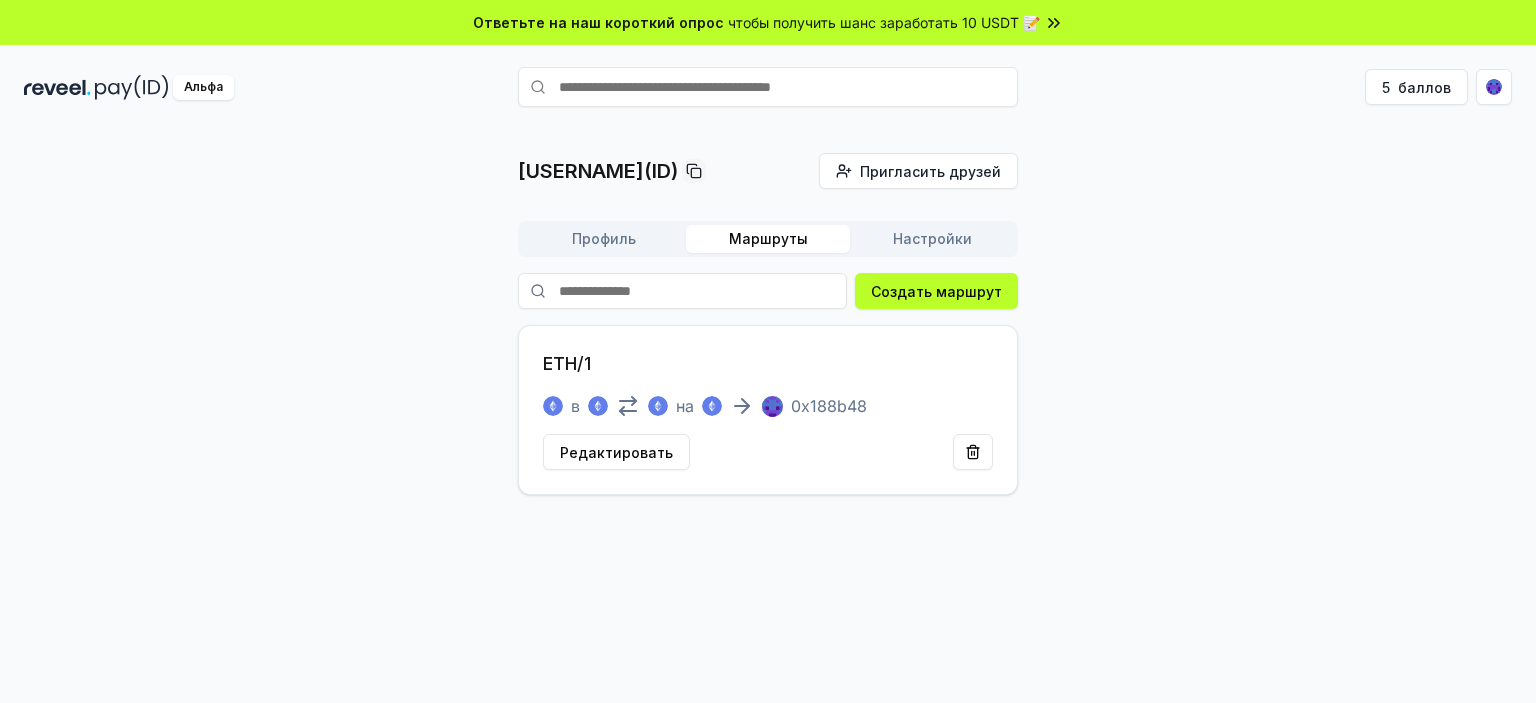 click on "[USERNAME](ID) Пригласить друзей Приглашать Профиль Маршруты Настройки Создать маршрут ЕТН/1 в на [ADDRESS] Редактировать" at bounding box center (768, 324) 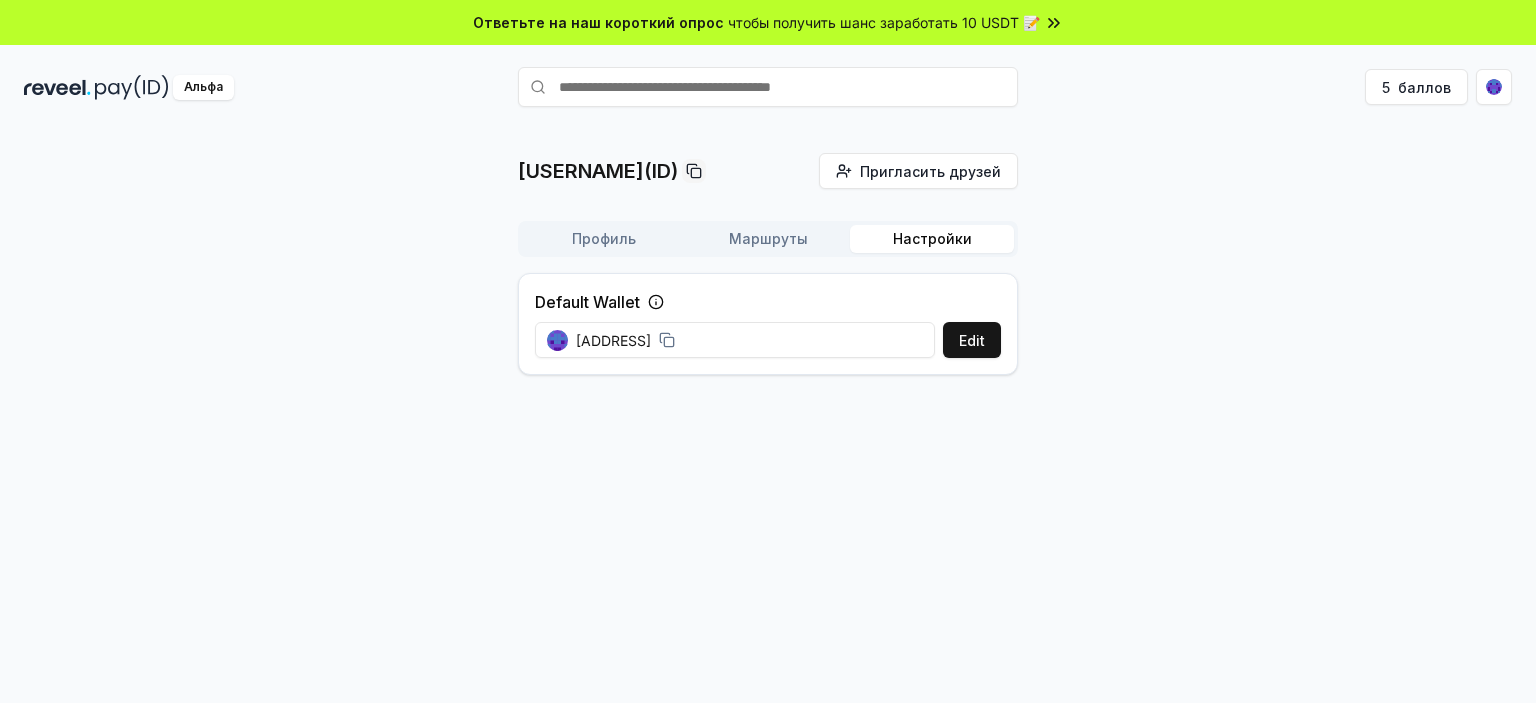 click on "Настройки" at bounding box center [932, 238] 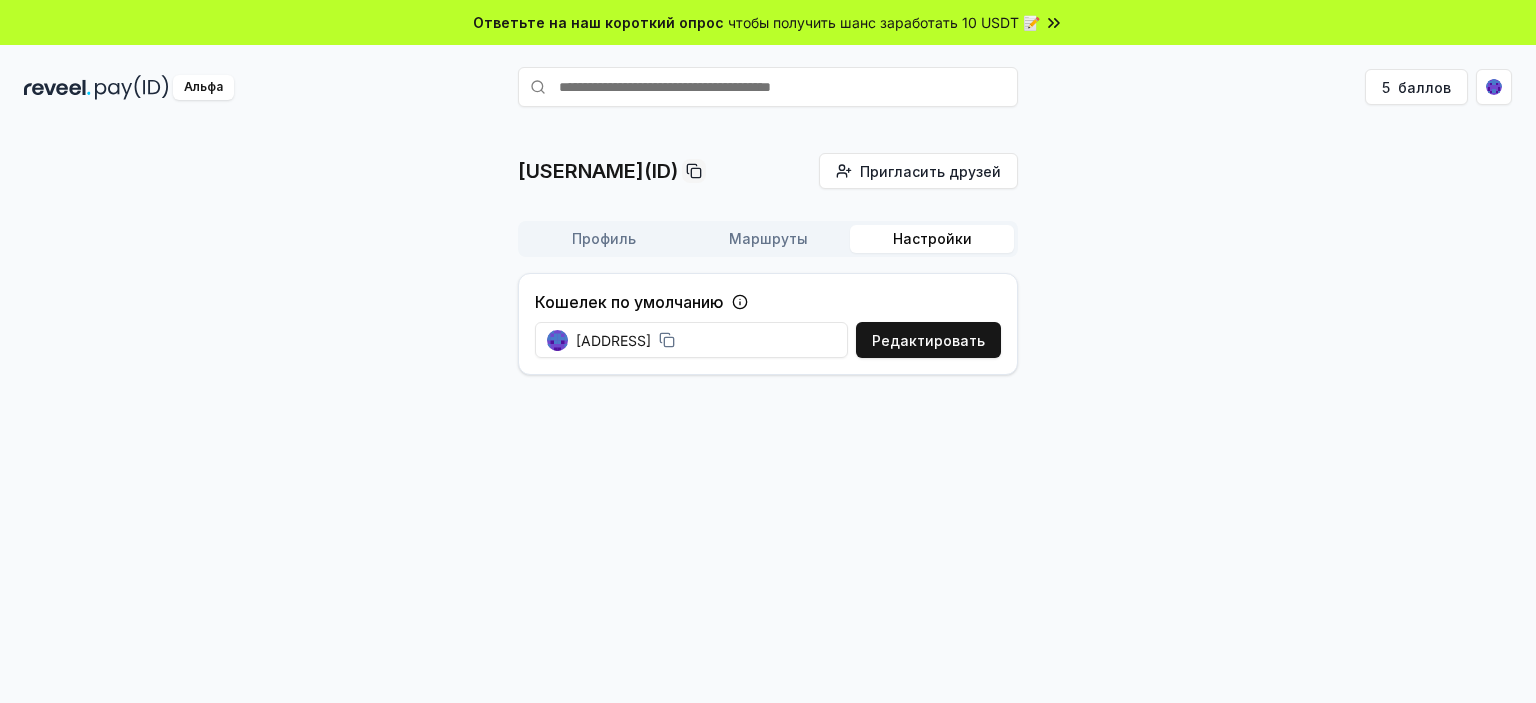 click on "Маршруты" at bounding box center [768, 238] 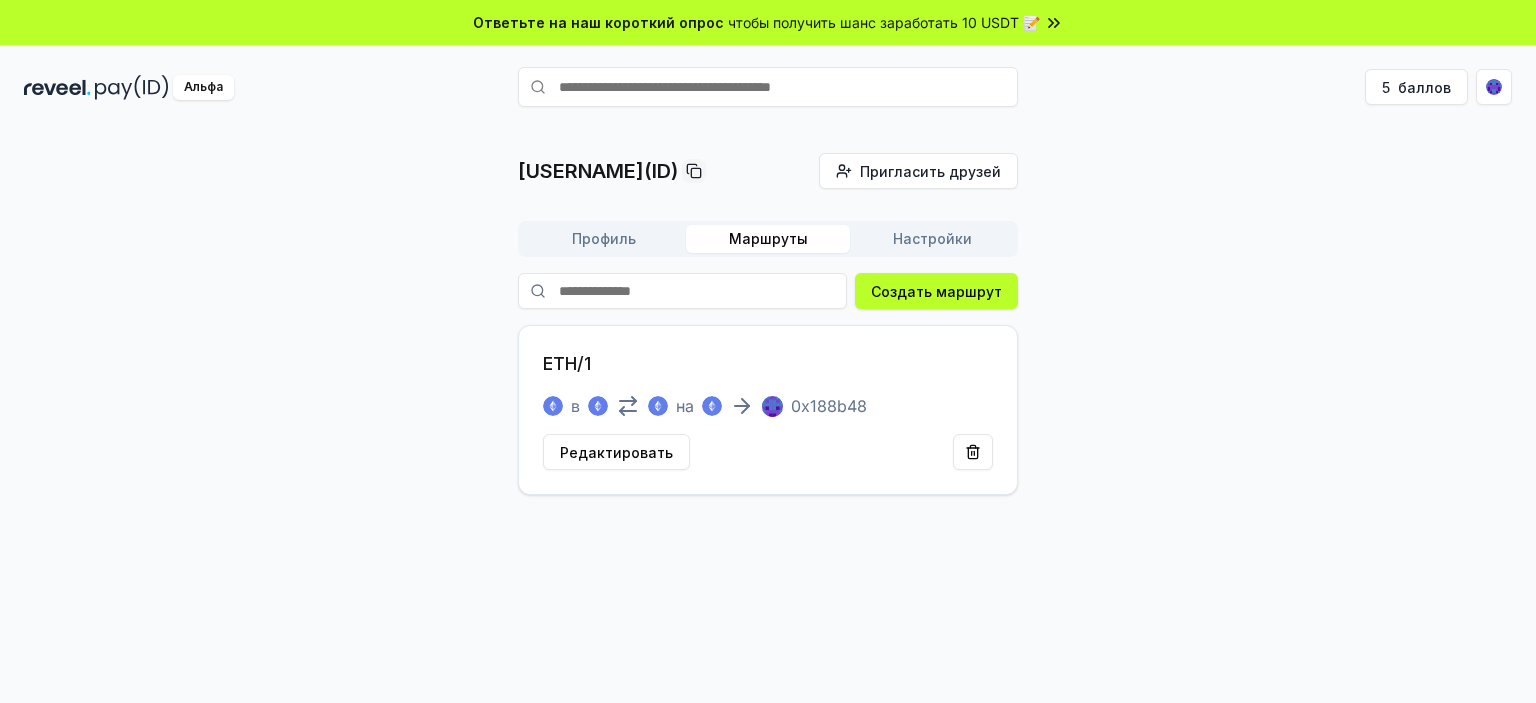 click on "Ответьте на наш короткий опрос чтобы получить шанс заработать 10 USDT 📝 Альфа   5  баллов [USERNAME](ID) Пригласить друзей Приглашать Профиль Маршруты Настройки Создать маршрут ЕТН/1 в на [ADDRESS] Редактировать Исходный текст Оцените этот перевод Ваш отзыв поможет нам улучшить Google Переводчик" at bounding box center (768, 351) 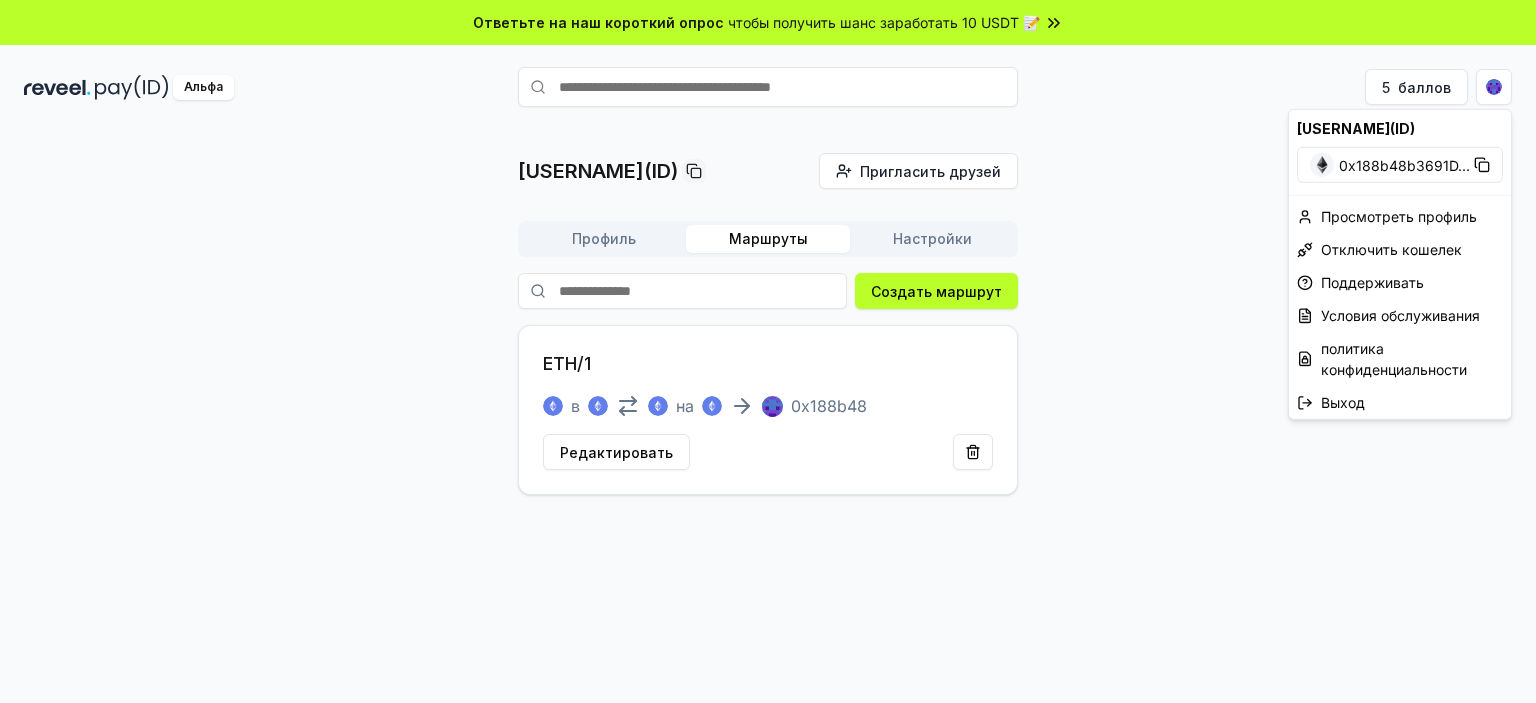 click on "Ответьте на наш короткий опрос чтобы получить шанс заработать 10 USDT 📝 Альфа   5  баллов [USERNAME](ID) Пригласить друзей Приглашать Профиль Маршруты Настройки Создать маршрут ЕТН/1 в на [ADDRESS] Редактировать Исходный текст Оцените этот перевод Ваш отзыв поможет нам улучшить Google Переводчик [USERNAME](ID)   [ADDRESS]     Просмотреть профиль   Отключить кошелек   Поддерживать   Условия обслуживания   политика конфиденциальности   Выход" at bounding box center [768, 351] 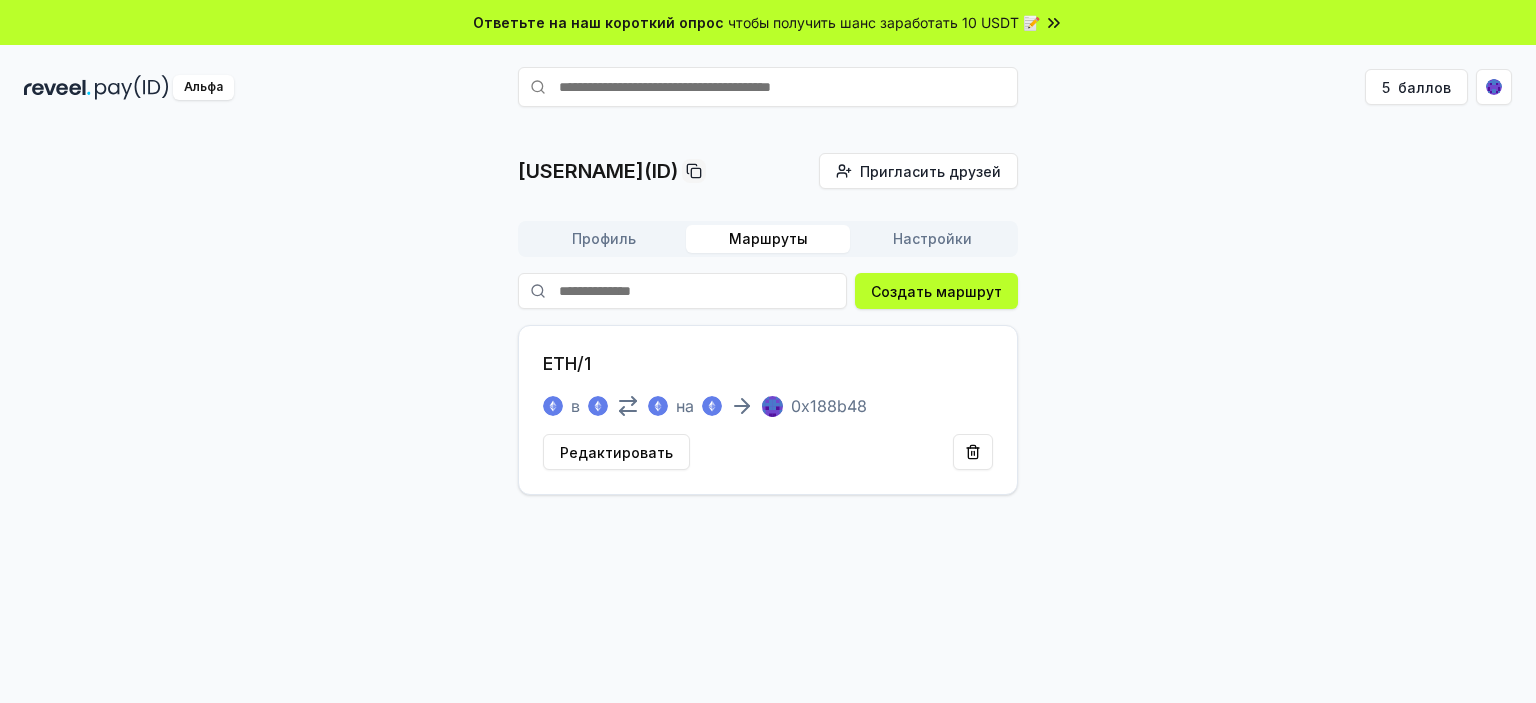 click on "Профиль" at bounding box center (604, 238) 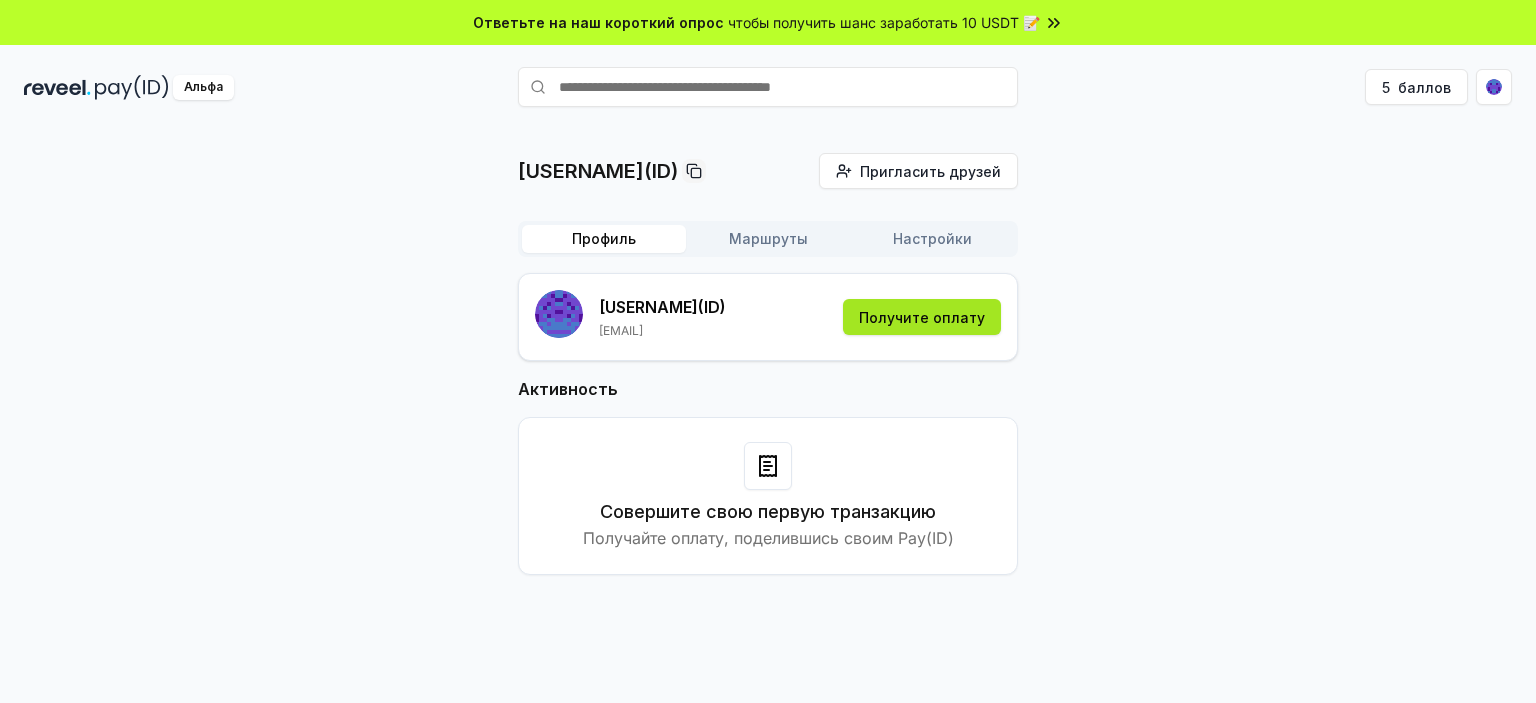 click on "Получите оплату" at bounding box center (922, 317) 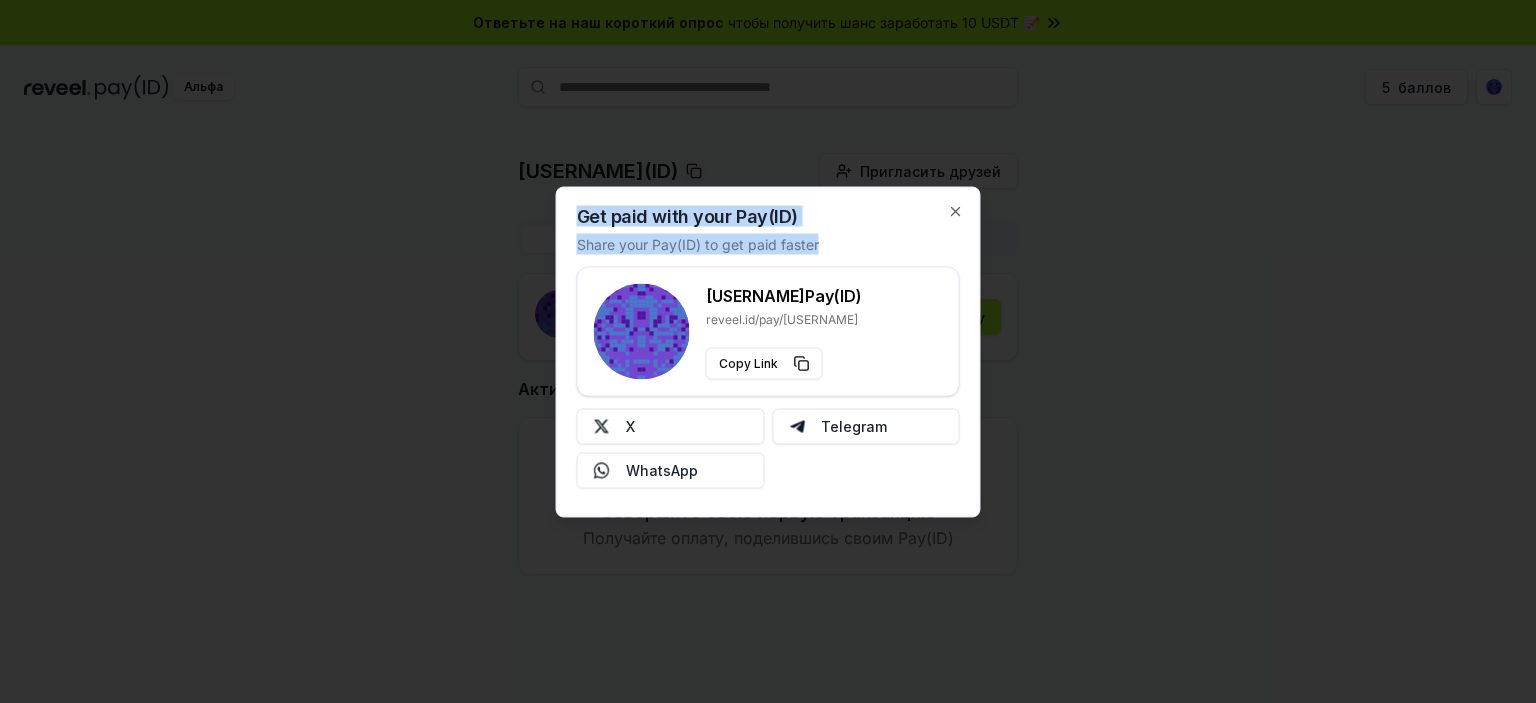 drag, startPoint x: 824, startPoint y: 237, endPoint x: 582, endPoint y: 215, distance: 242.99794 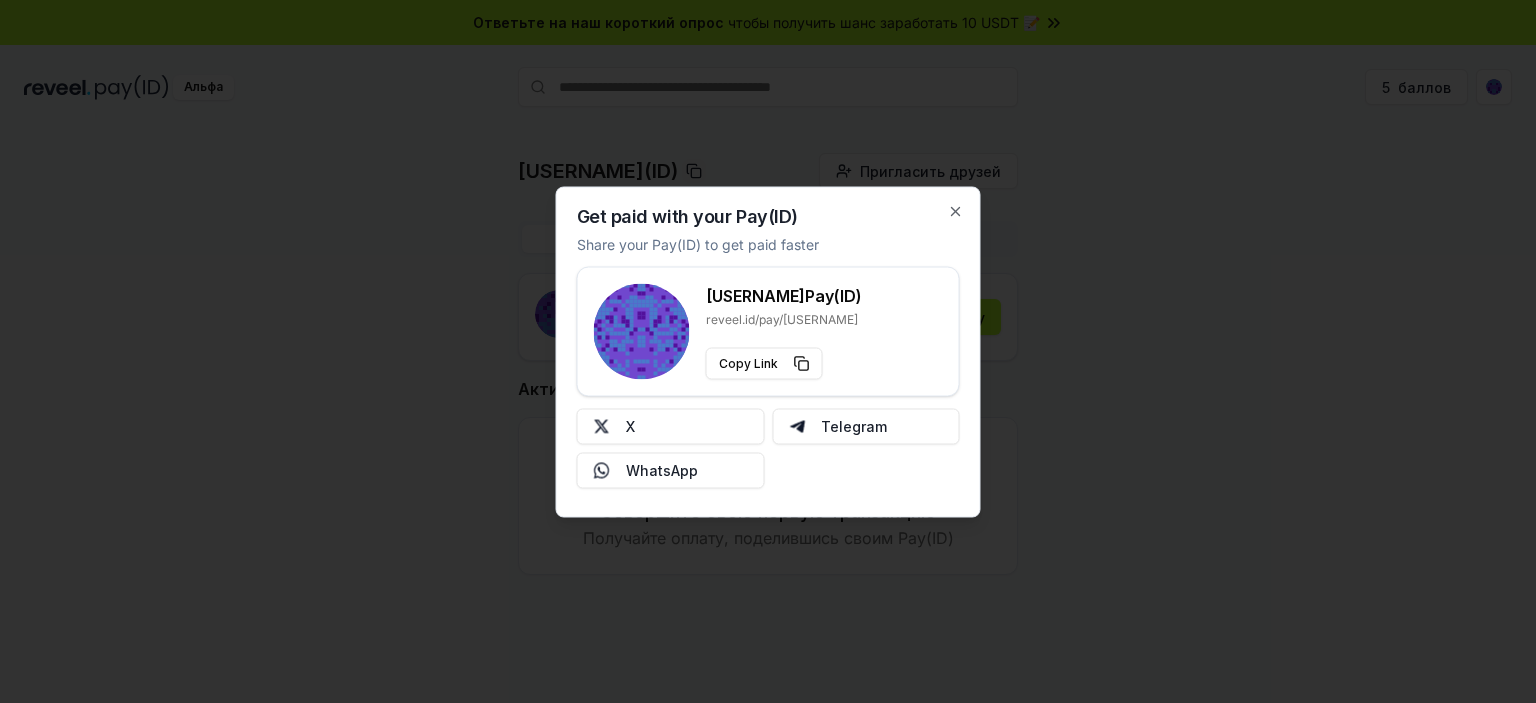 click at bounding box center (768, 351) 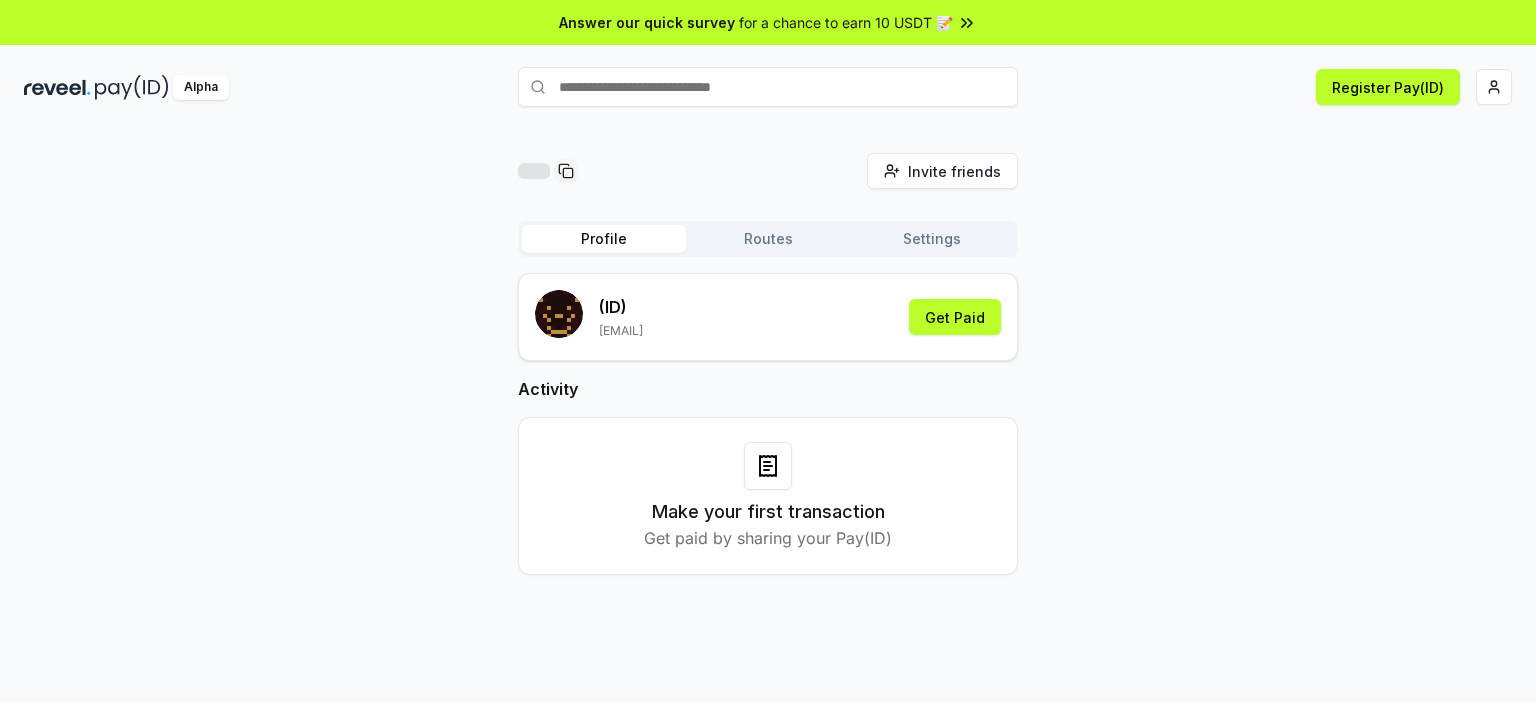 scroll, scrollTop: 0, scrollLeft: 0, axis: both 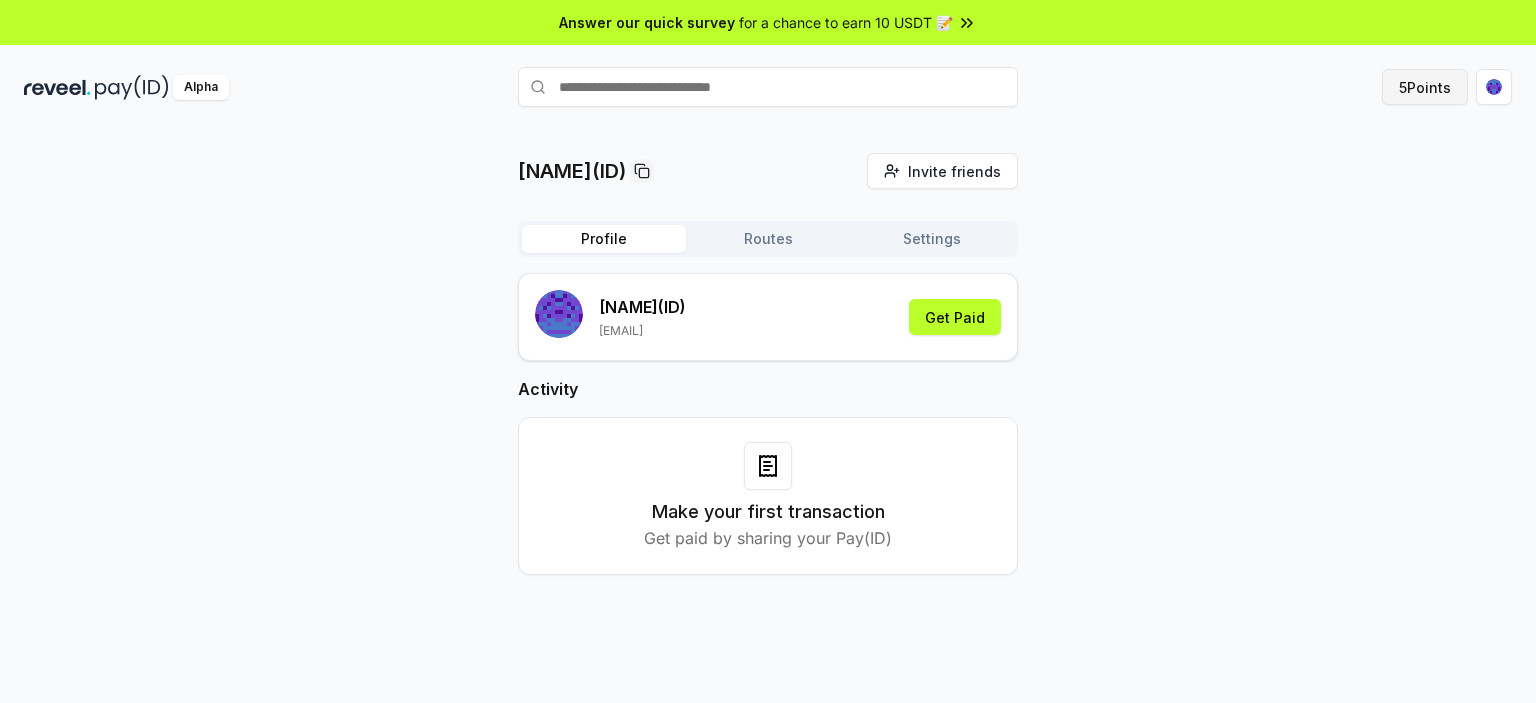click on "5  Points" at bounding box center (1425, 87) 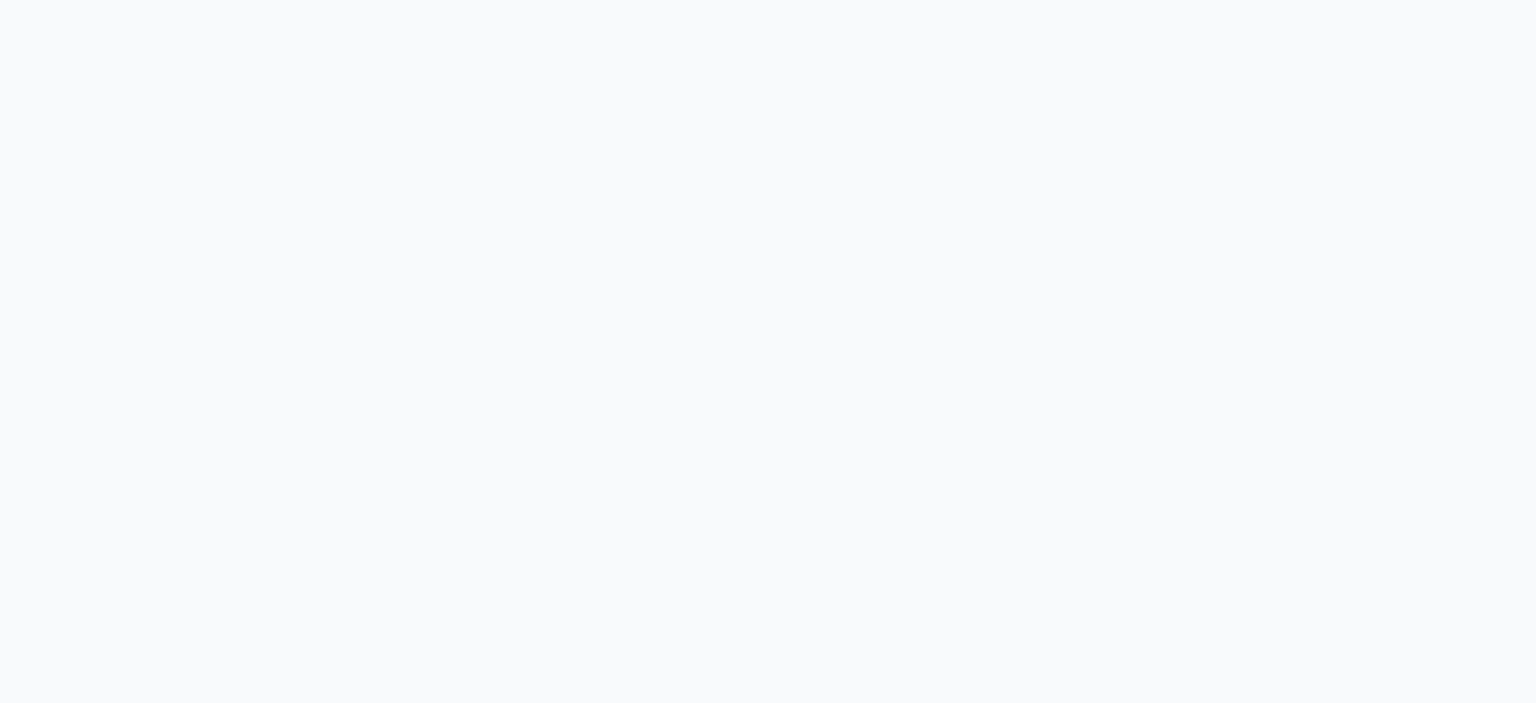 scroll, scrollTop: 0, scrollLeft: 0, axis: both 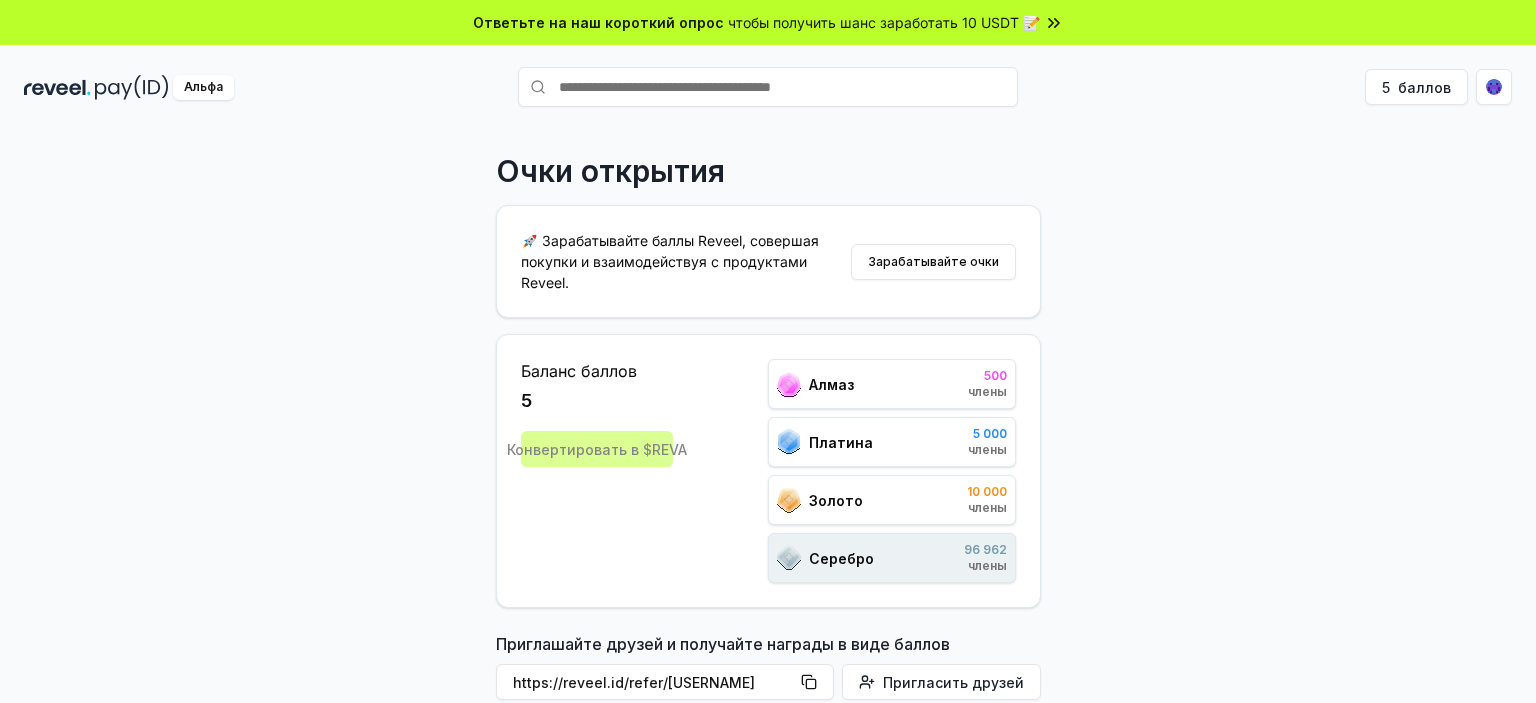 click on "Очки открытия 🚀 Зарабатывайте баллы Reveel, совершая покупки и взаимодействуя с продуктами Reveel. Зарабатывайте очки Баланс баллов 5 Конвертировать в $REVA Алмаз 500 члены Платина 5 000 члены Золото 10 000 члены Серебро 96 962 члены Приглашайте друзей и получайте награды в виде баллов https://reveel.id/refer/[USERNAME] Пригласить друзей Присоединяйтесь к обсуждению на Discord Присоединяйтесь к Discord     31,2 тыс. участников сообщества Таблица лидеров Алмаз Платина Золото Серебро Классифицировать Оплата([ID]) Очки #  80496 5 #  15501 [USERNAME] 5 #  15502 [USERNAME] 5 #  15503 [USERNAME] 5 #  5" at bounding box center (768, 436) 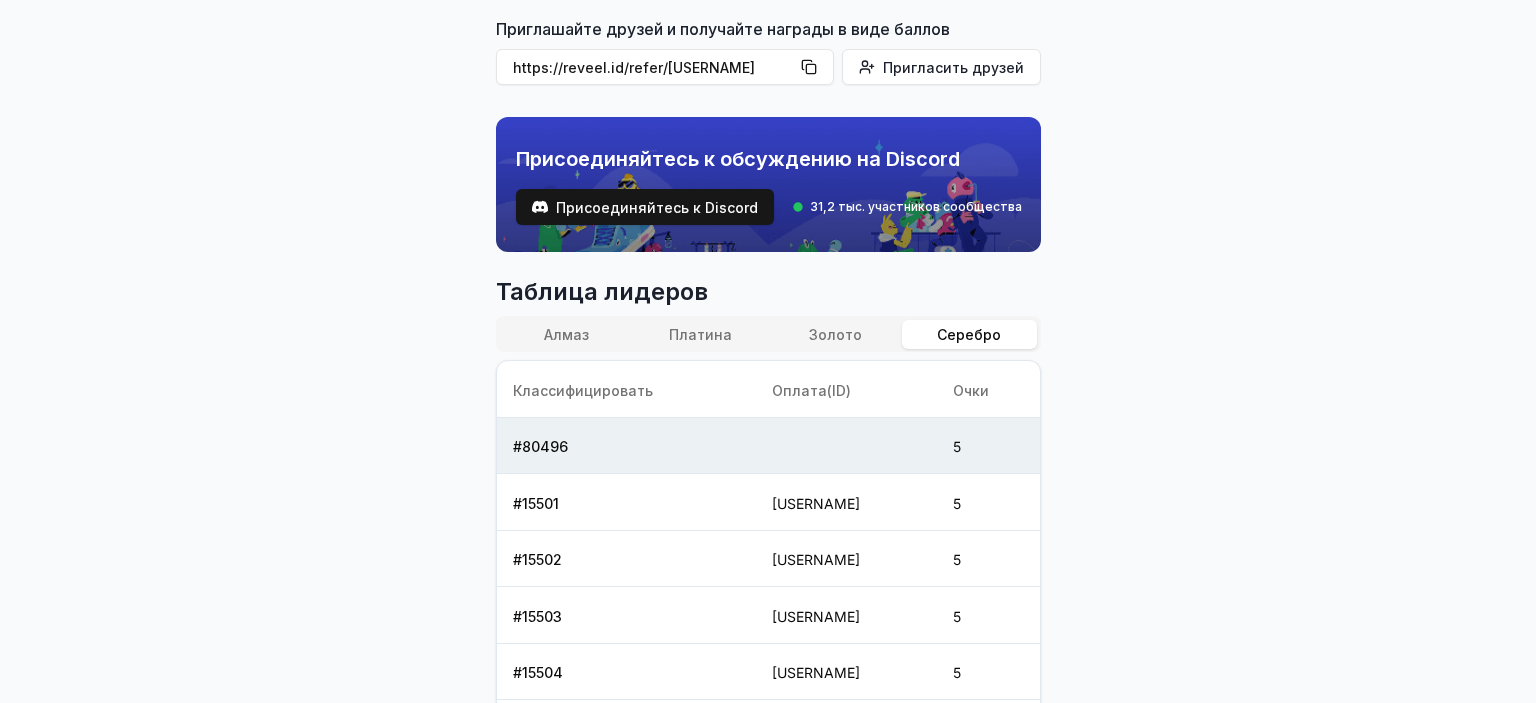 scroll, scrollTop: 0, scrollLeft: 0, axis: both 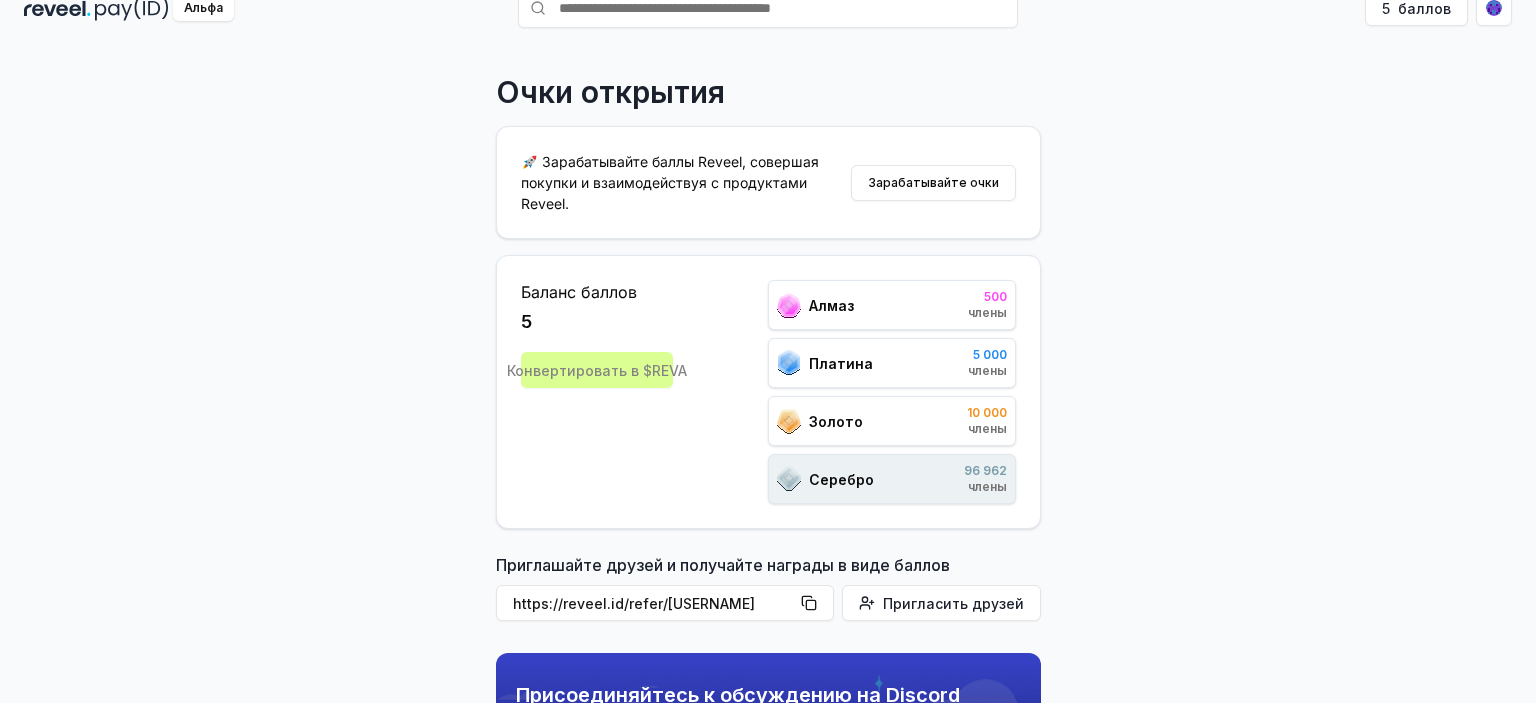 drag, startPoint x: 1194, startPoint y: 408, endPoint x: 1164, endPoint y: 228, distance: 182.48288 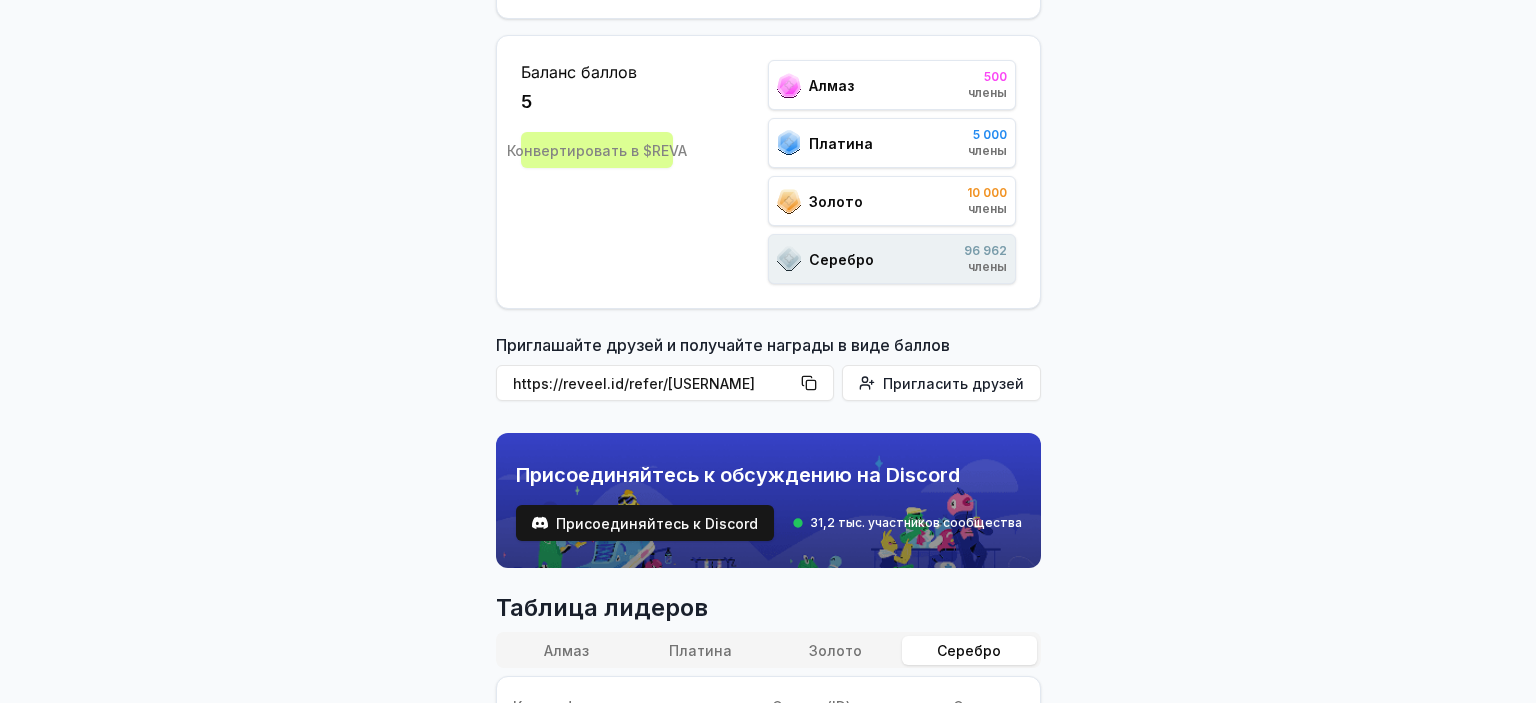 scroll, scrollTop: 361, scrollLeft: 0, axis: vertical 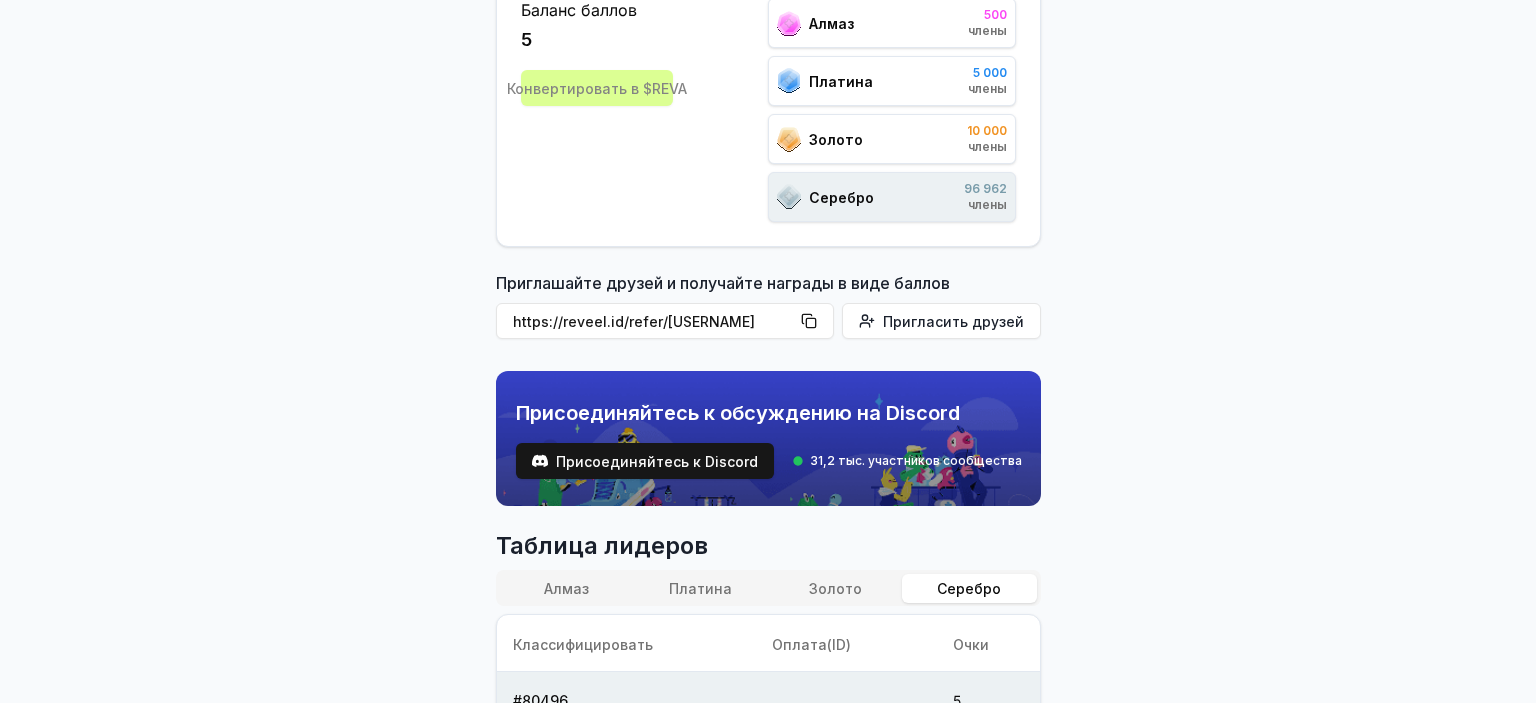drag, startPoint x: 1144, startPoint y: 330, endPoint x: 1152, endPoint y: 311, distance: 20.615528 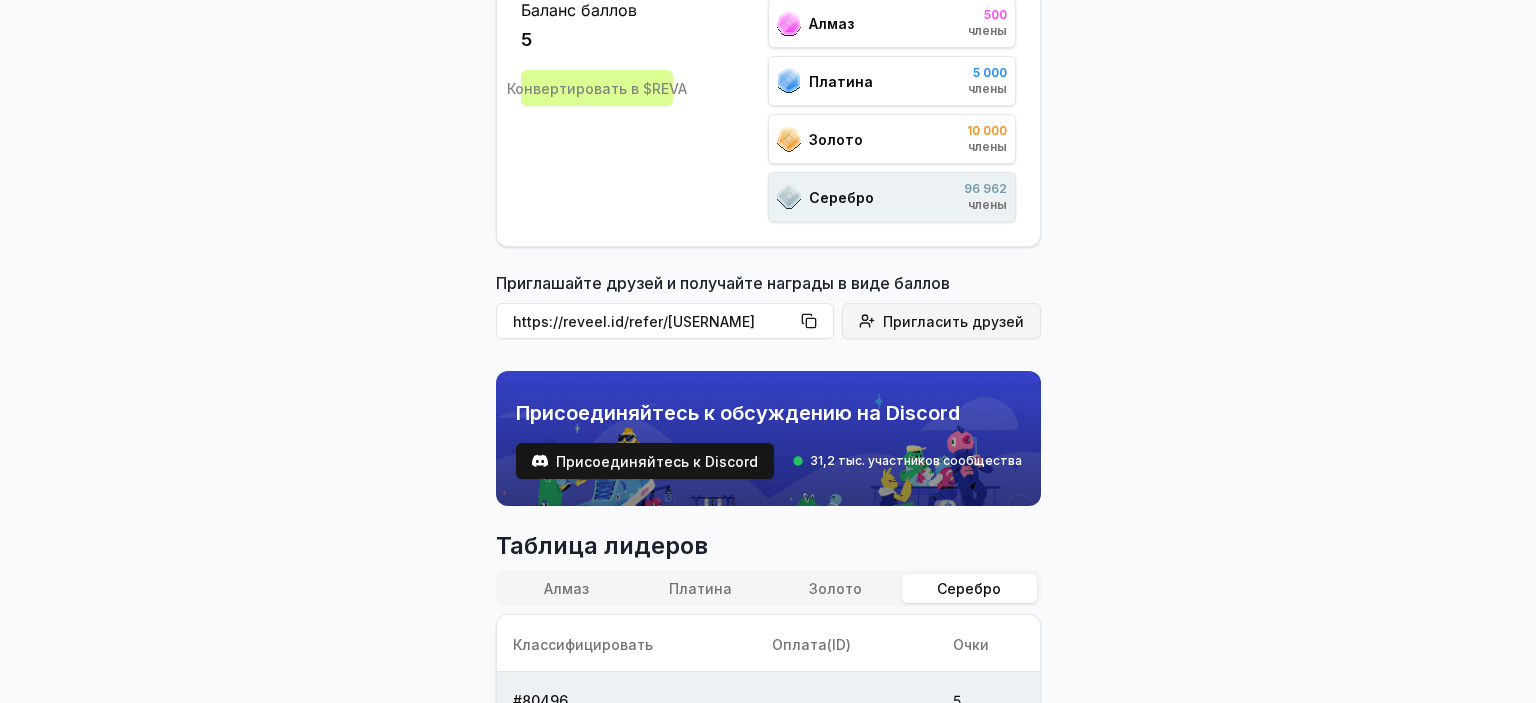 click on "Пригласить друзей" at bounding box center [953, 321] 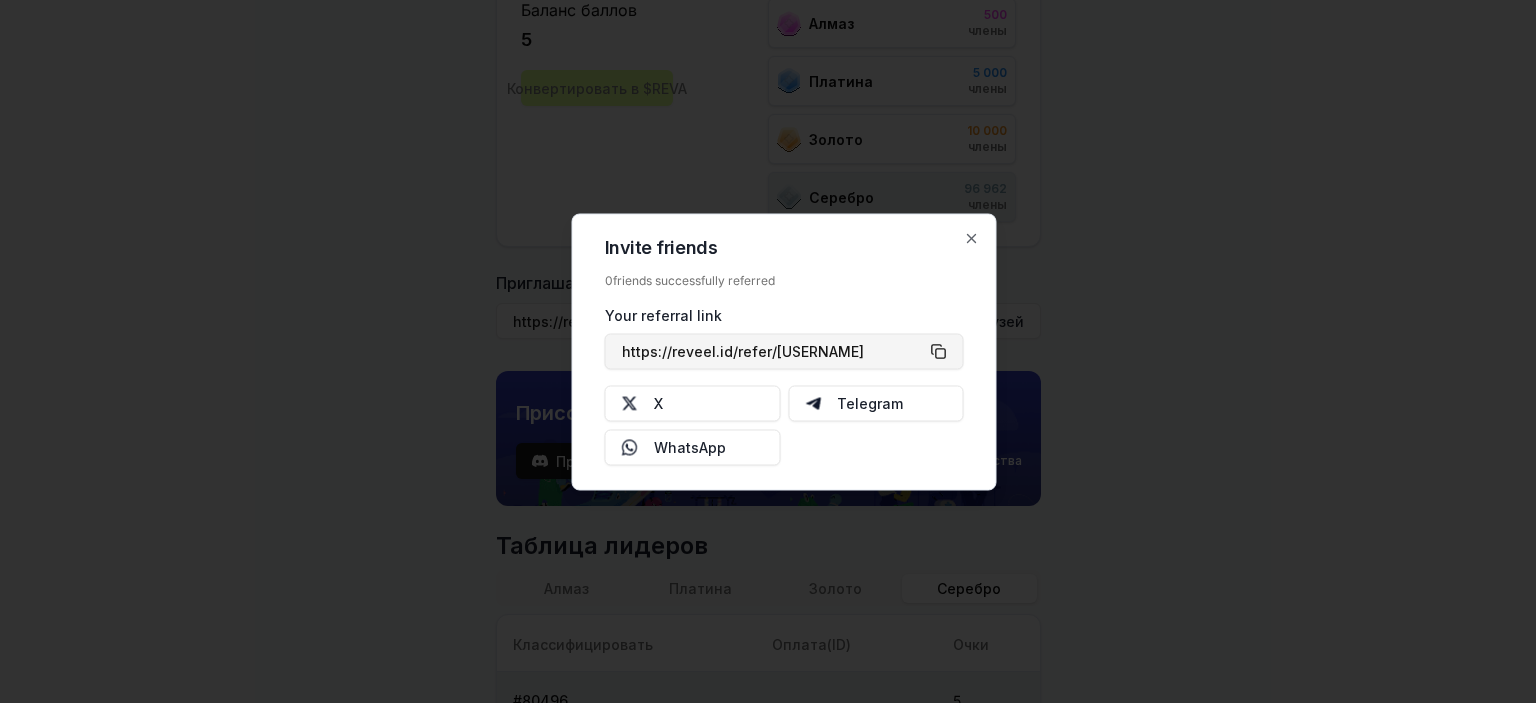click on "https://reveel.id/refer/alekcec" at bounding box center [784, 351] 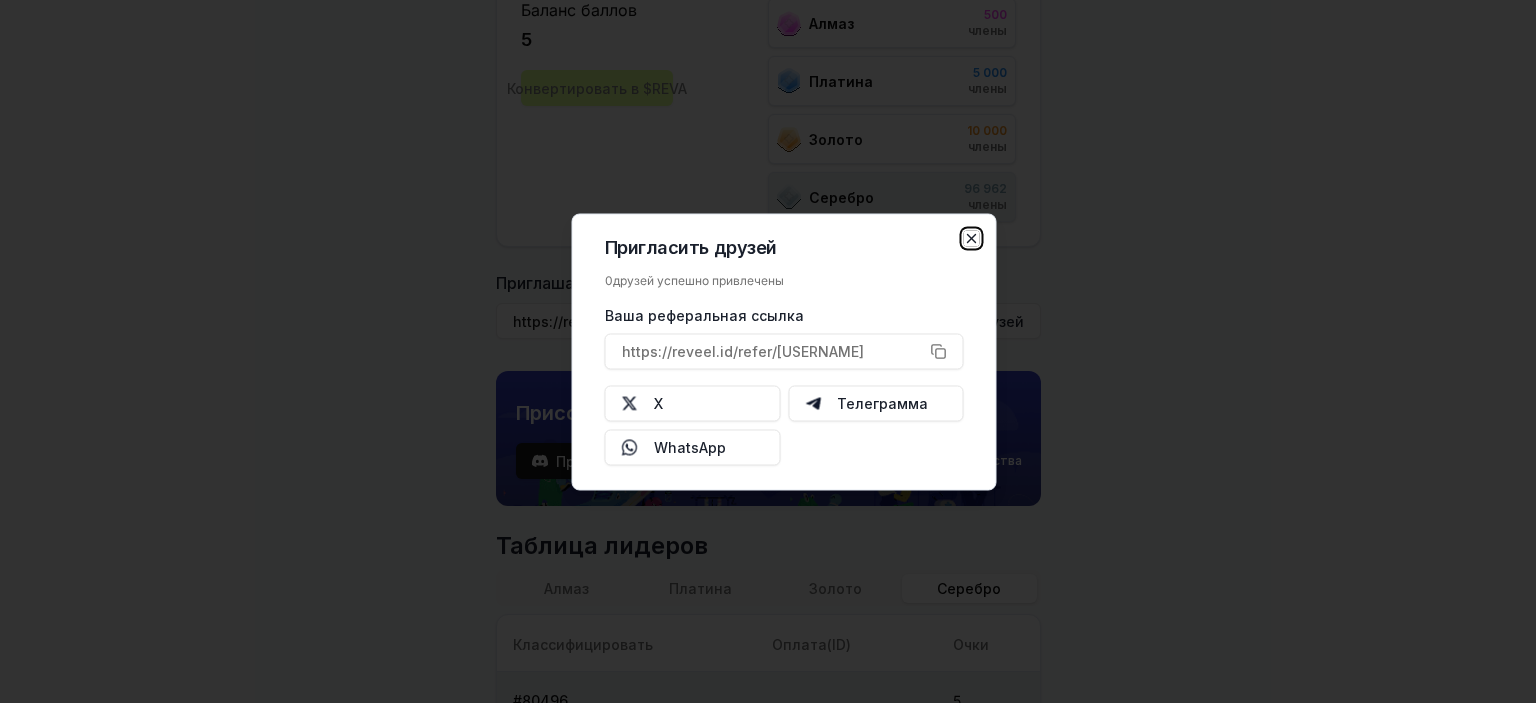 click 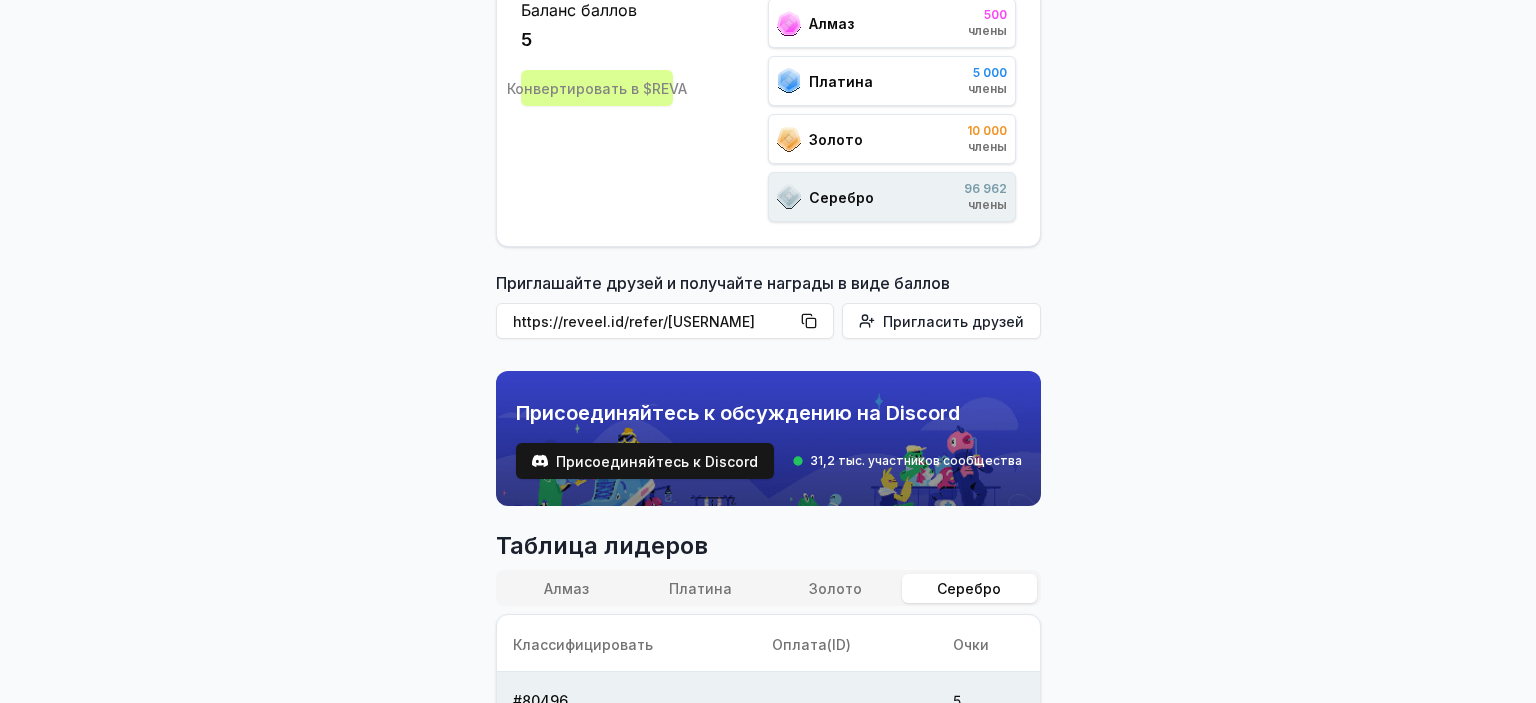 scroll, scrollTop: 0, scrollLeft: 0, axis: both 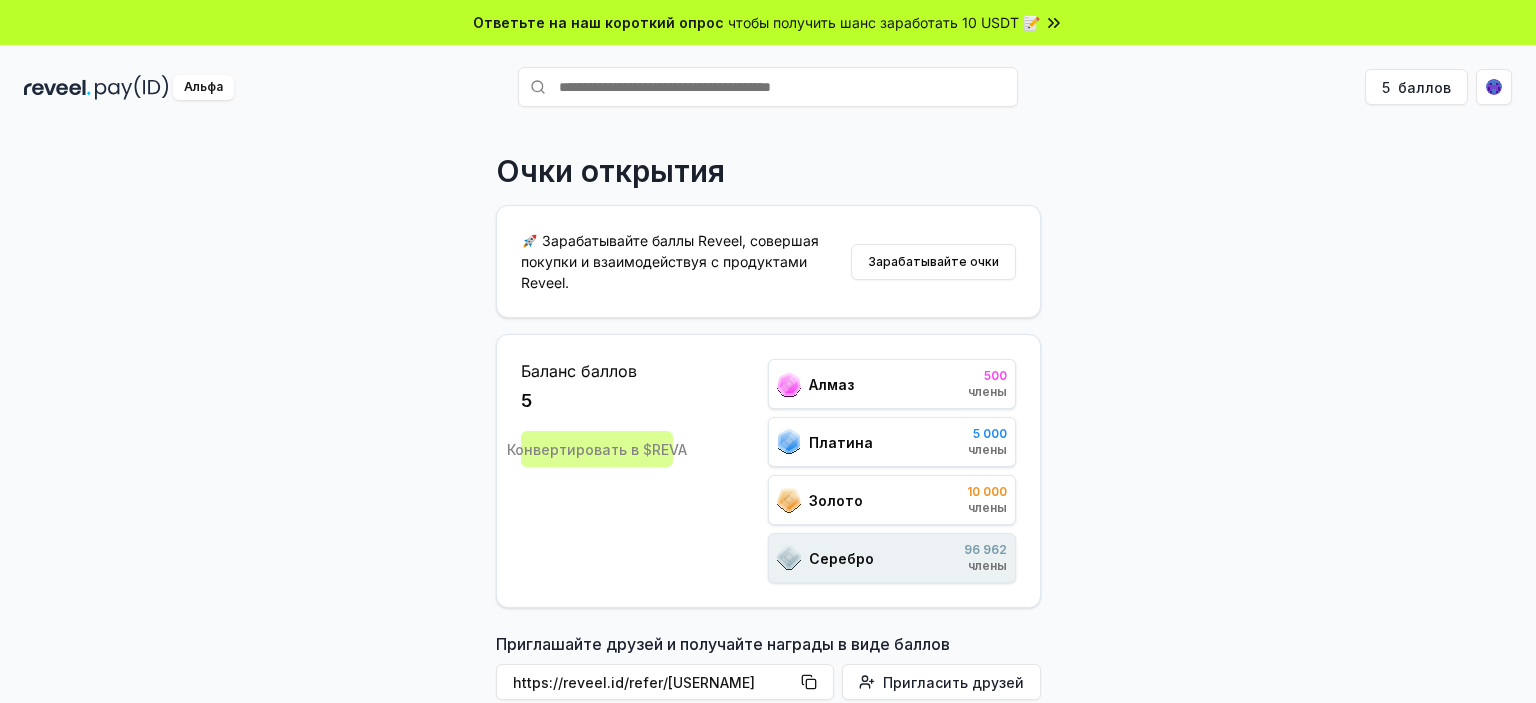 click on "Очки открытия 🚀 Зарабатывайте баллы Reveel, совершая покупки и взаимодействуя с продуктами Reveel. Зарабатывайте очки Баланс баллов 5 Конвертировать в $REVA Алмаз 500 члены Платина 5 000 члены Золото 10 000 члены Серебро 96 962 члены Приглашайте друзей и получайте награды в виде баллов https://reveel.id/refer/alekcec Пригласить друзей Присоединяйтесь к обсуждению на Discord Присоединяйтесь к Discord     31,2 тыс. участников сообщества Таблица лидеров Алмаз Платина Золото Серебро Классифицировать Оплата(ID) Очки #  80496 5 #  15501 жаклинваннагутта 5 #  15502 аподакамакартур 5 #  15503 penleyriecksiddharthasandy 5 #  15504 5 #  5" at bounding box center [768, 436] 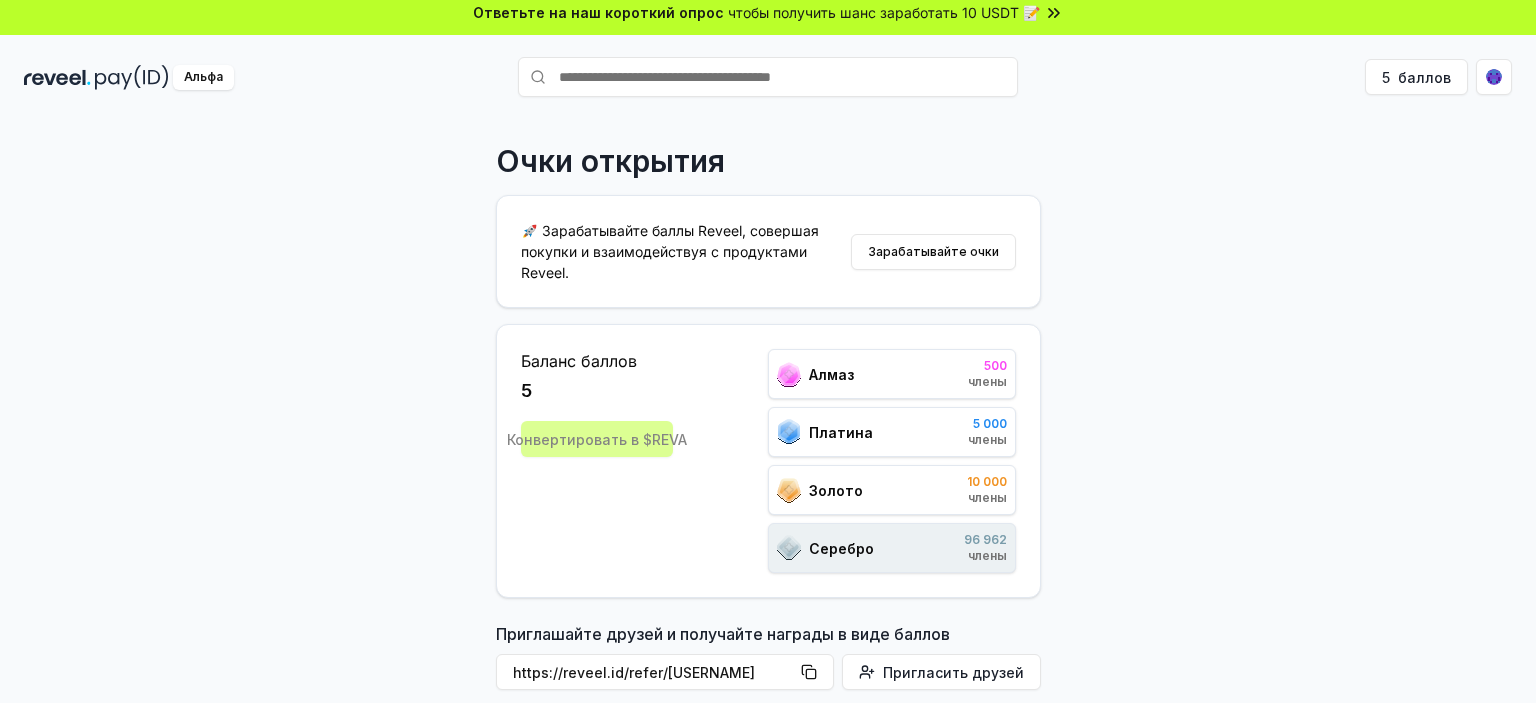 scroll, scrollTop: 33, scrollLeft: 0, axis: vertical 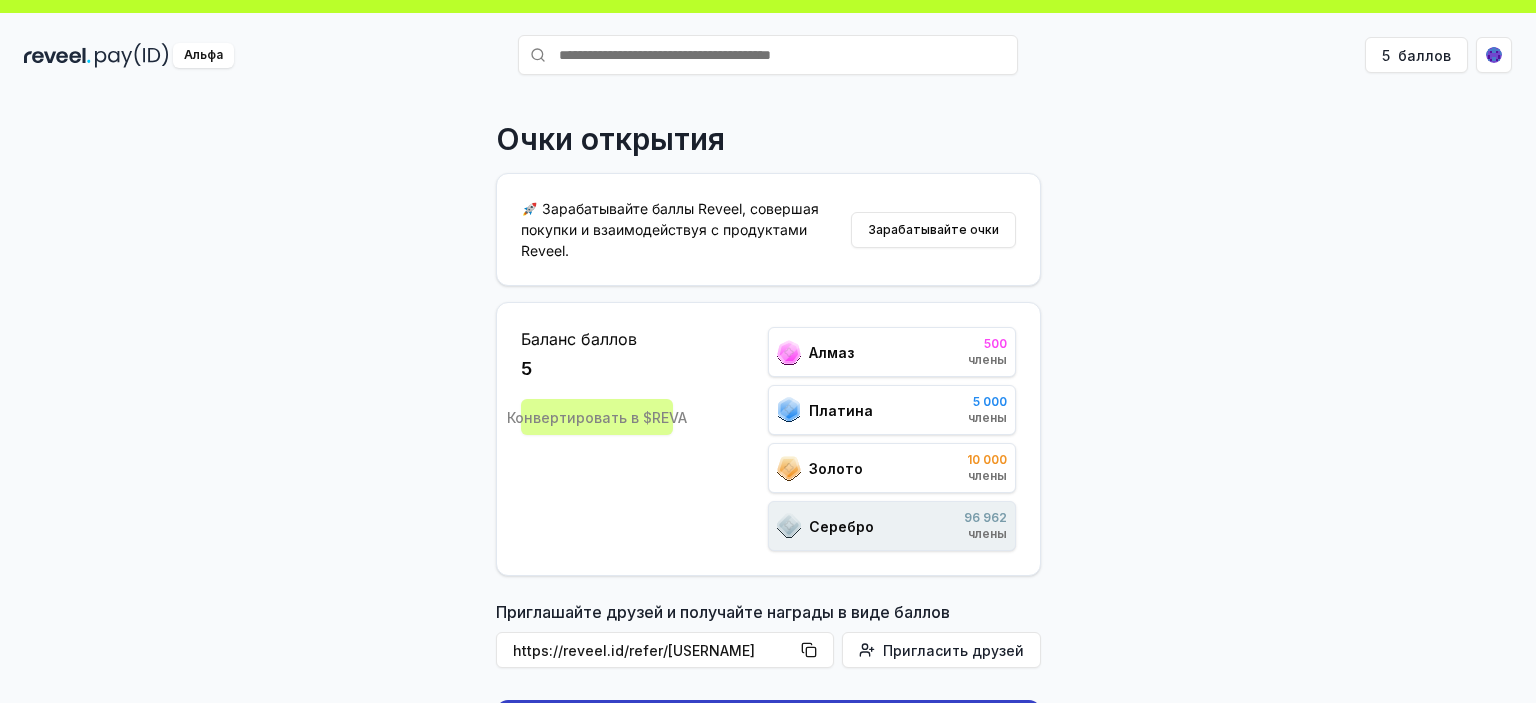 drag, startPoint x: 1199, startPoint y: 207, endPoint x: 1199, endPoint y: 252, distance: 45 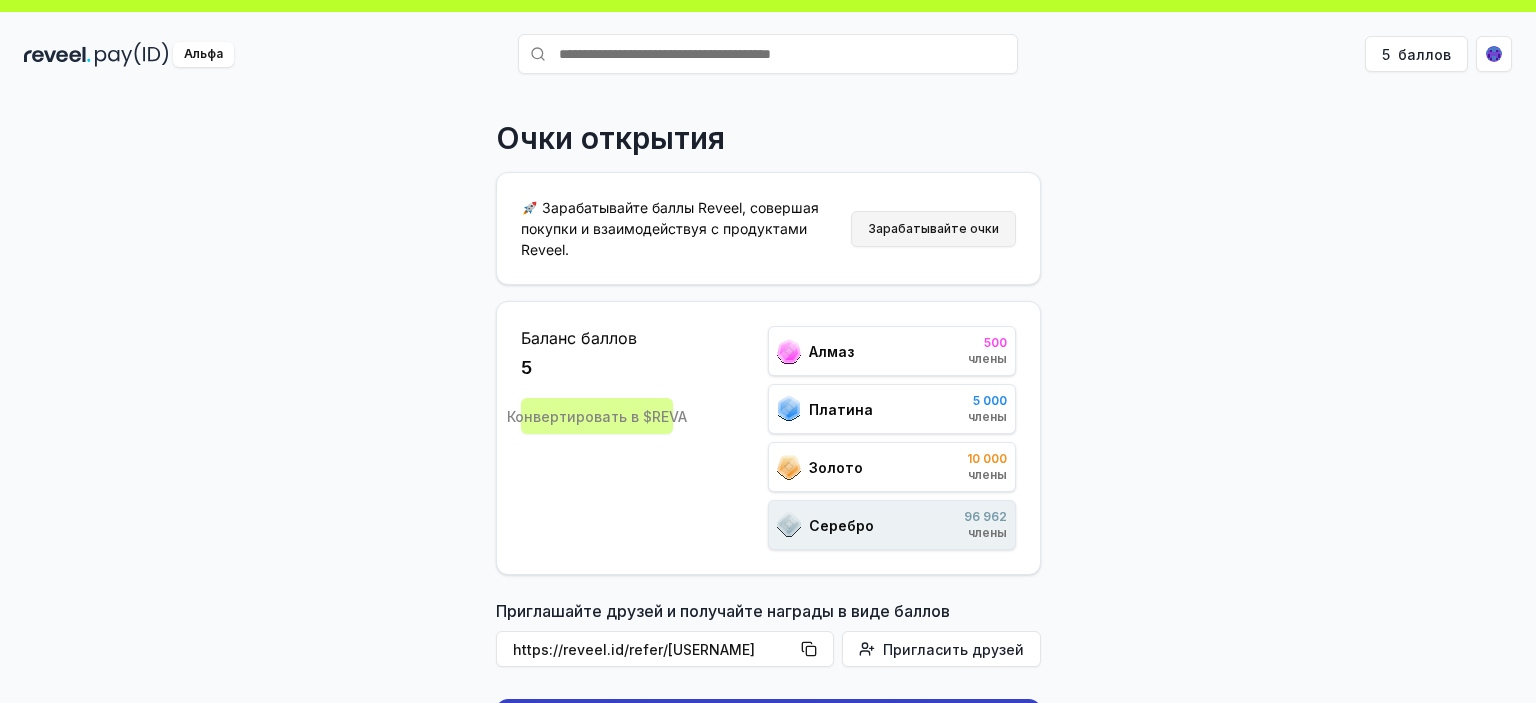 click on "Зарабатывайте очки" at bounding box center [933, 228] 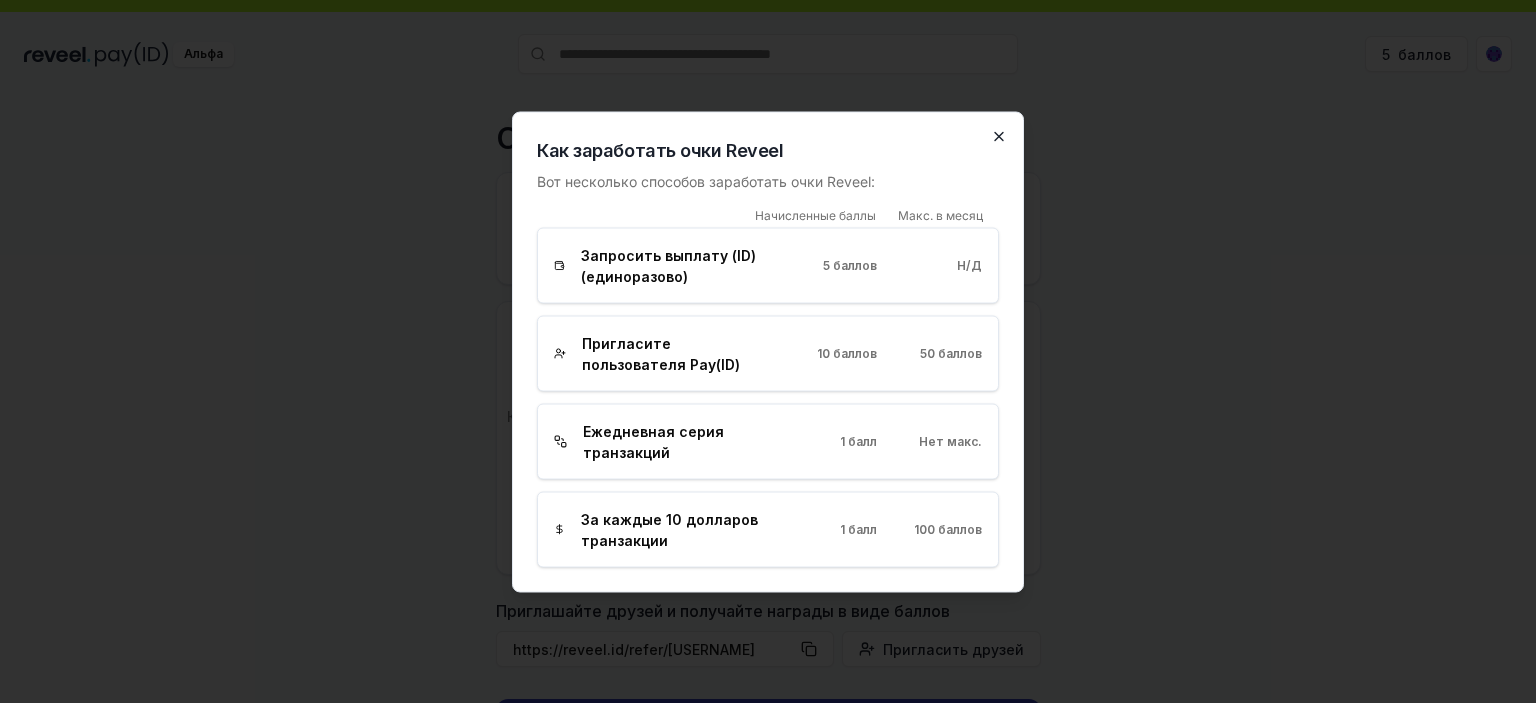 click 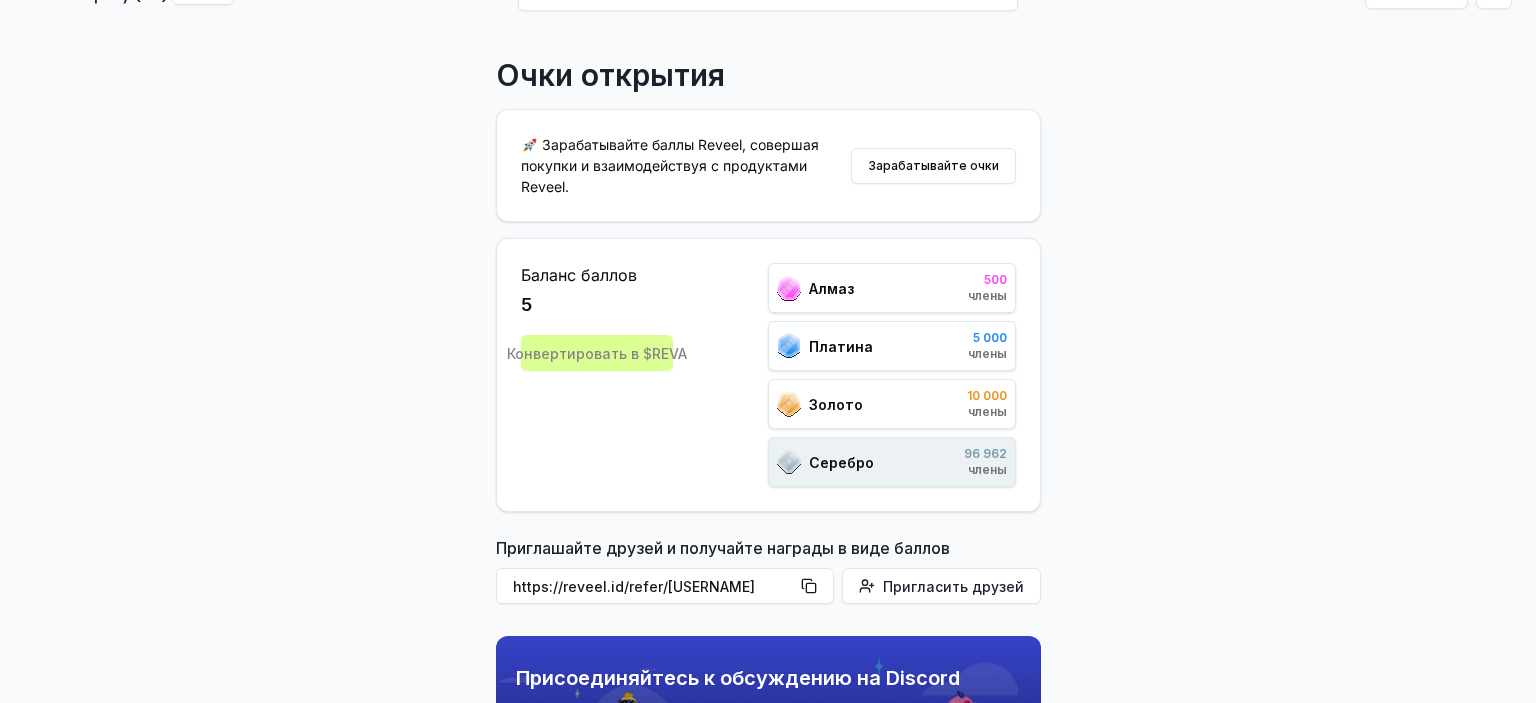 scroll, scrollTop: 112, scrollLeft: 0, axis: vertical 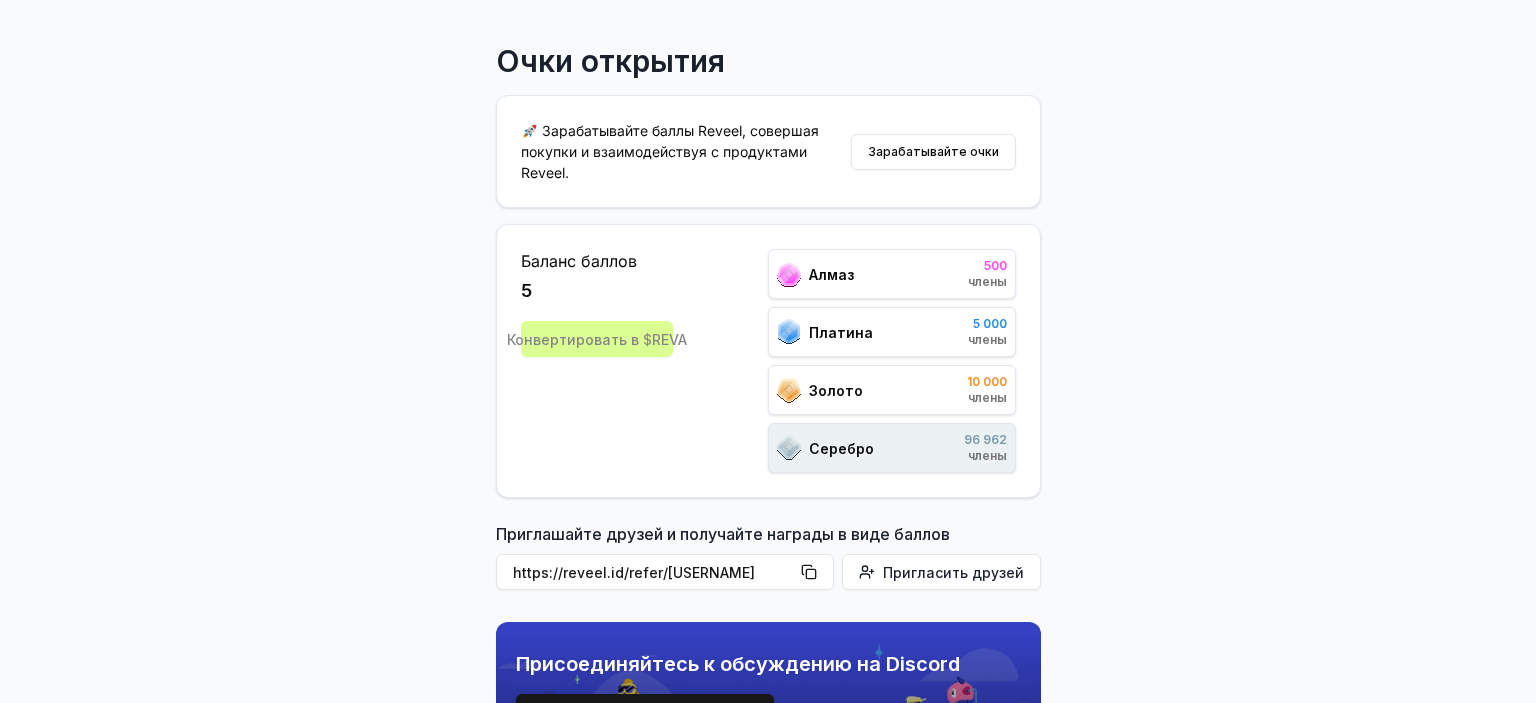 drag, startPoint x: 1212, startPoint y: 285, endPoint x: 1216, endPoint y: 331, distance: 46.173584 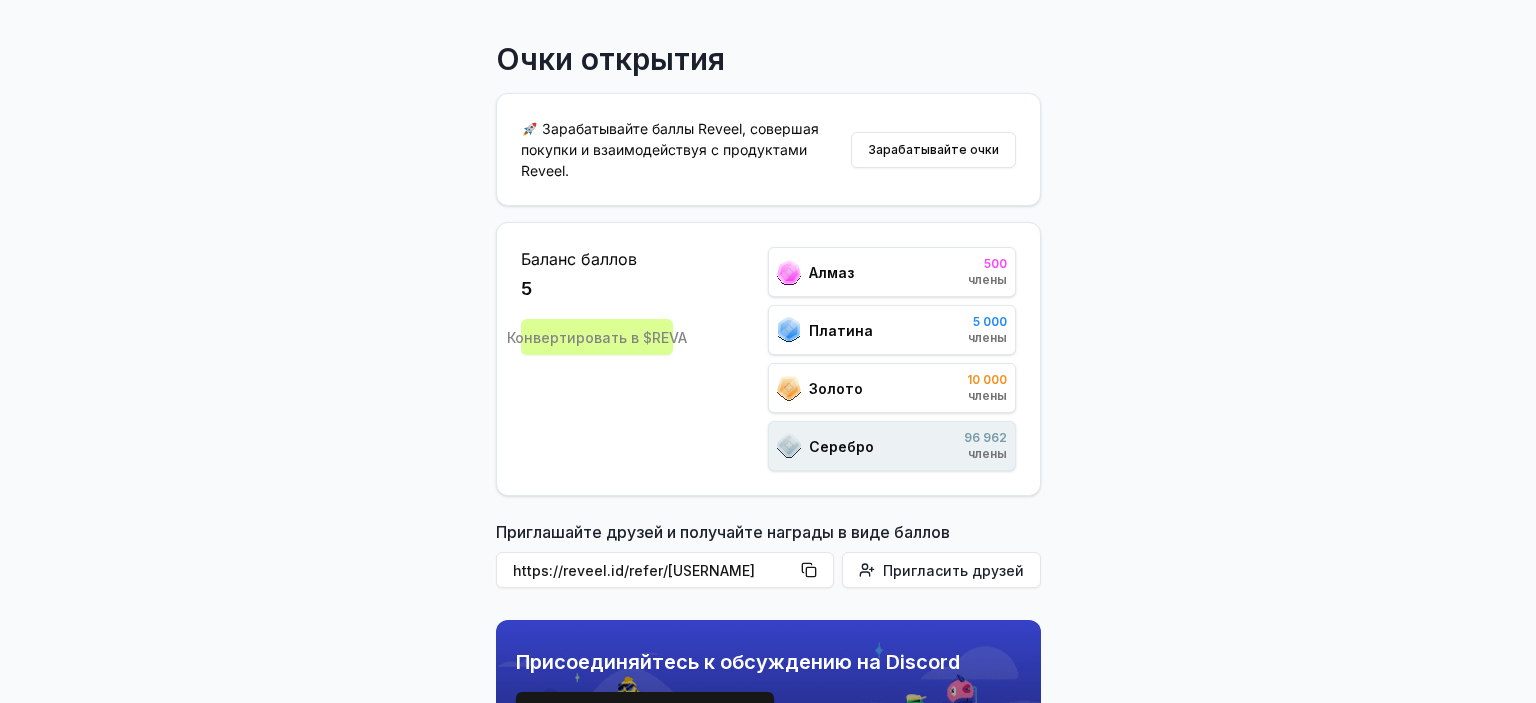 scroll, scrollTop: 0, scrollLeft: 0, axis: both 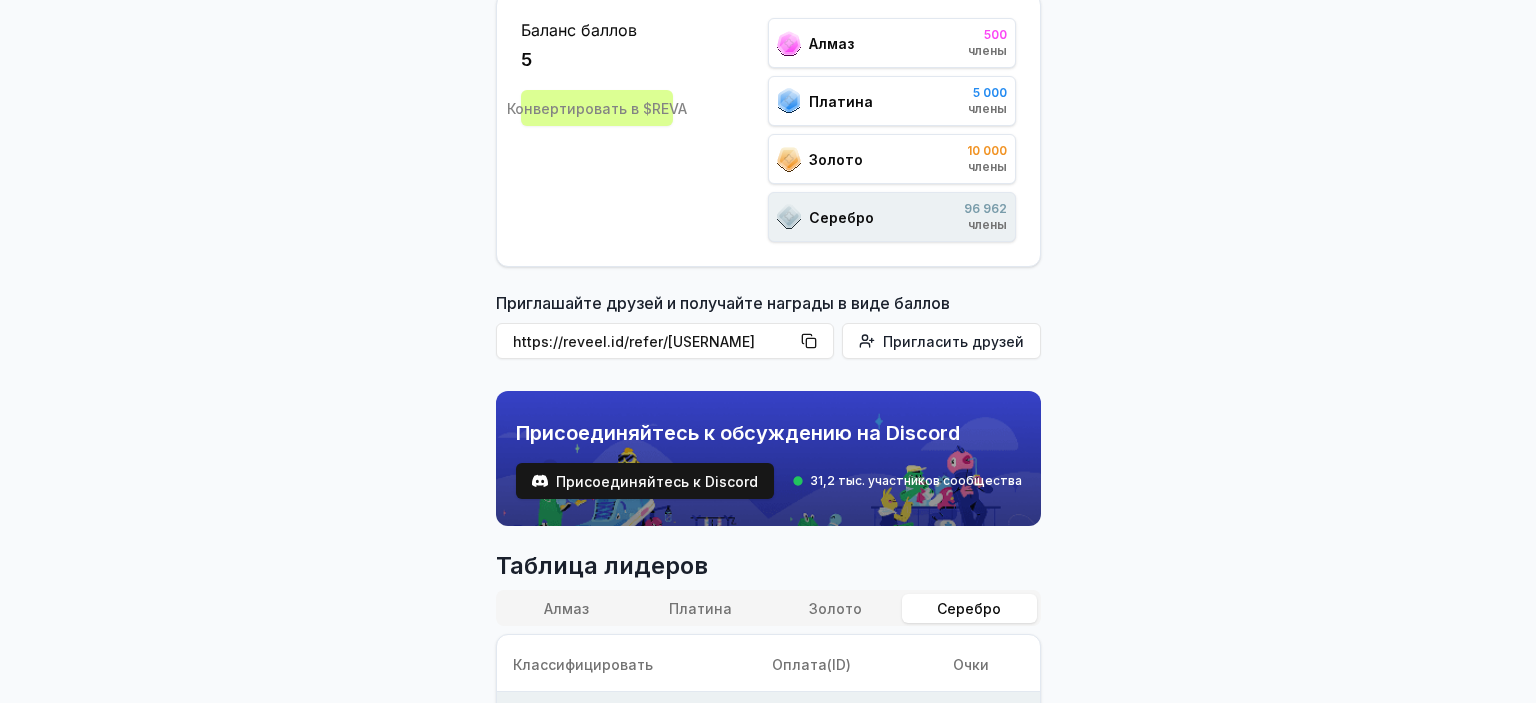 drag, startPoint x: 1213, startPoint y: 223, endPoint x: 1240, endPoint y: 294, distance: 75.96052 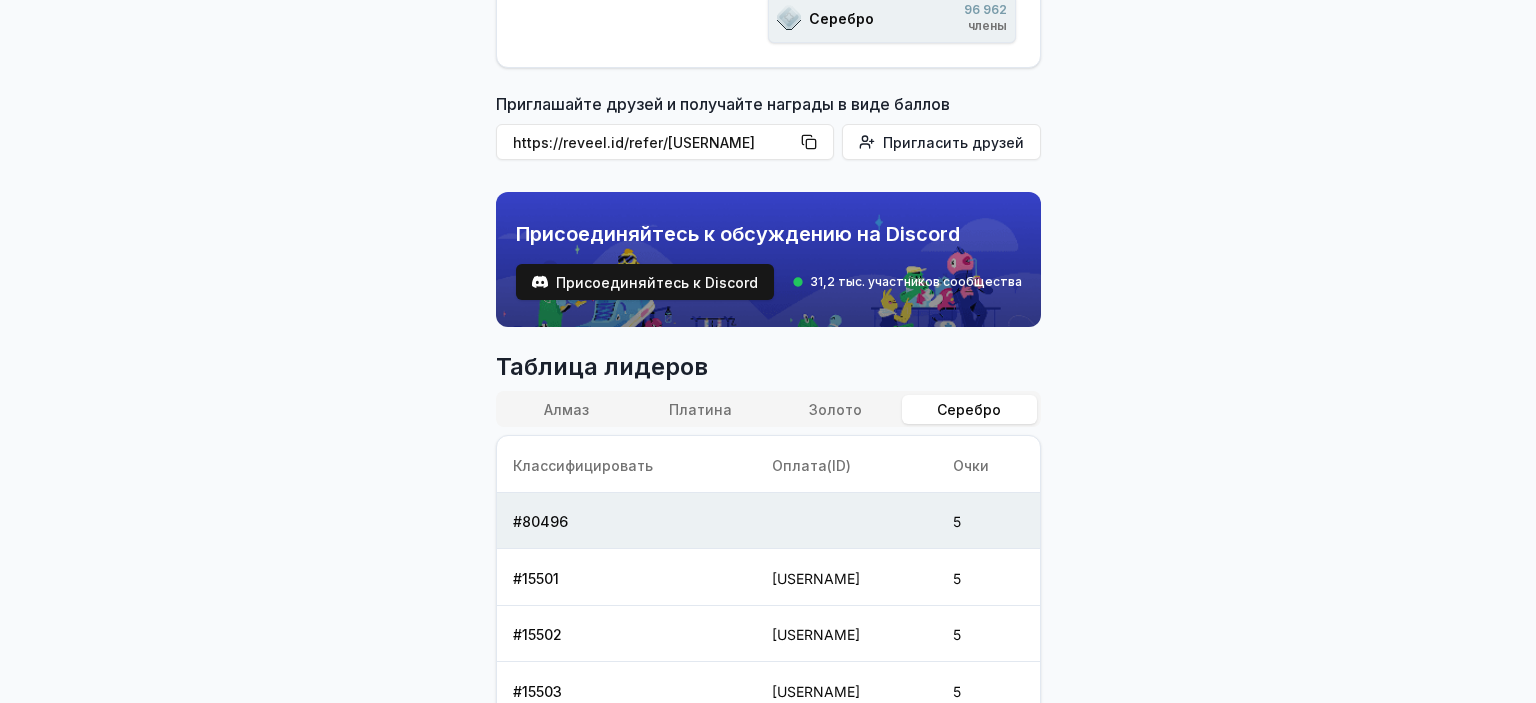 drag, startPoint x: 1257, startPoint y: 375, endPoint x: 1254, endPoint y: 424, distance: 49.09175 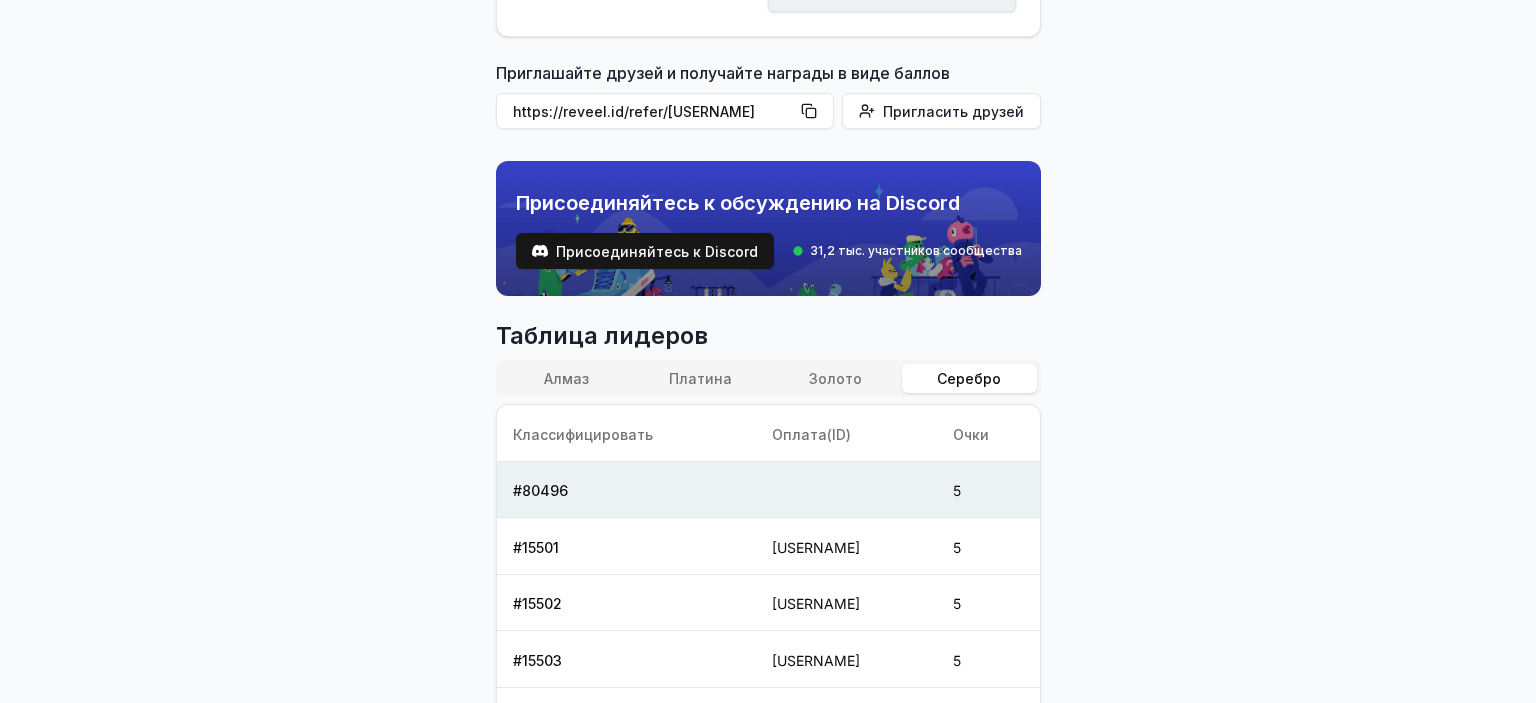 scroll, scrollTop: 0, scrollLeft: 0, axis: both 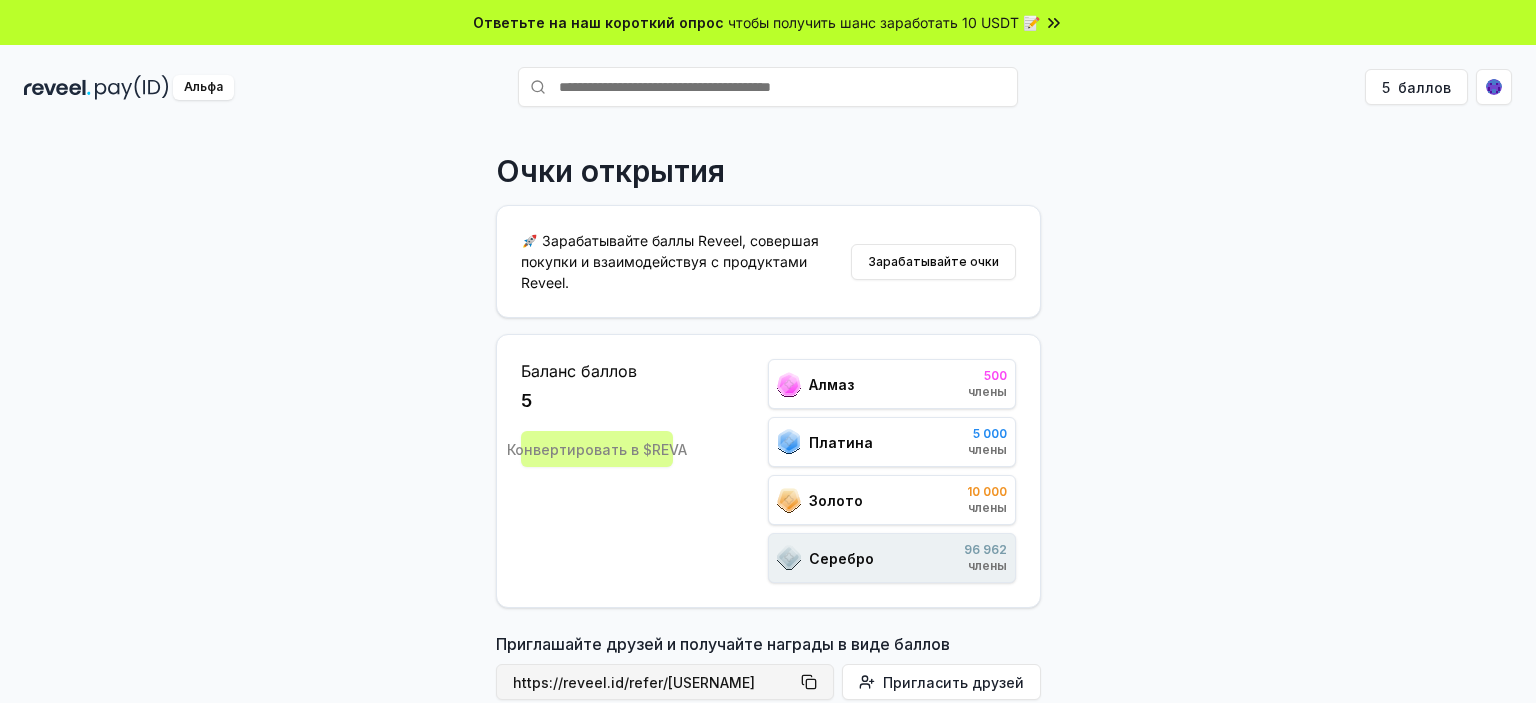 click on "https://reveel.id/refer/alekcec" at bounding box center [634, 682] 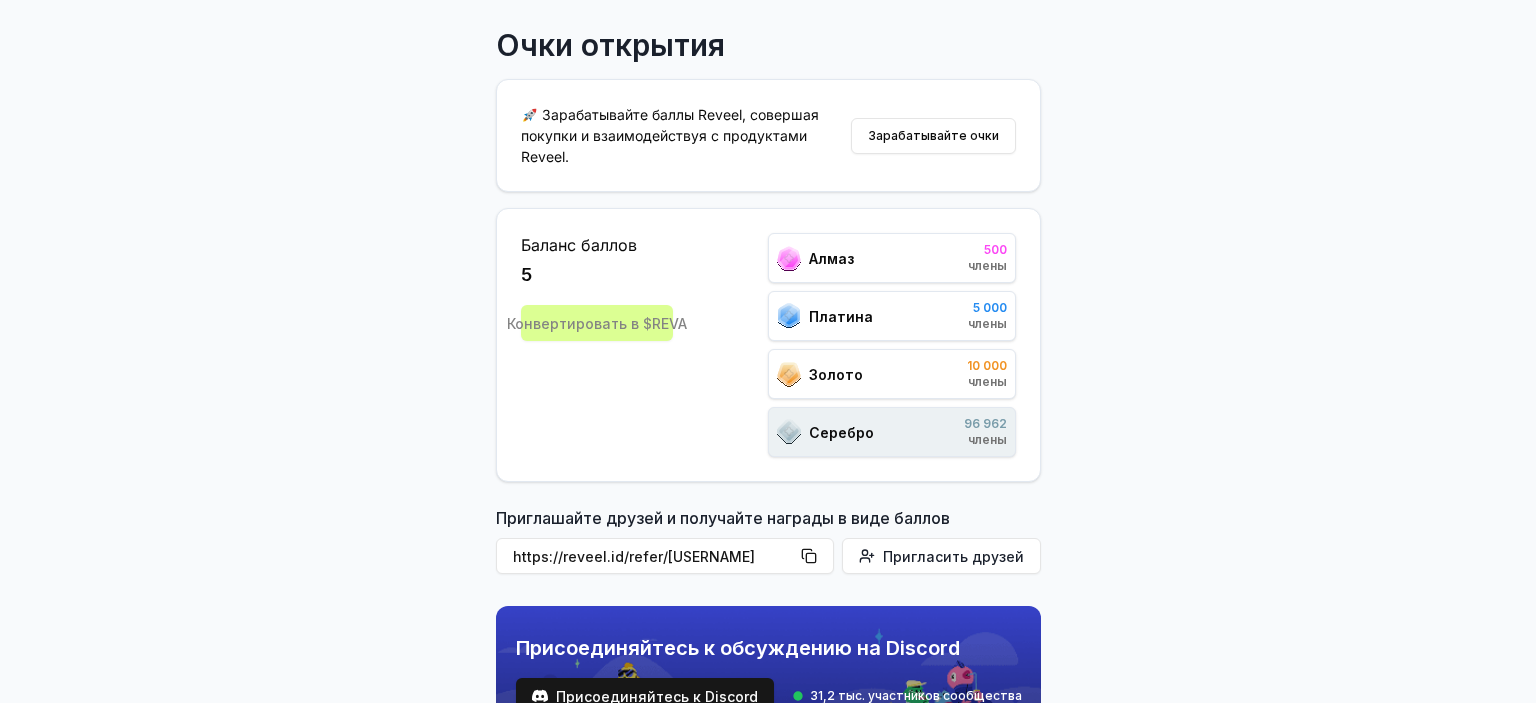 drag, startPoint x: 1131, startPoint y: 345, endPoint x: 1132, endPoint y: 442, distance: 97.00516 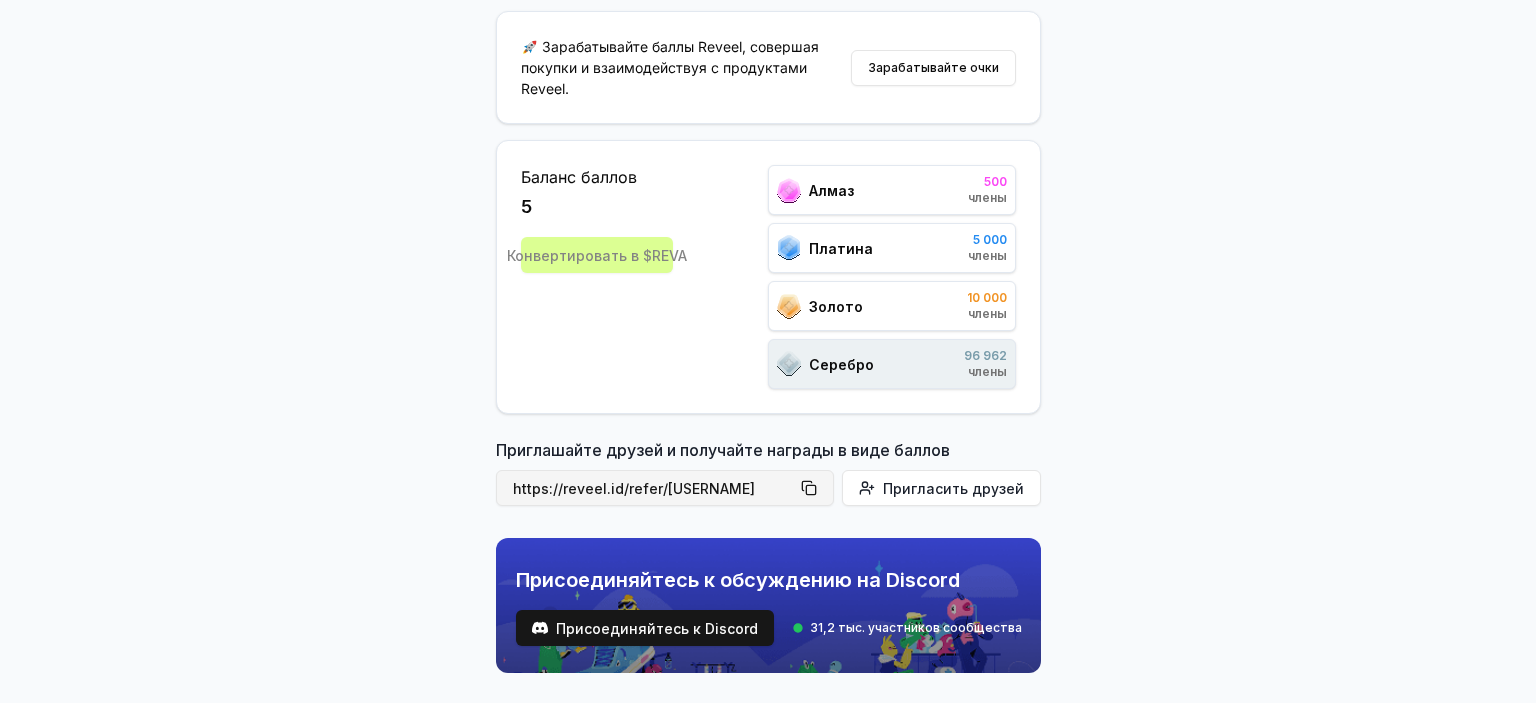 click on "https://reveel.id/refer/alekcec" at bounding box center (665, 488) 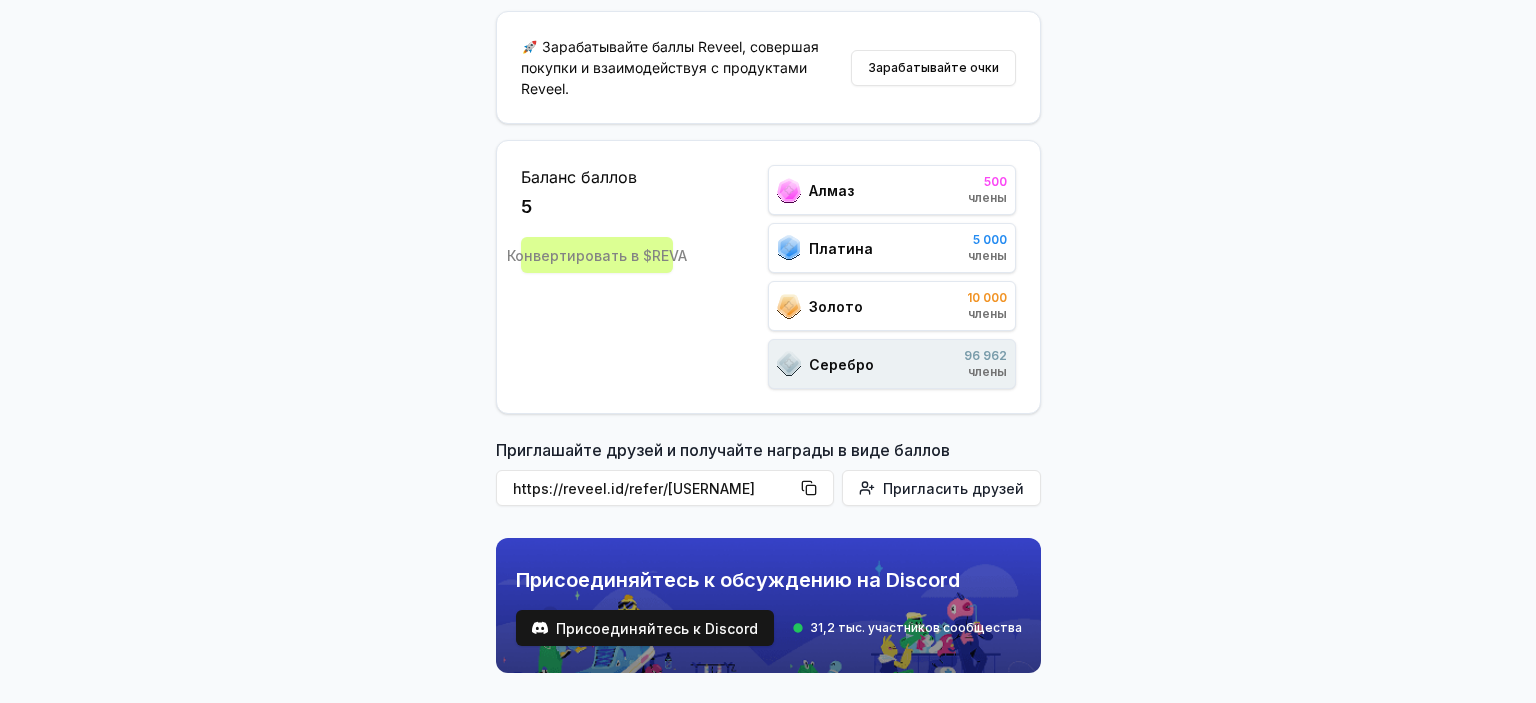 scroll, scrollTop: 0, scrollLeft: 0, axis: both 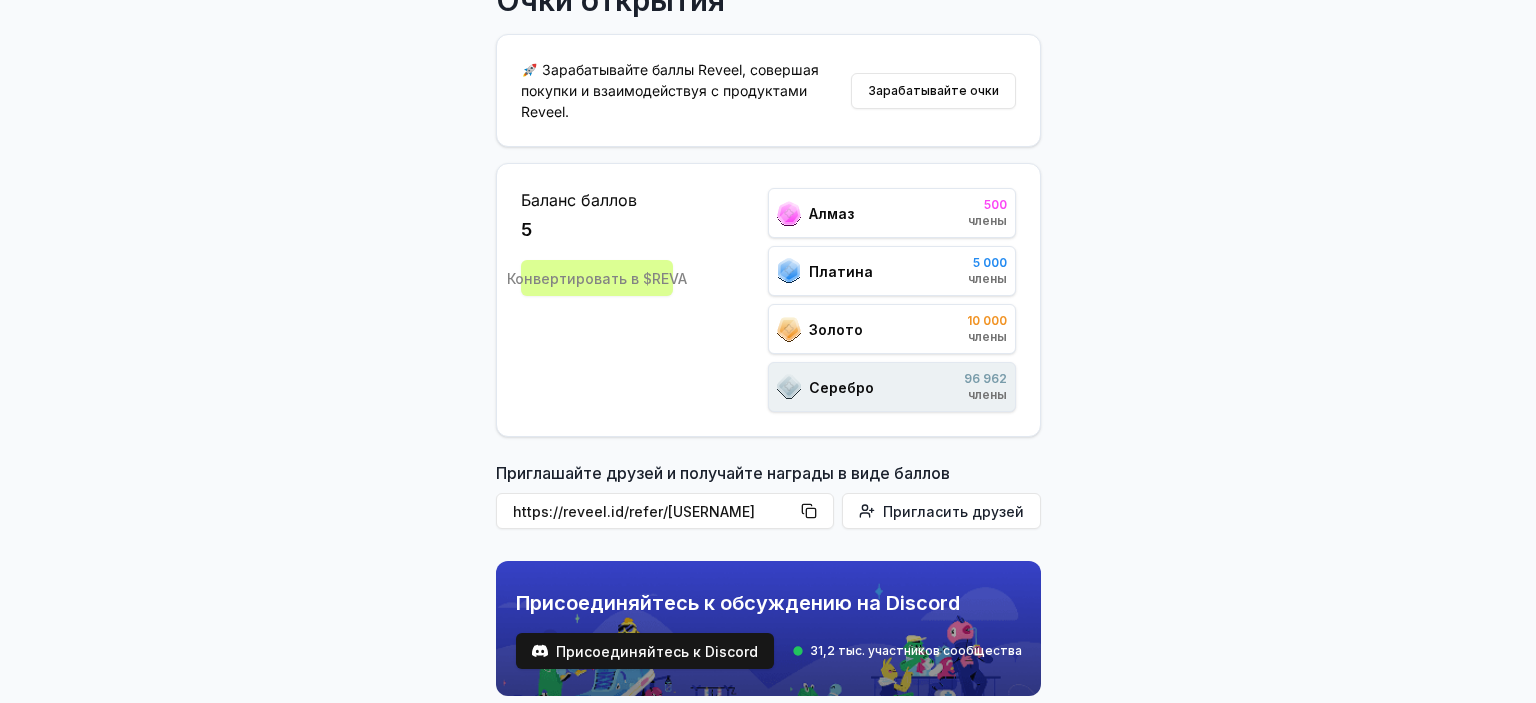 drag, startPoint x: 1231, startPoint y: 252, endPoint x: 1235, endPoint y: 292, distance: 40.1995 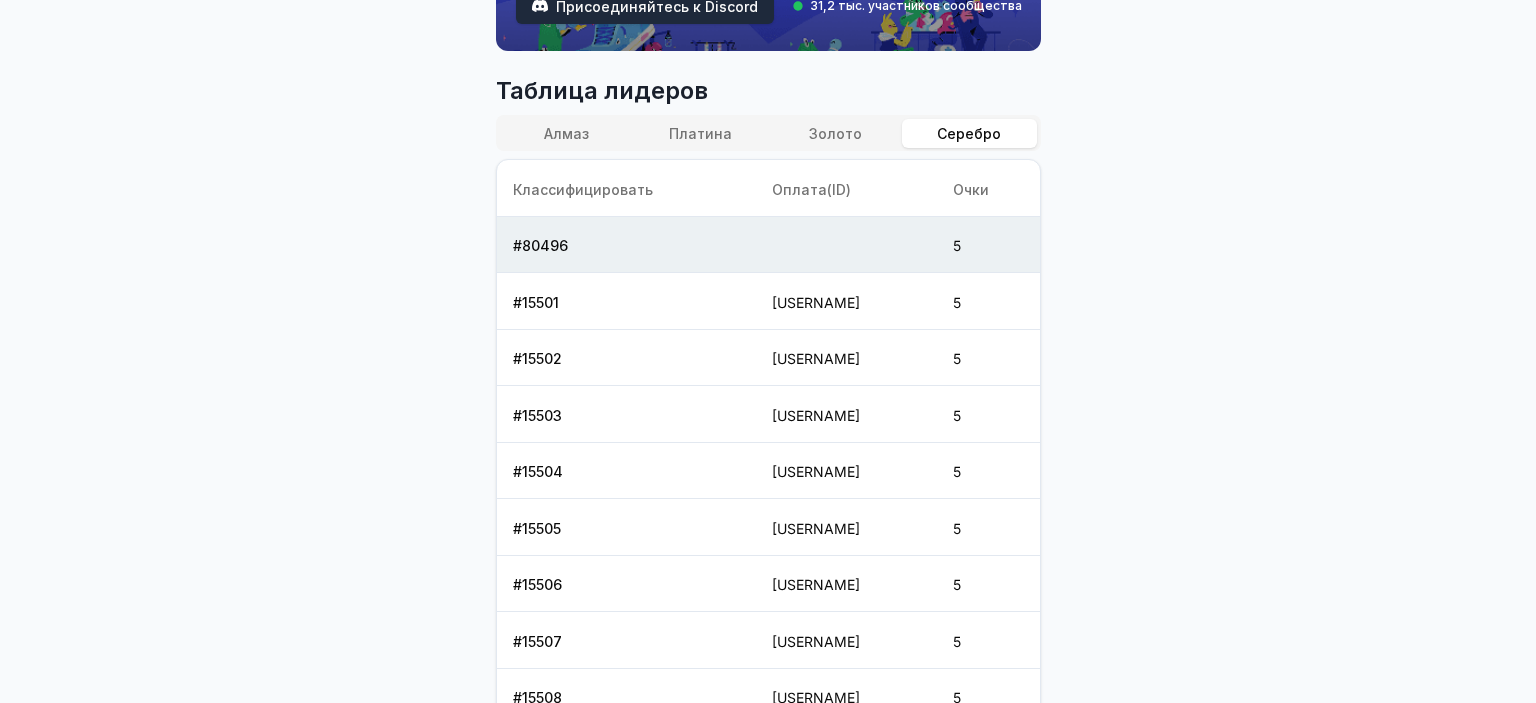 scroll, scrollTop: 1034, scrollLeft: 0, axis: vertical 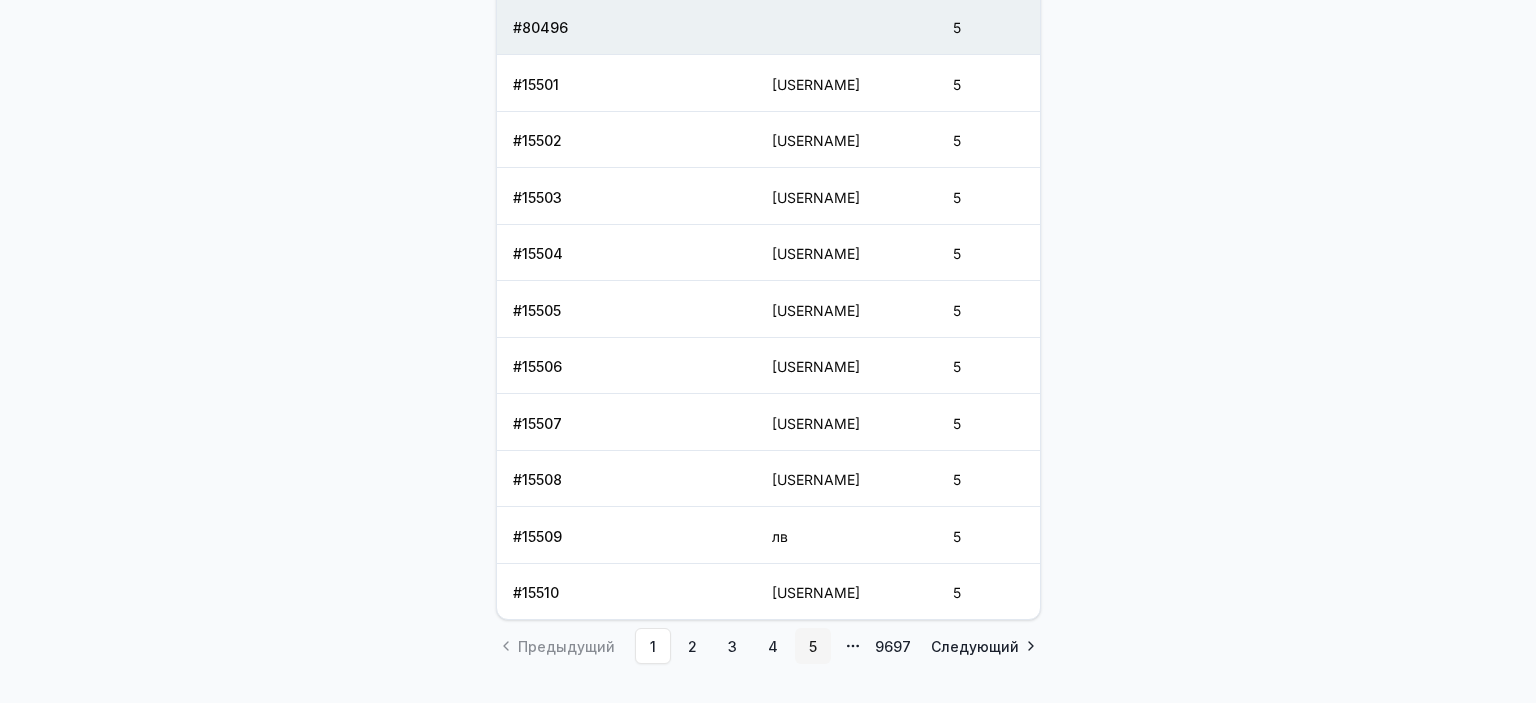 click on "5" at bounding box center (813, 646) 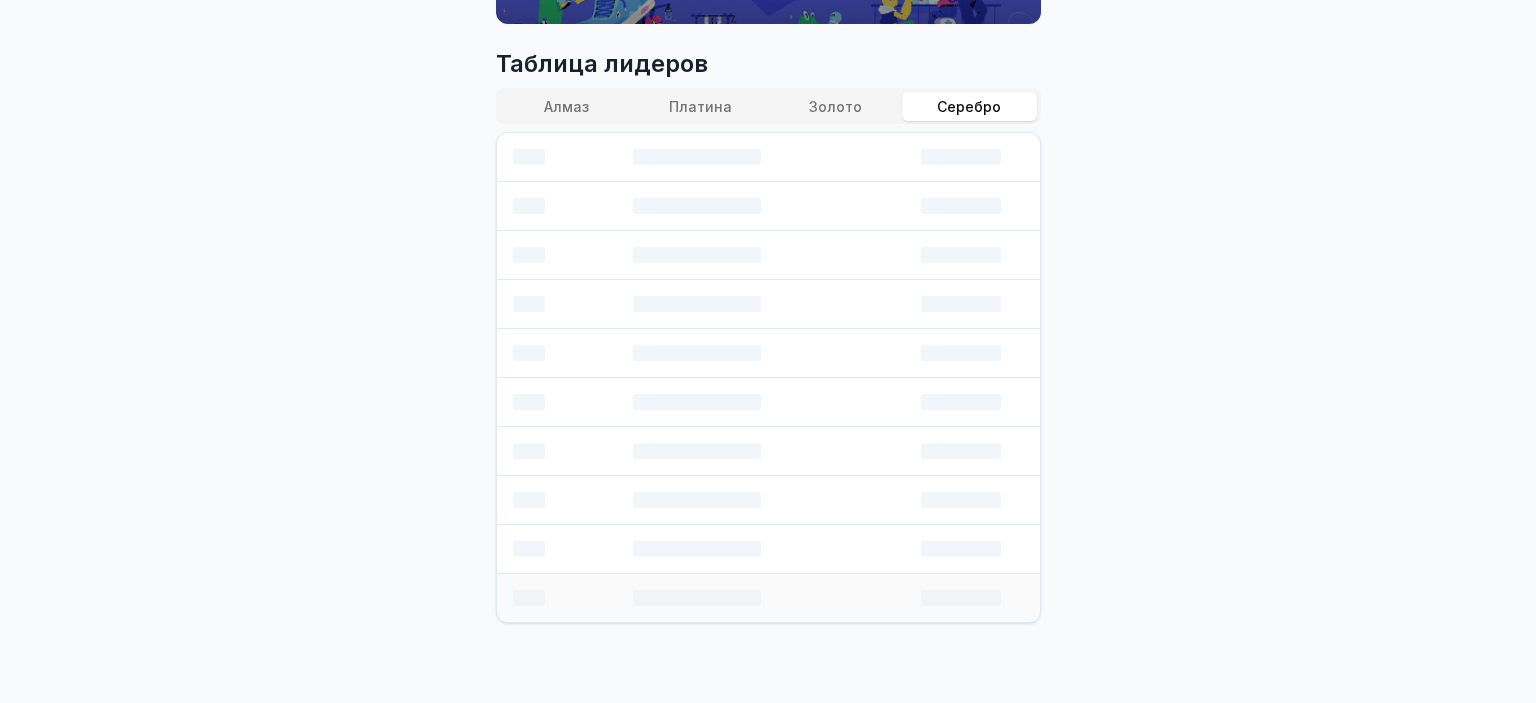 scroll, scrollTop: 817, scrollLeft: 0, axis: vertical 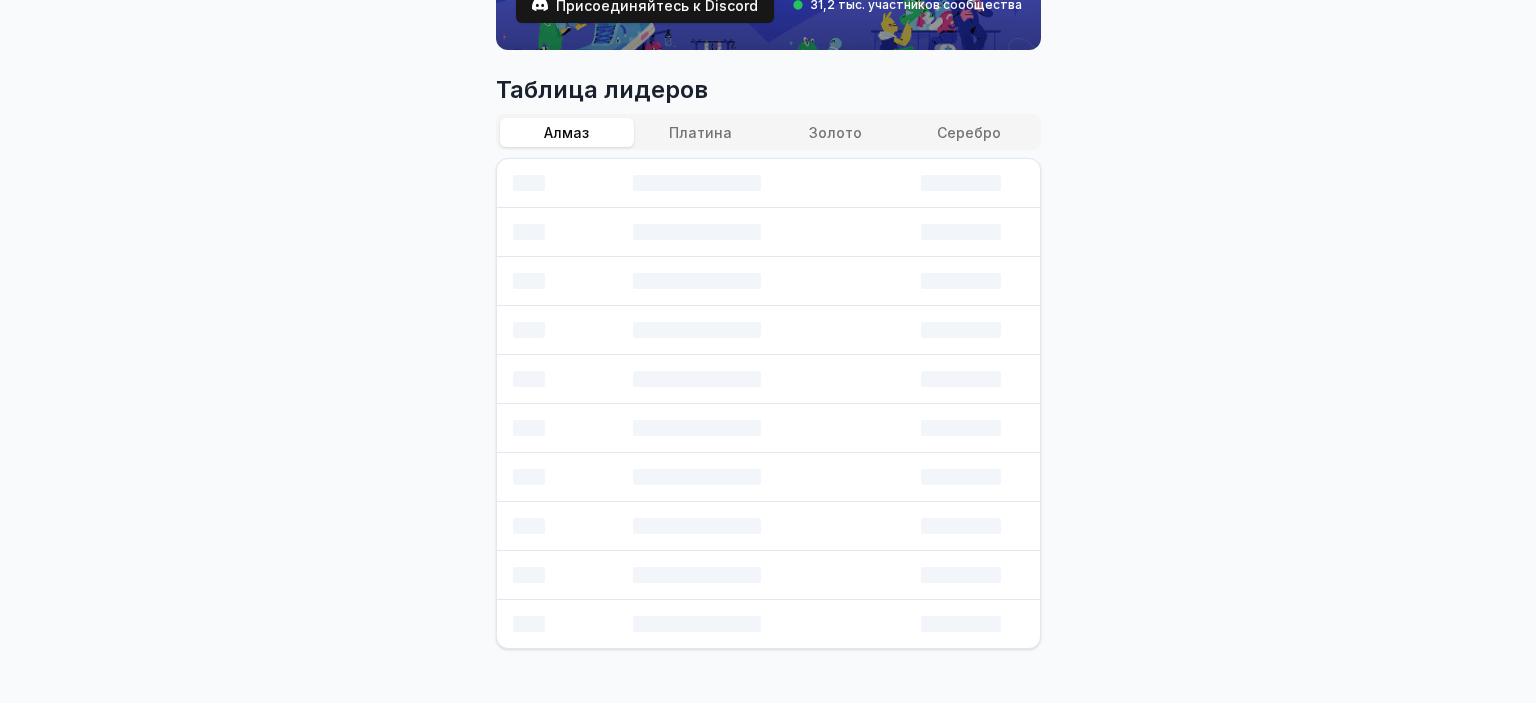click on "Алмаз" at bounding box center [566, 132] 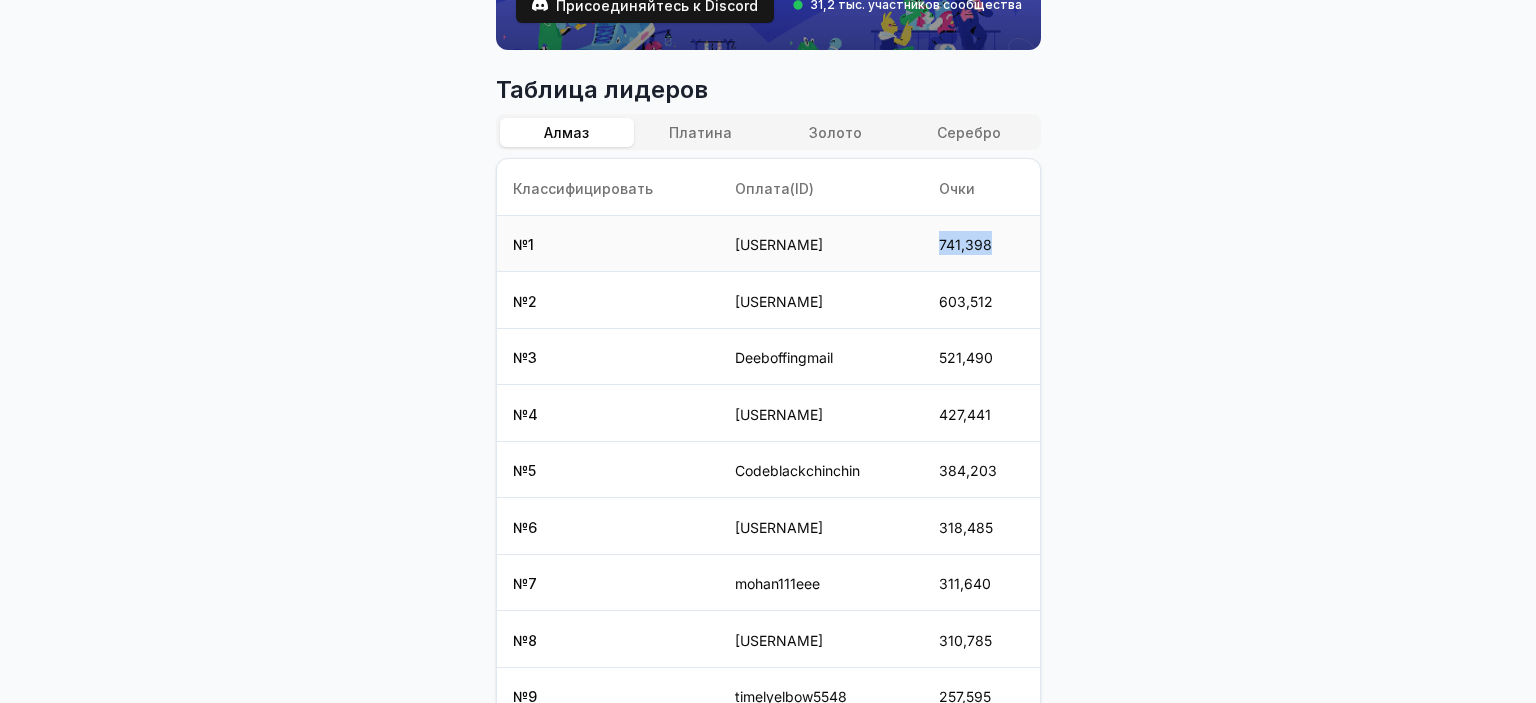 drag, startPoint x: 937, startPoint y: 212, endPoint x: 1007, endPoint y: 226, distance: 71.38628 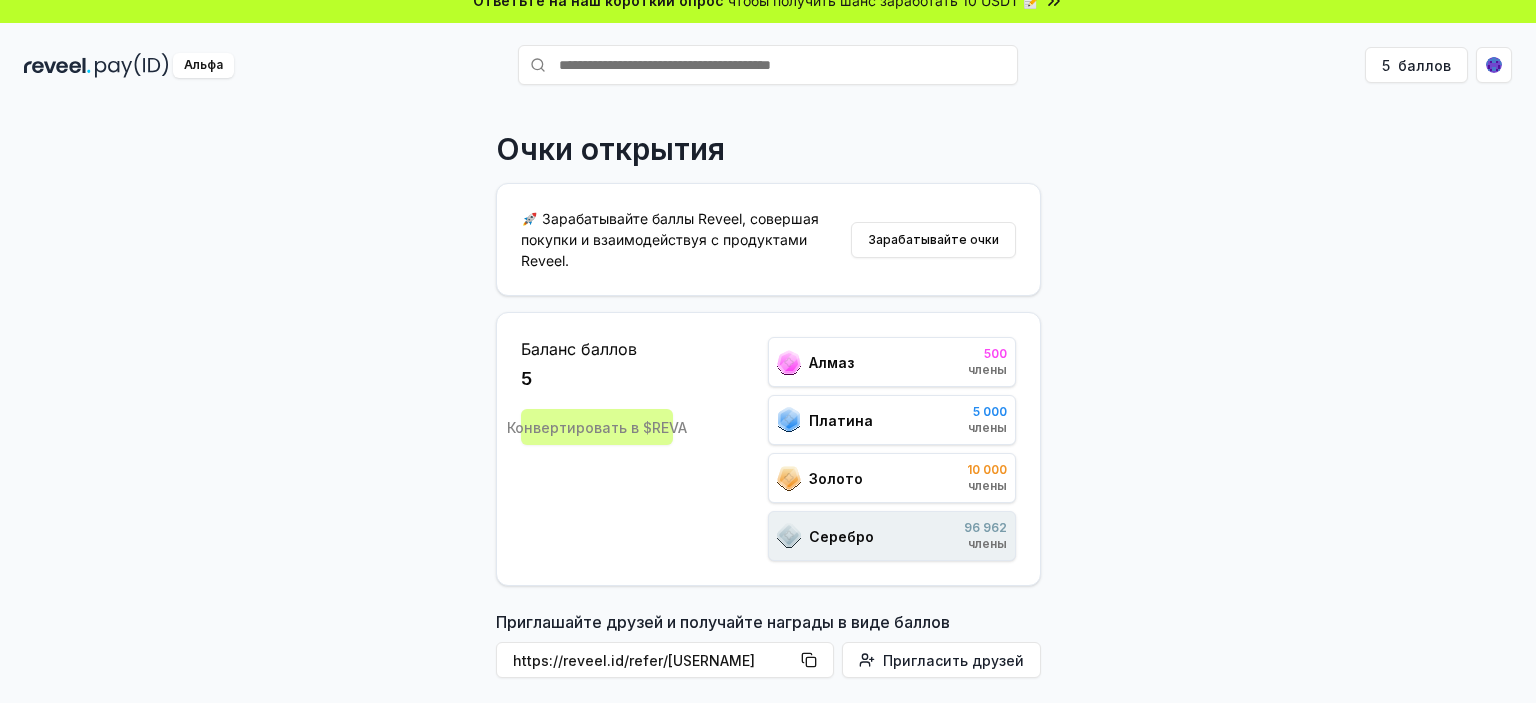 scroll, scrollTop: 0, scrollLeft: 0, axis: both 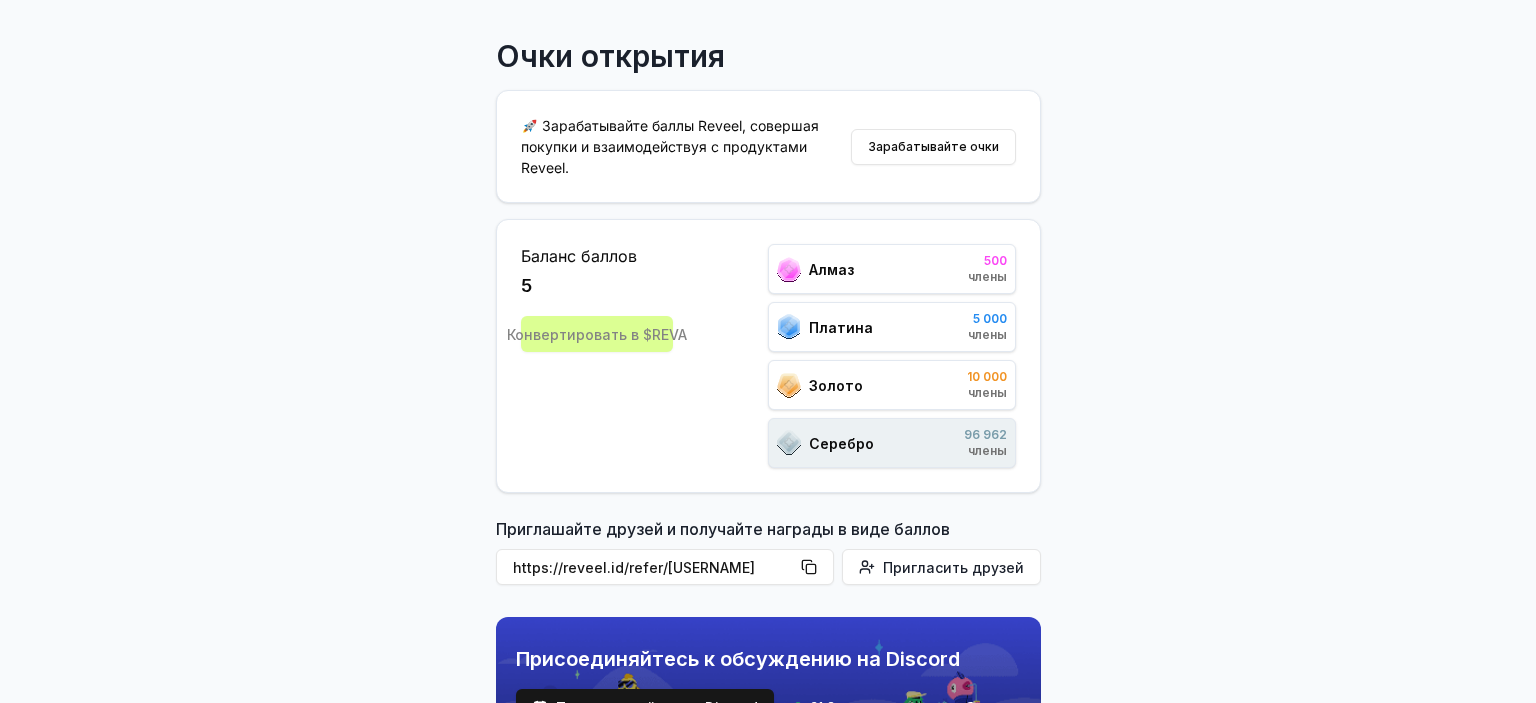 drag, startPoint x: 1308, startPoint y: 352, endPoint x: 1319, endPoint y: 463, distance: 111.54372 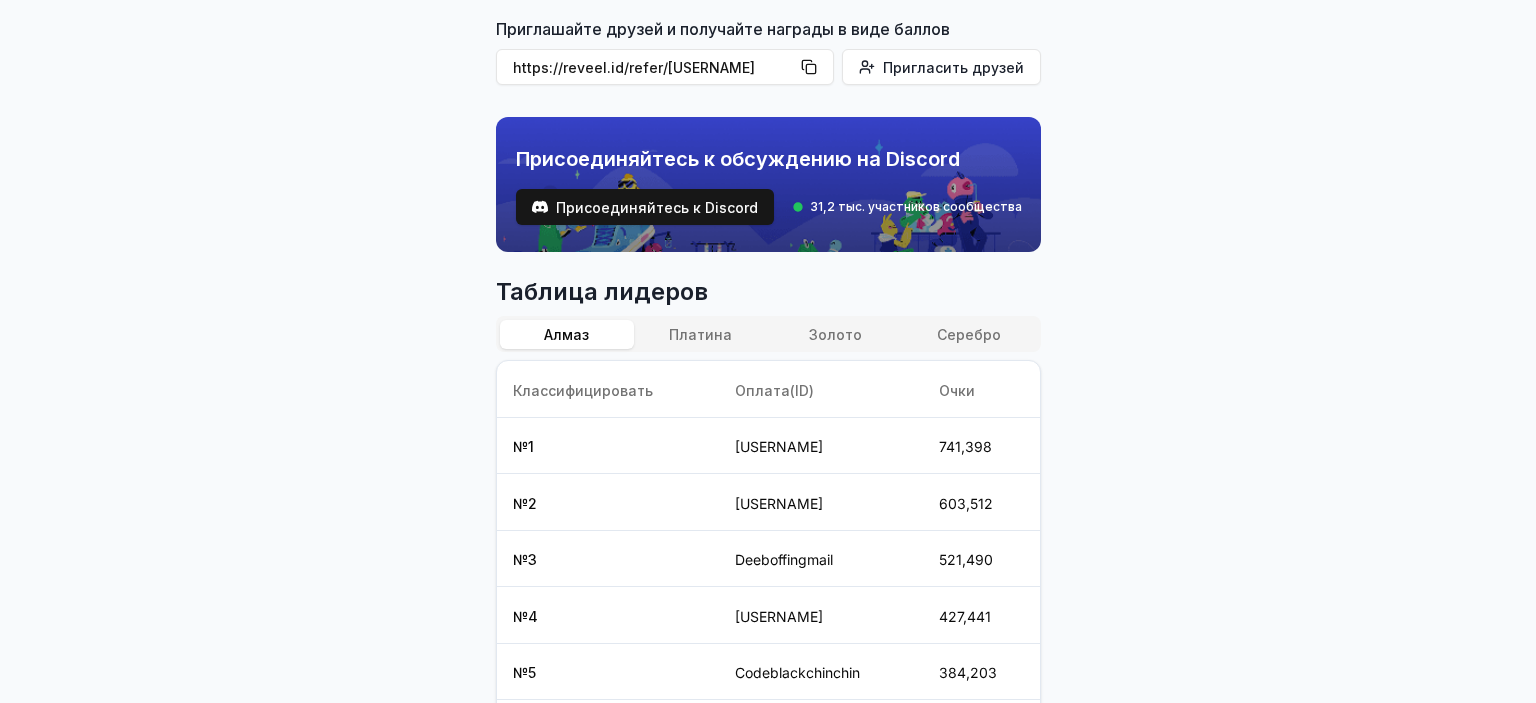 scroll, scrollTop: 0, scrollLeft: 0, axis: both 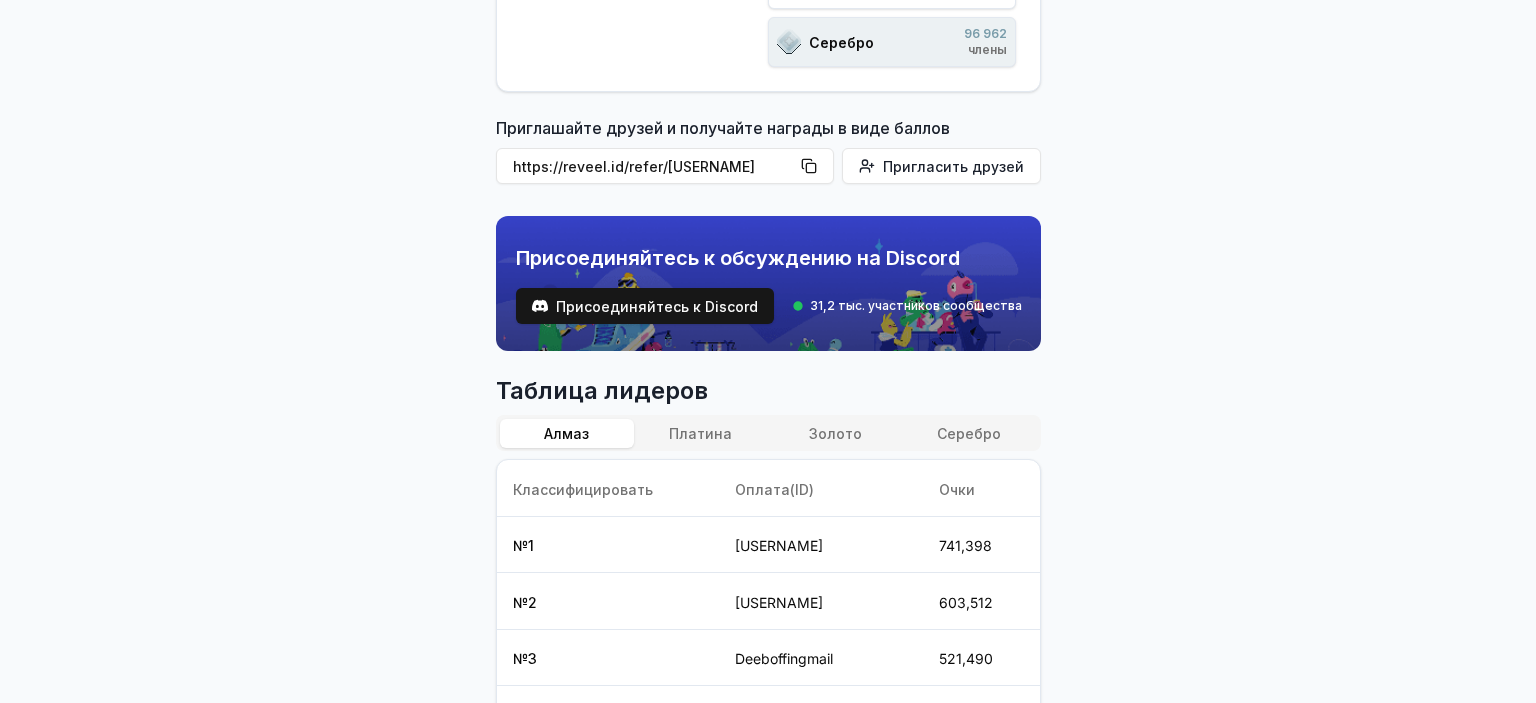 drag, startPoint x: 1124, startPoint y: 318, endPoint x: 1166, endPoint y: 205, distance: 120.552895 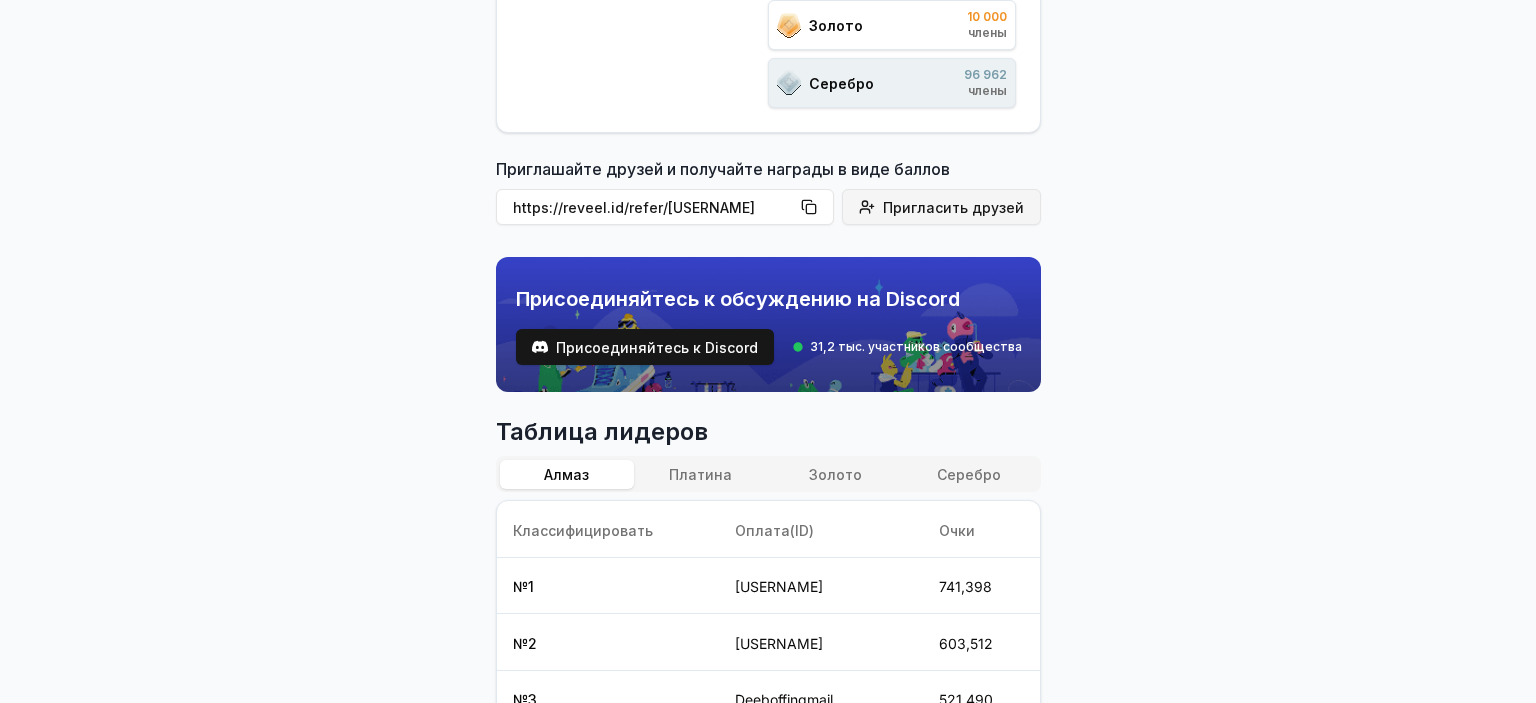 click on "Пригласить друзей" at bounding box center (953, 207) 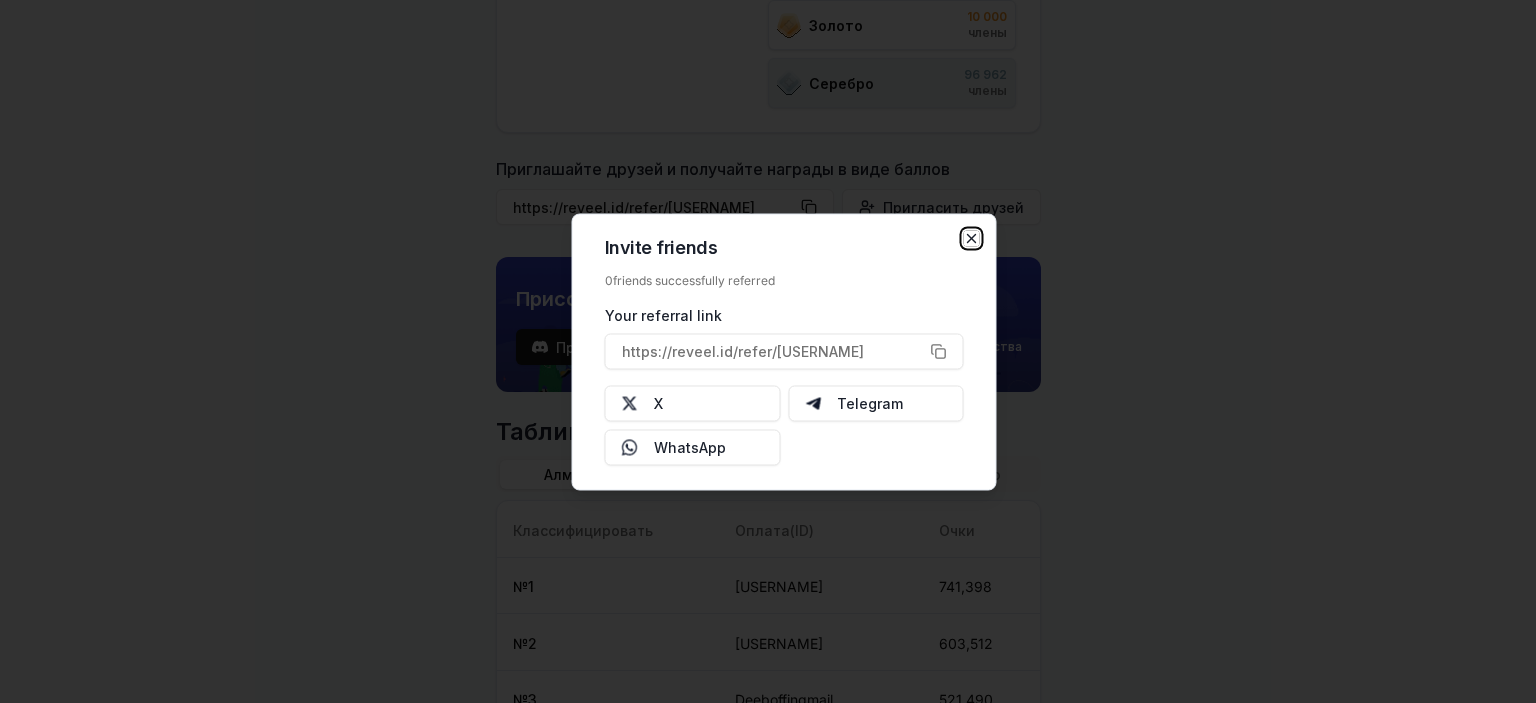 click 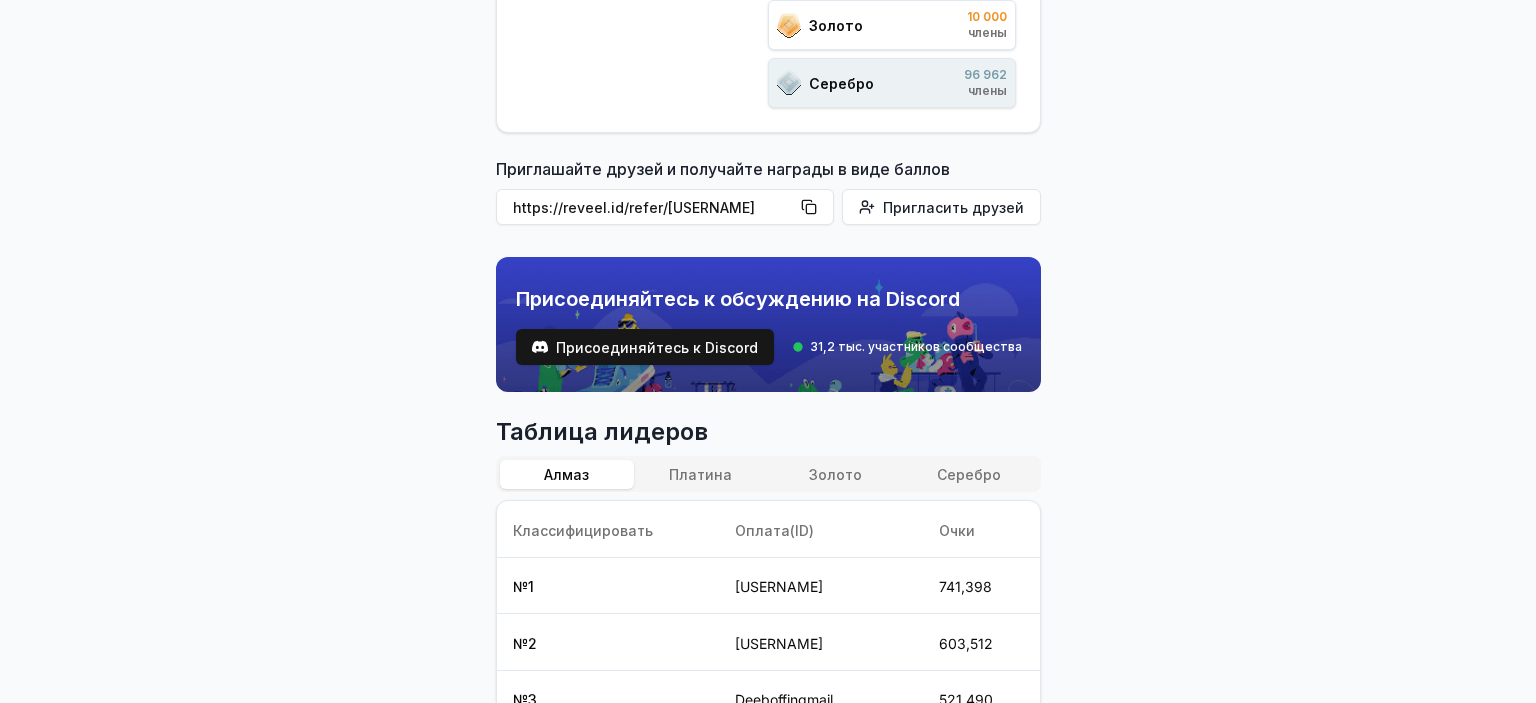 scroll, scrollTop: 0, scrollLeft: 0, axis: both 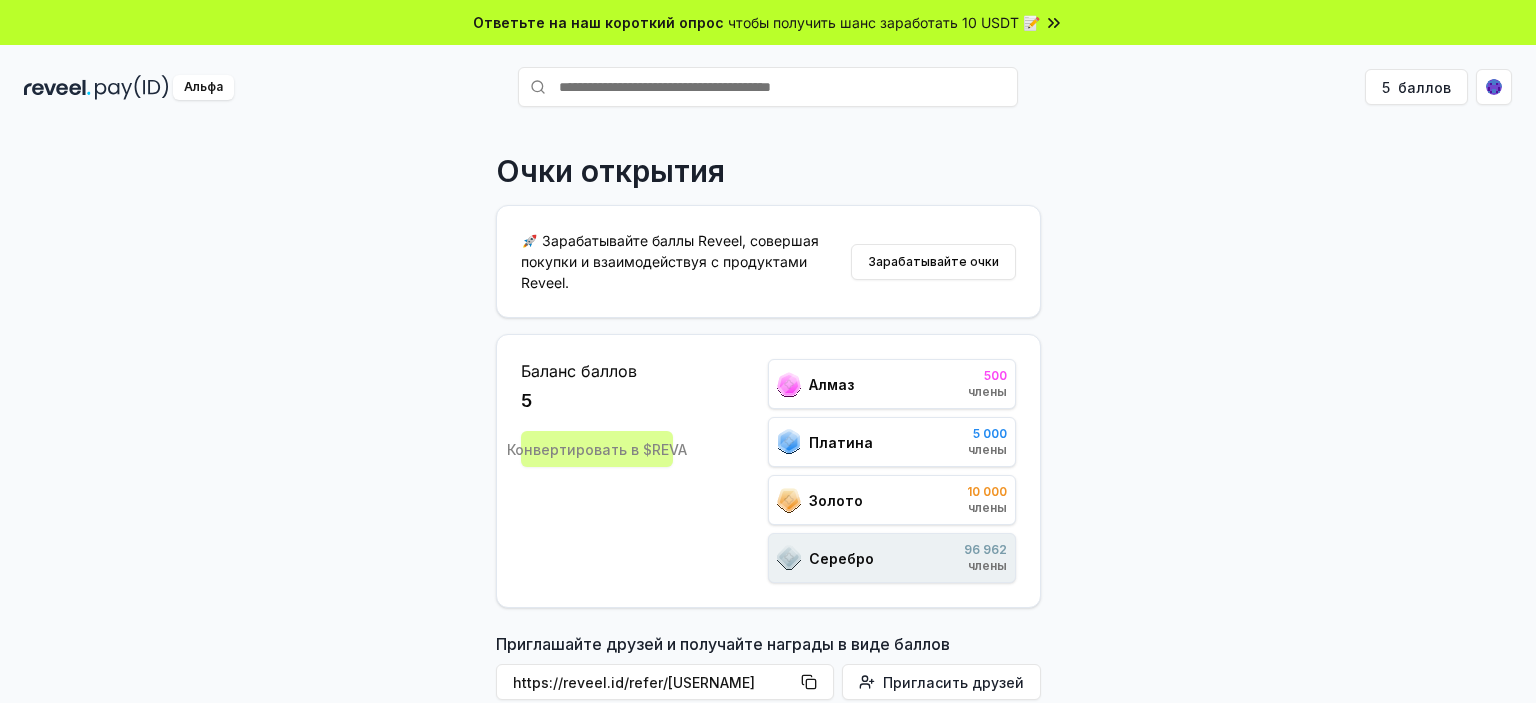 click on "Ответьте на наш короткий опрос чтобы получить шанс заработать 10 USDT 📝 Альфа   5  баллов Очки открытия 🚀 Зарабатывайте баллы Reveel, совершая покупки и взаимодействуя с продуктами Reveel. Зарабатывайте очки Баланс баллов 5 Конвертировать в $REVA Алмаз 500 члены Платина 5 000 члены Золото 10 000 члены Серебро 96 962 члены Приглашайте друзей и получайте награды в виде баллов https://reveel.id/refer/alekcec Пригласить друзей Присоединяйтесь к обсуждению на Discord Присоединяйтесь к Discord     31,2 тыс. участников сообщества Таблица лидеров Алмаз Платина Золото Серебро Классифицировать Оплата(ID) 1 2" at bounding box center (768, 351) 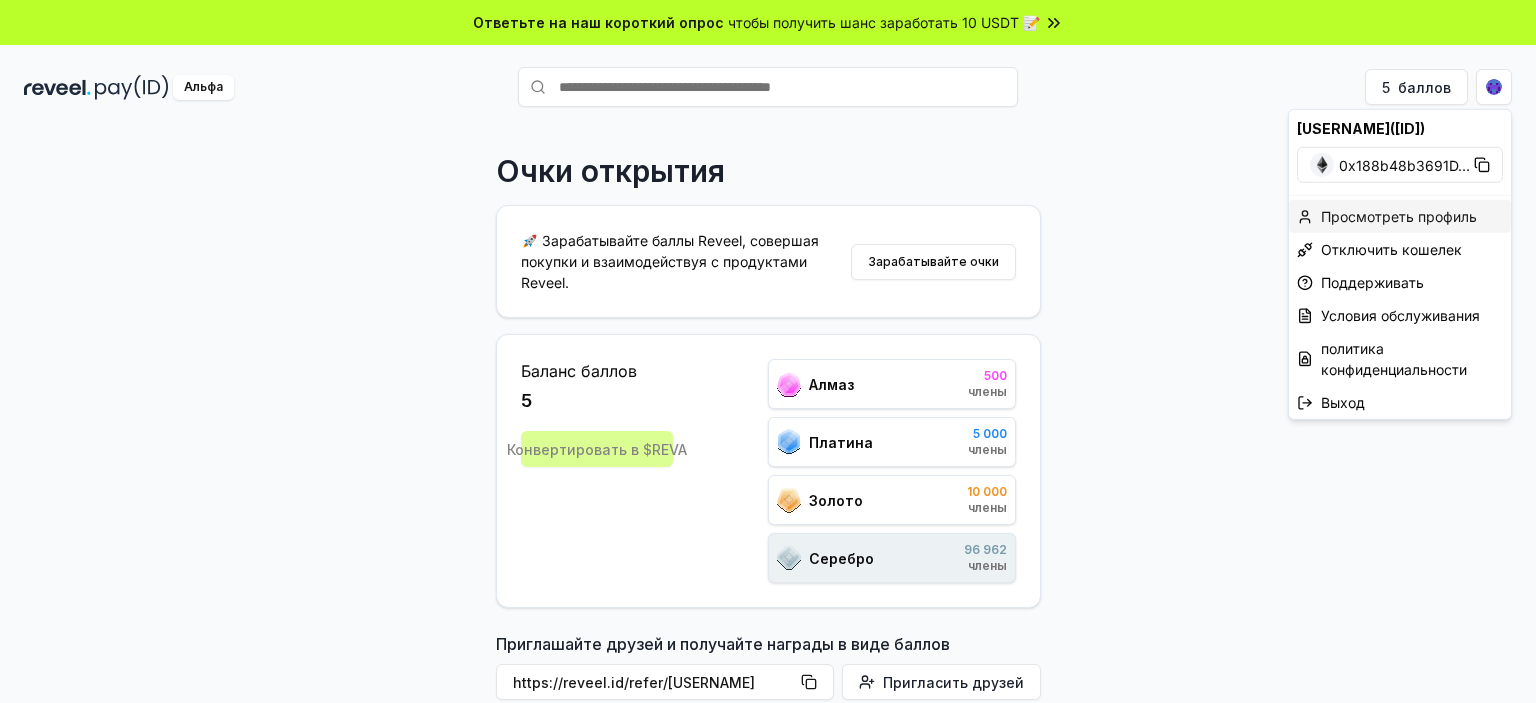 click on "Просмотреть профиль" at bounding box center (1399, 216) 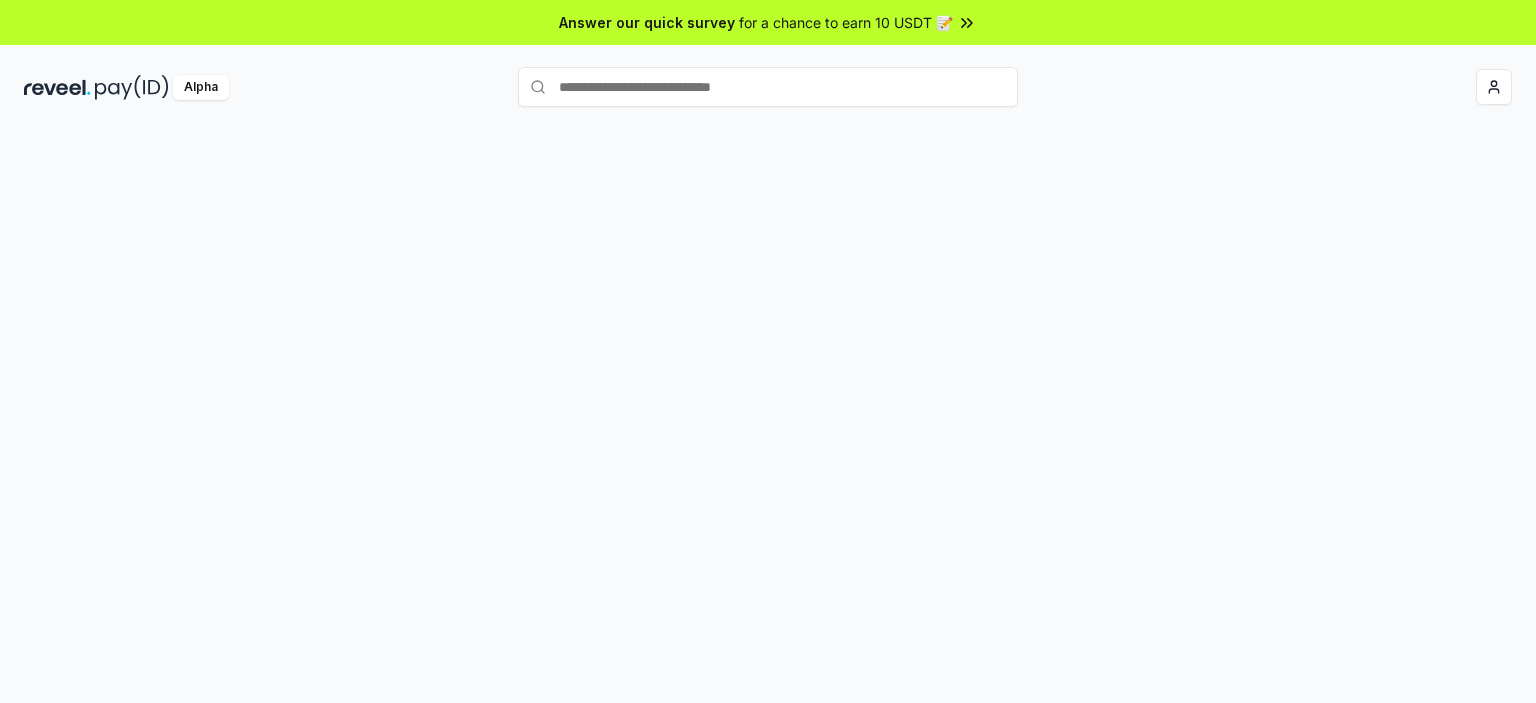scroll, scrollTop: 0, scrollLeft: 0, axis: both 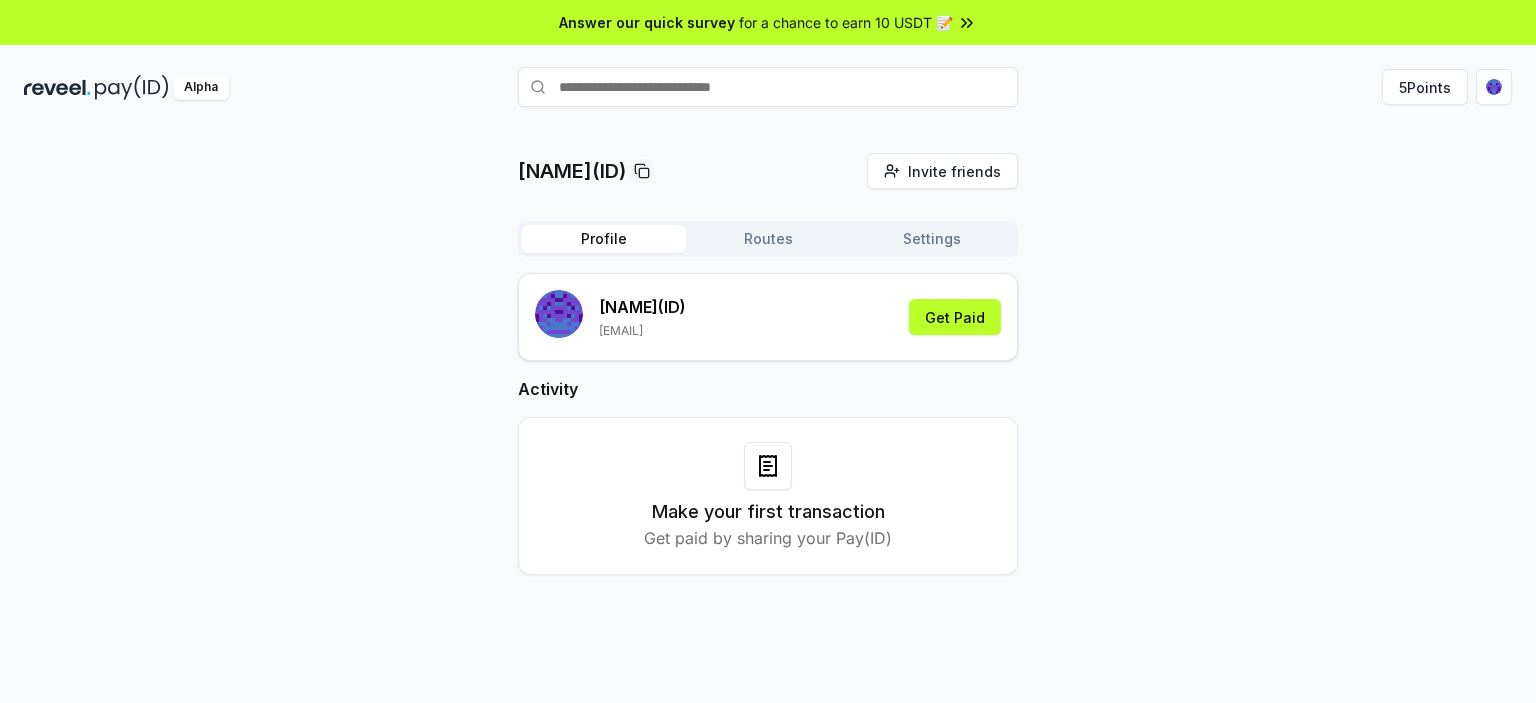 drag, startPoint x: 709, startPoint y: 328, endPoint x: 587, endPoint y: 330, distance: 122.016396 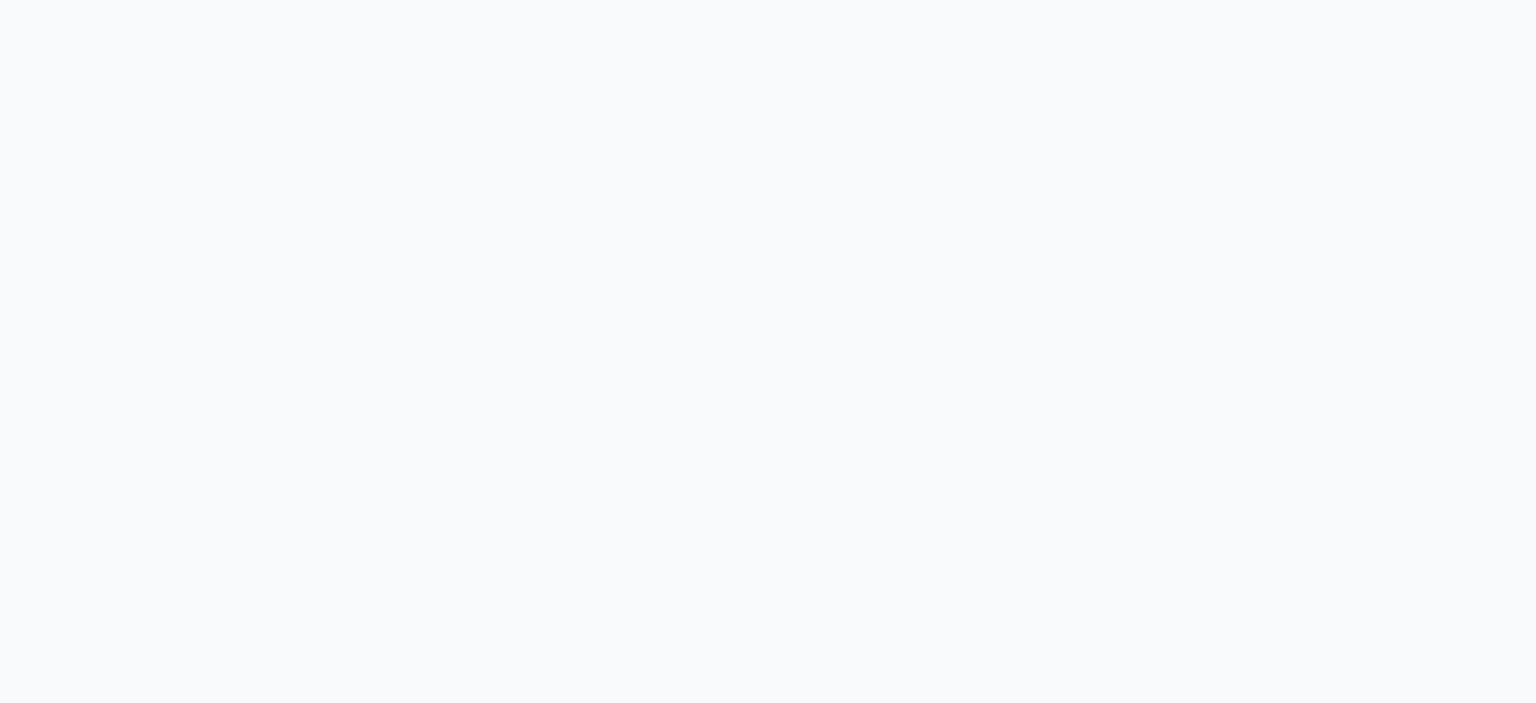 scroll, scrollTop: 0, scrollLeft: 0, axis: both 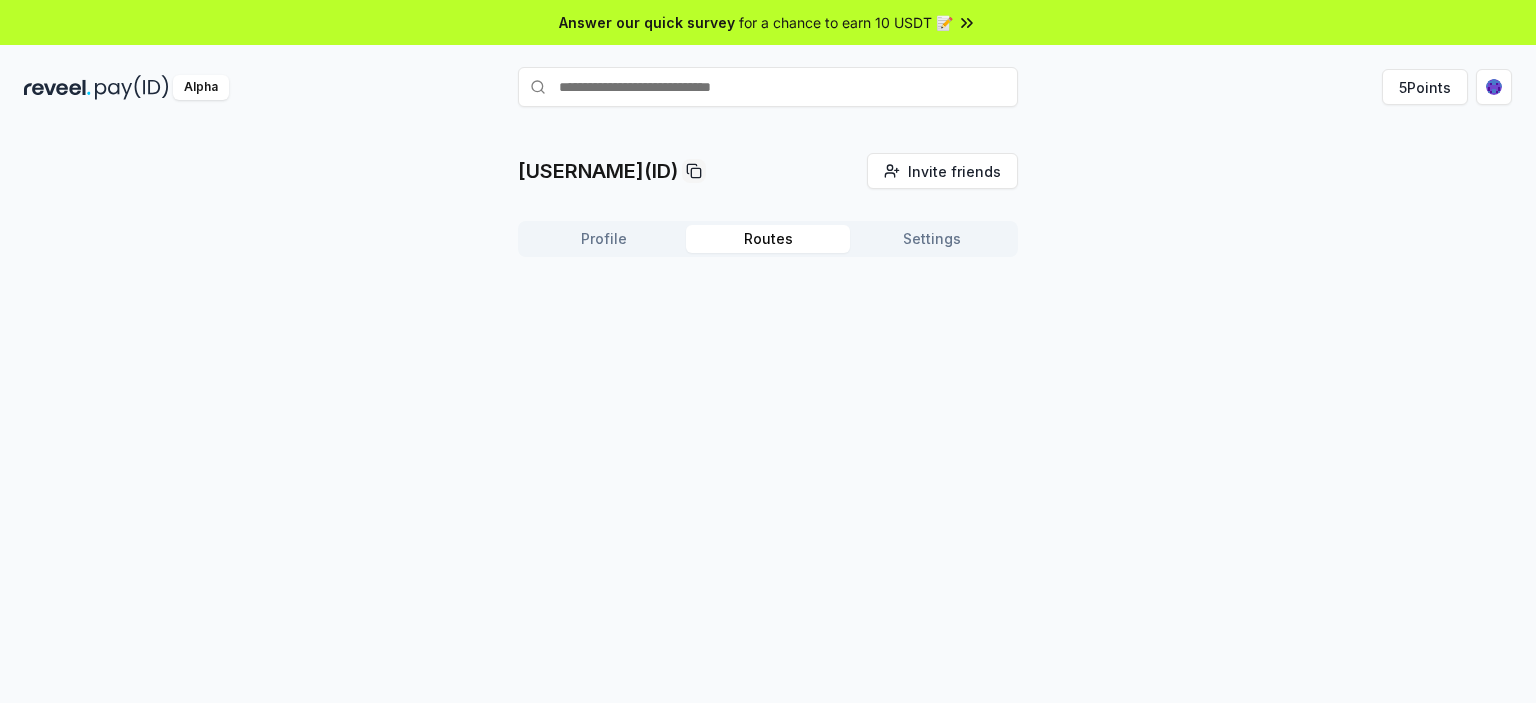 click on "Routes" at bounding box center (768, 239) 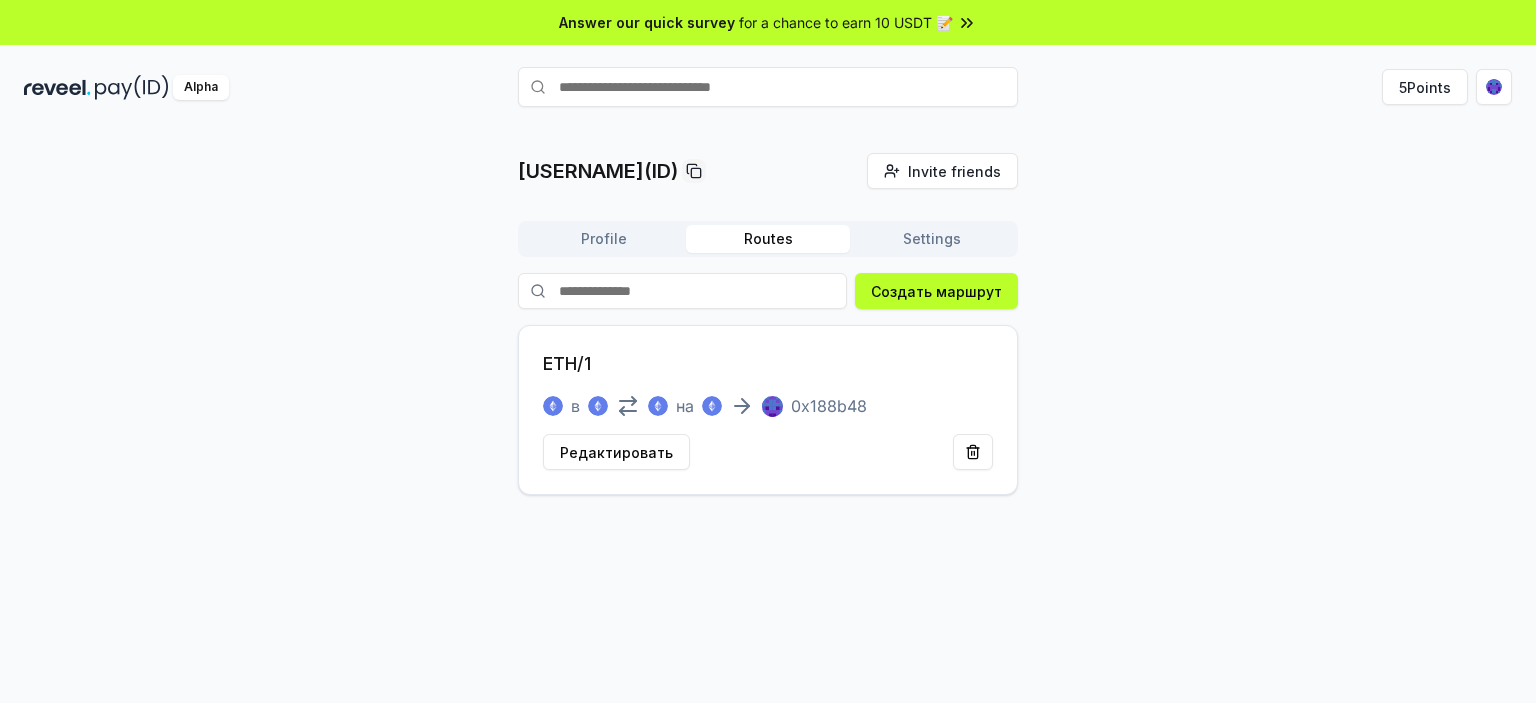 click on "Settings" at bounding box center (932, 239) 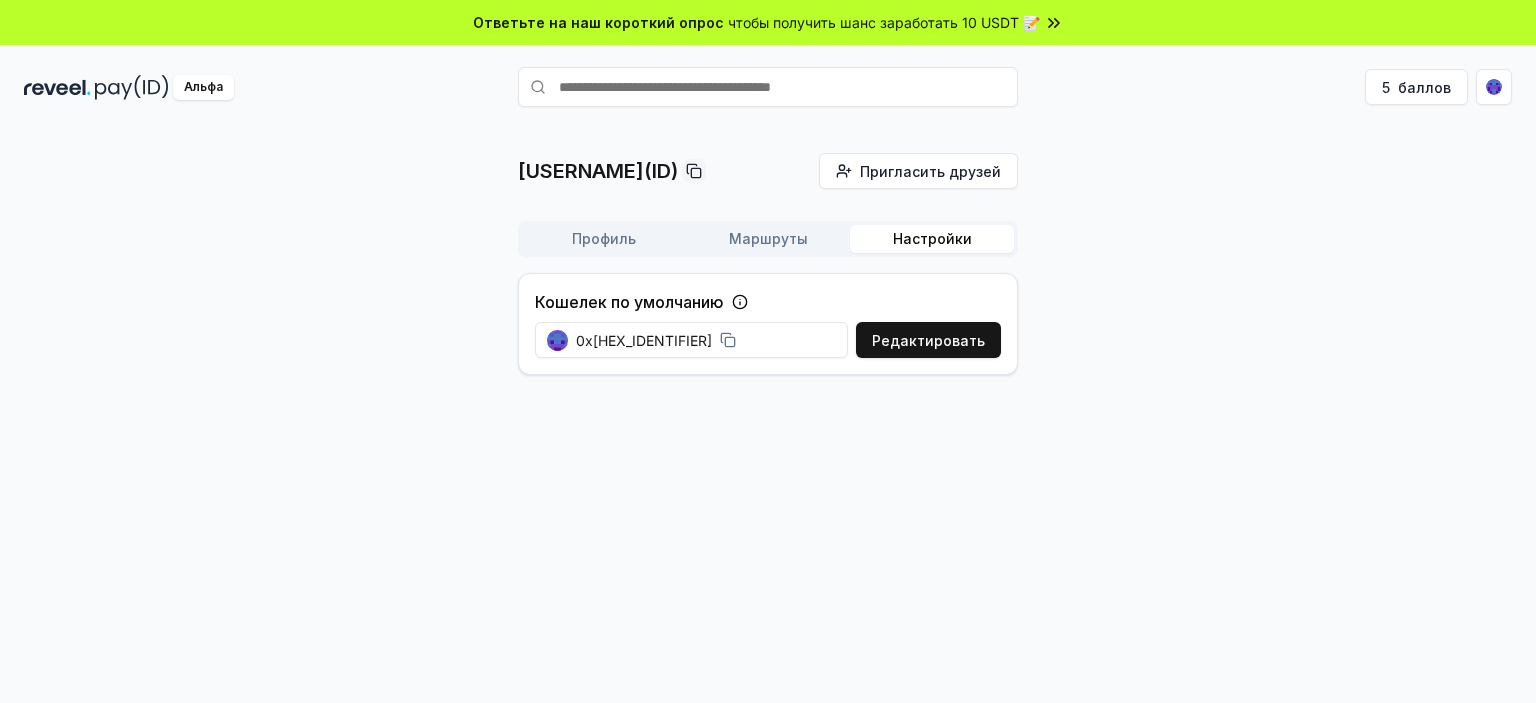 click on "Профиль" at bounding box center (604, 238) 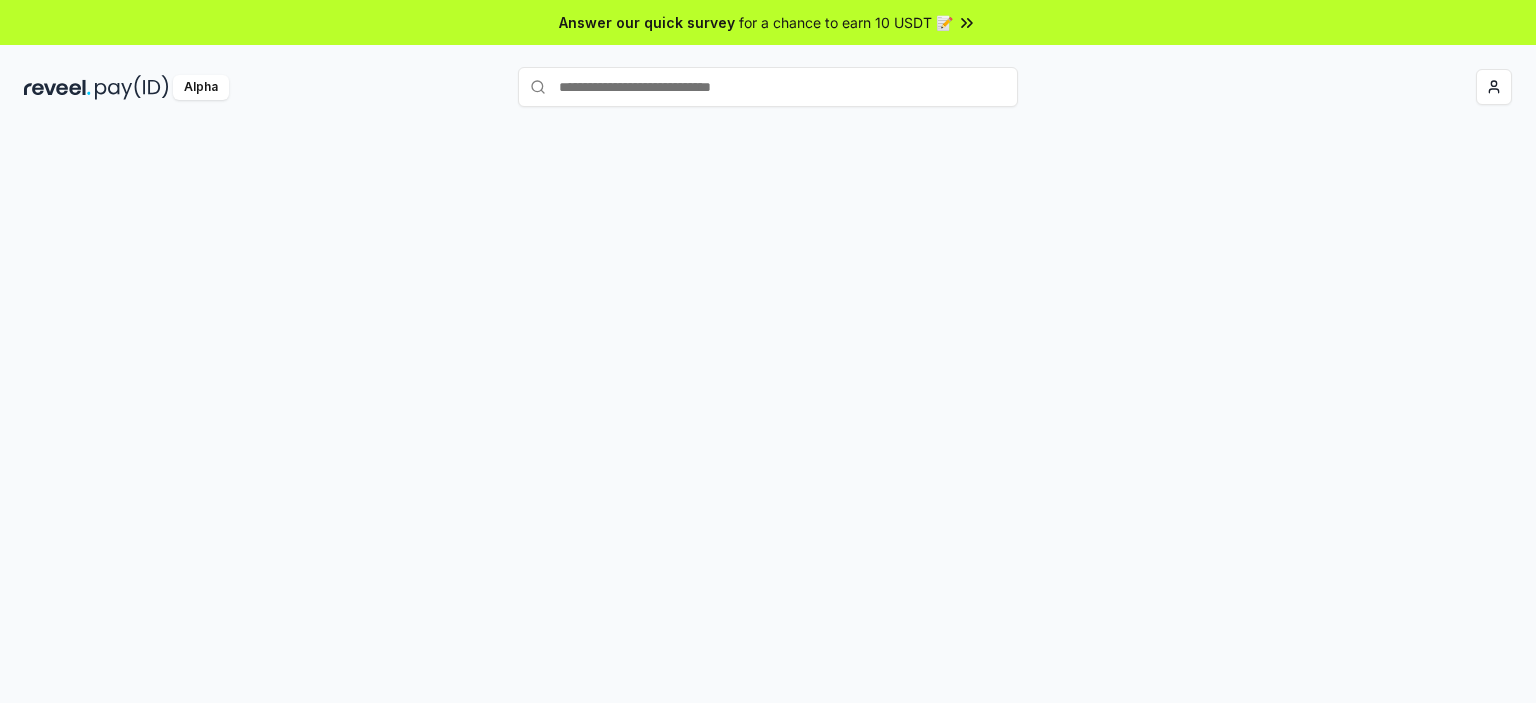 scroll, scrollTop: 0, scrollLeft: 0, axis: both 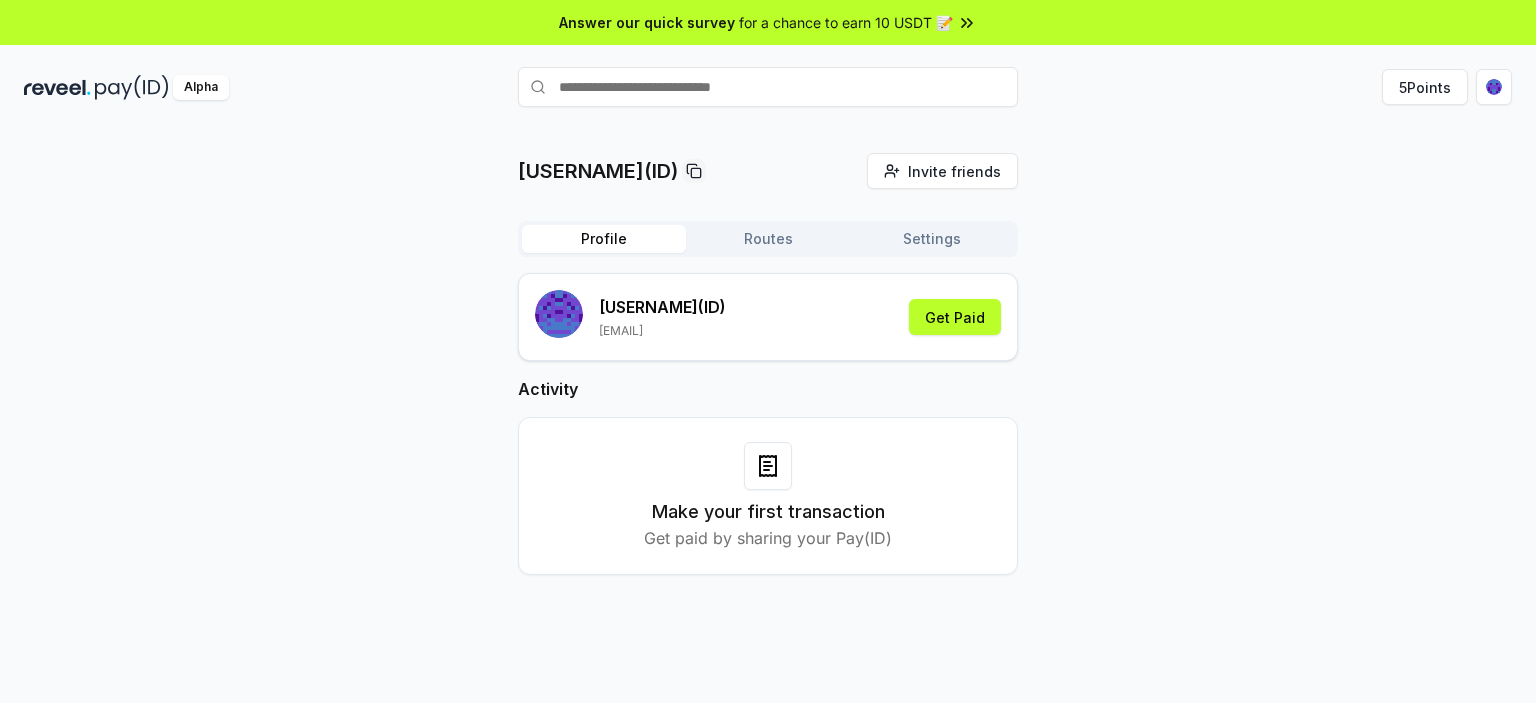 click on "Routes" at bounding box center (768, 239) 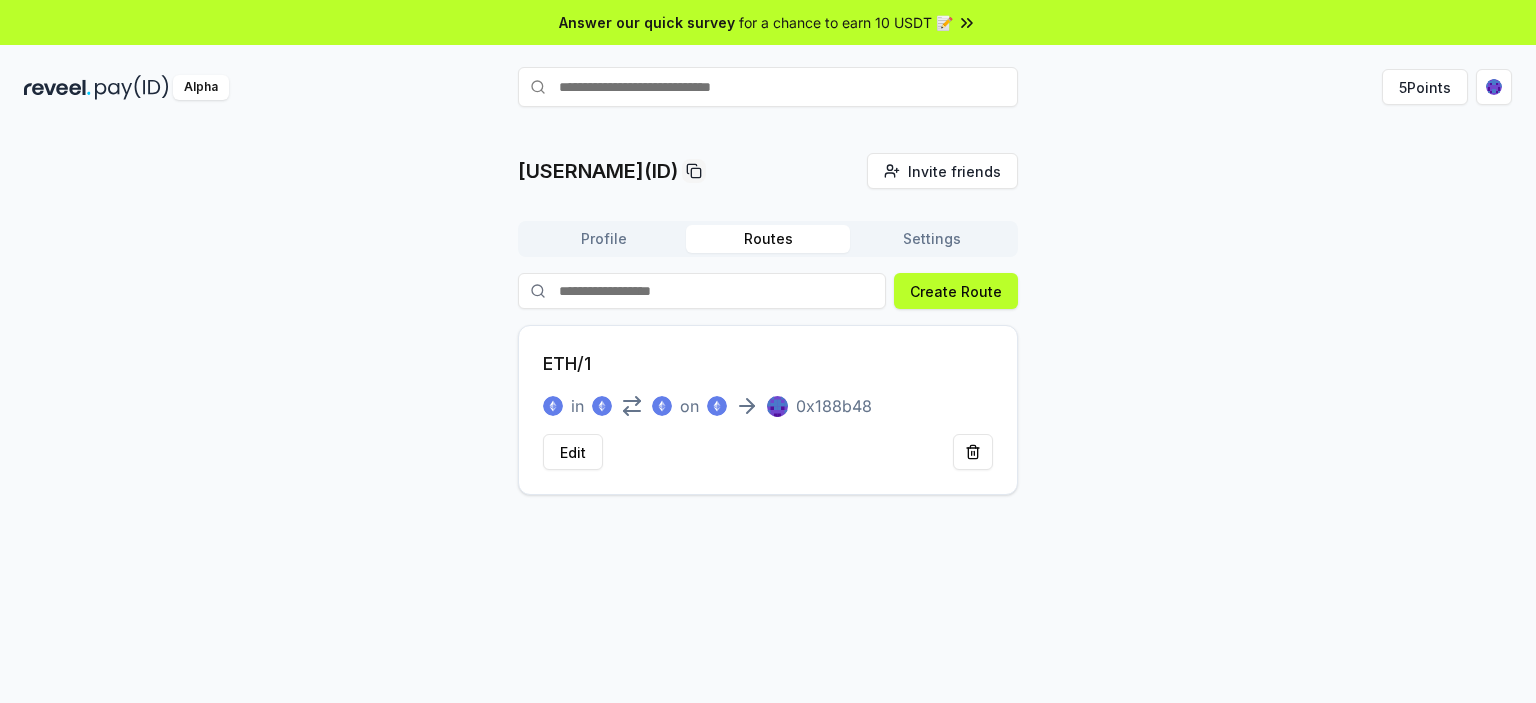 click on "Profile" at bounding box center (604, 239) 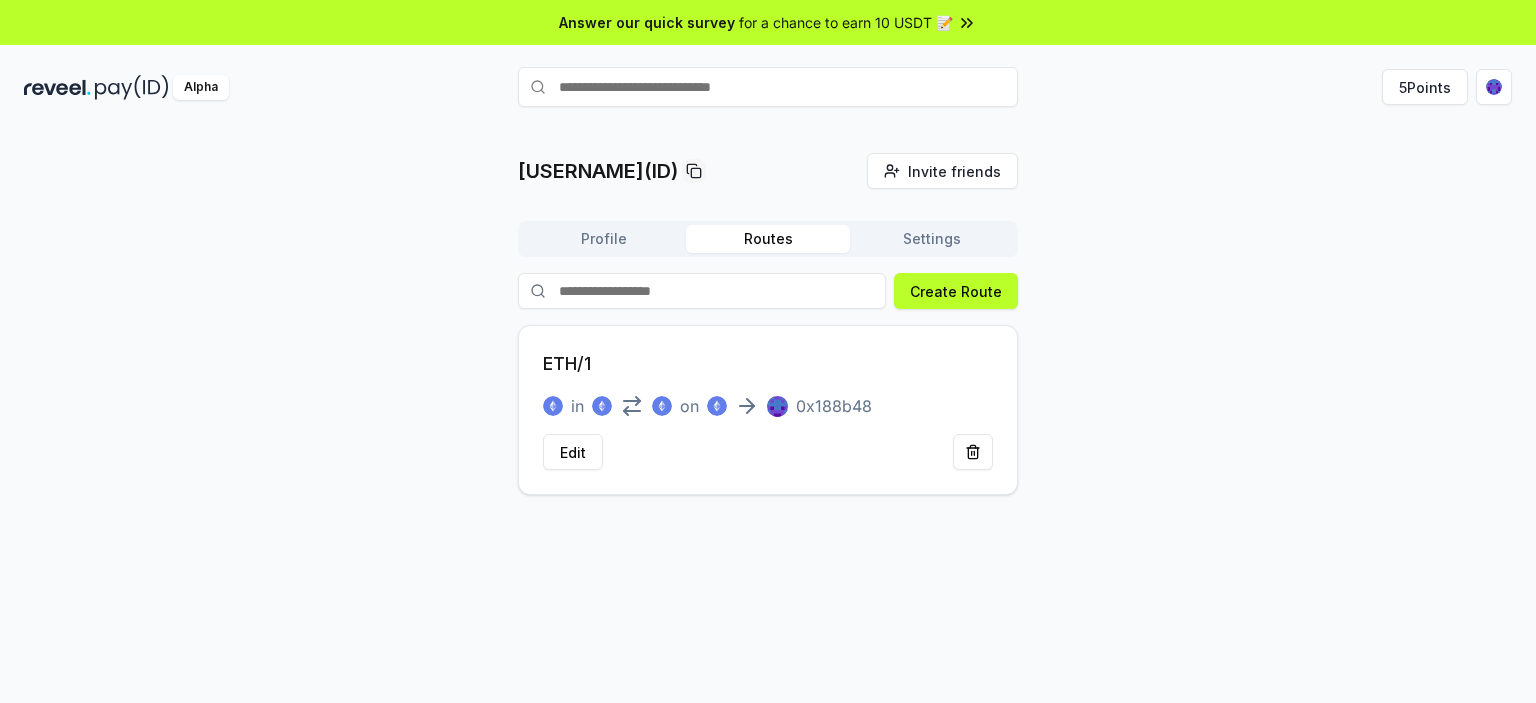 click on "Routes" at bounding box center [768, 239] 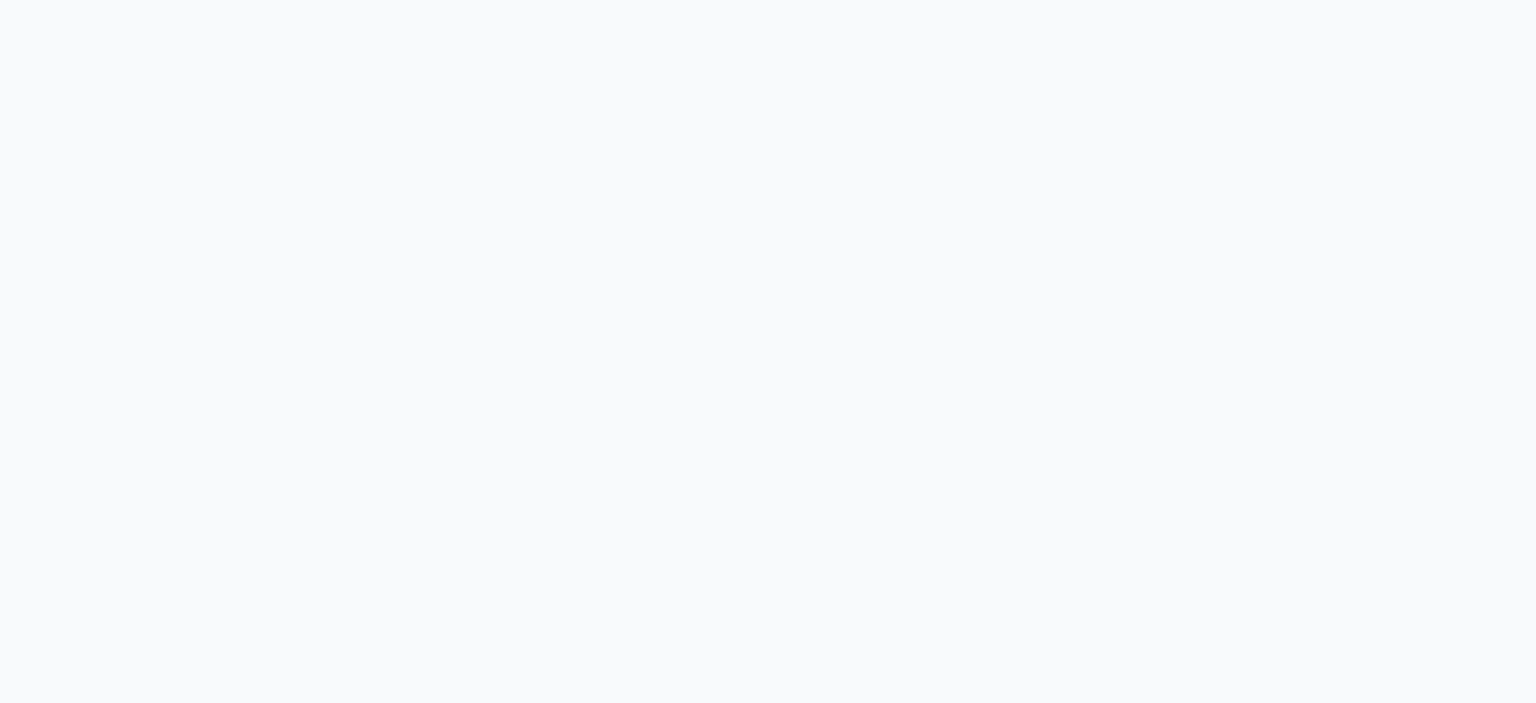 scroll, scrollTop: 0, scrollLeft: 0, axis: both 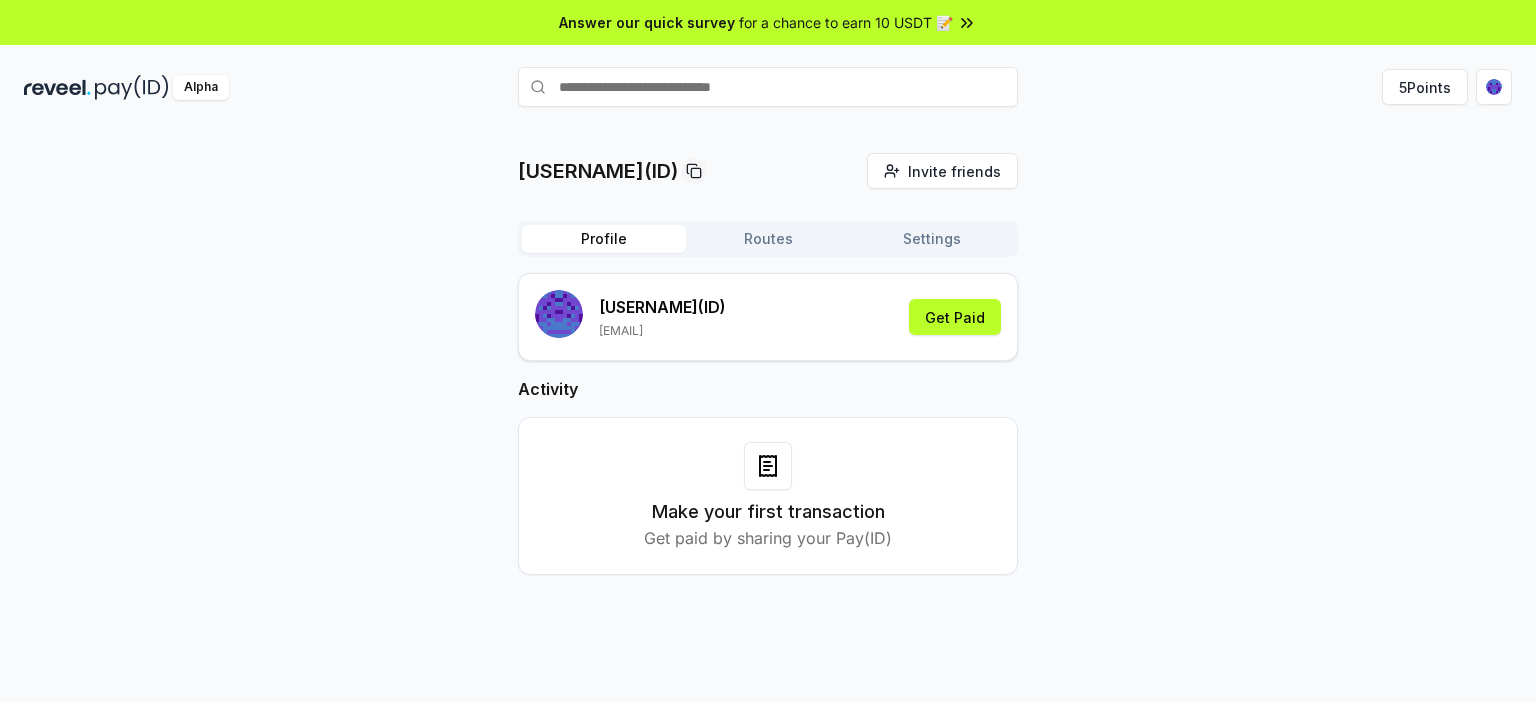 click at bounding box center [132, 87] 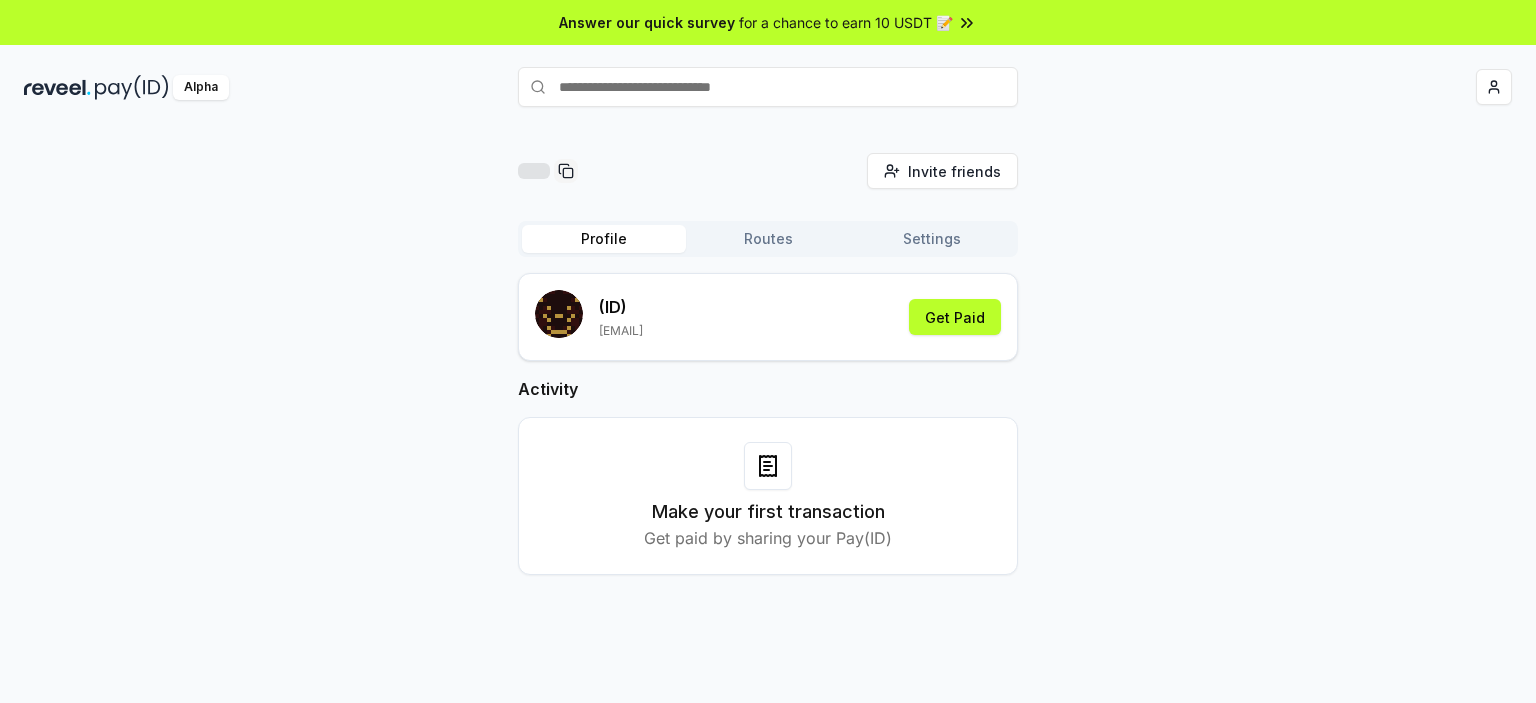 scroll, scrollTop: 0, scrollLeft: 0, axis: both 